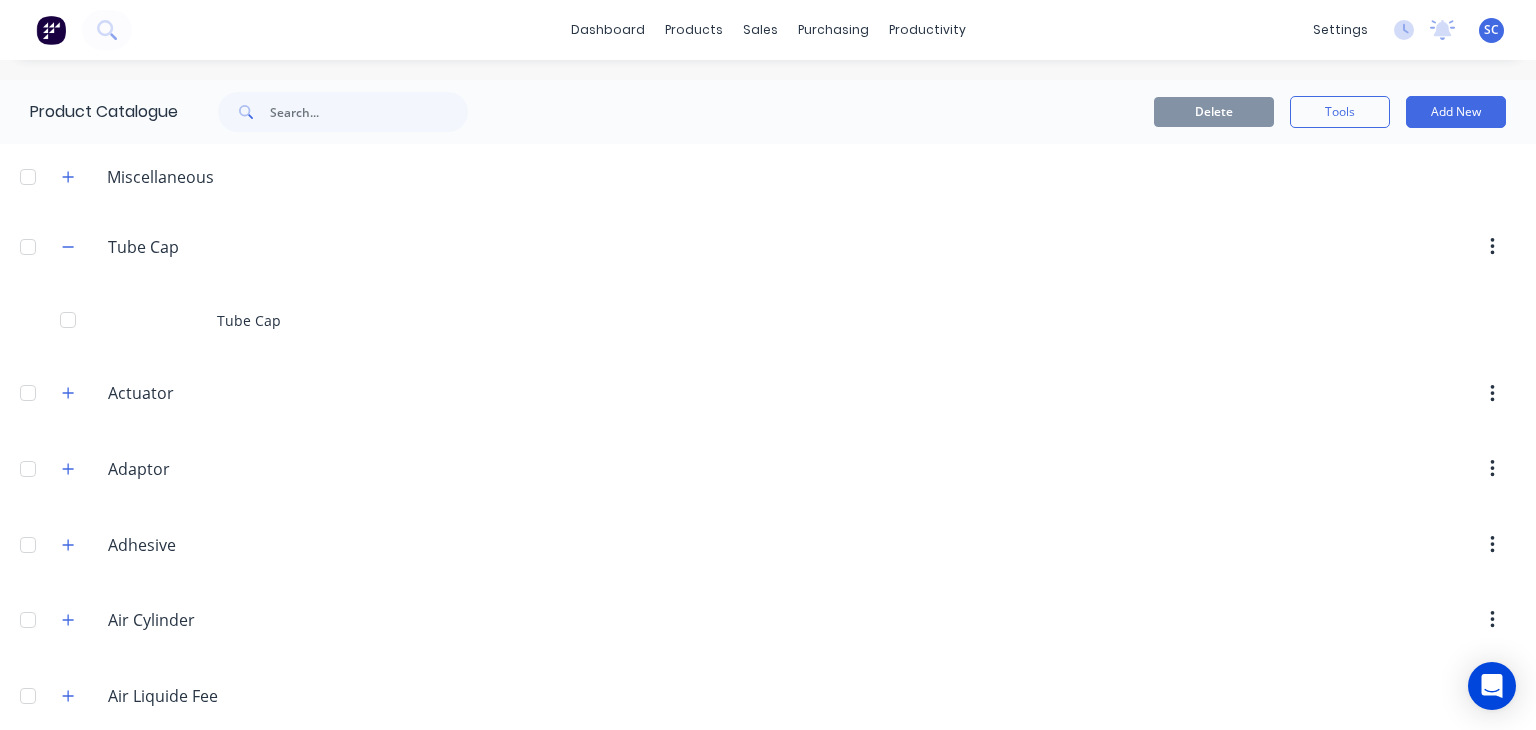 scroll, scrollTop: 0, scrollLeft: 0, axis: both 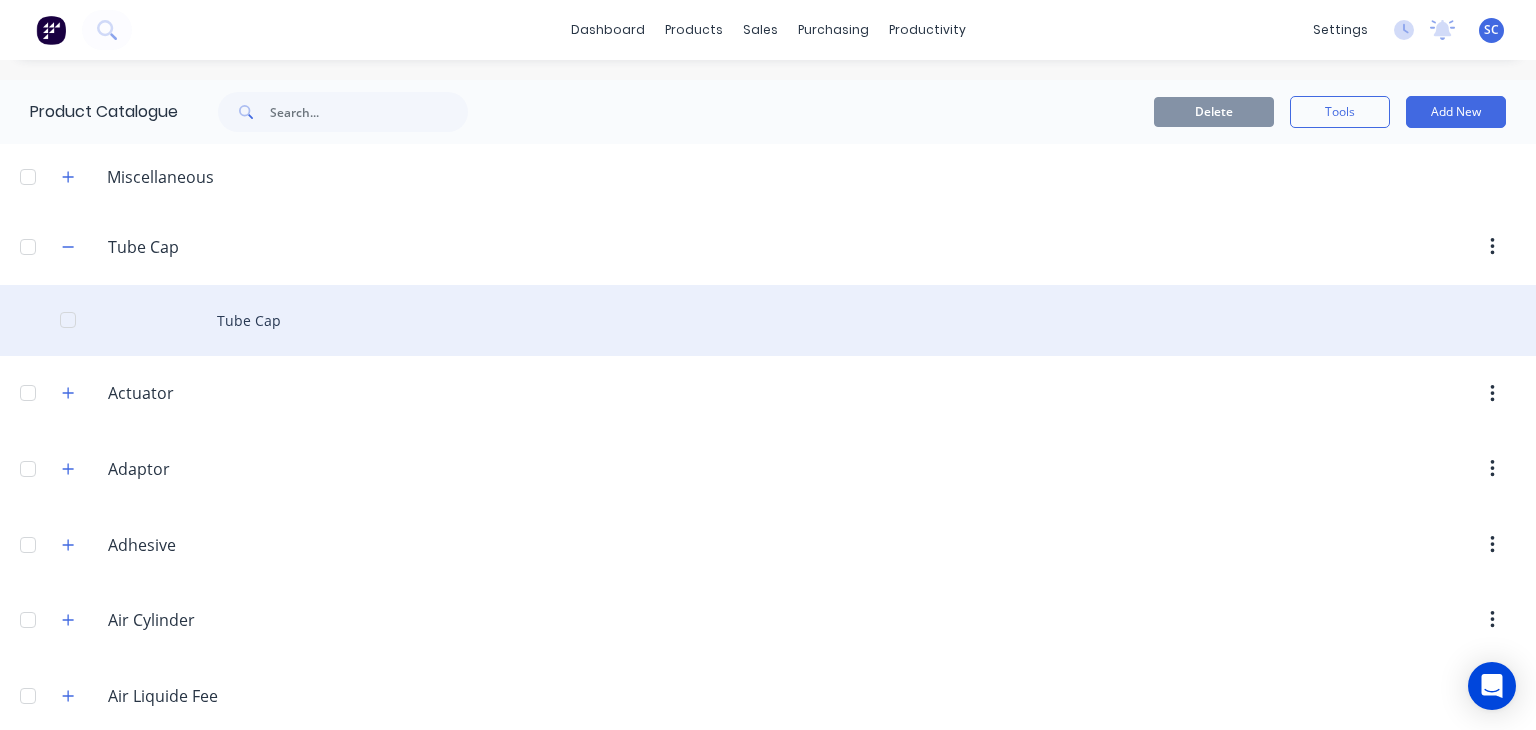 click on "Tube Cap" at bounding box center [768, 320] 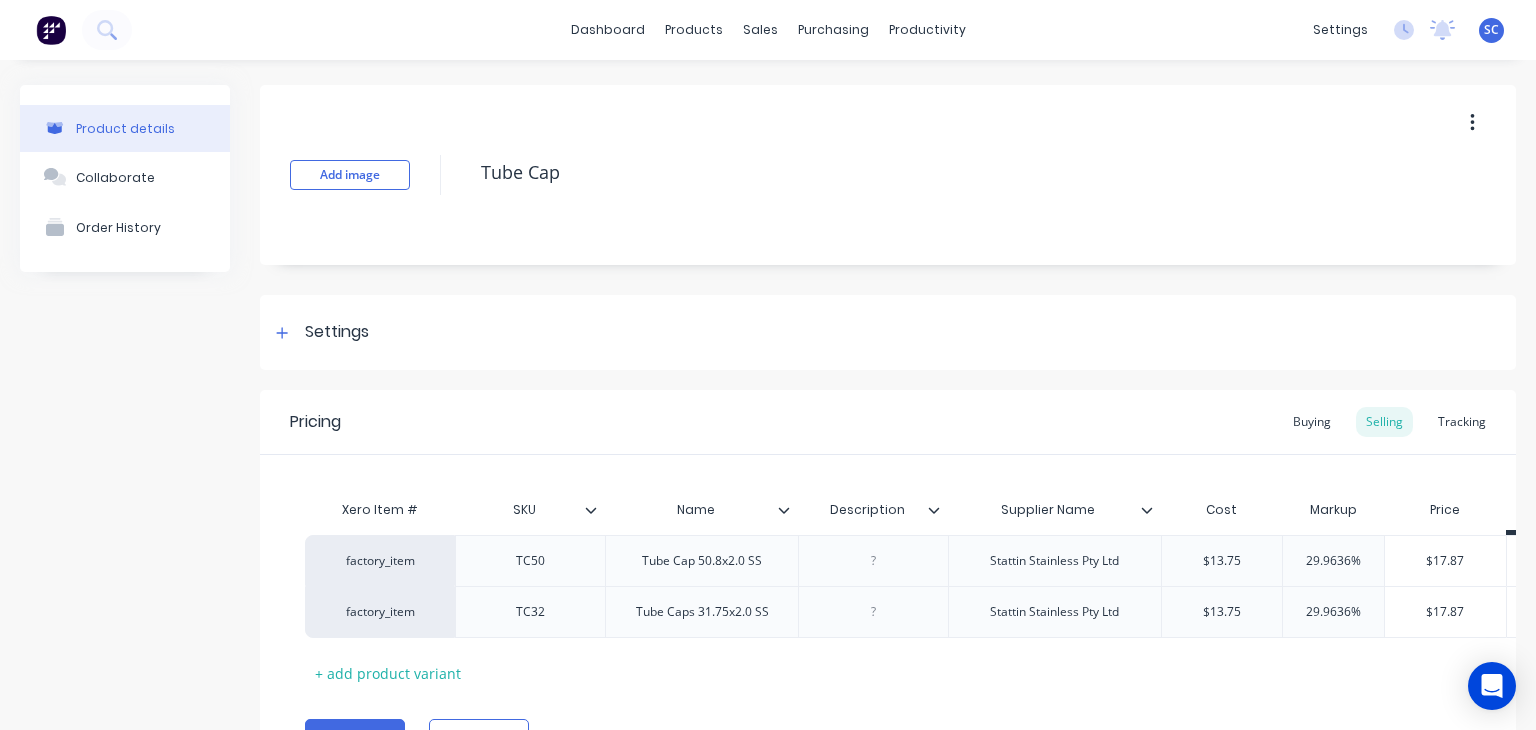 click 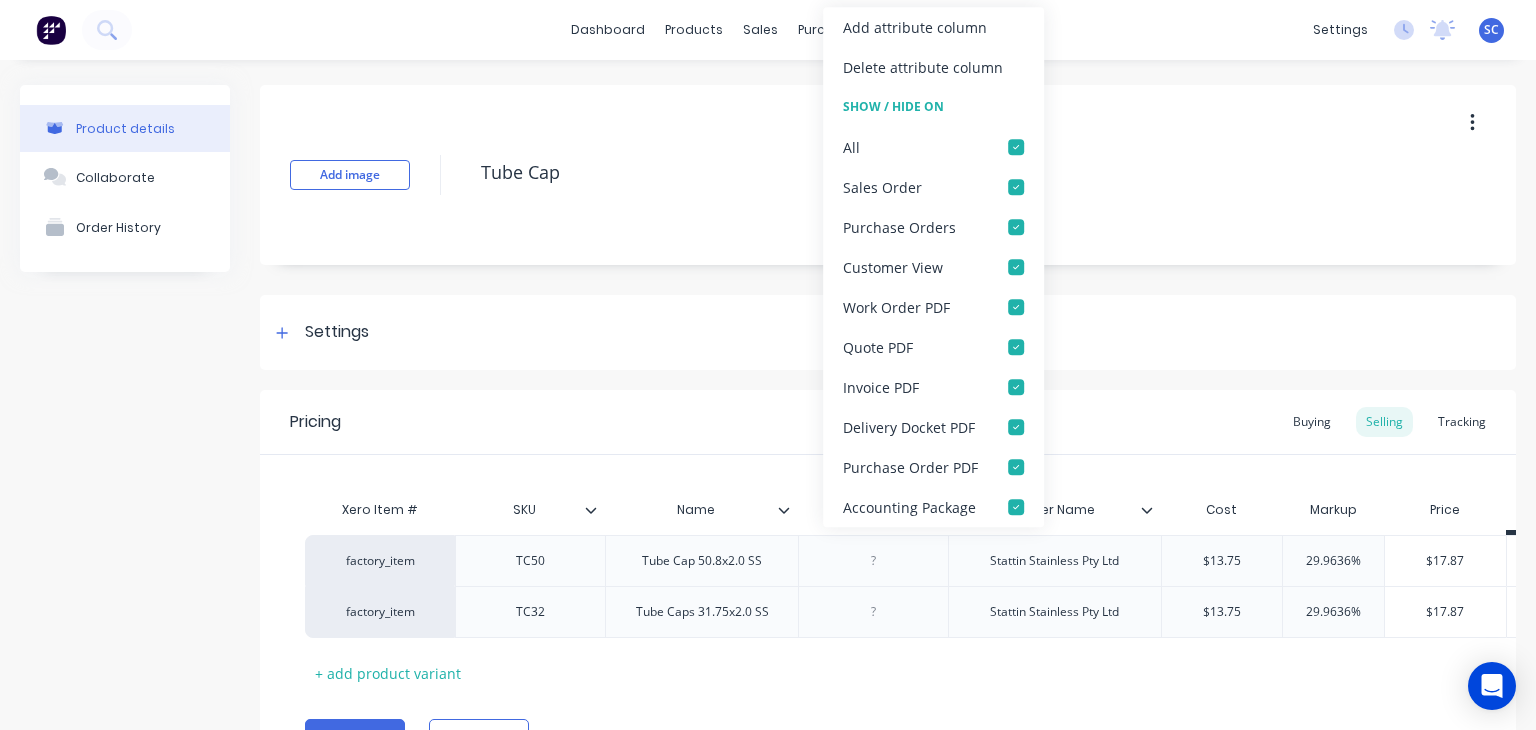click 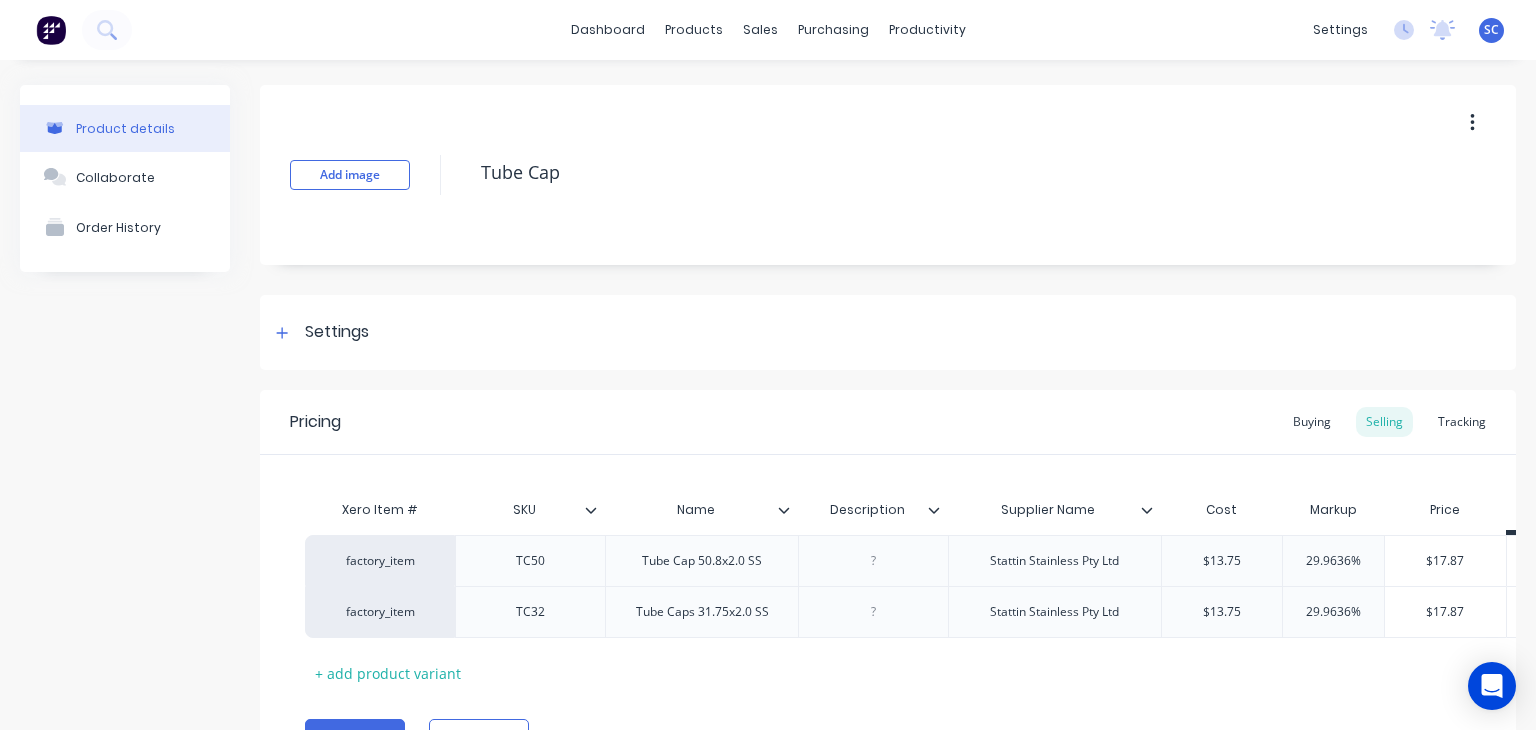 click 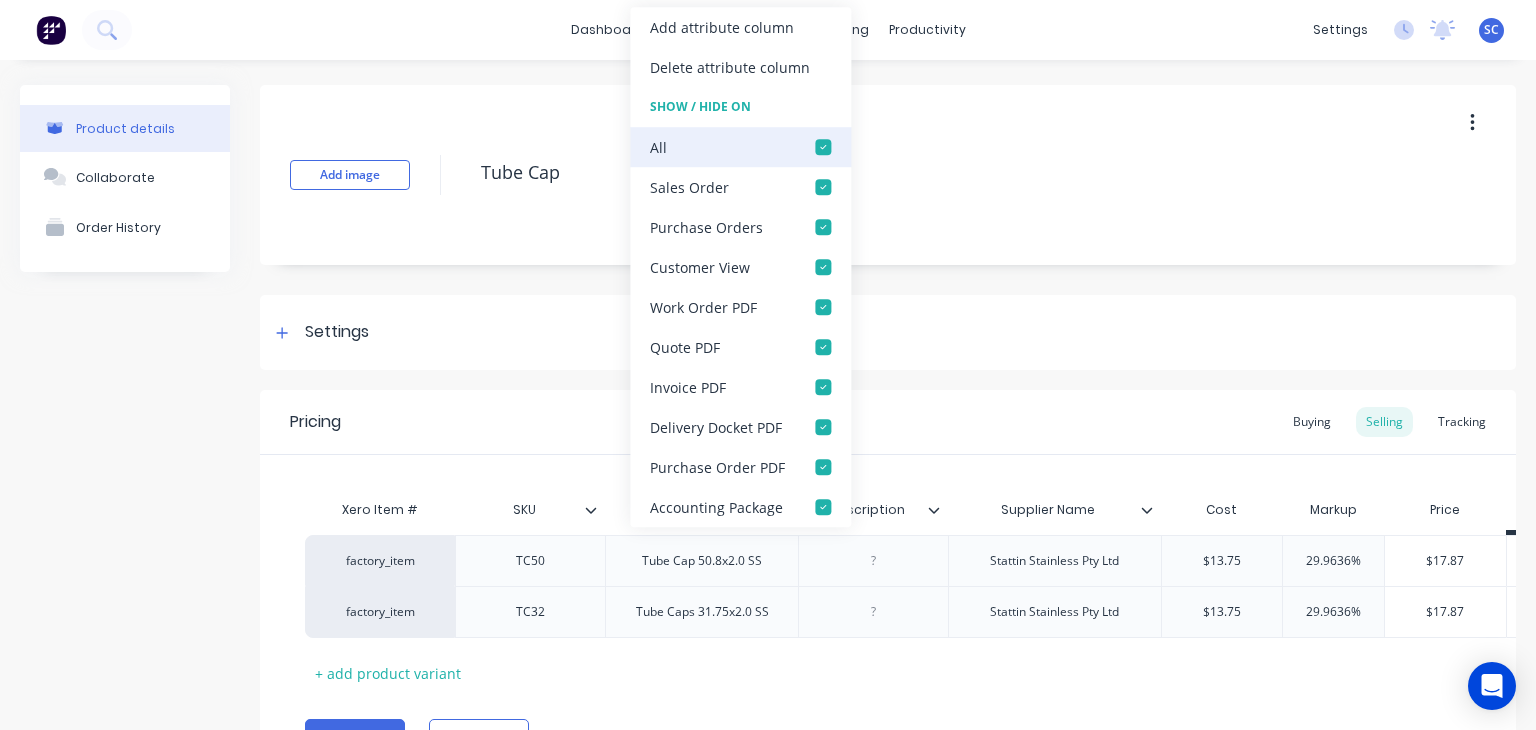 click at bounding box center [823, 147] 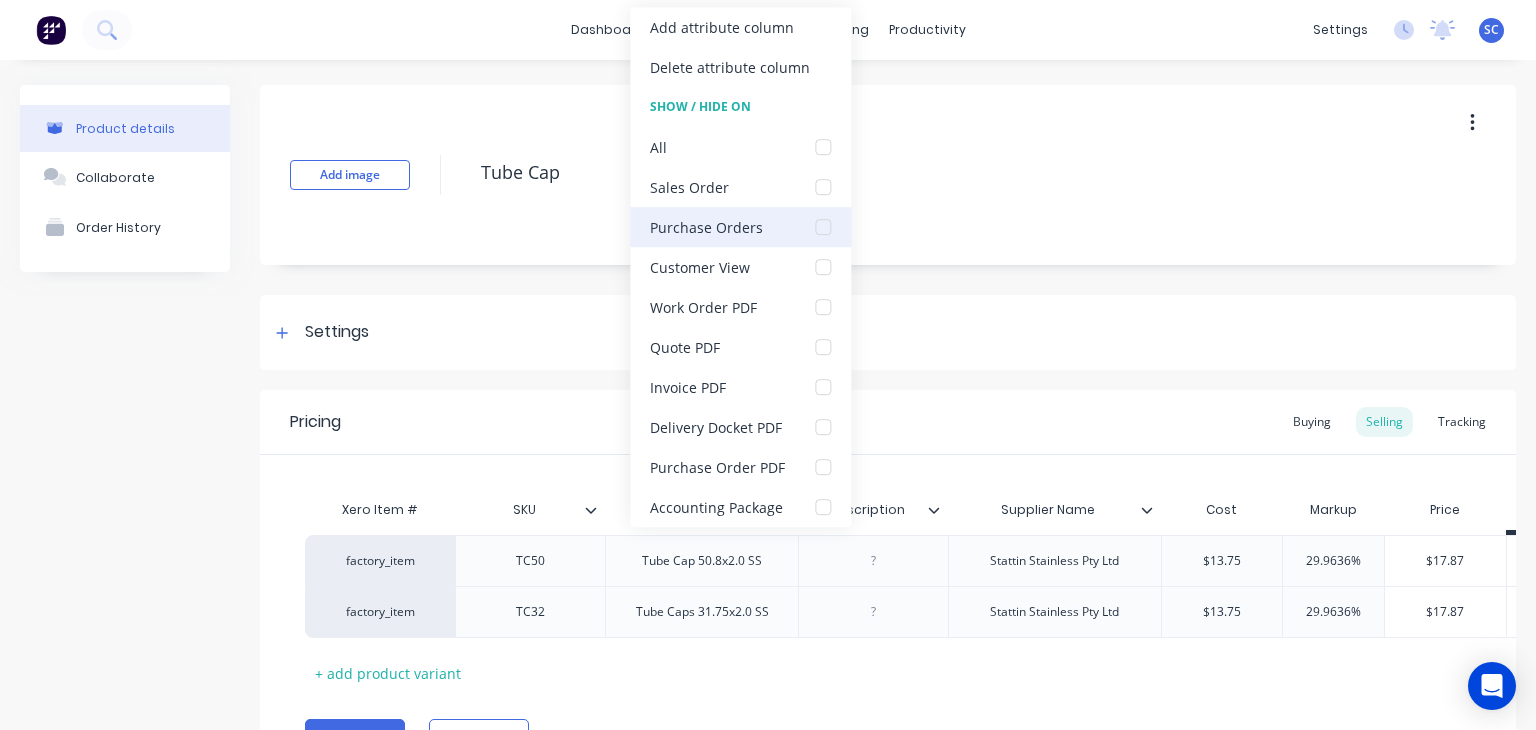 click at bounding box center [823, 227] 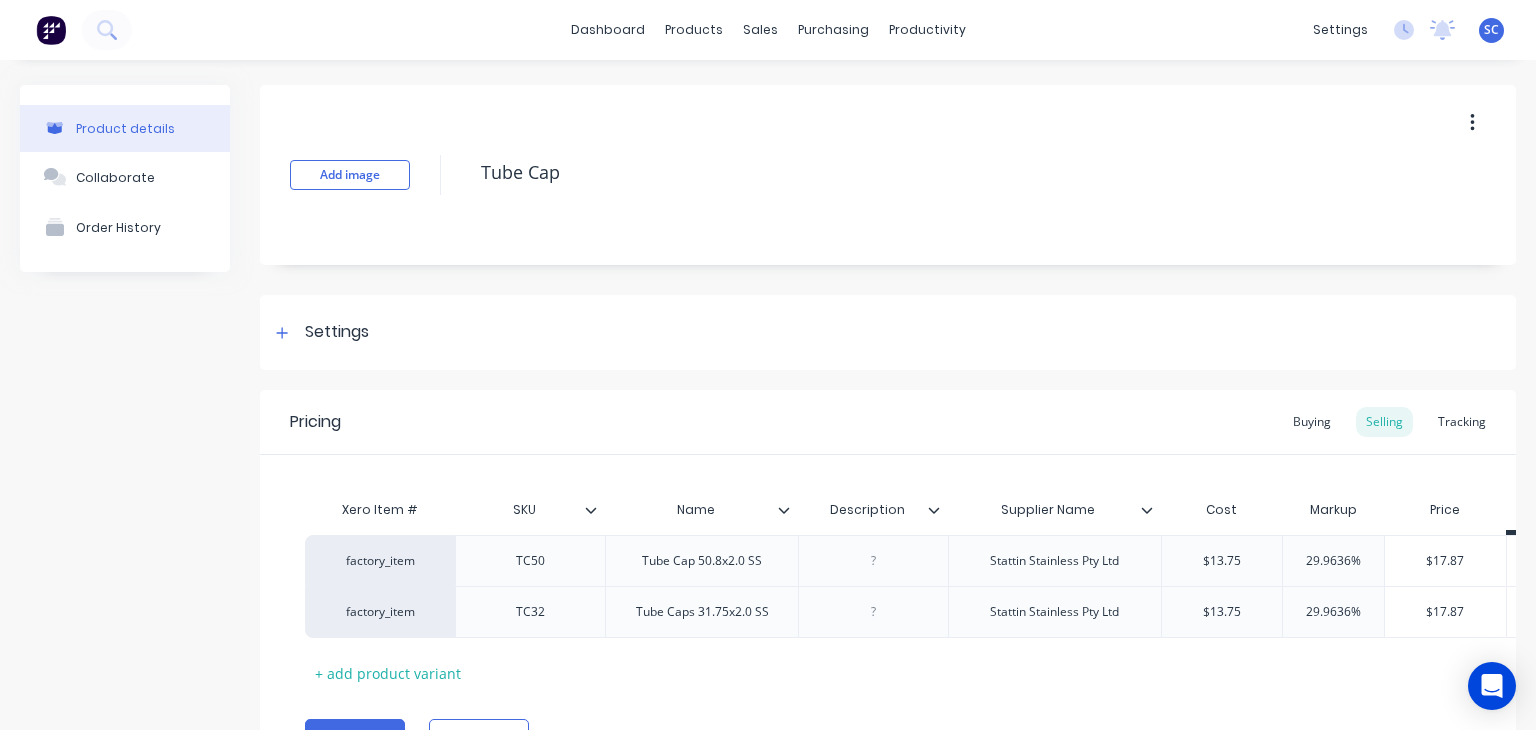 click on "Xero Item # SKU Name Description Supplier Name Cost Markup Price Standard factory_item TC50 Tube Cap 50.8x2.0 SS Stattin Stainless Pty Ltd $13.75 29.9636% $17.87 $17.87 factory_item TC32 Tube Caps 31.75x2.0 SS Stattin Stainless Pty Ltd $13.75 29.9636% $17.87 $17.87 + add product variant" at bounding box center [888, 572] 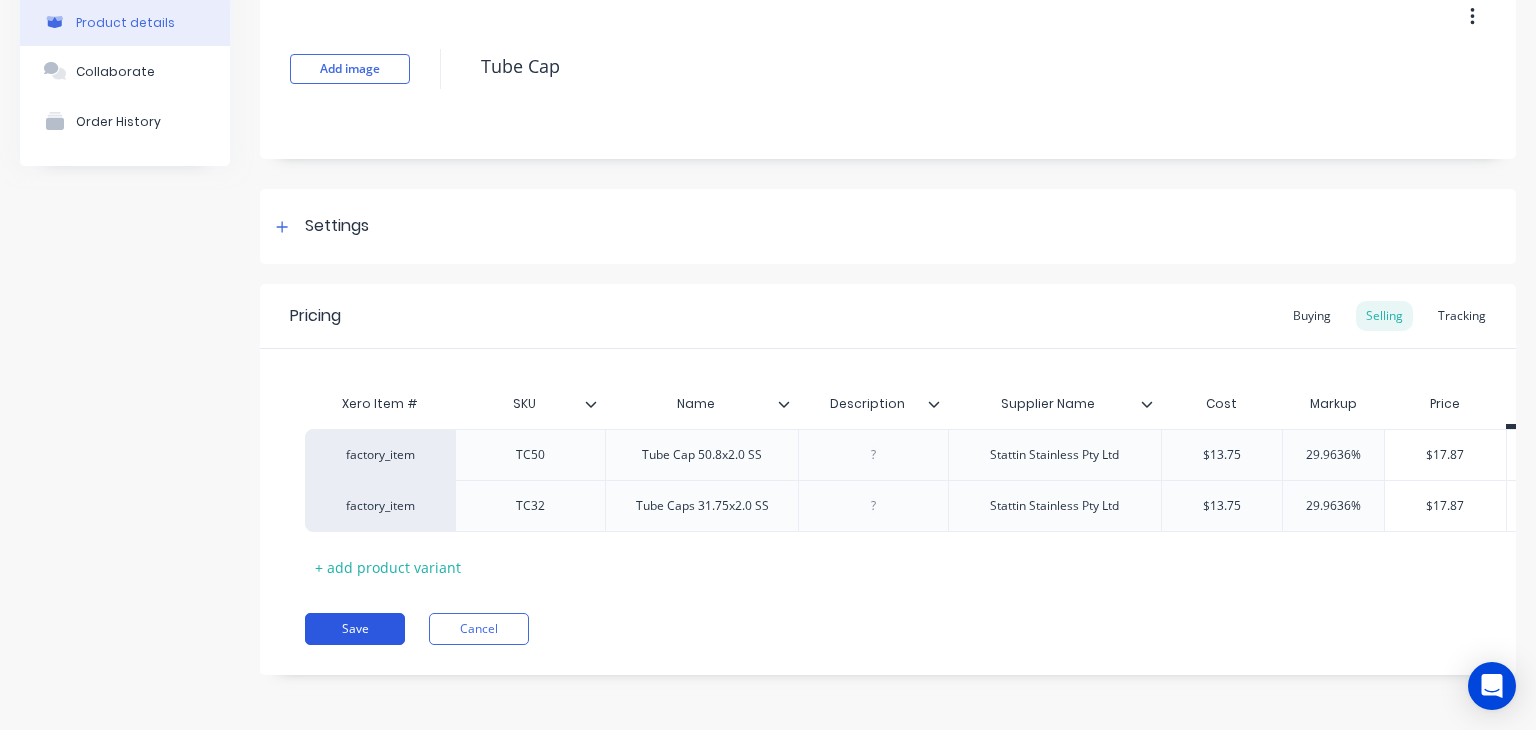 click on "Save" at bounding box center [355, 629] 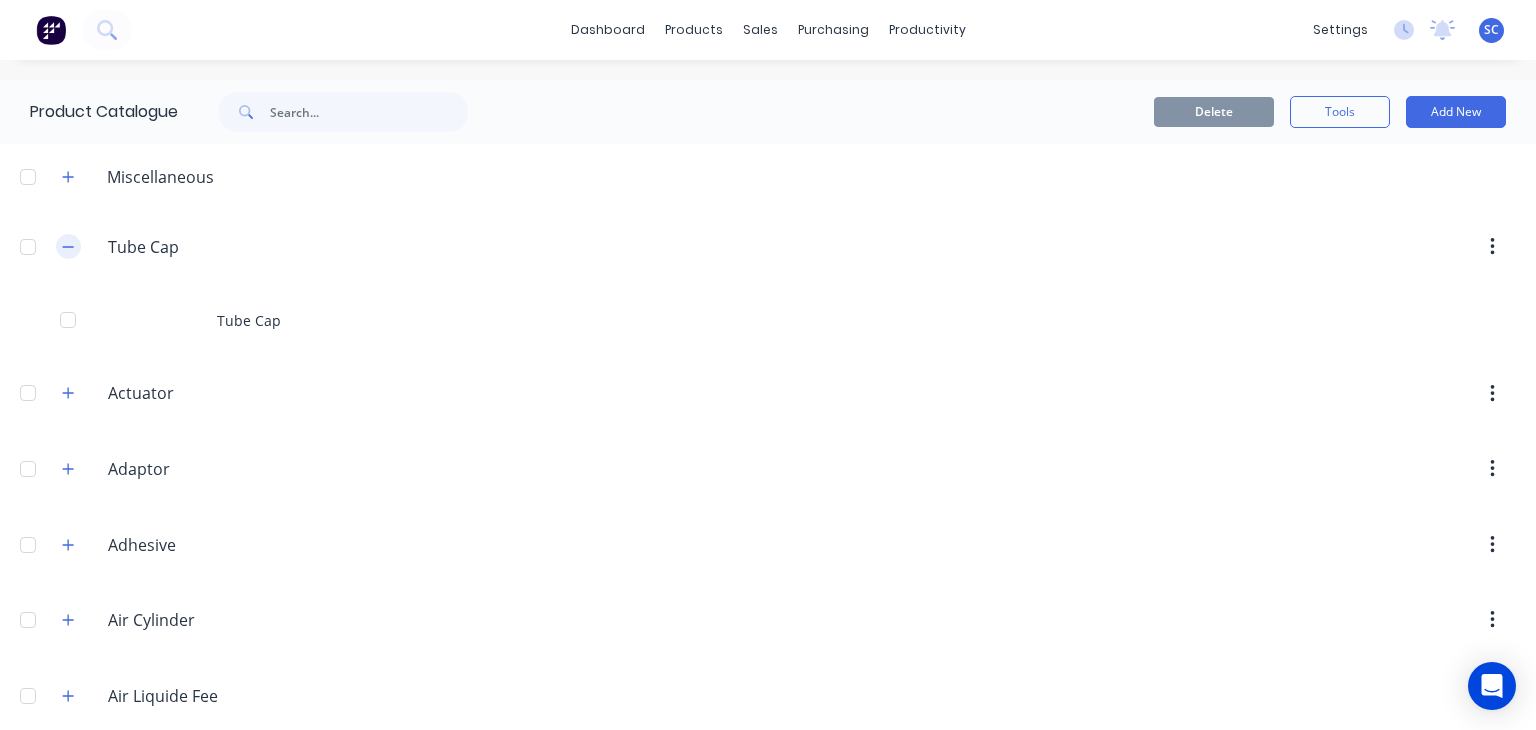 click at bounding box center (68, 246) 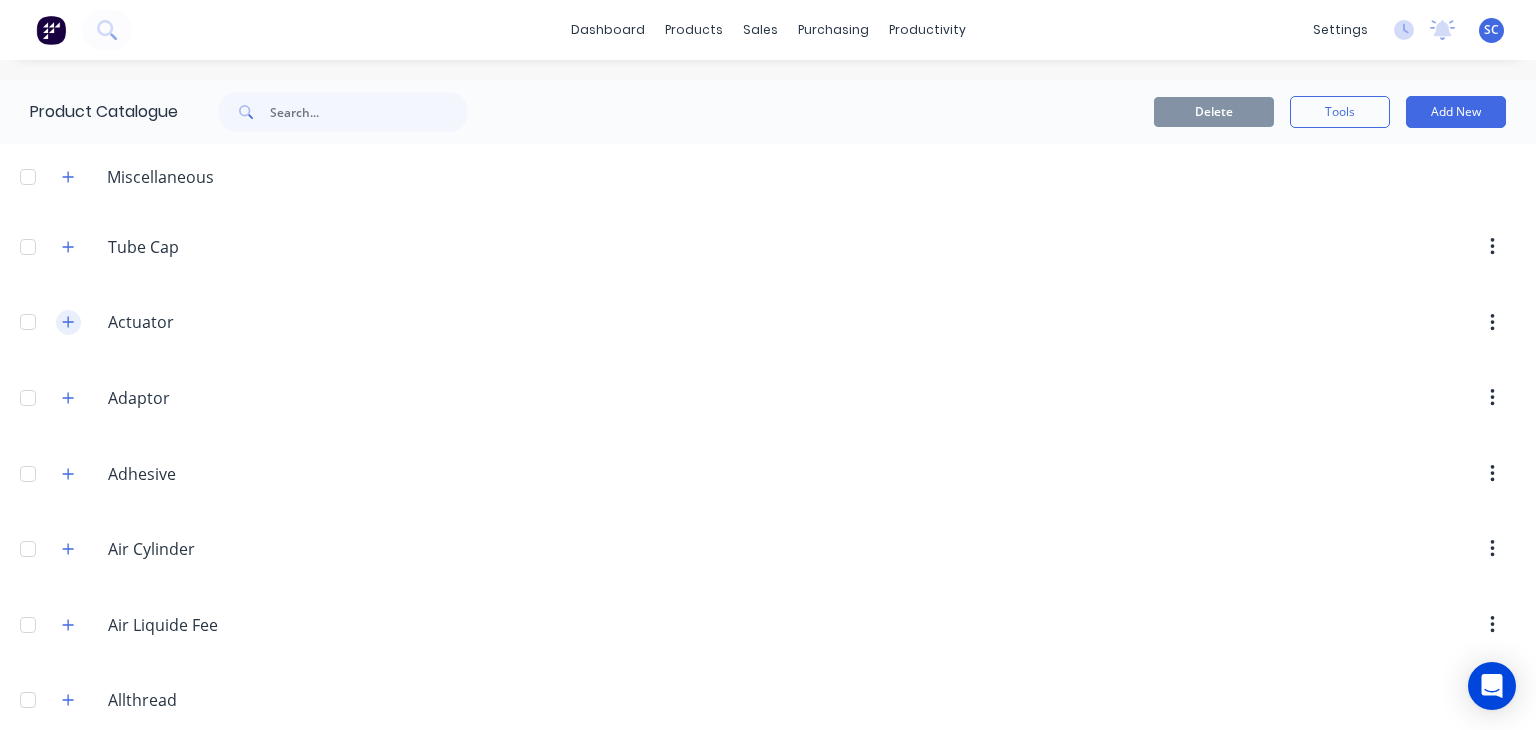 click 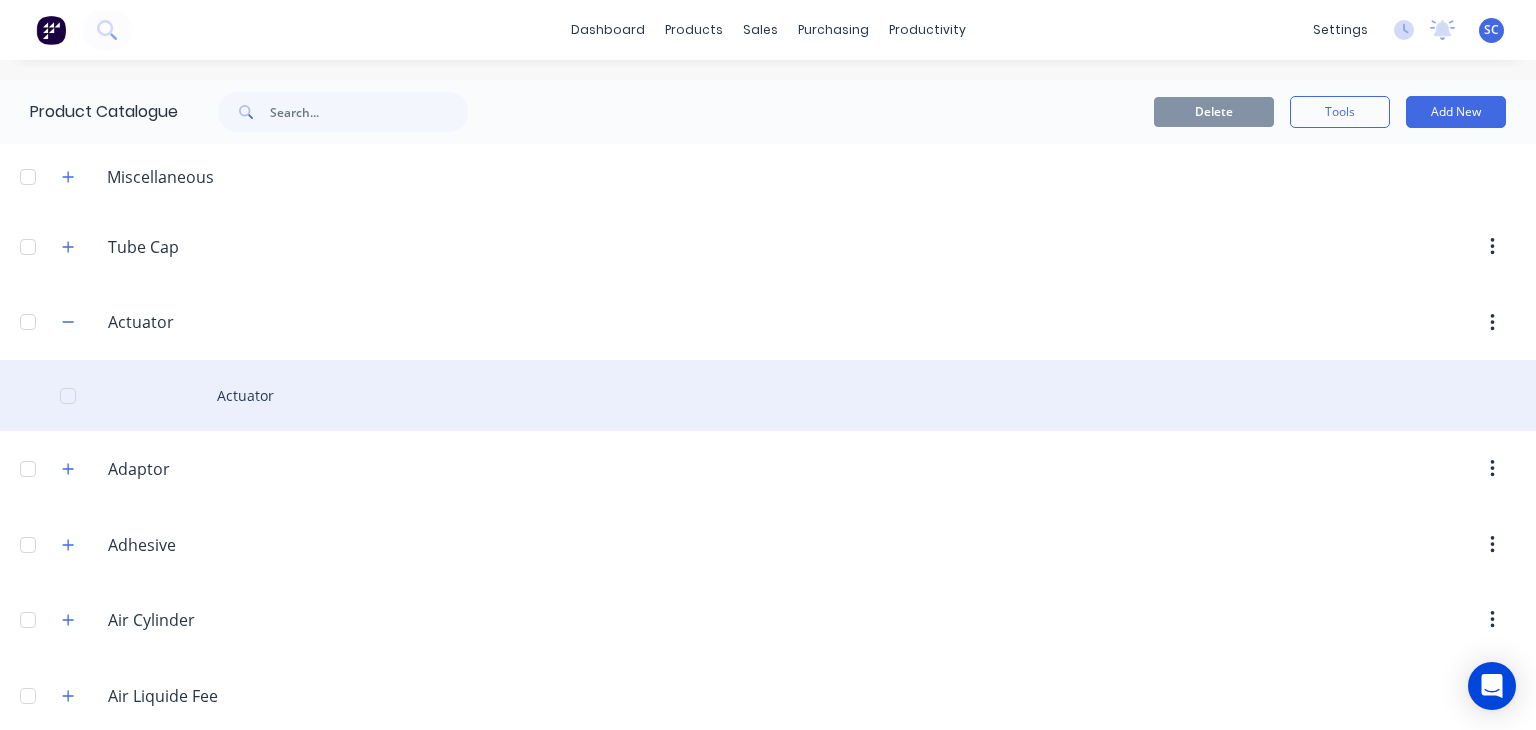 click on "Actuator" at bounding box center [768, 395] 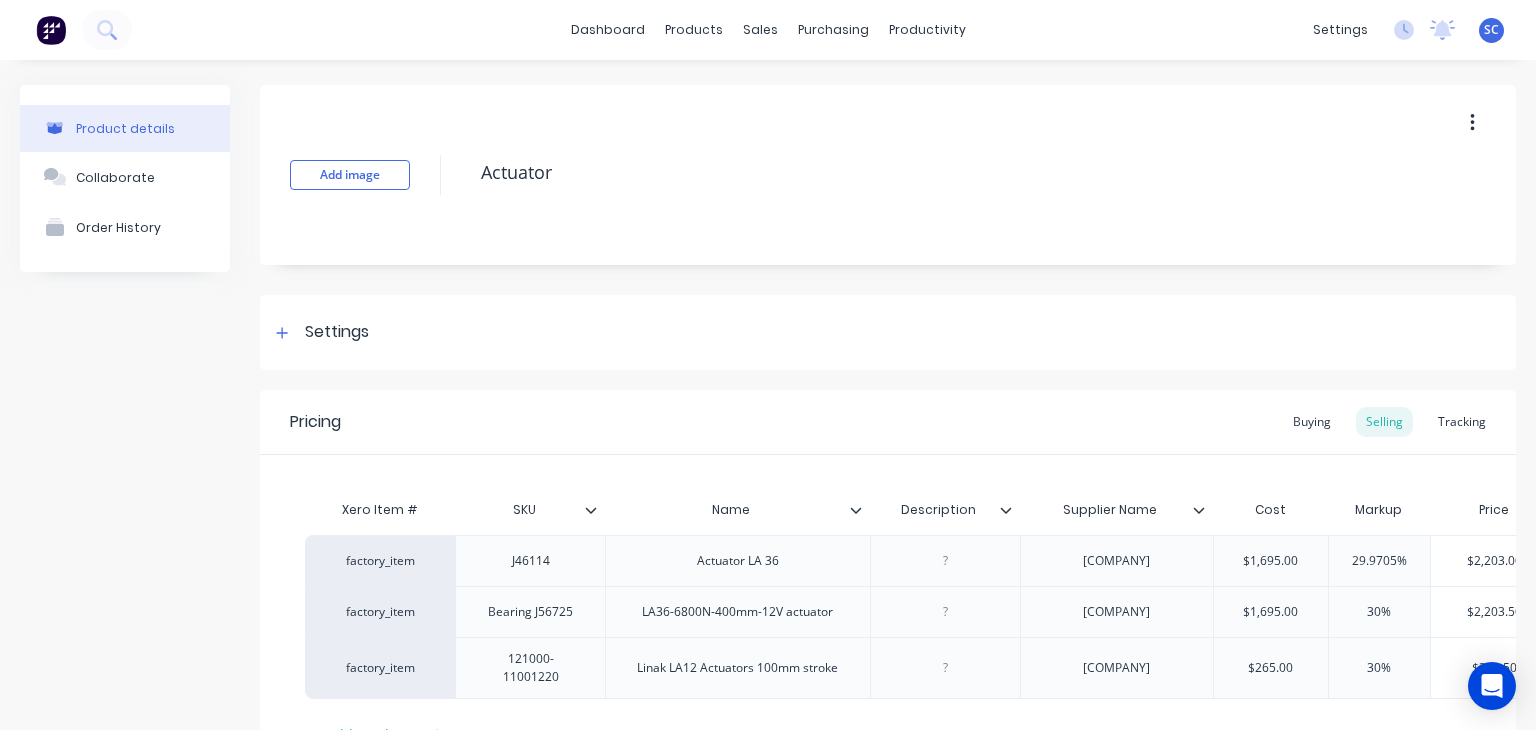 scroll, scrollTop: 171, scrollLeft: 0, axis: vertical 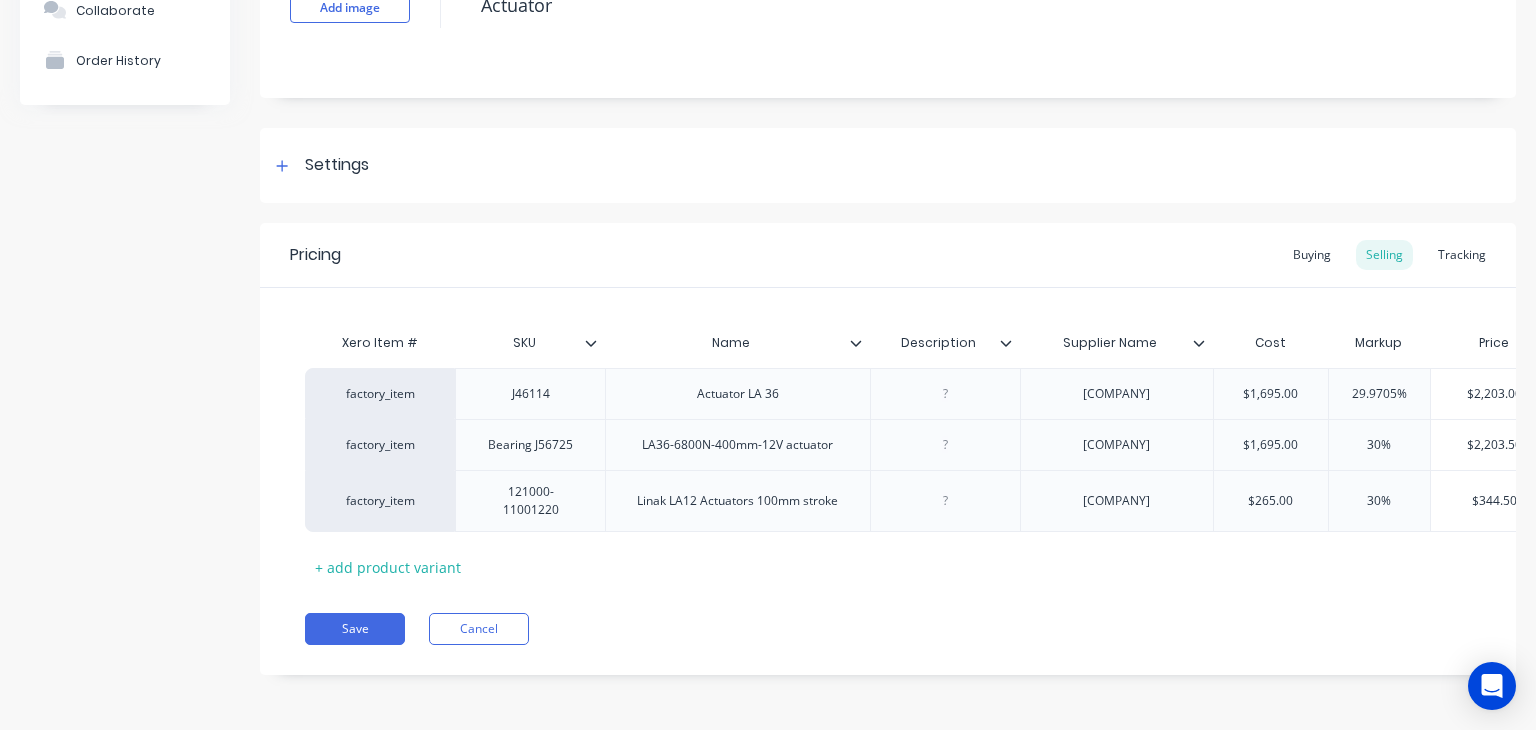 click 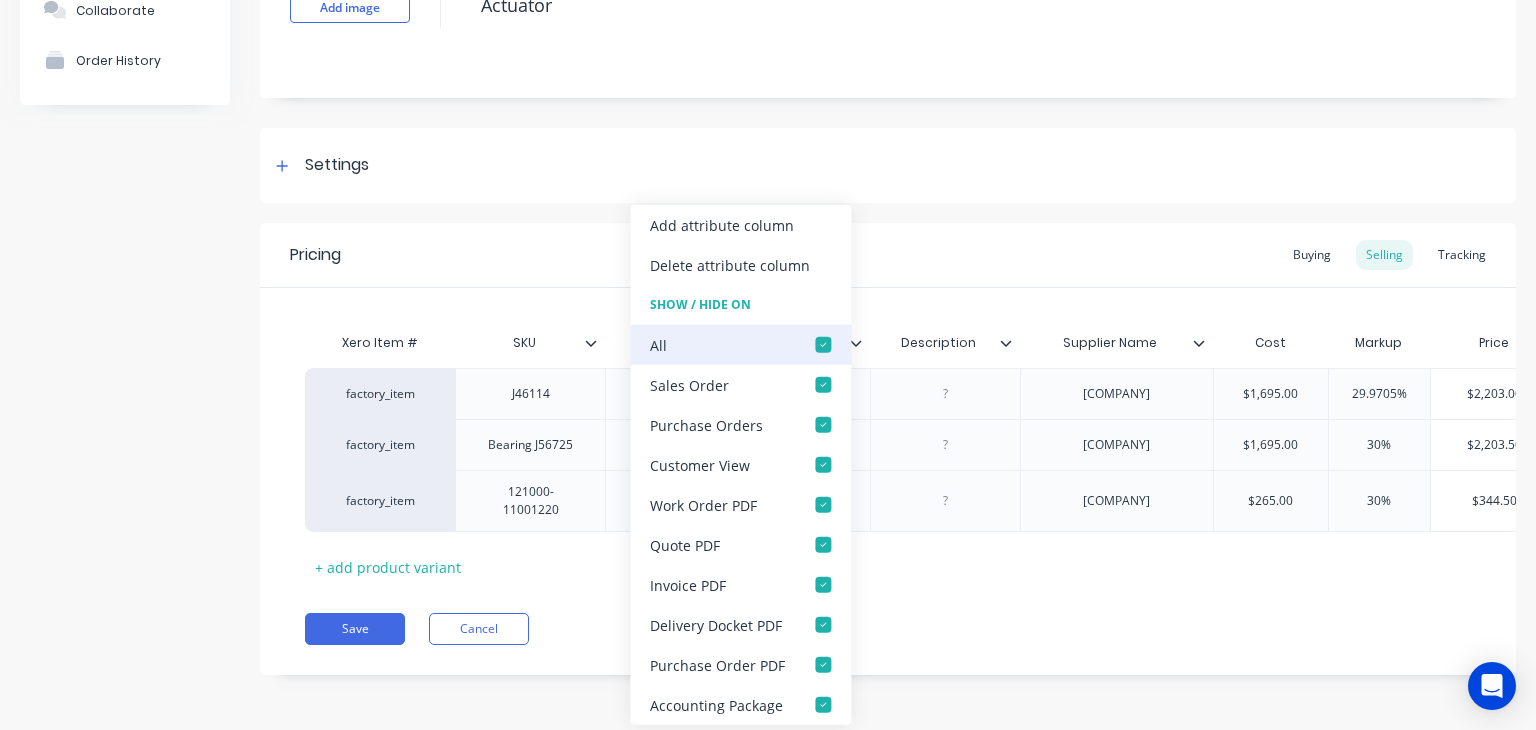 click at bounding box center (823, 345) 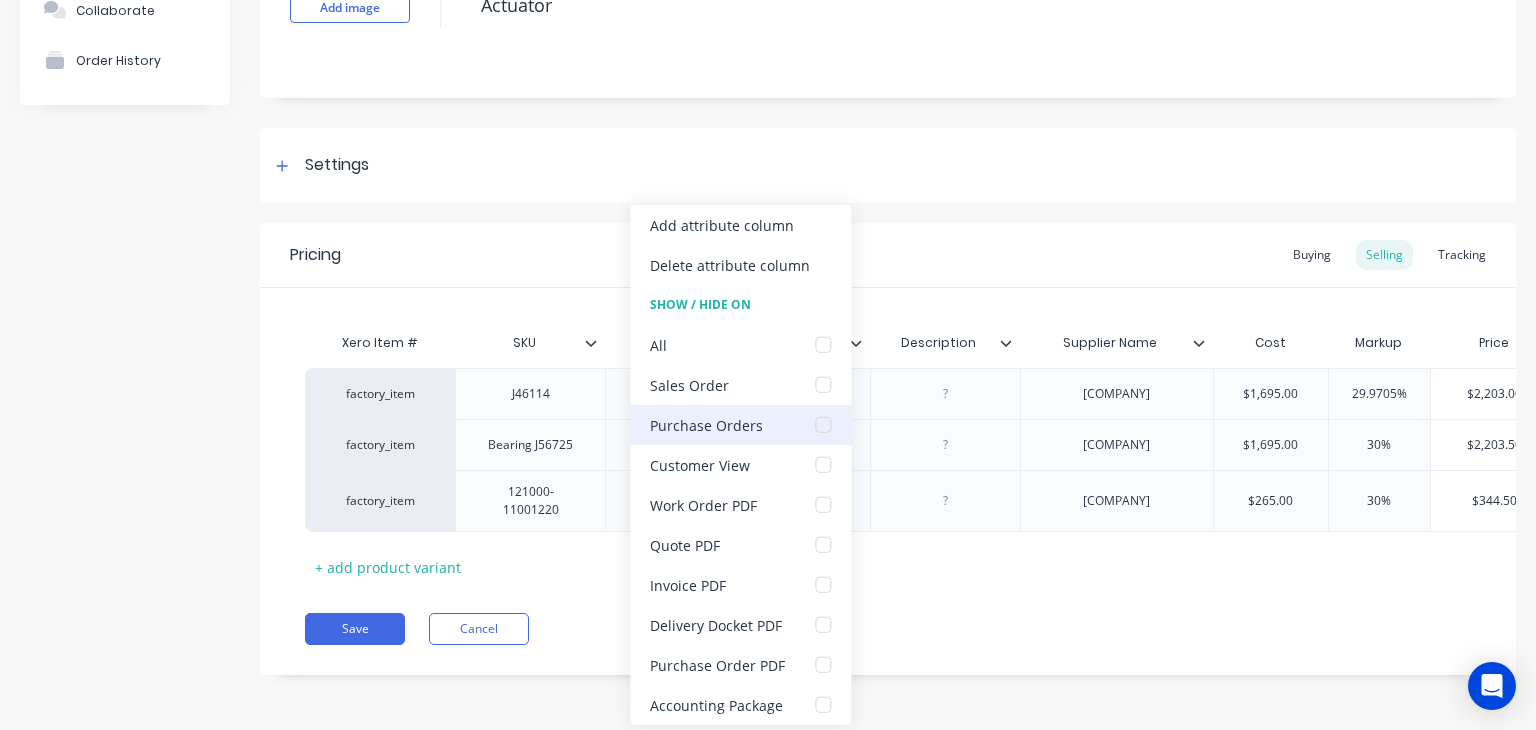 click at bounding box center [823, 425] 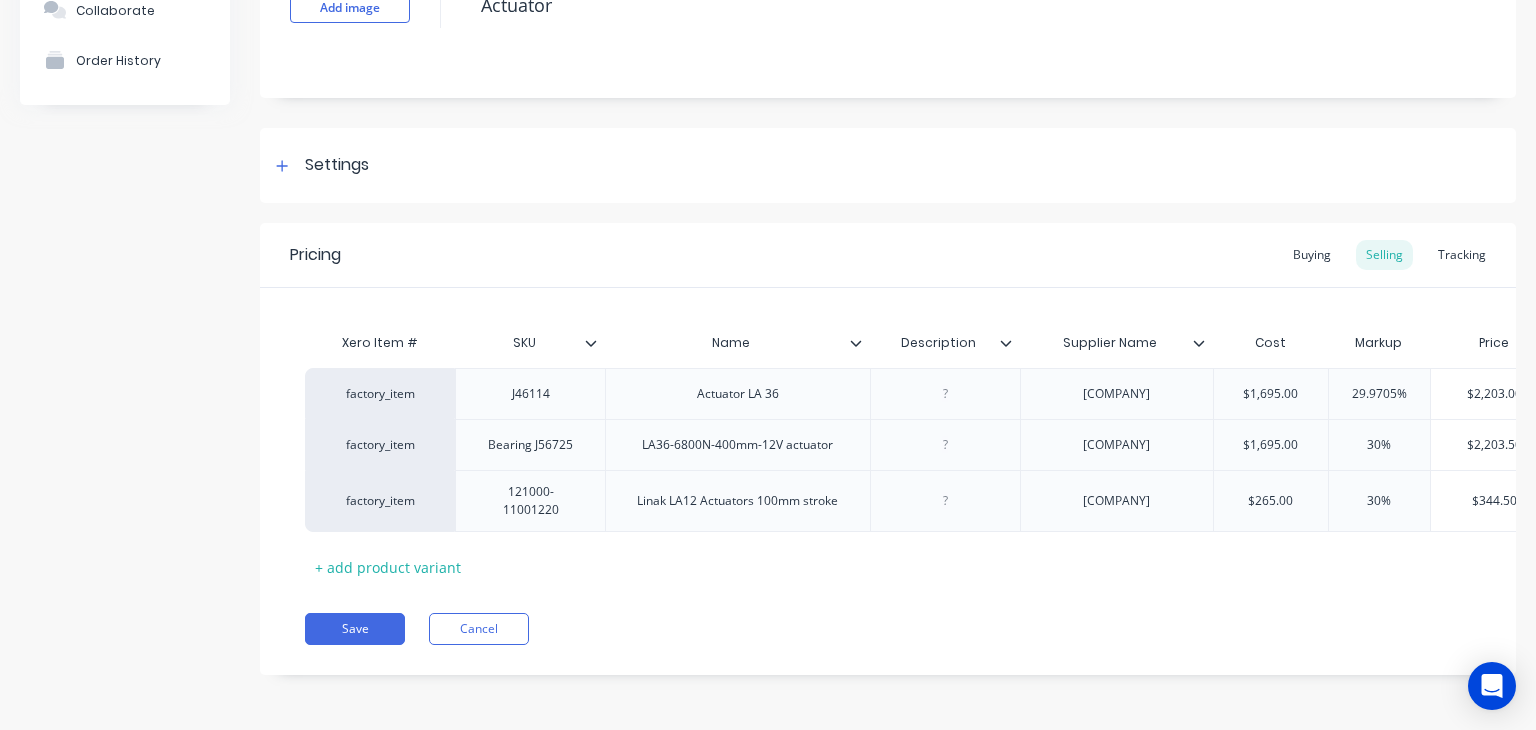 click on "Xero Item # SKU Name Description Supplier Name Cost Markup Price Standard factory_item J46114 Actuator LA 36 Motion Control Pty Ltd $1,695.00 29.9705% $2,203.00 $2,203.00 factory_item Bearing J56725 LA36-6800N-400mm-12V actuator Motion Control Pty Ltd $1,695.00 30% $2,203.50 $2,203.50 factory_item 121000-11001220 Linak LA12 Actuators 100mm stroke Motion Control Pty Ltd $265.00 30% $344.50 $344.50 + add product variant" at bounding box center (888, 435) 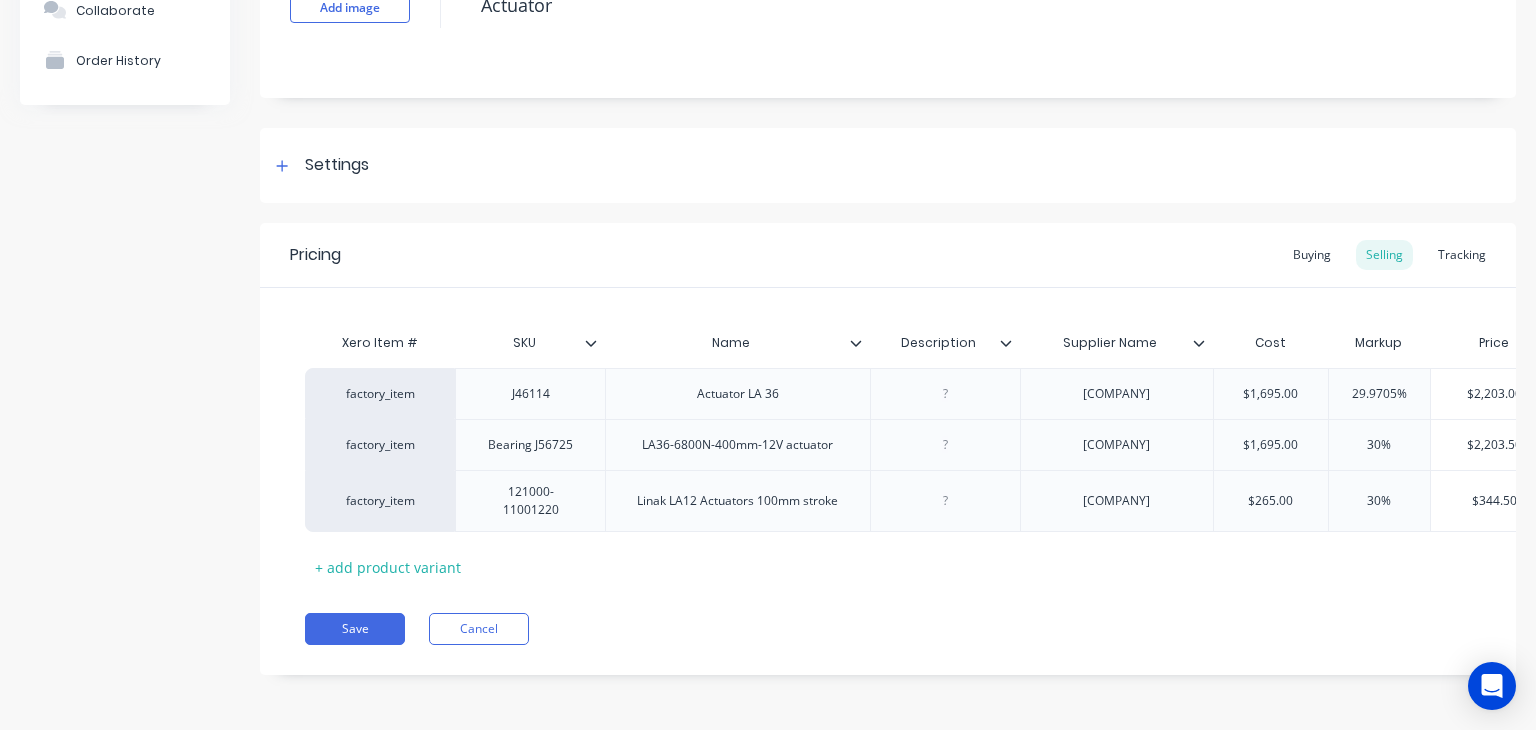 click 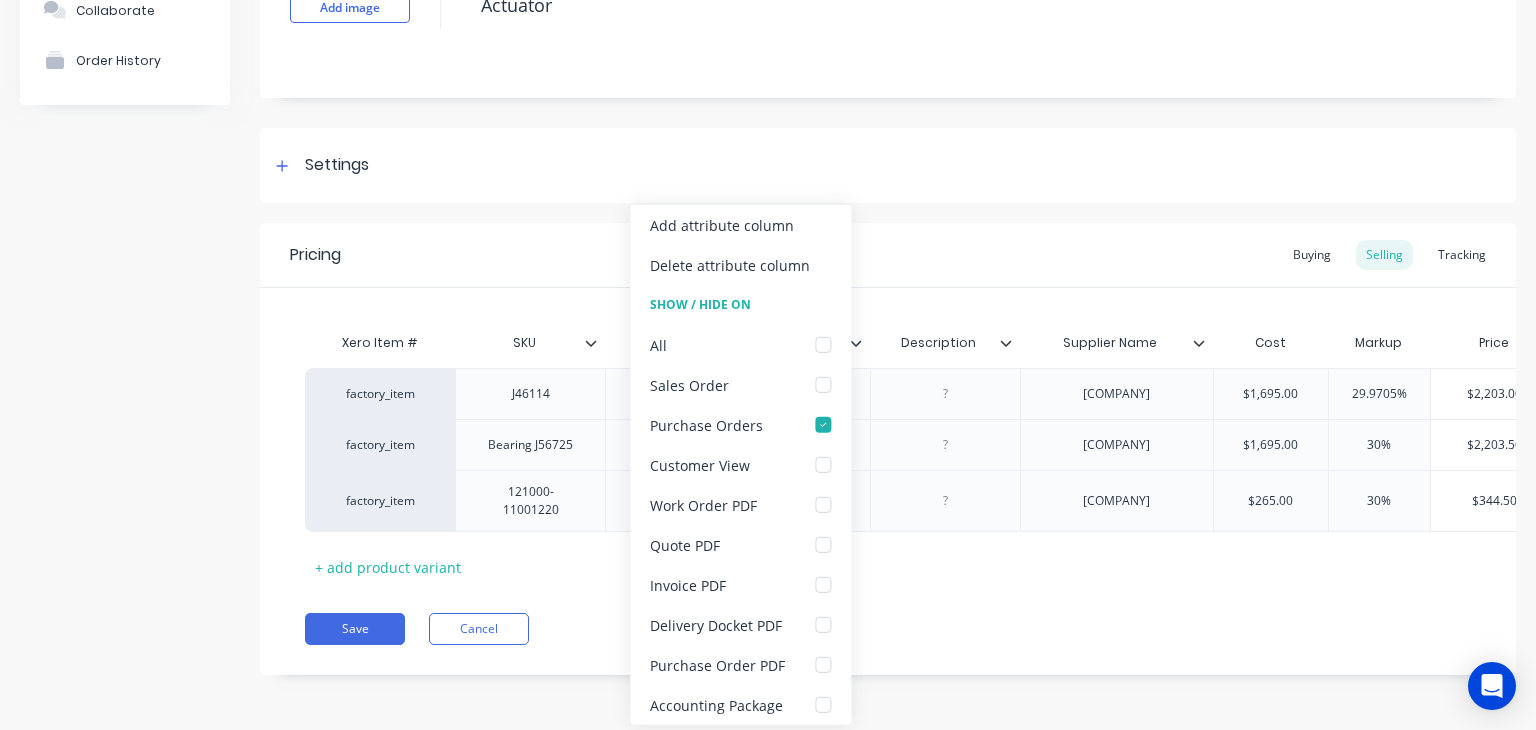 click 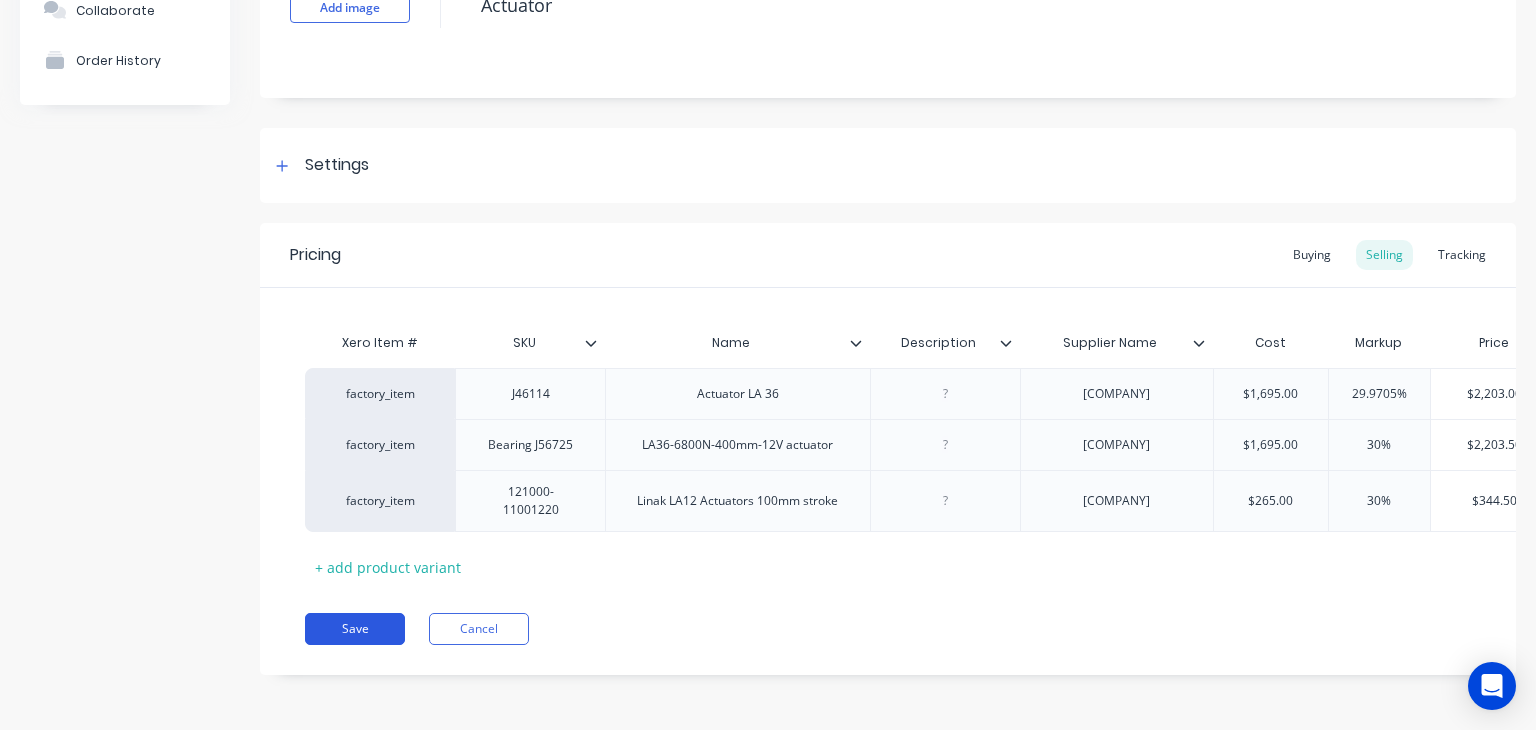 click on "Save" at bounding box center [355, 629] 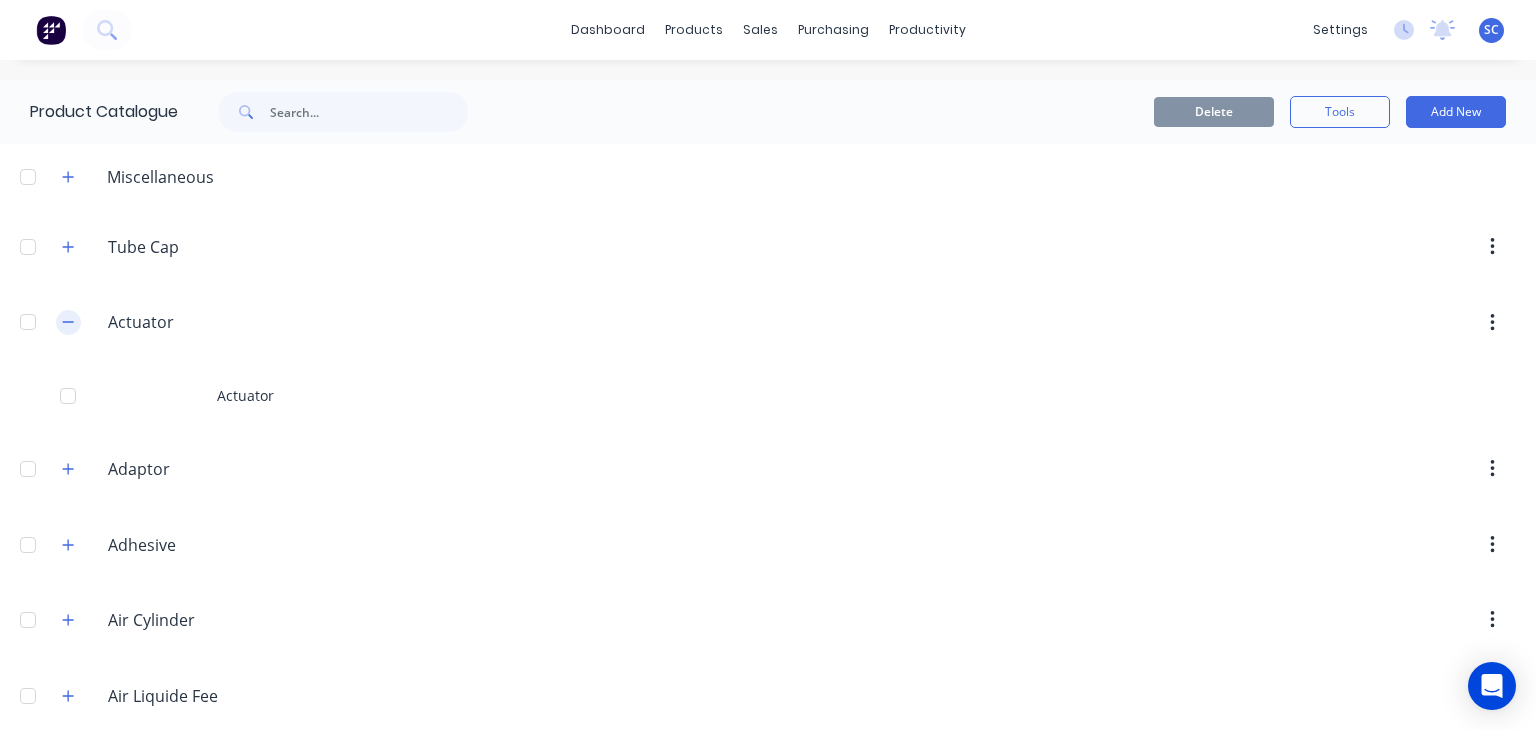 click at bounding box center (68, 322) 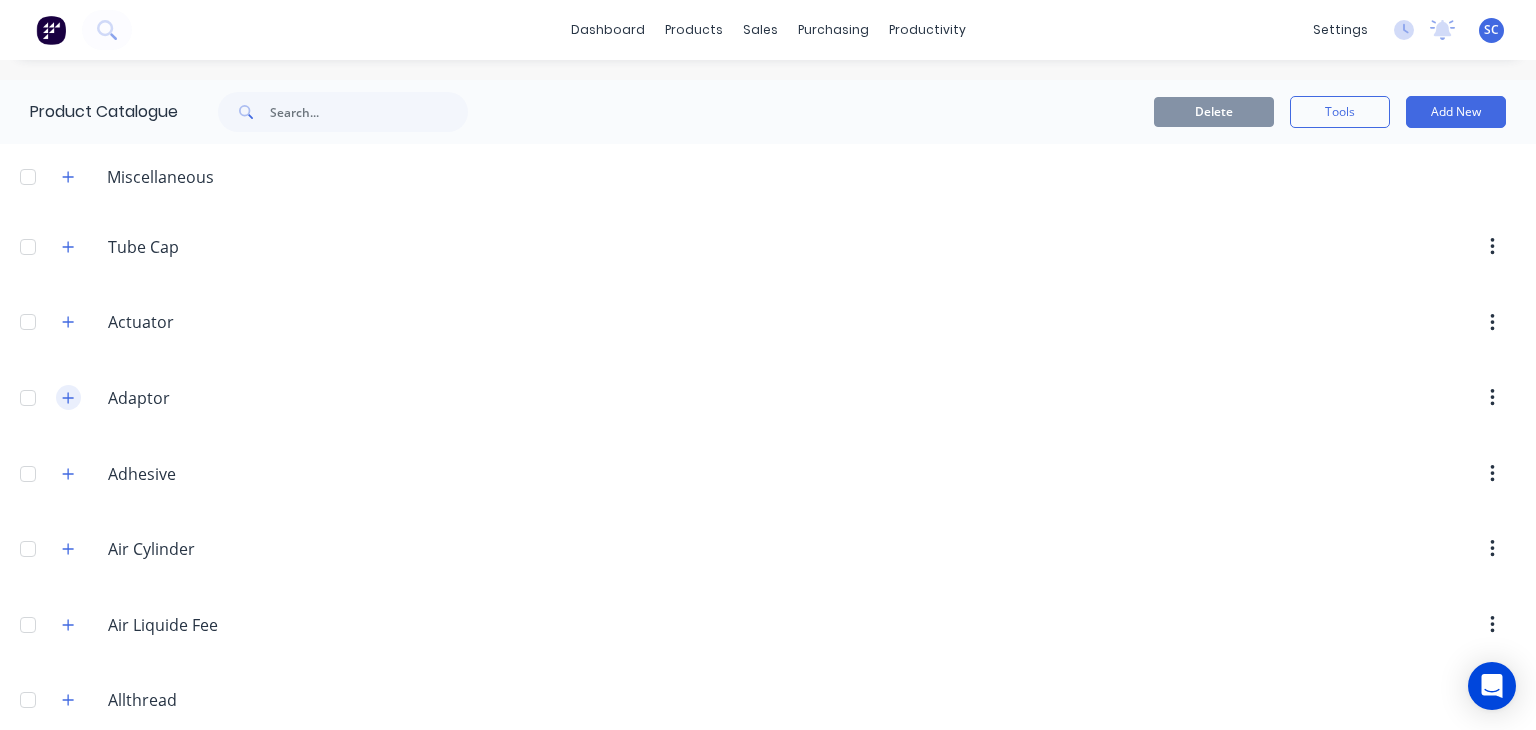 click at bounding box center [68, 397] 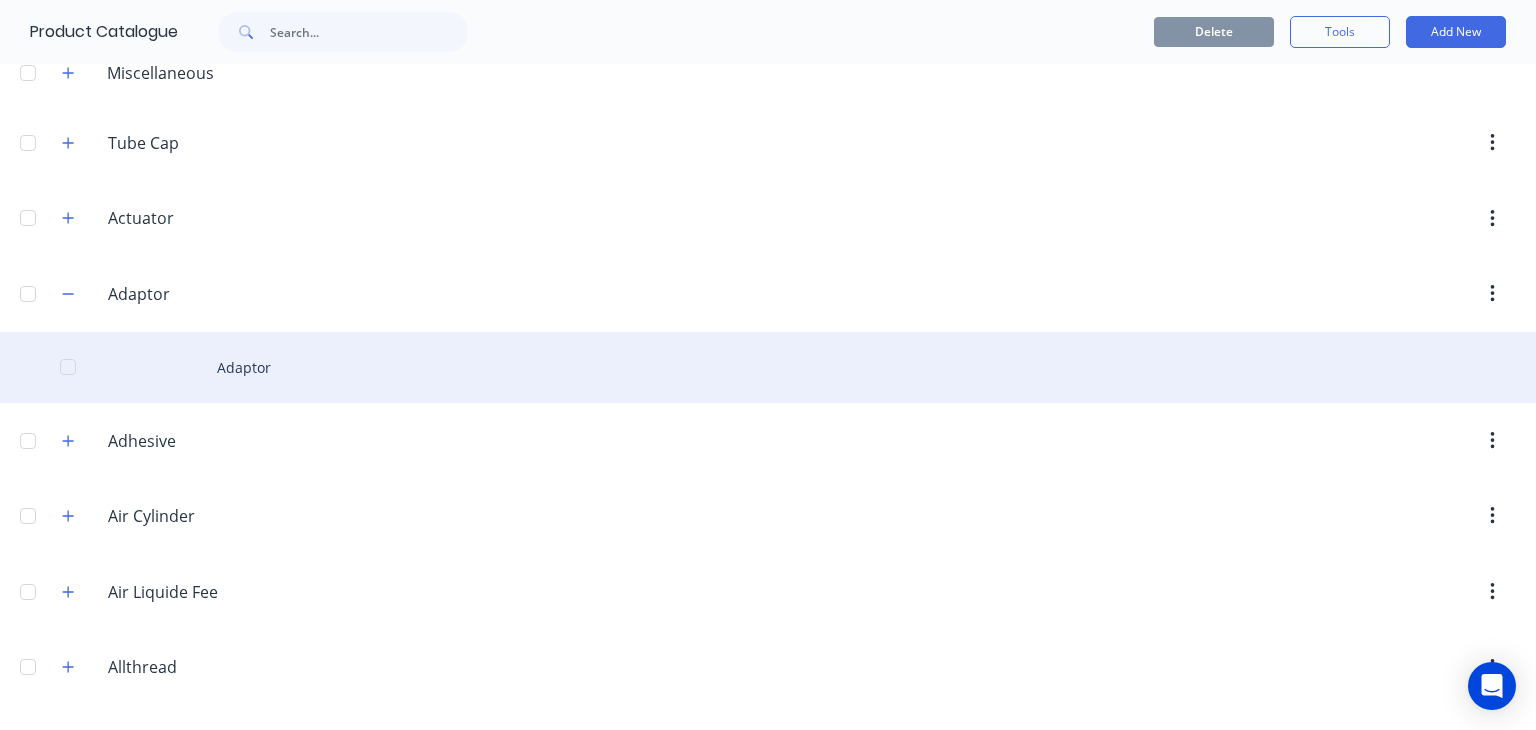 scroll, scrollTop: 107, scrollLeft: 0, axis: vertical 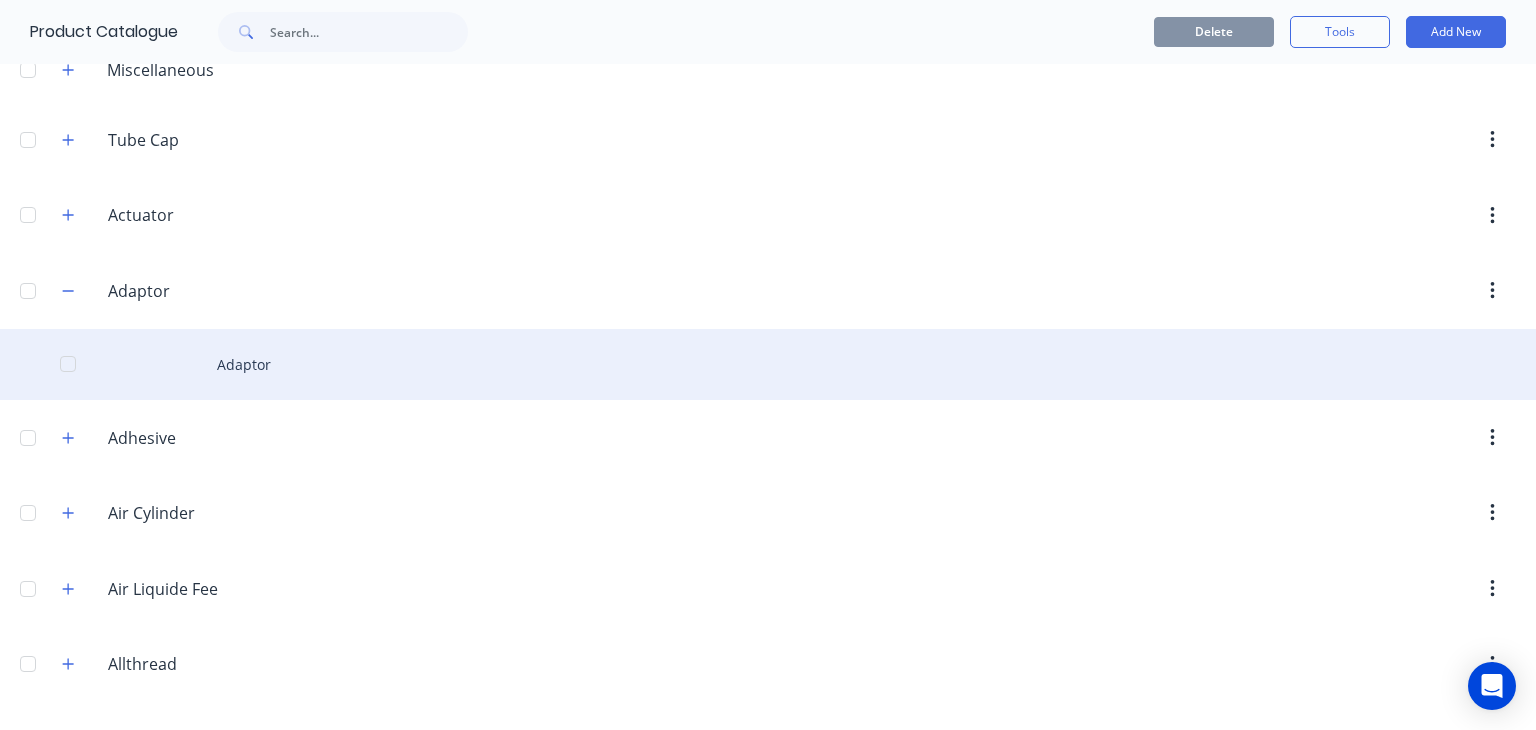 click on "Adaptor" at bounding box center (768, 364) 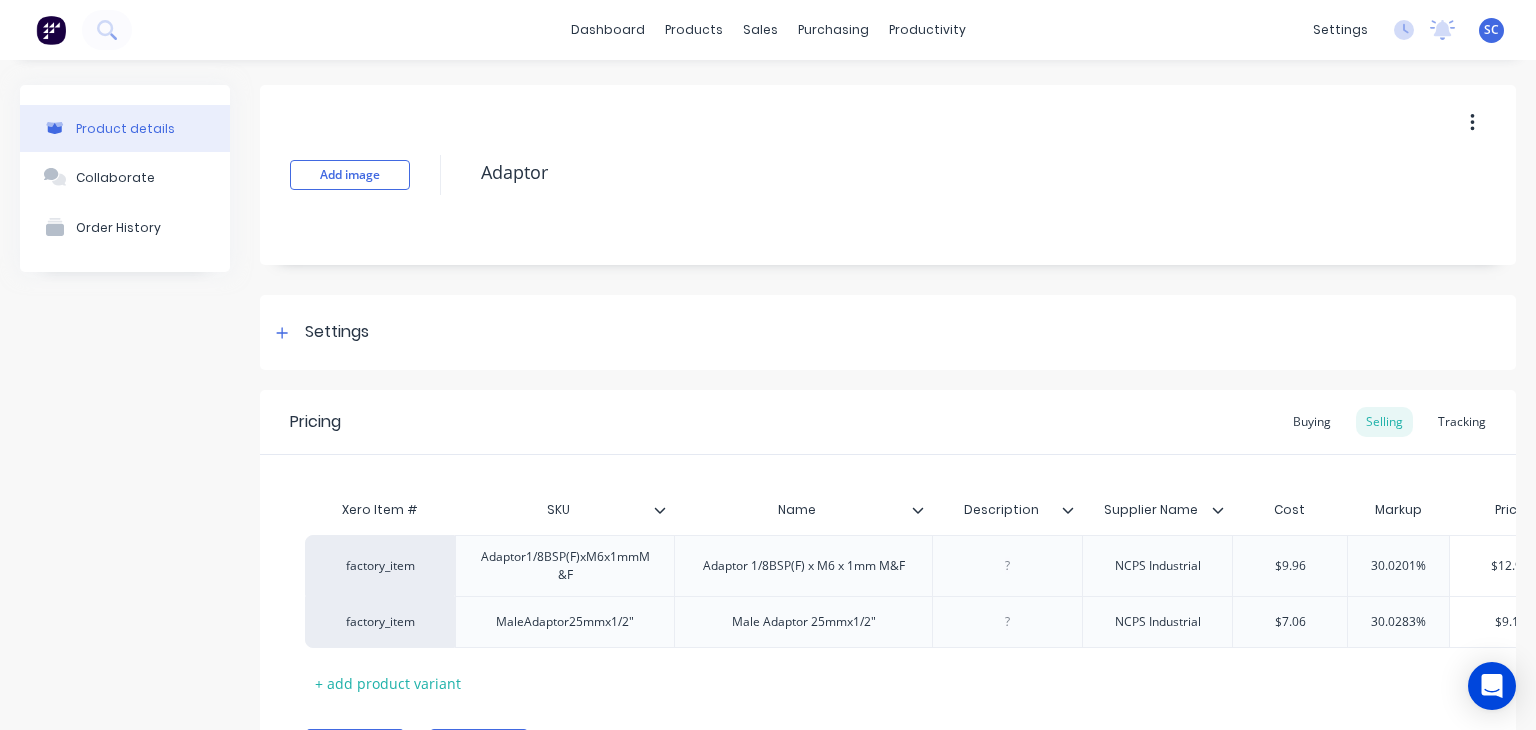 scroll, scrollTop: 130, scrollLeft: 0, axis: vertical 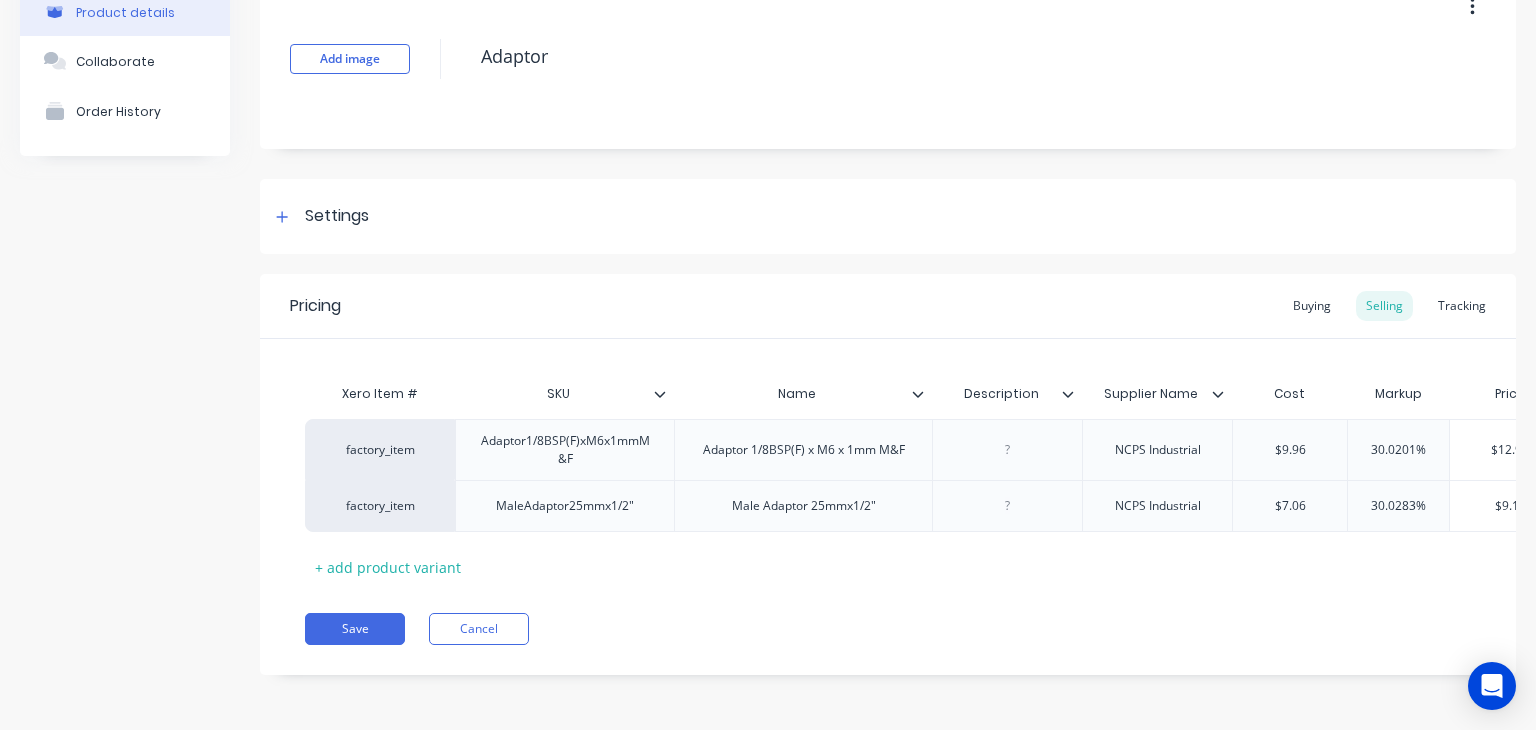 click at bounding box center [668, 394] 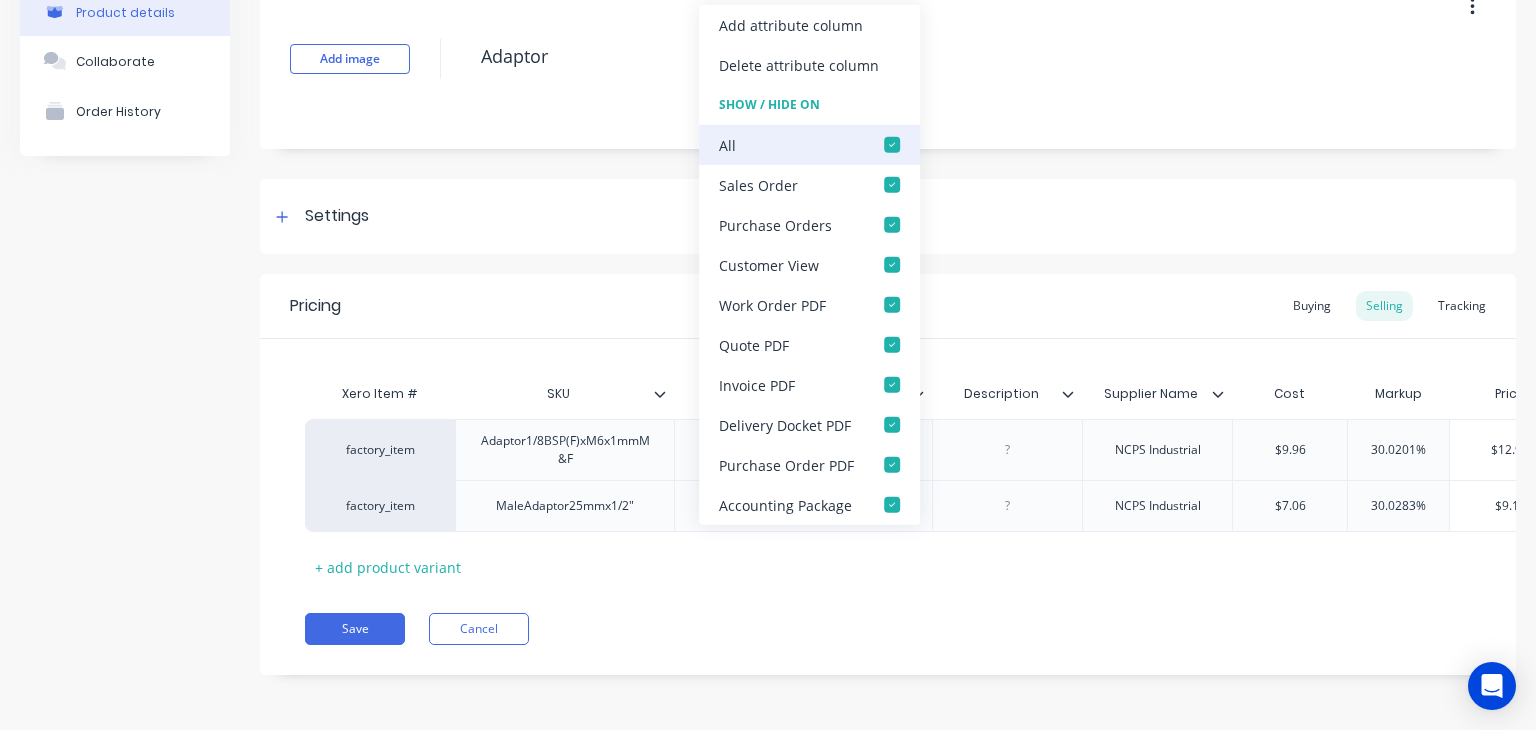 click at bounding box center (892, 145) 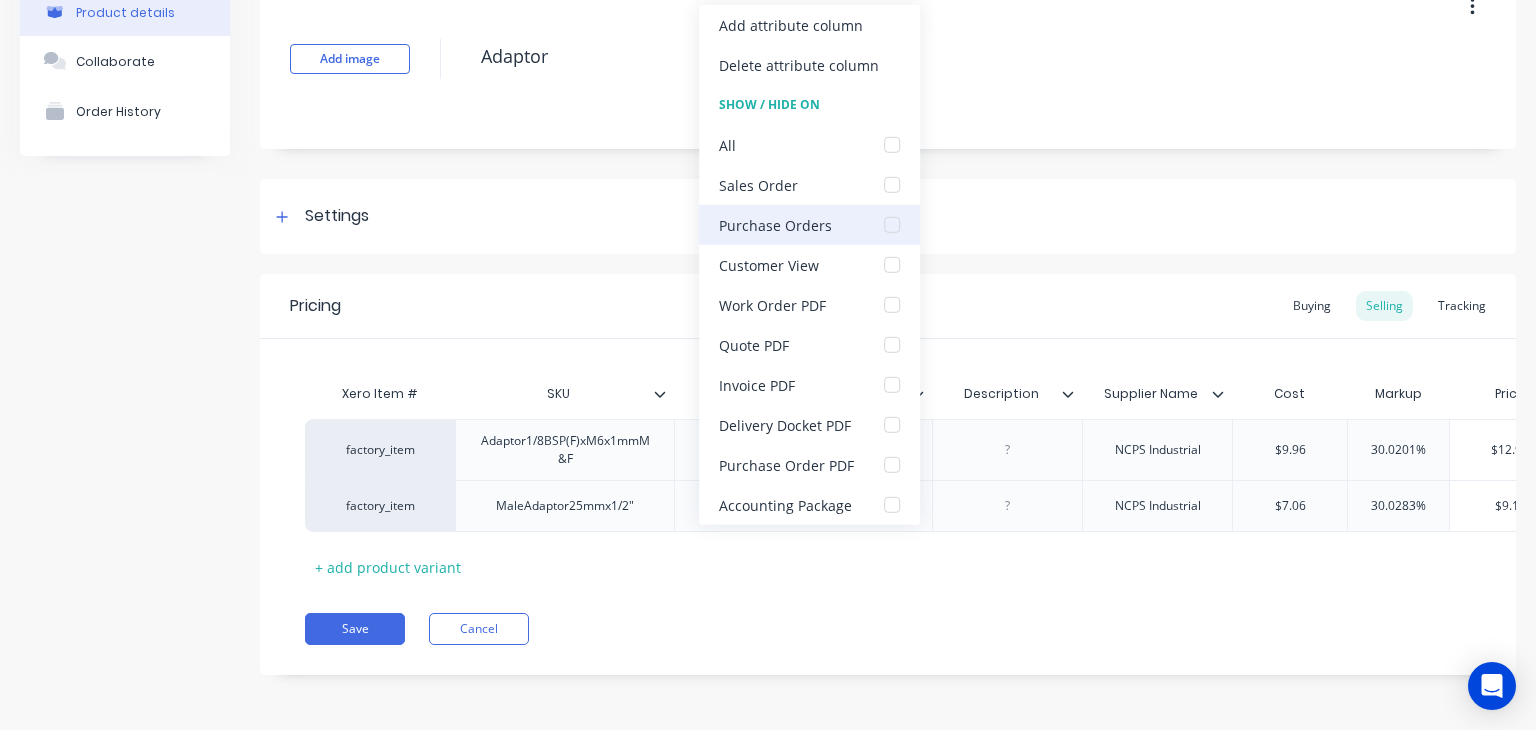 click at bounding box center (892, 225) 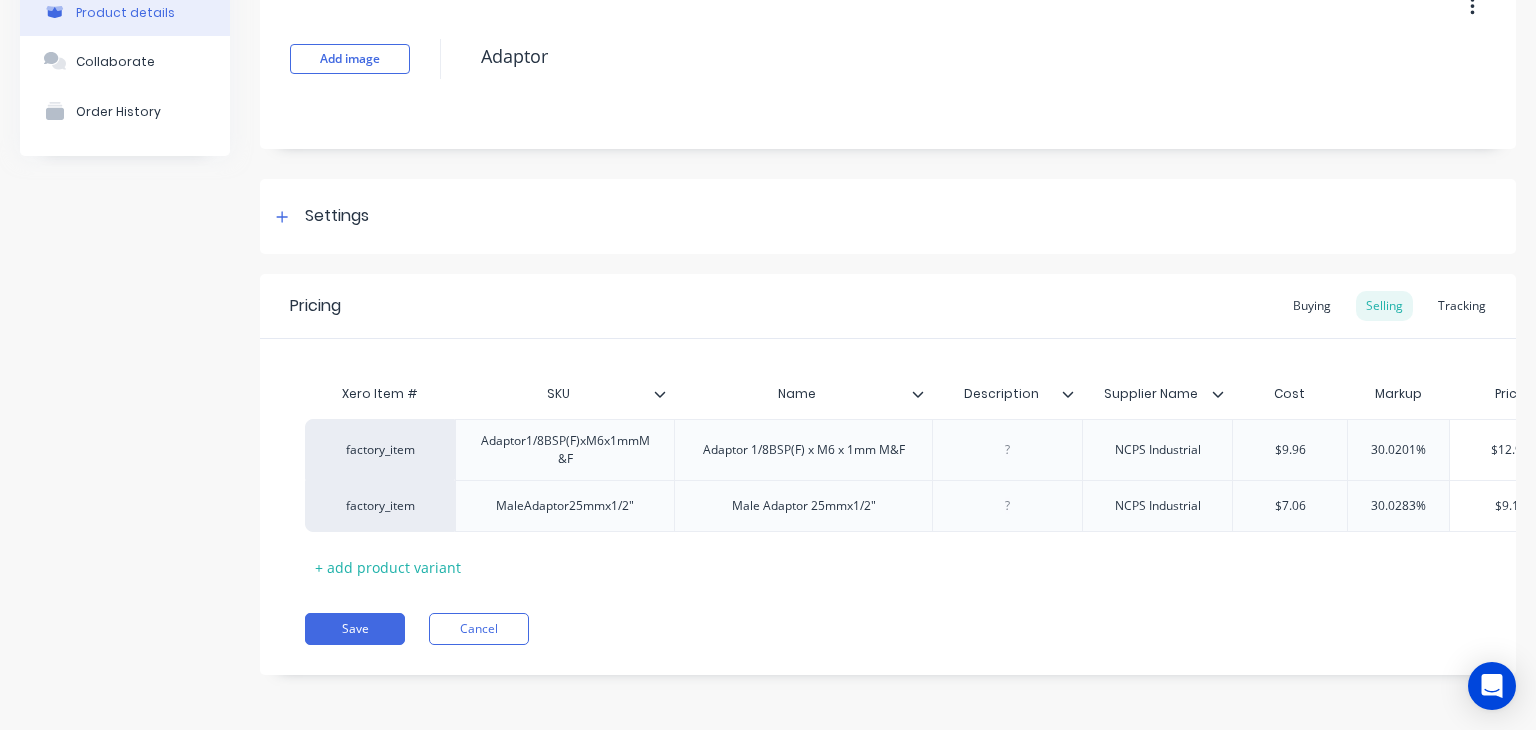 click on "Pricing Buying Selling Tracking" at bounding box center (888, 306) 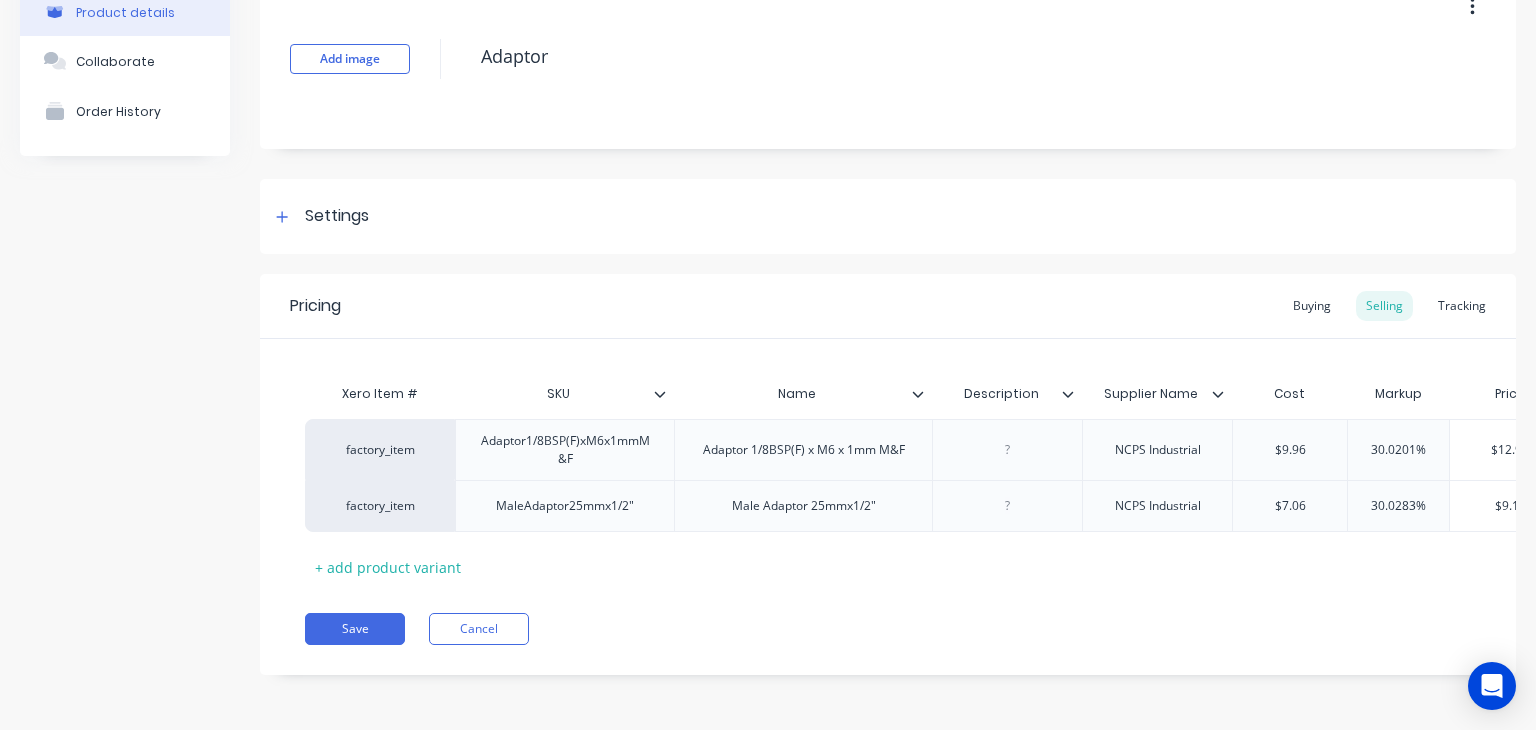 click at bounding box center (926, 394) 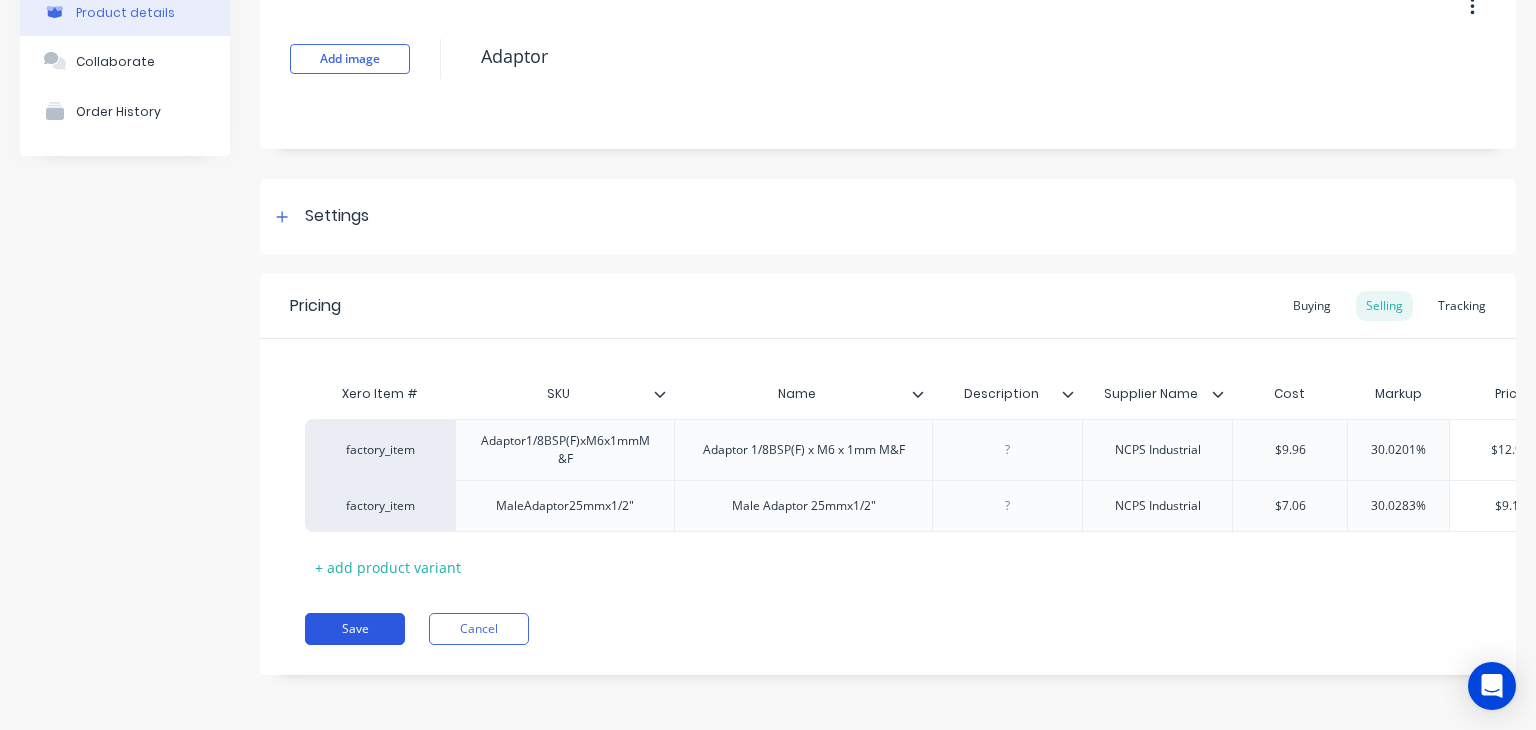 click on "Save" at bounding box center (355, 629) 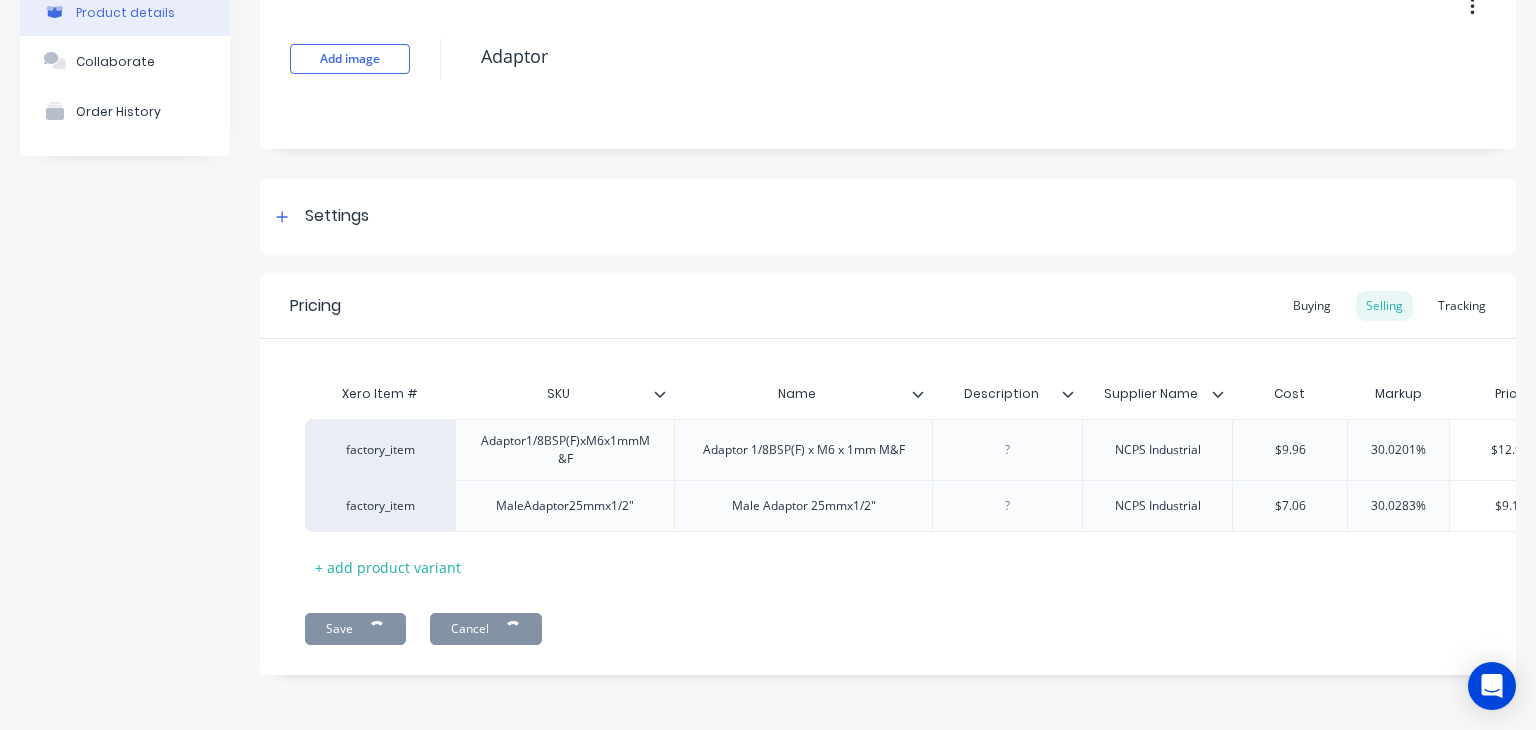 type on "x" 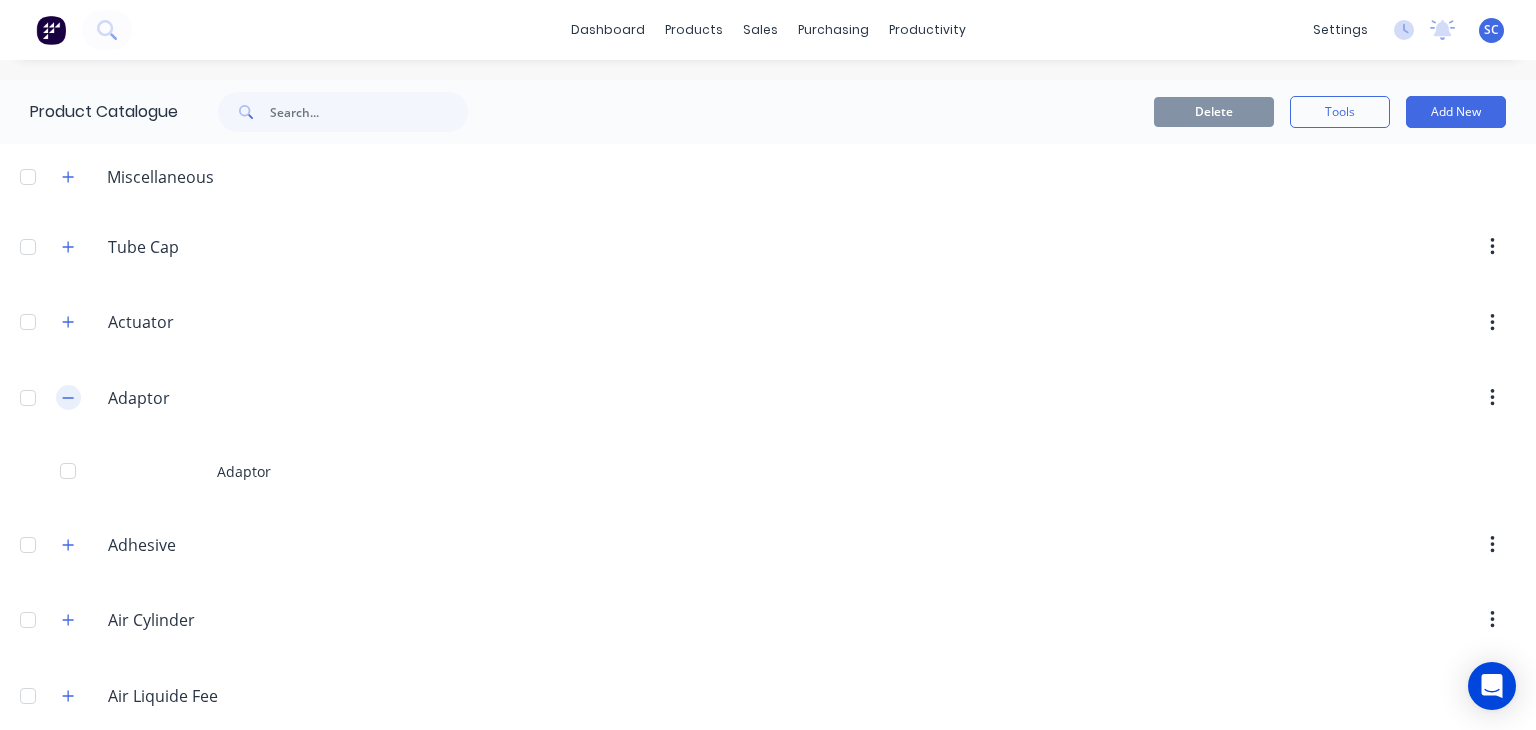 type 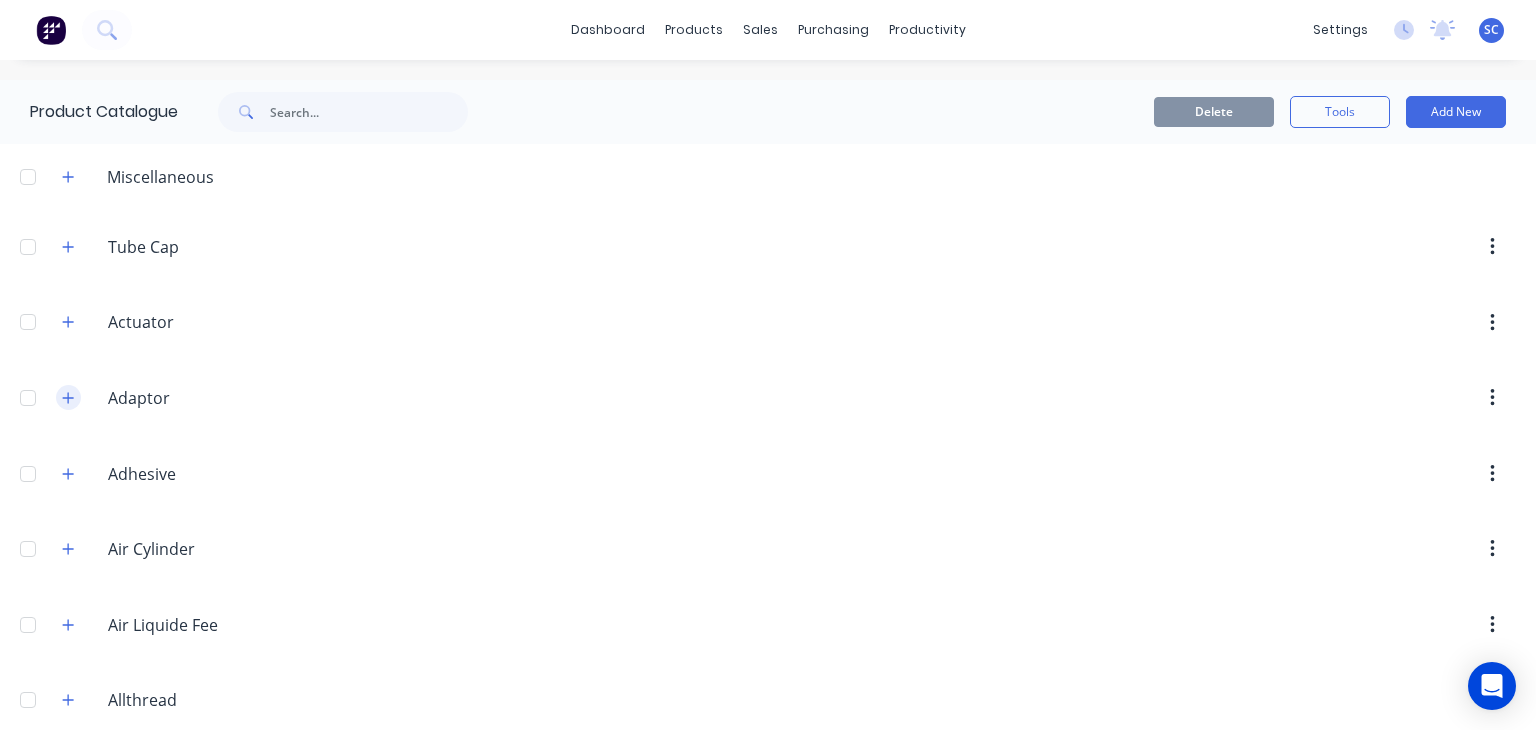 click at bounding box center [68, 397] 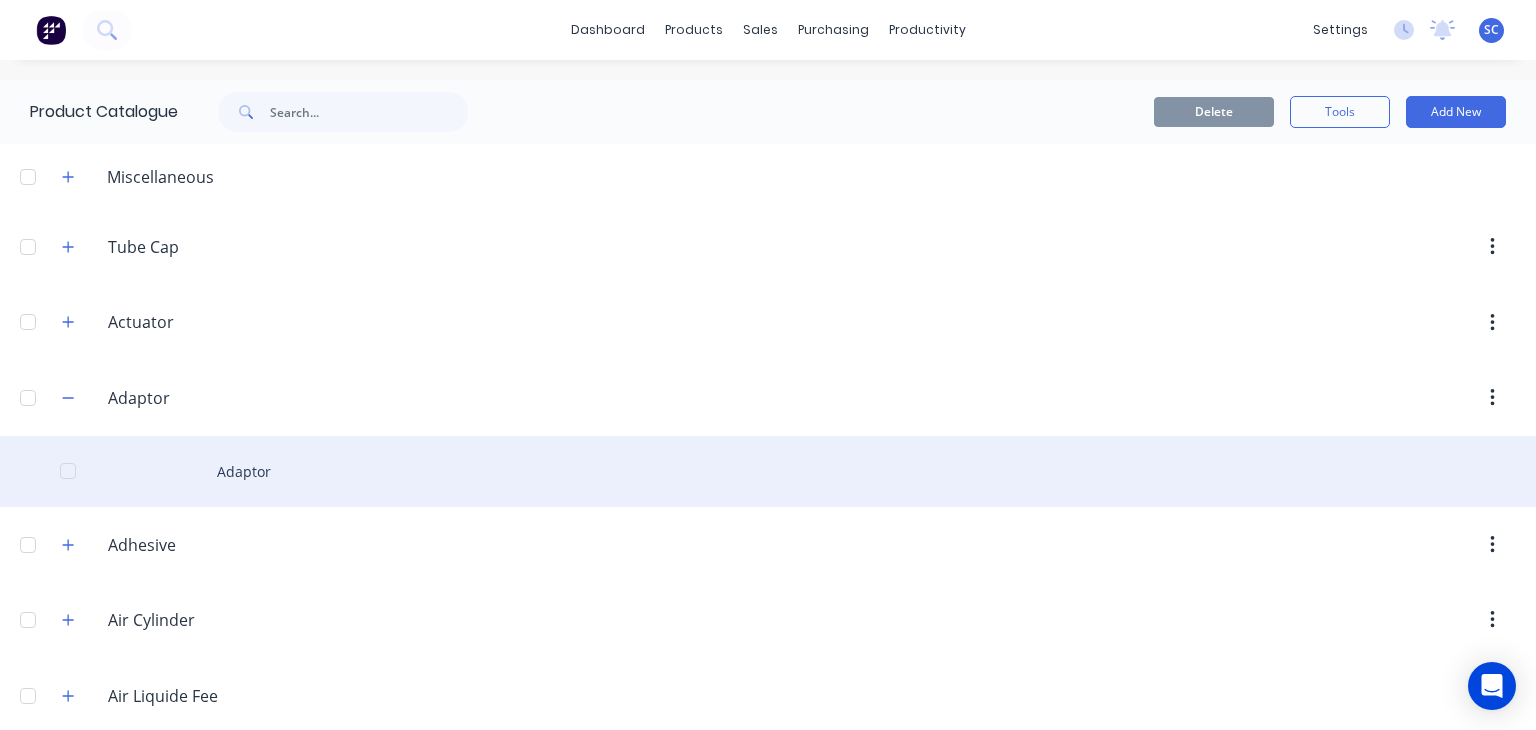 click on "Adaptor" at bounding box center [768, 471] 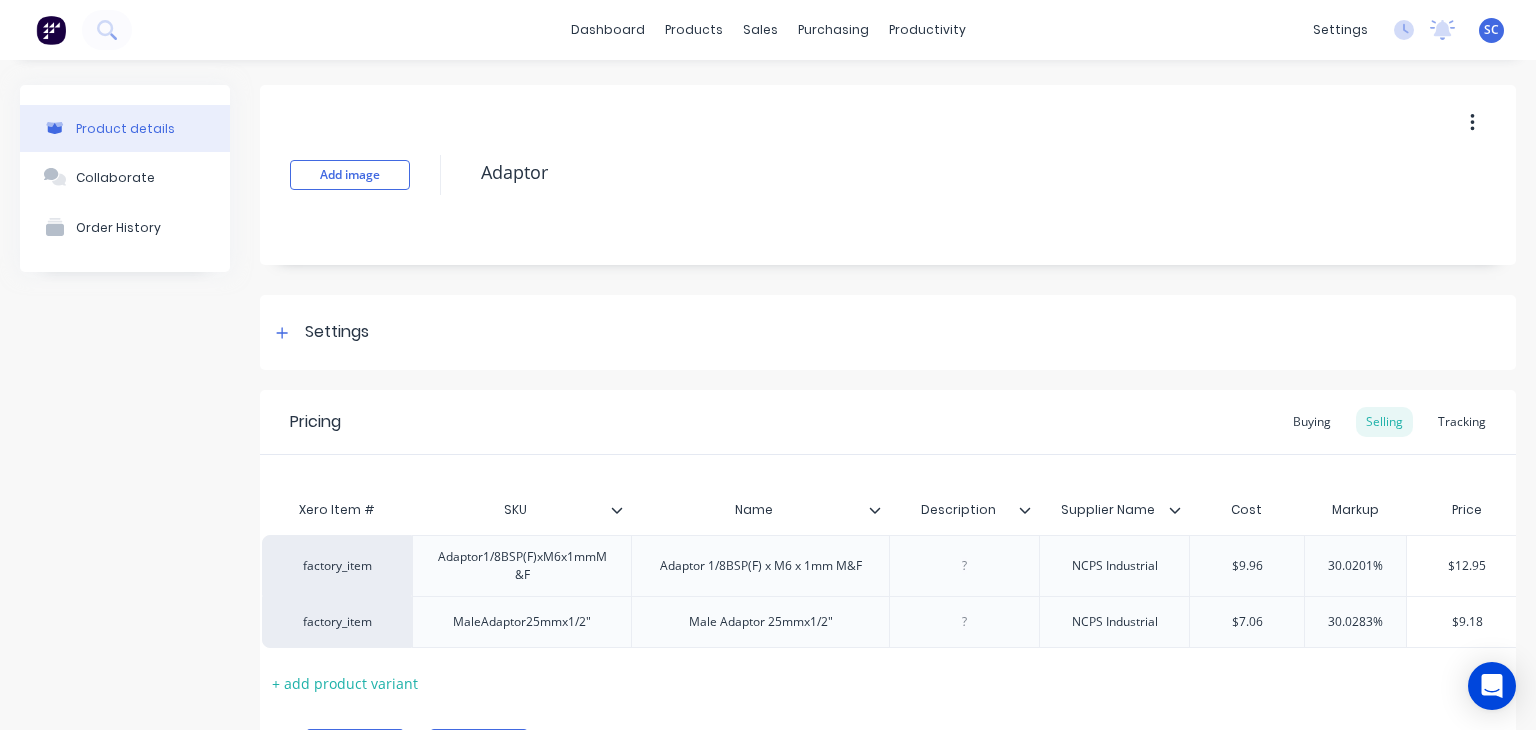 scroll, scrollTop: 0, scrollLeft: 50, axis: horizontal 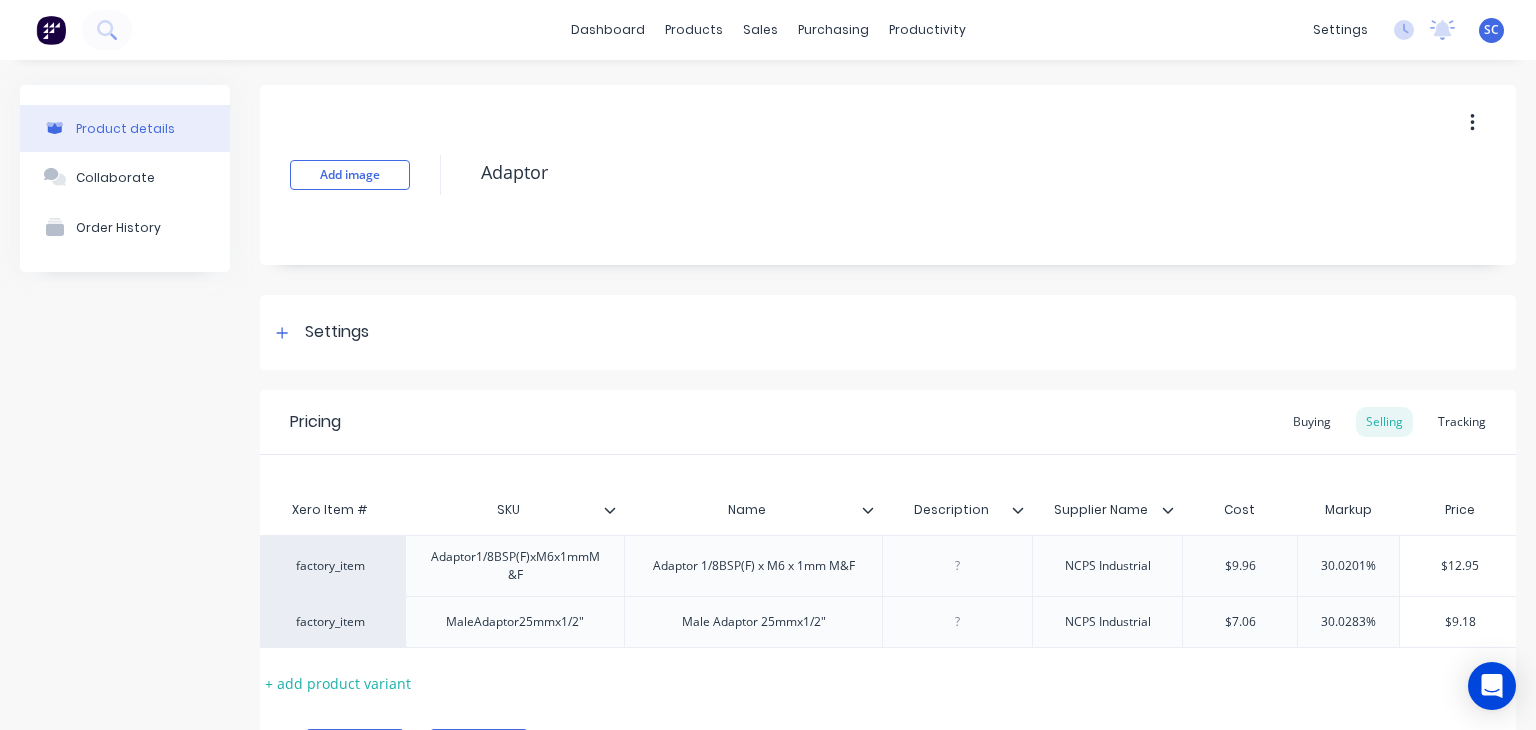 click 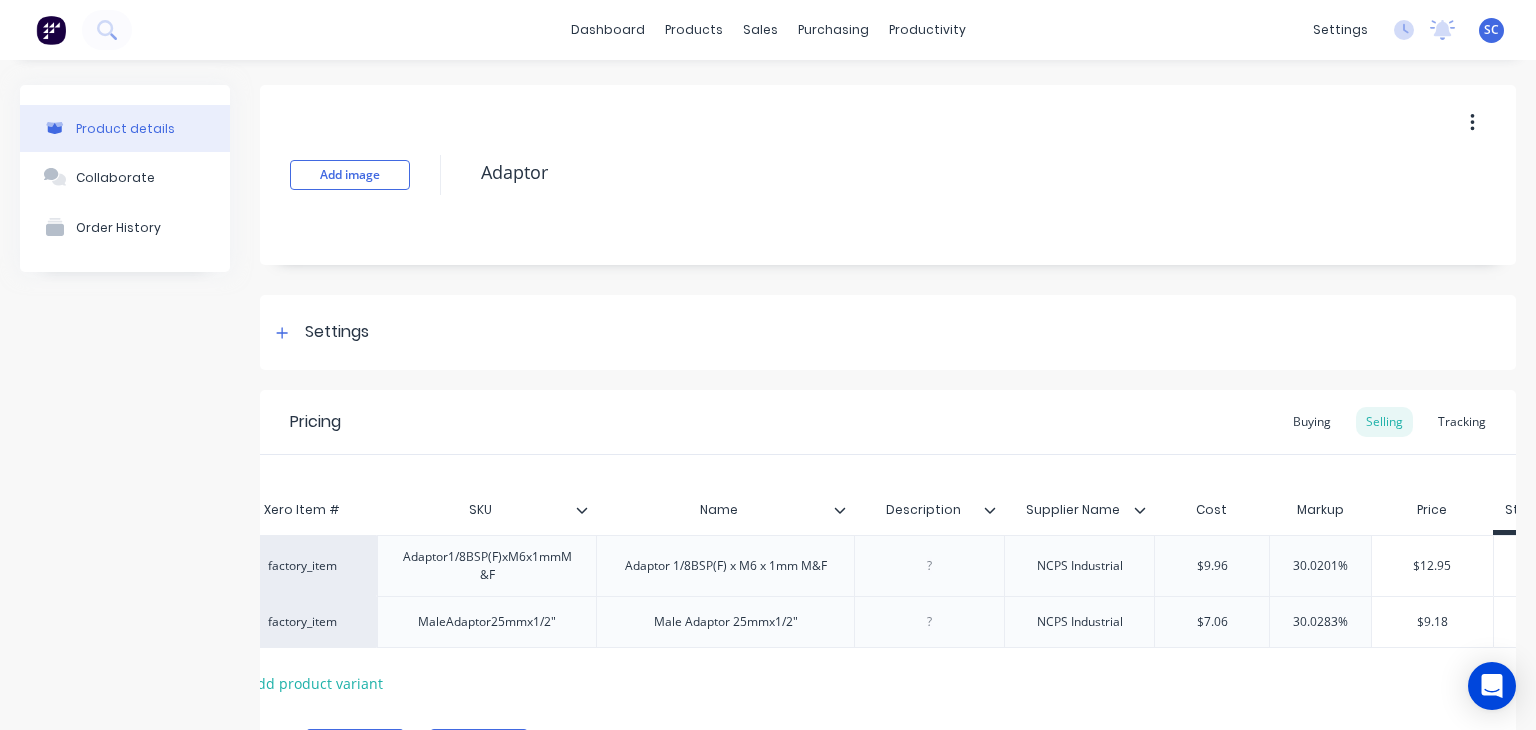 scroll, scrollTop: 0, scrollLeft: 82, axis: horizontal 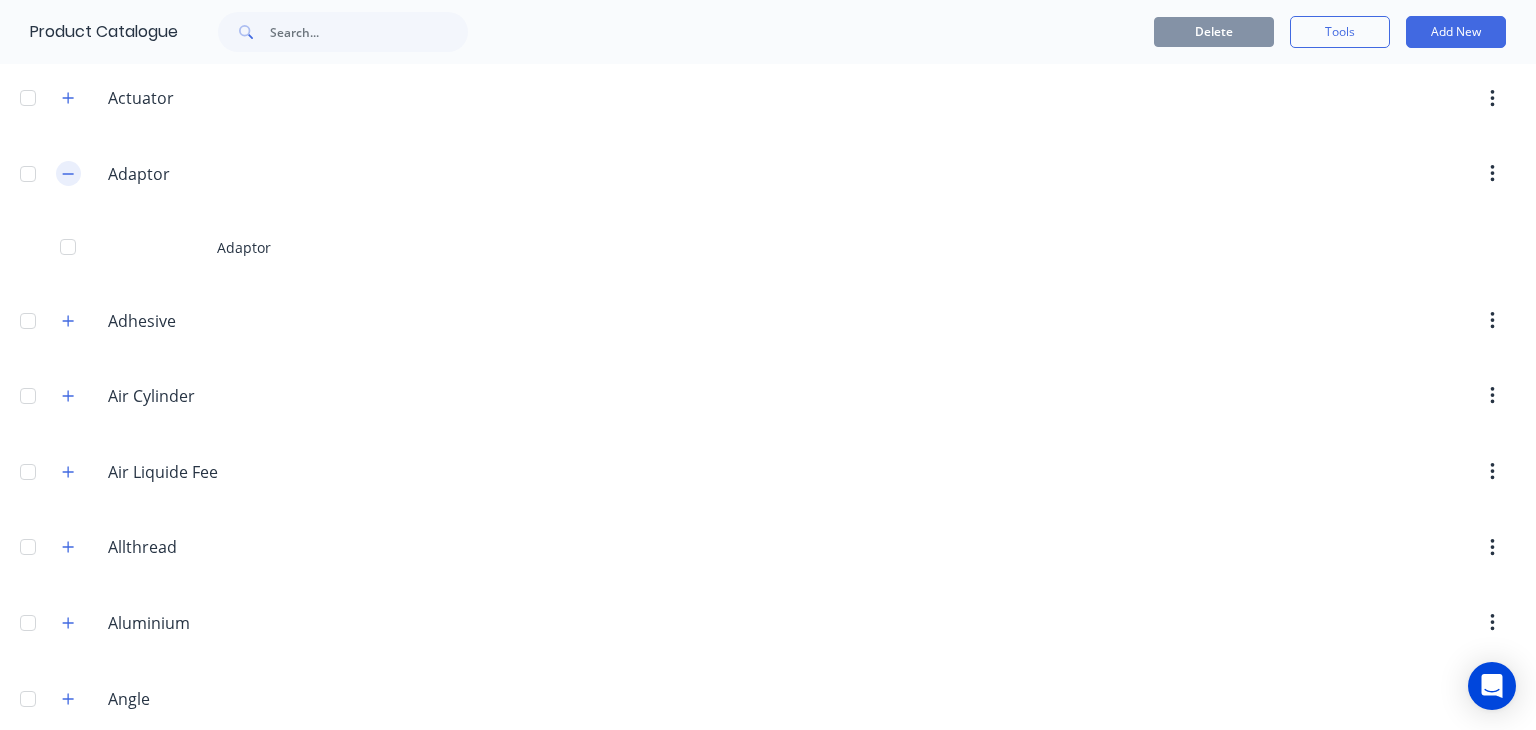 click 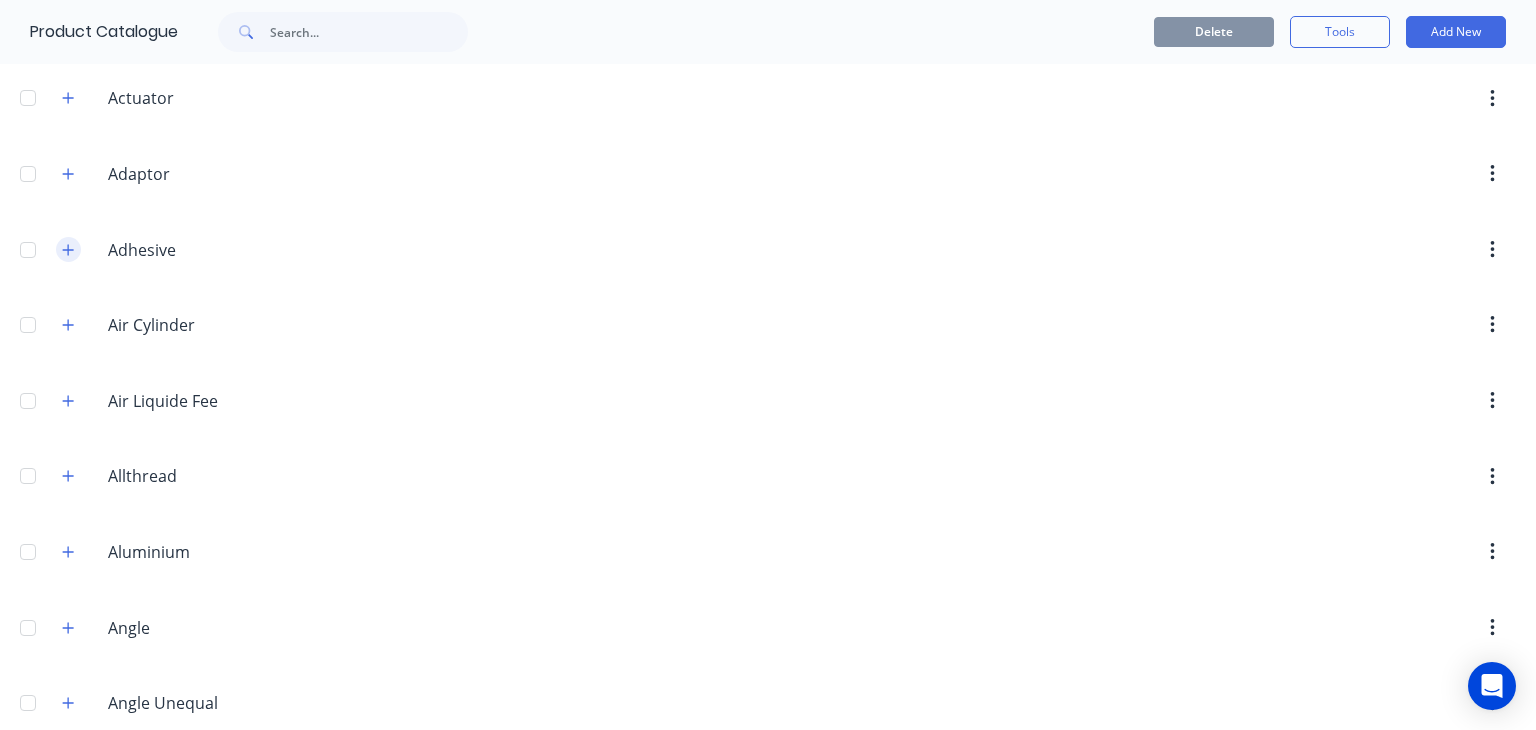 click 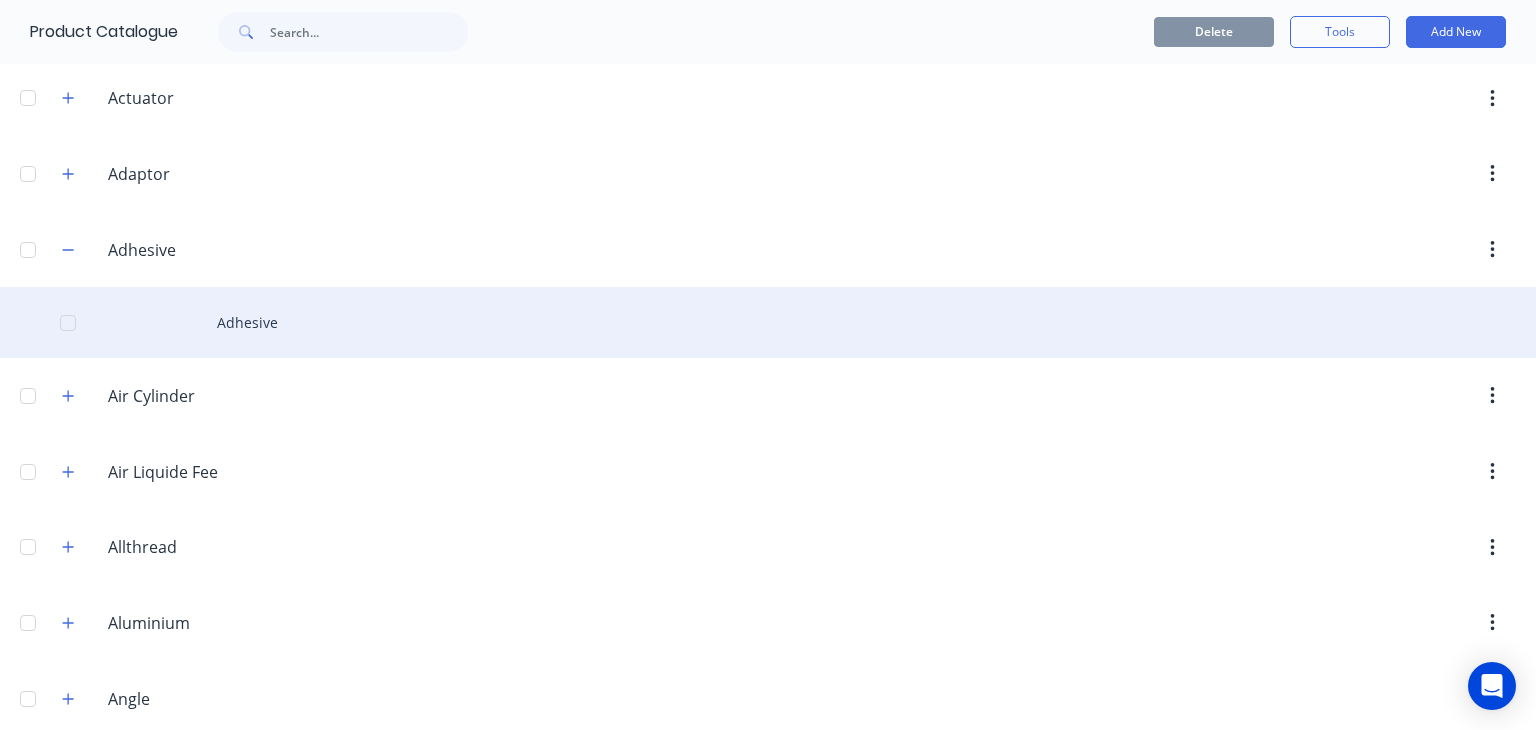 click on "Adhesive" at bounding box center [768, 322] 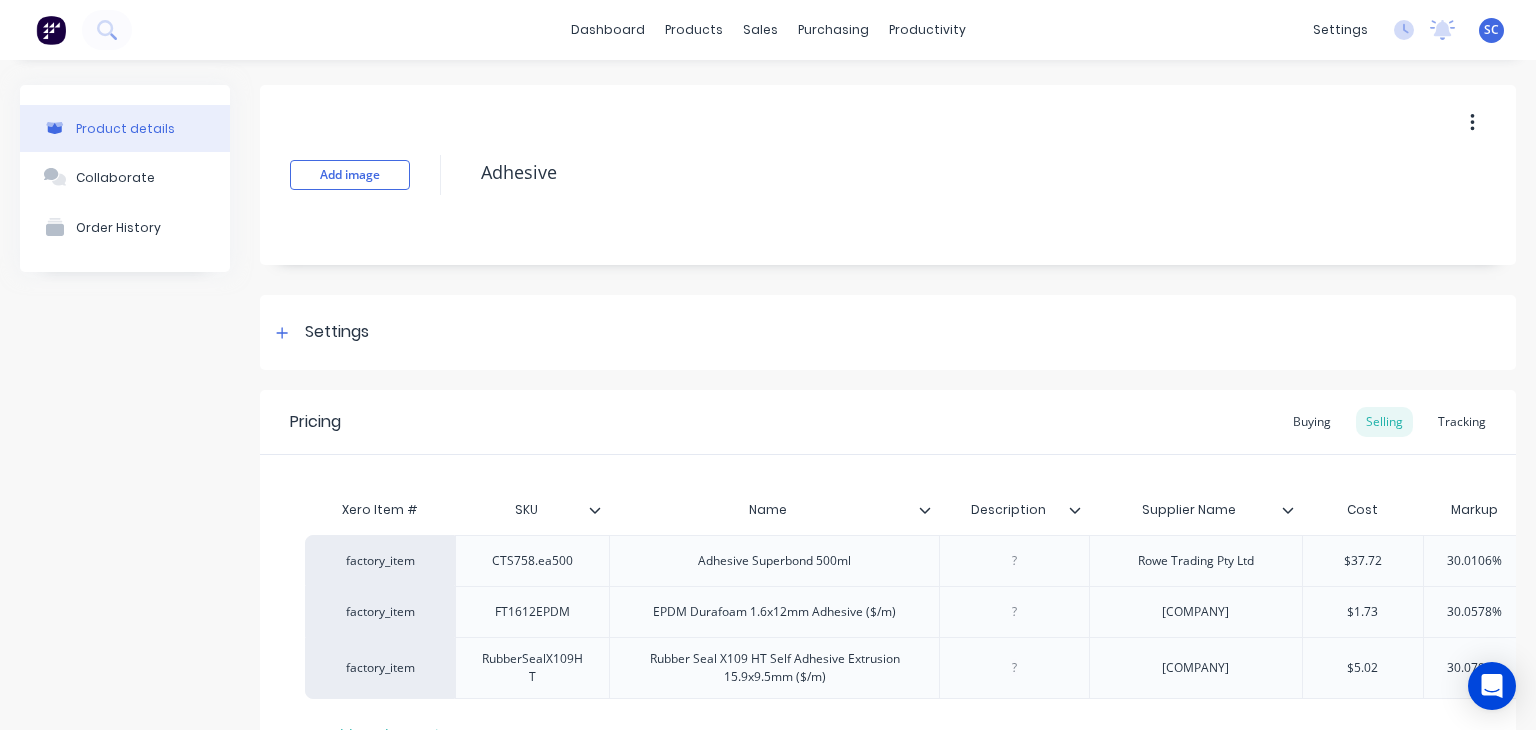scroll, scrollTop: 181, scrollLeft: 0, axis: vertical 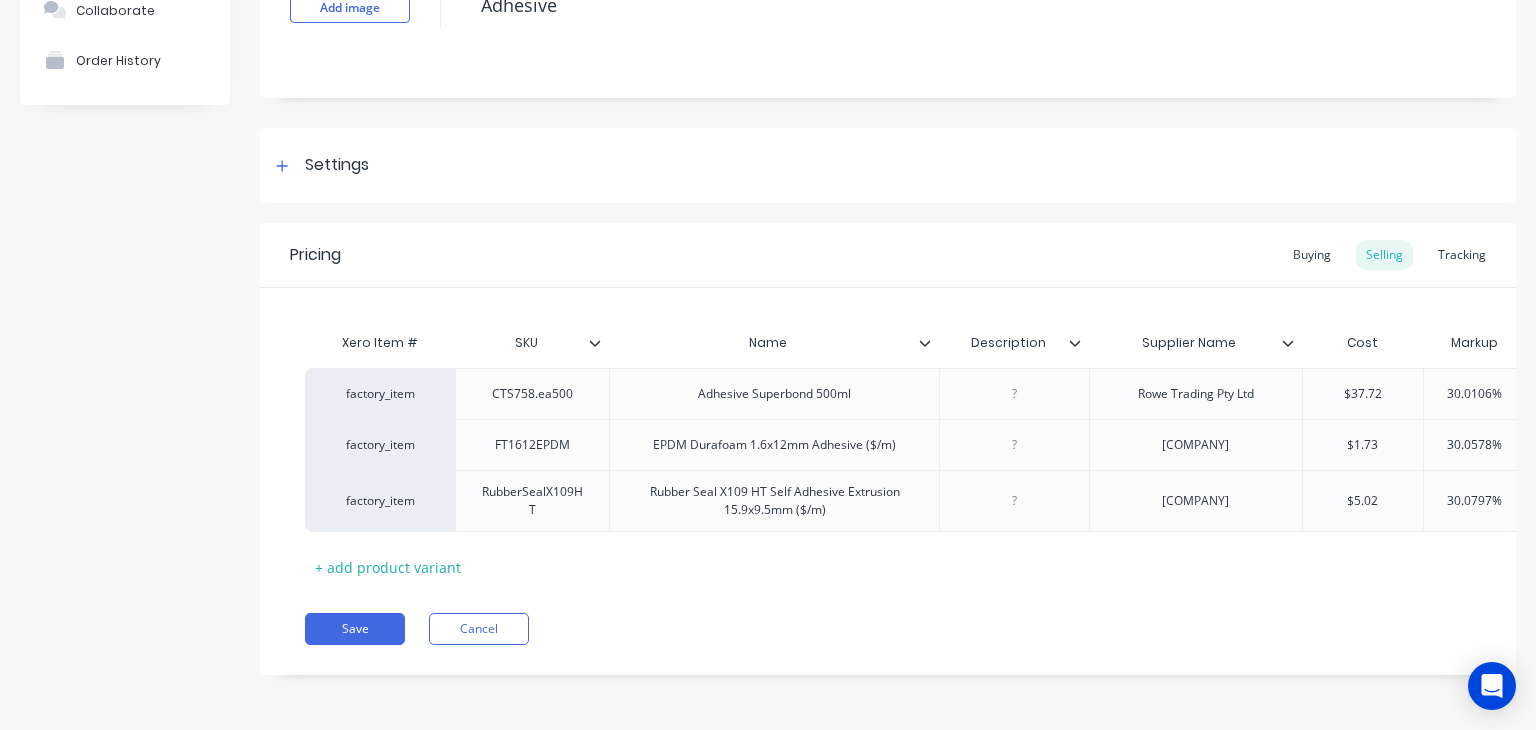 click 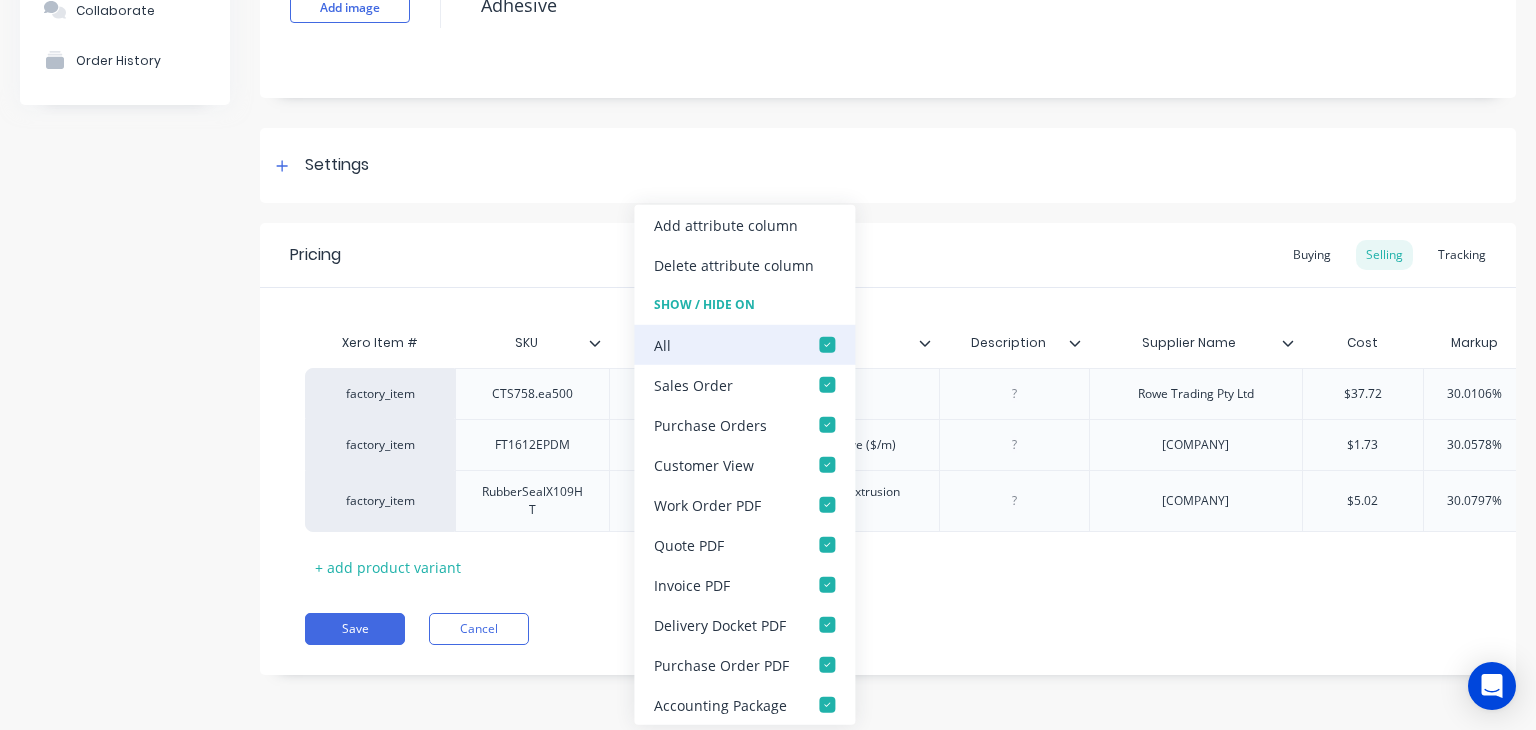 click at bounding box center [827, 345] 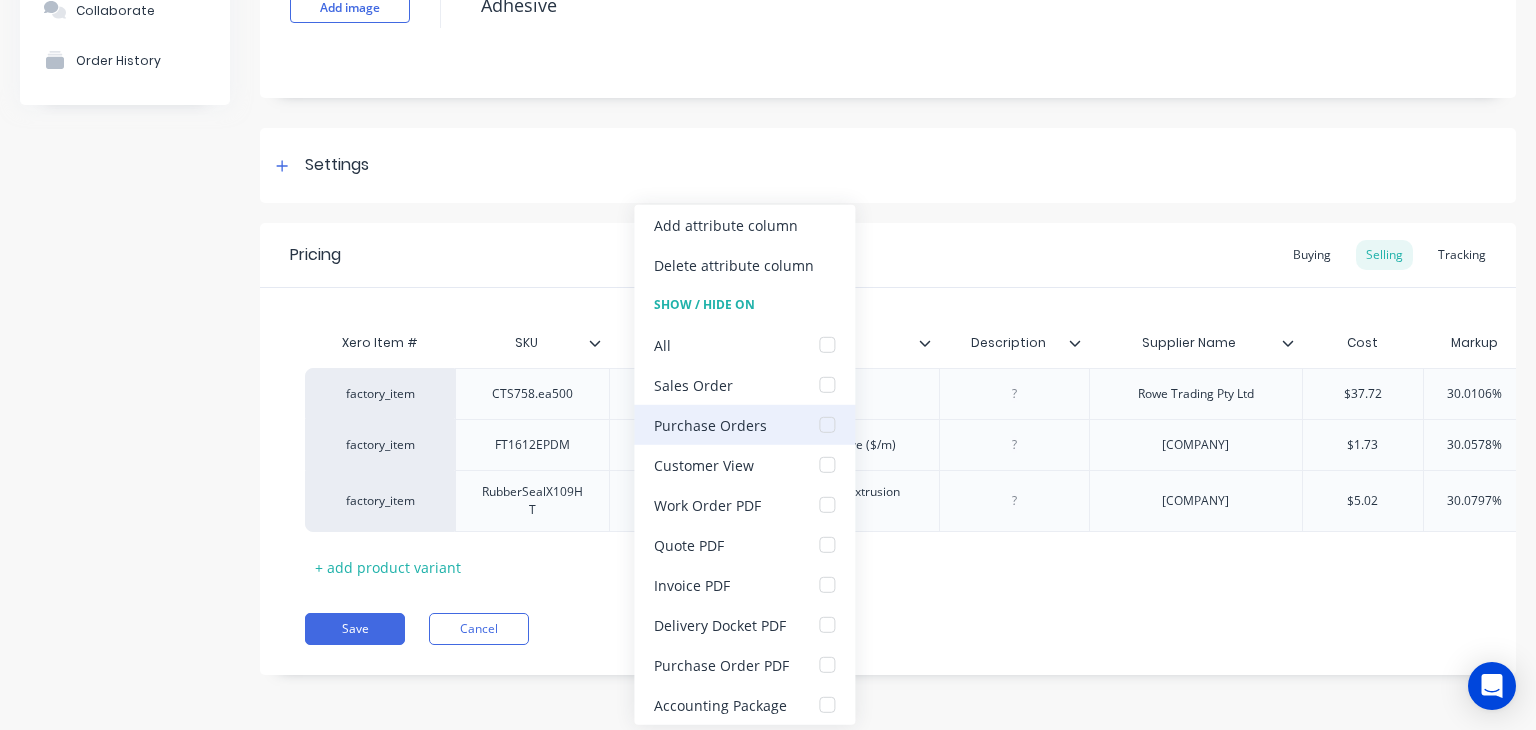 click at bounding box center [827, 425] 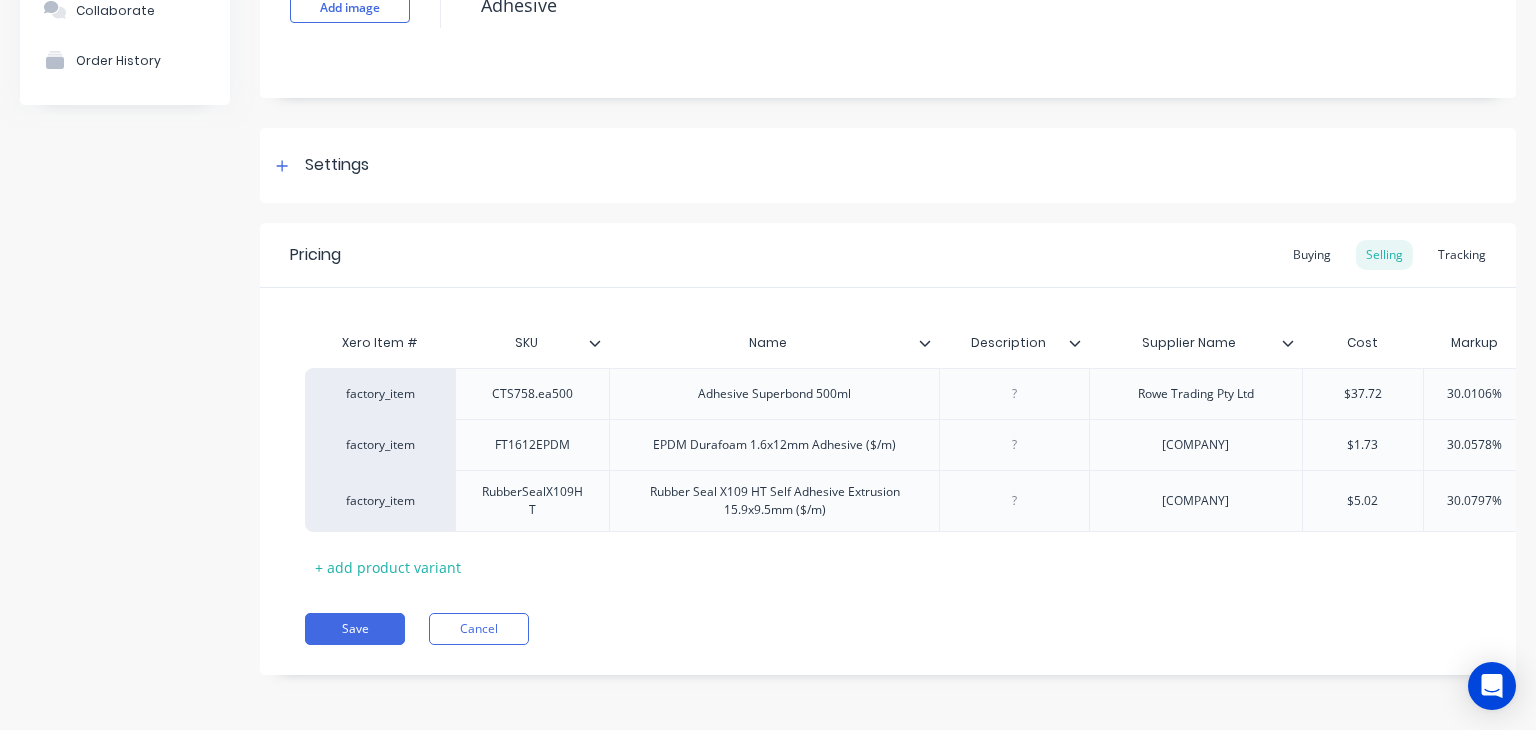 click on "Pricing Buying Selling Tracking" at bounding box center (888, 255) 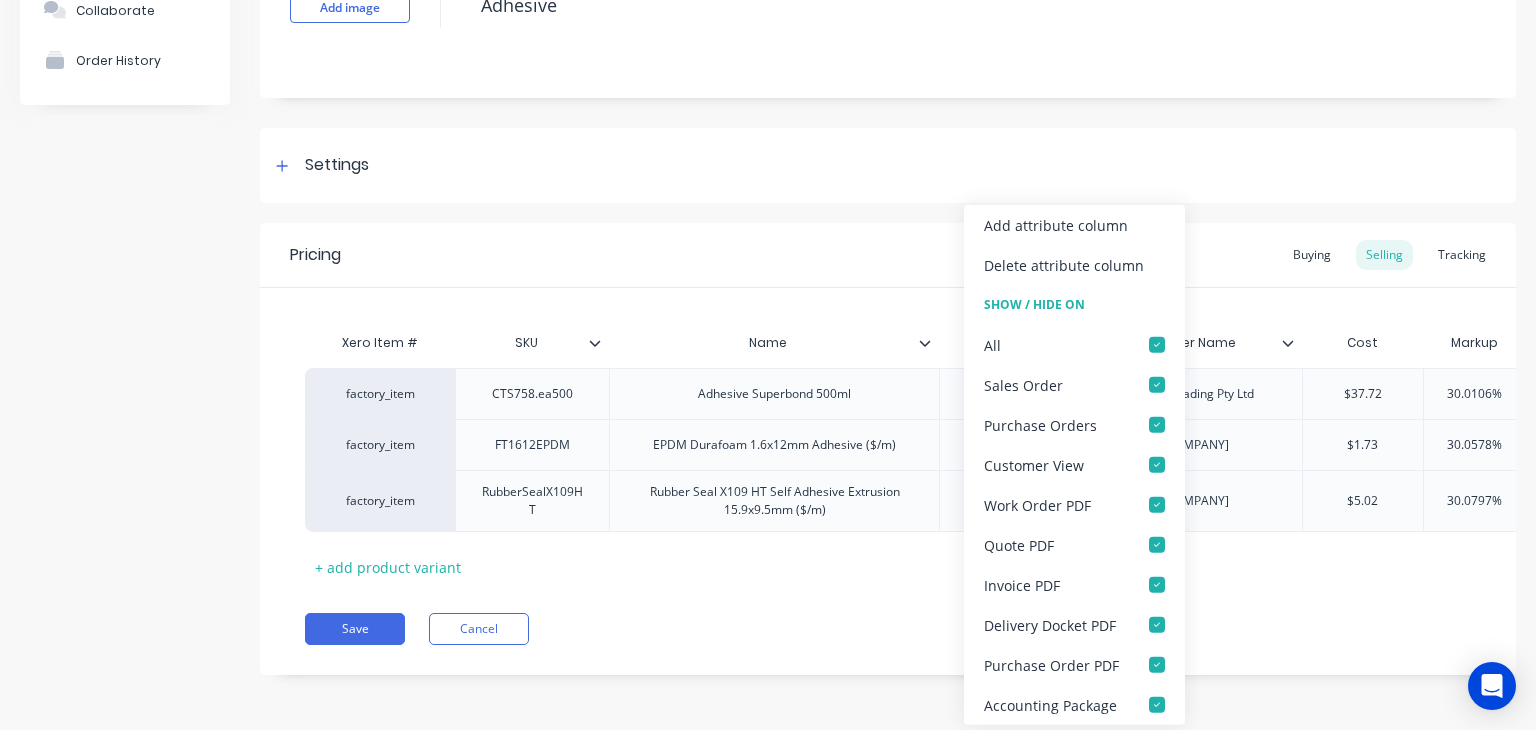 click 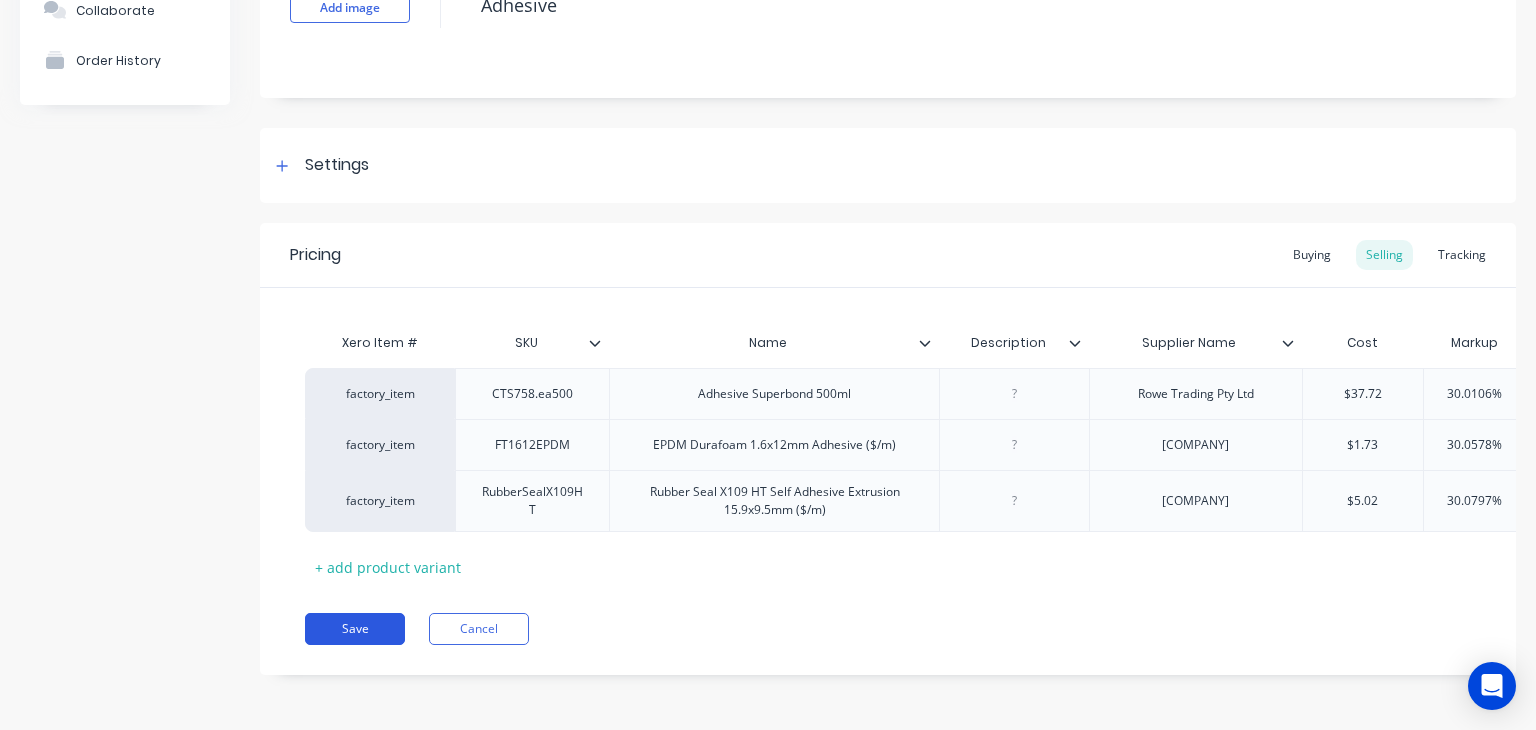 click on "Save" at bounding box center [355, 629] 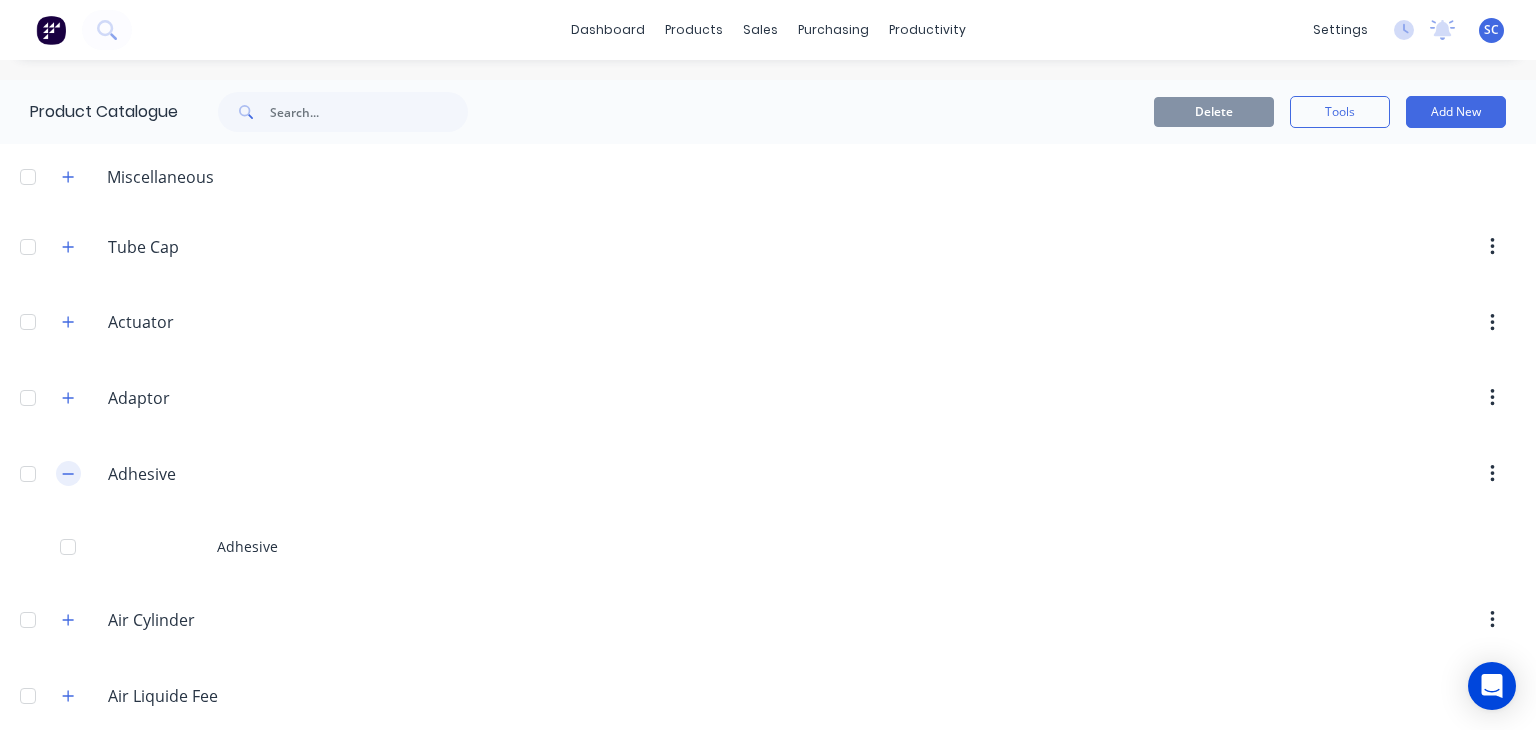click at bounding box center (68, 473) 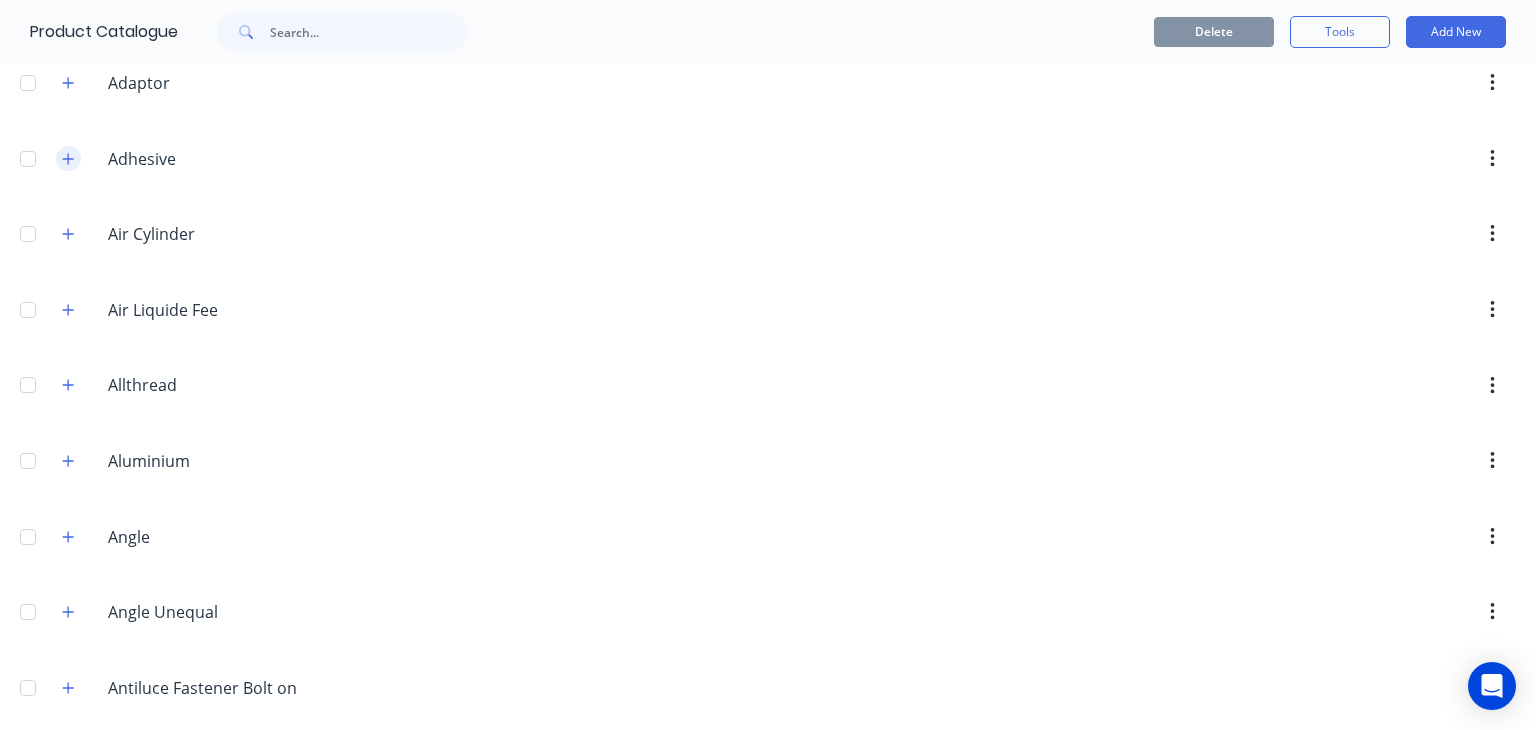 scroll, scrollTop: 316, scrollLeft: 0, axis: vertical 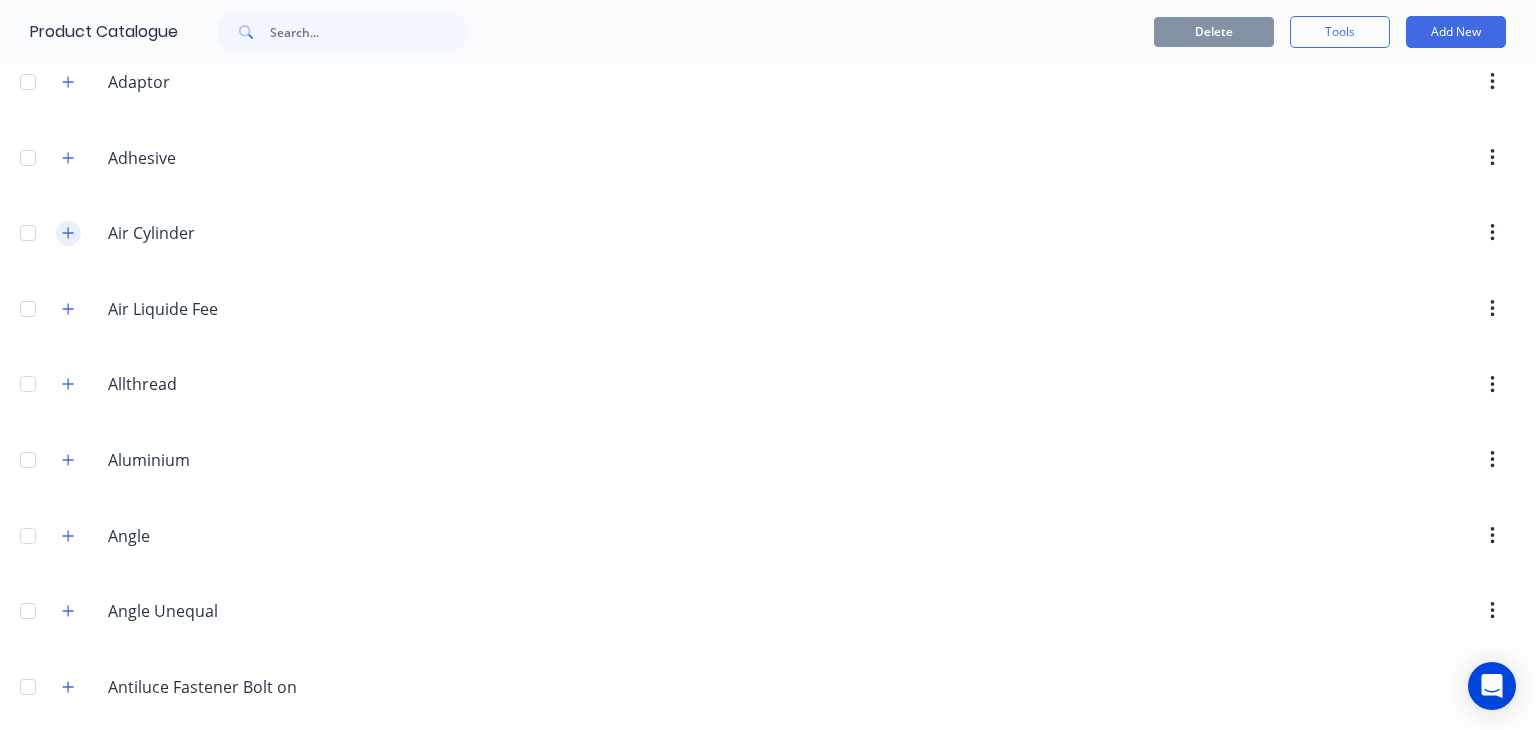 click at bounding box center [68, 233] 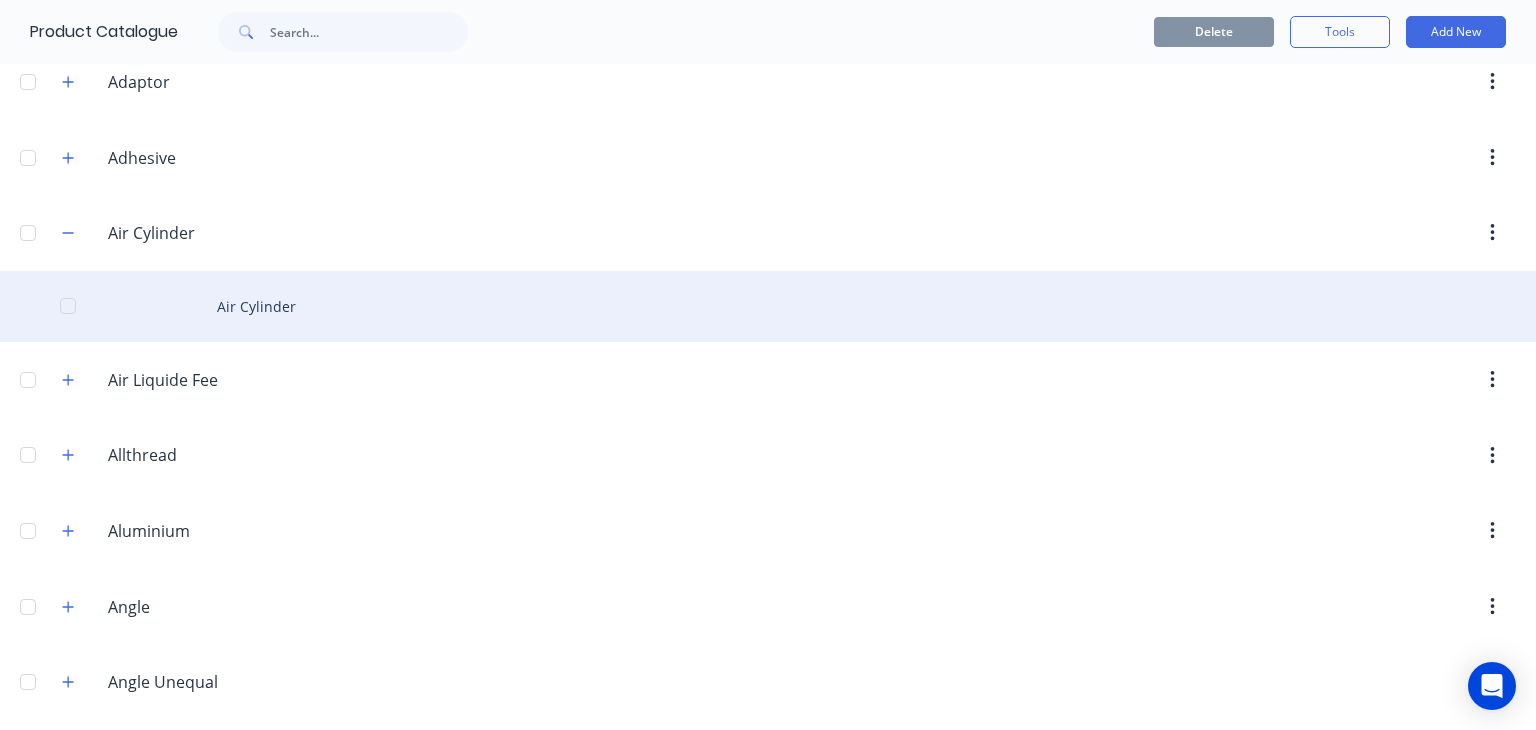 click on "Air Cylinder" at bounding box center (768, 306) 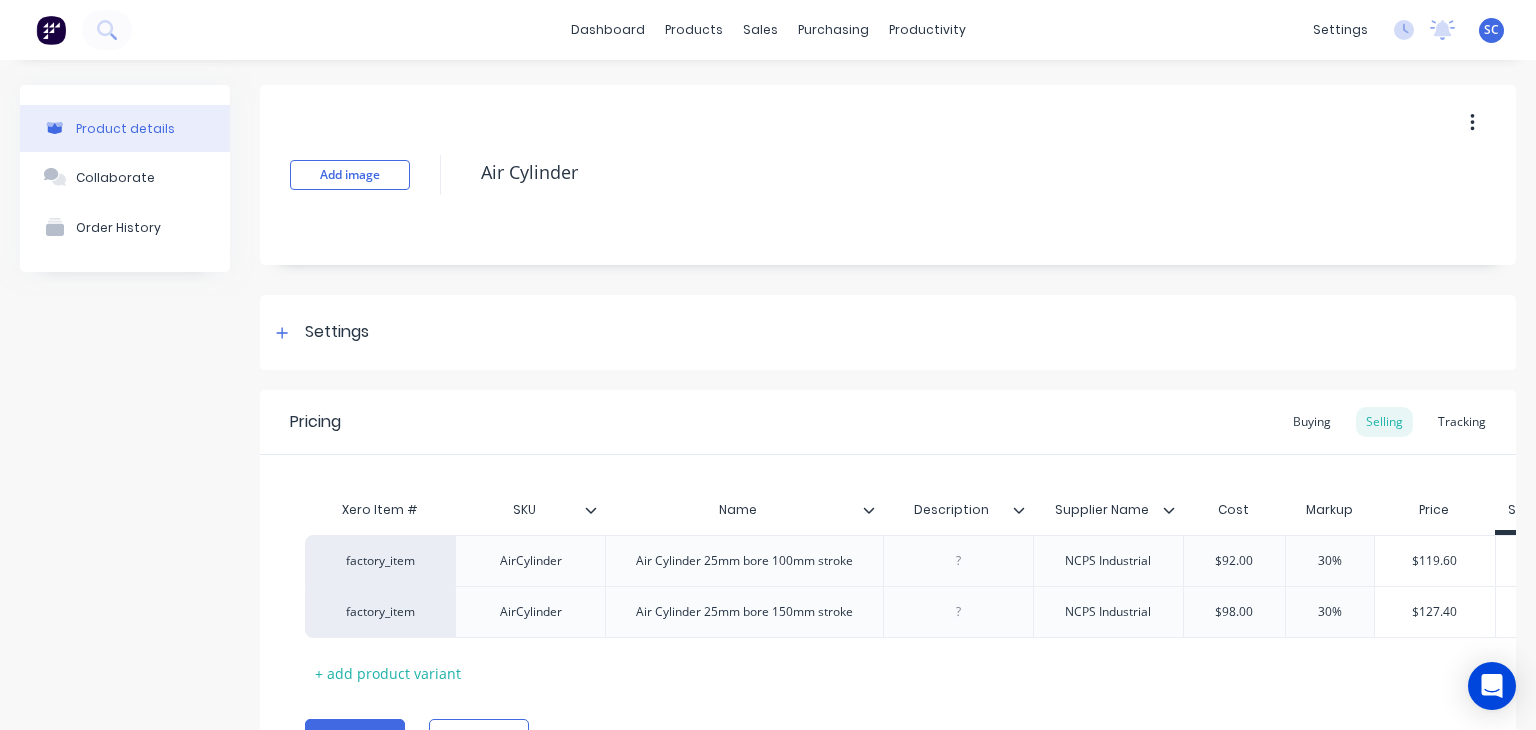 click 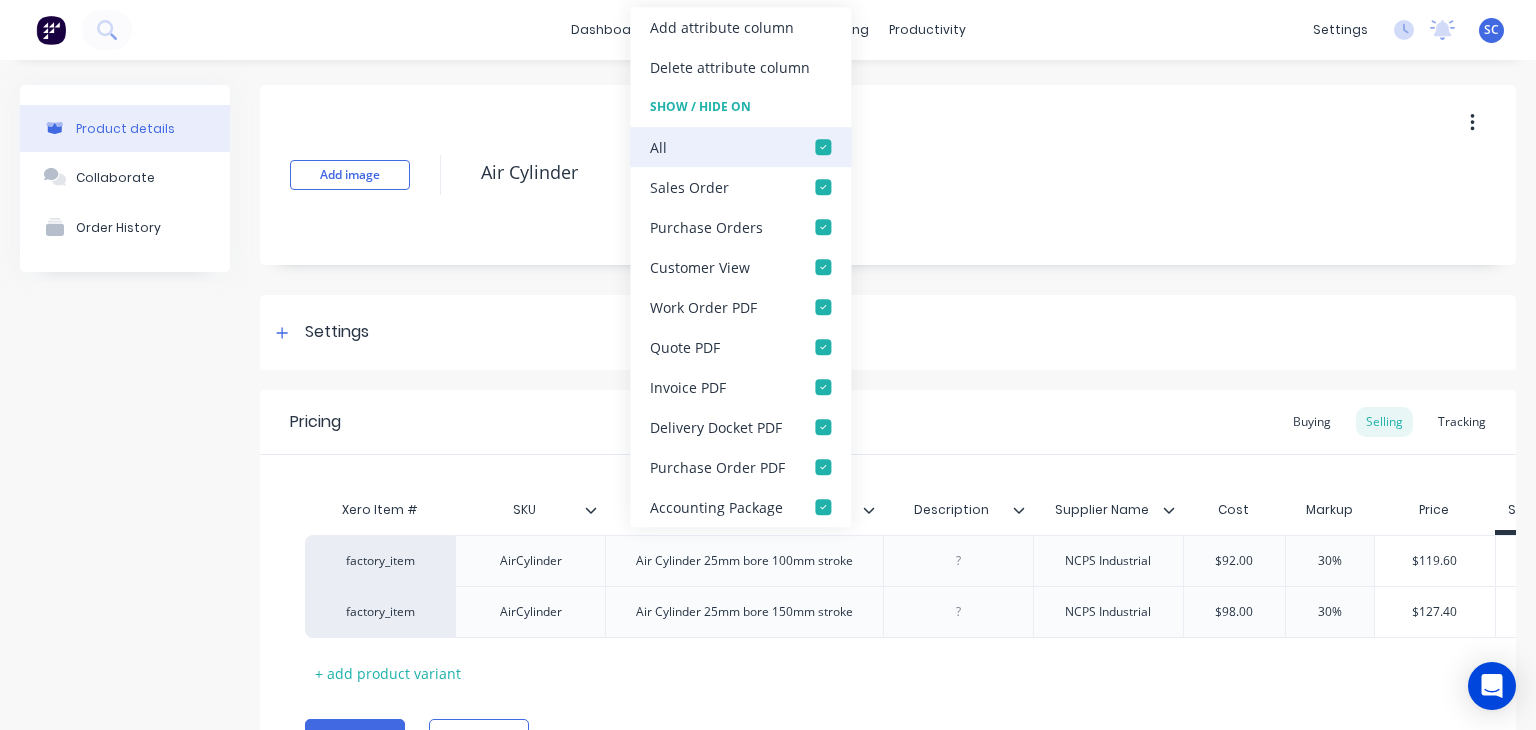 click at bounding box center (823, 147) 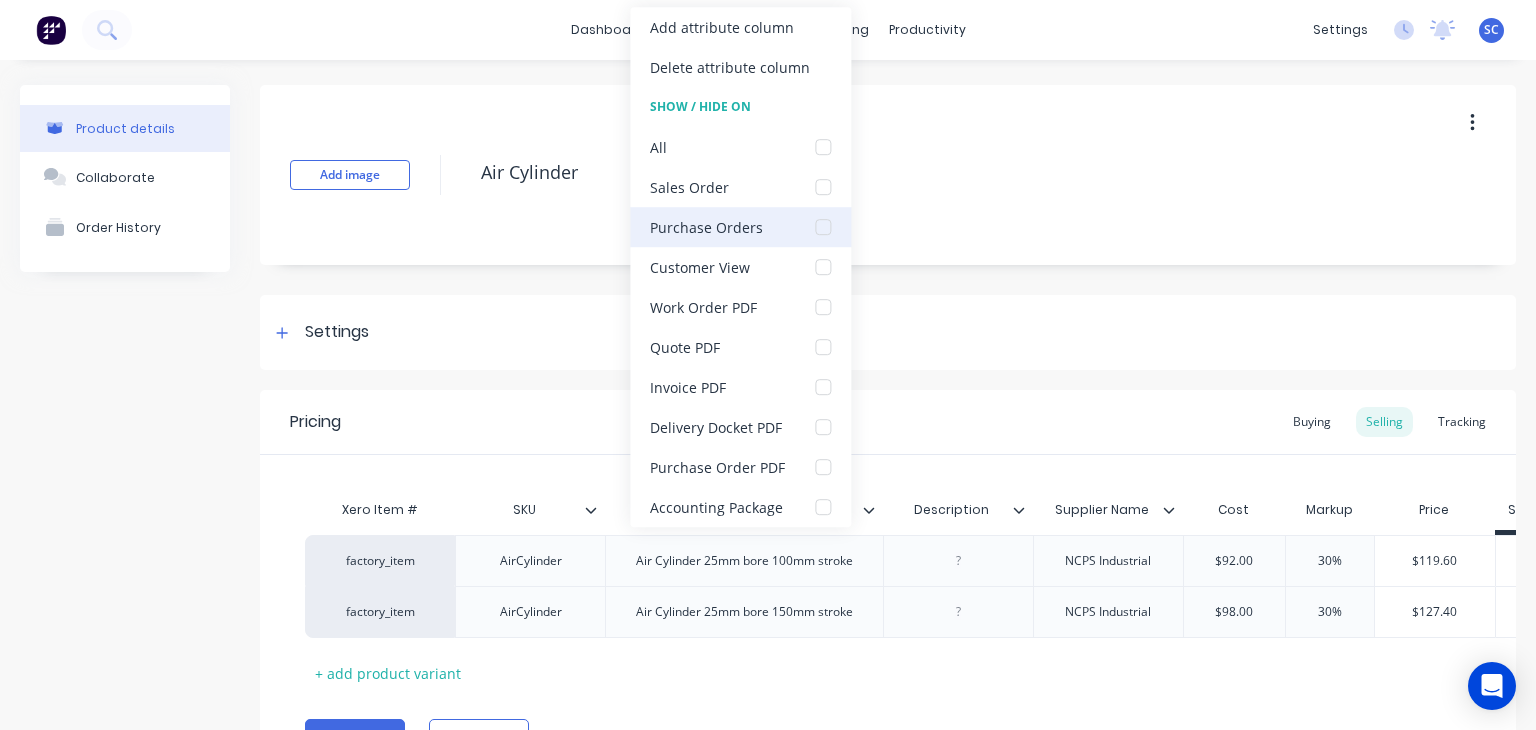 click at bounding box center (823, 227) 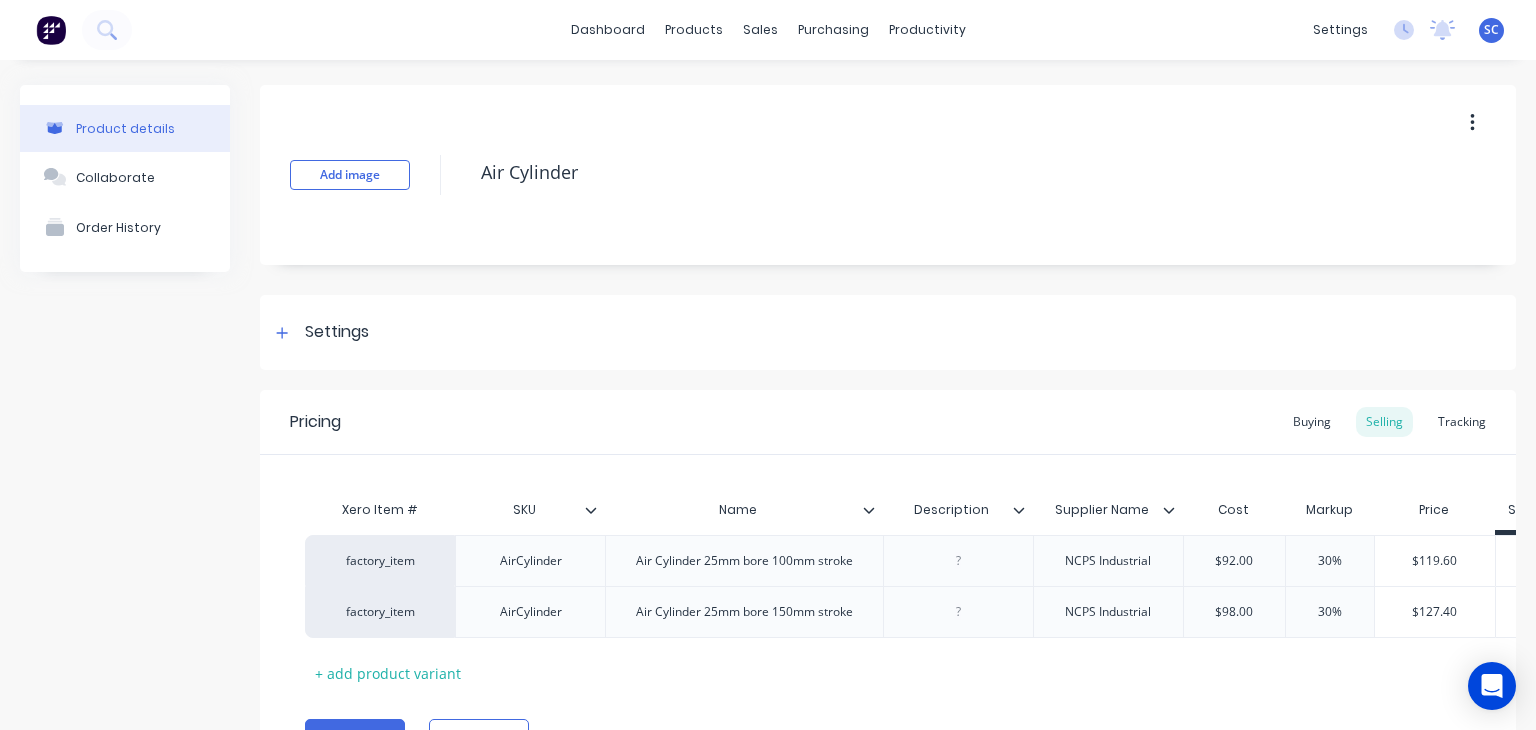 click on "Pricing Buying Selling Tracking" at bounding box center [888, 422] 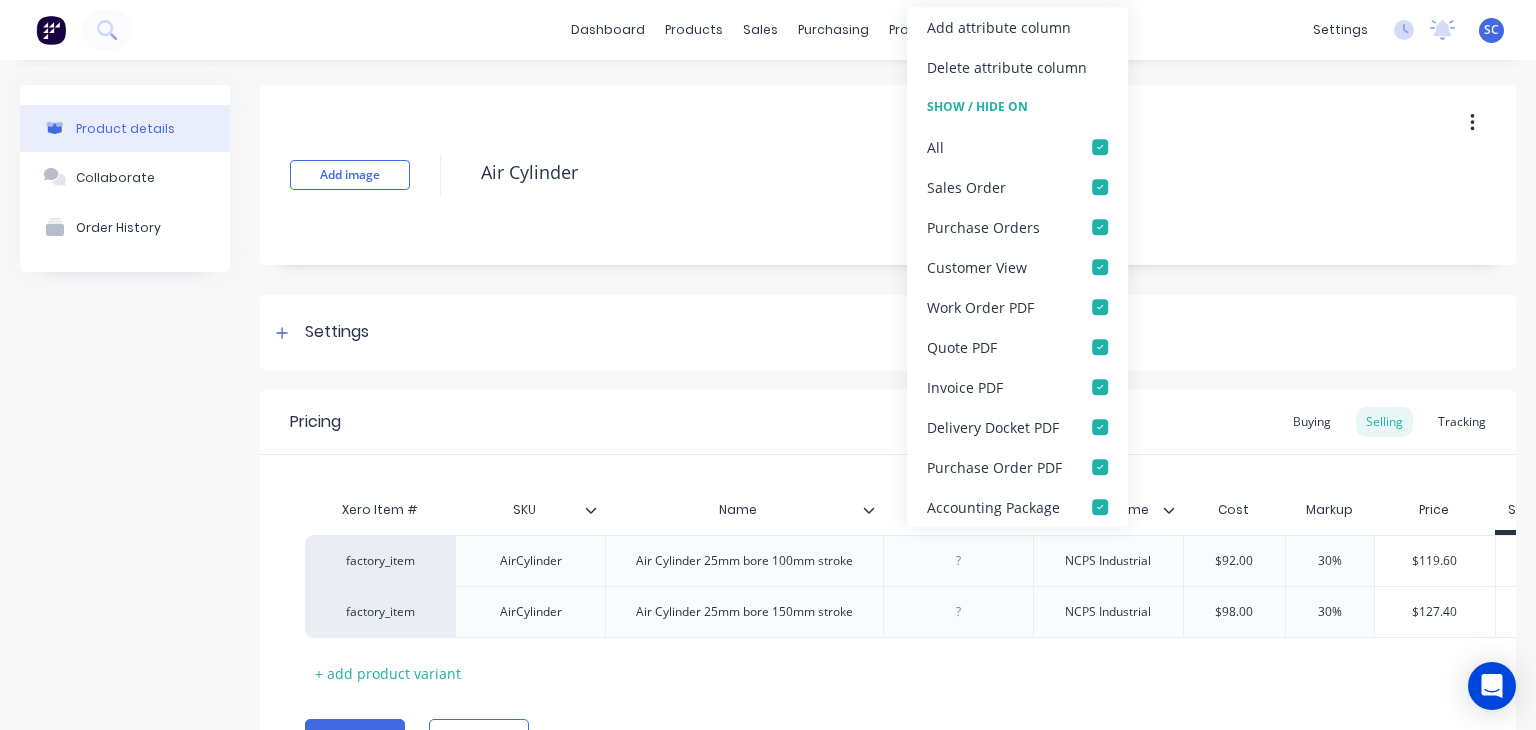 click 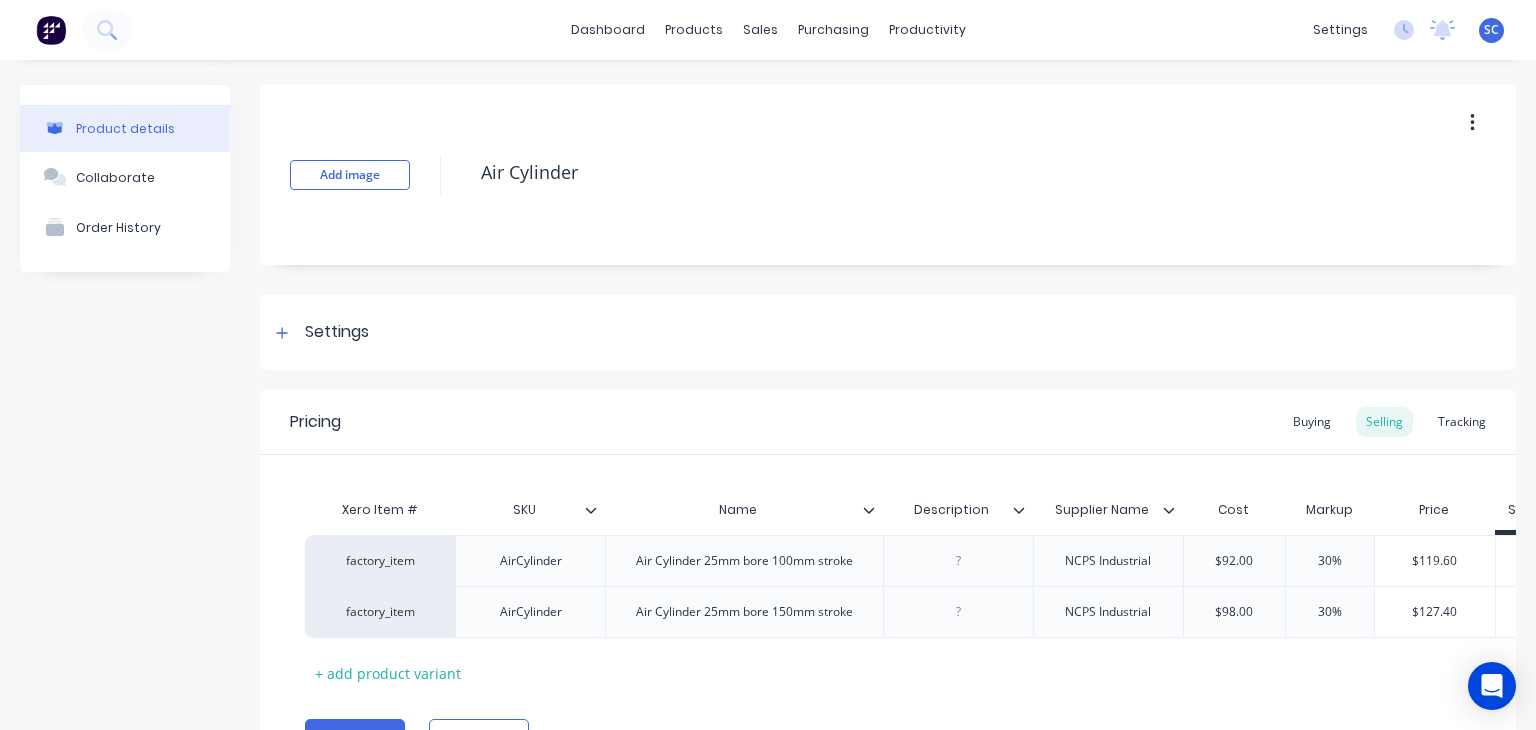 click 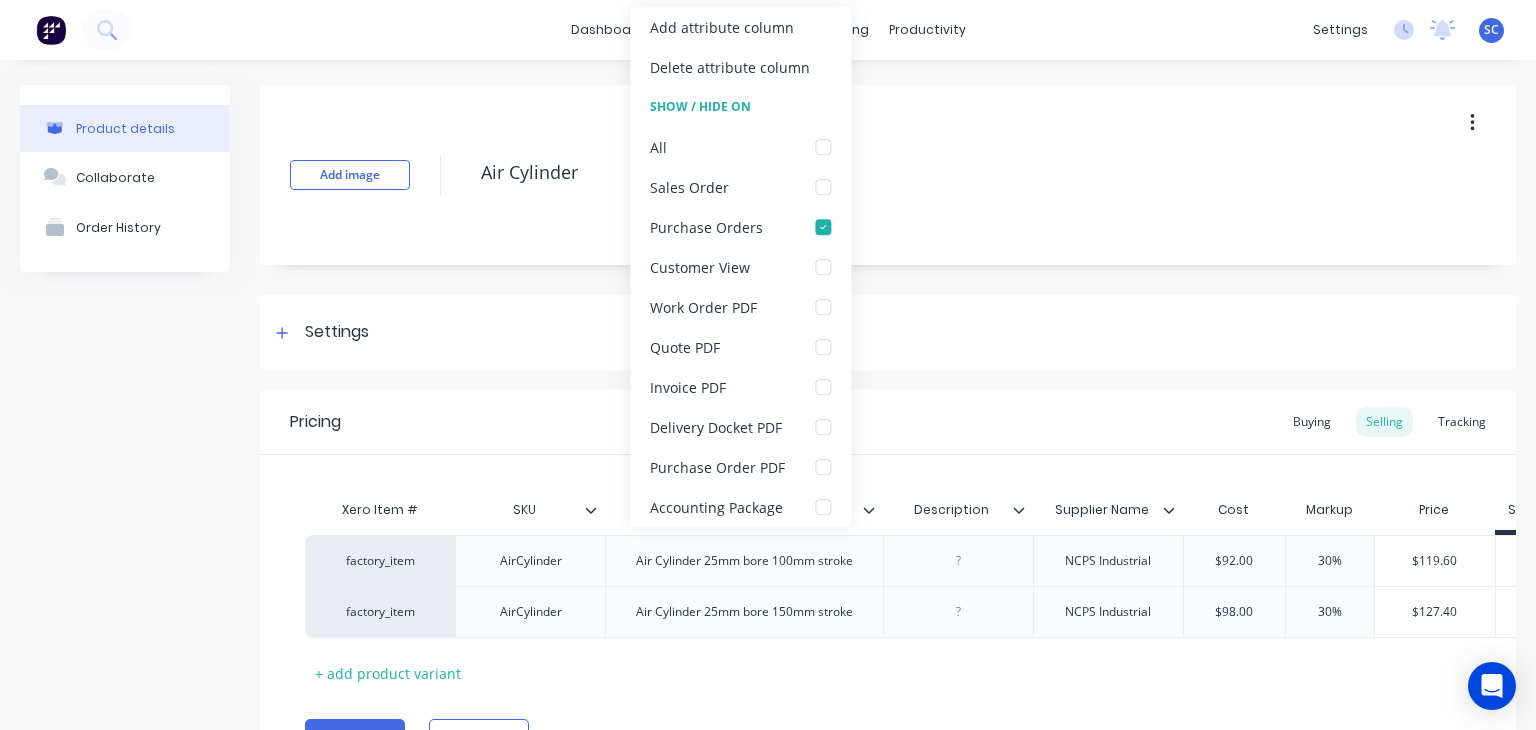 click 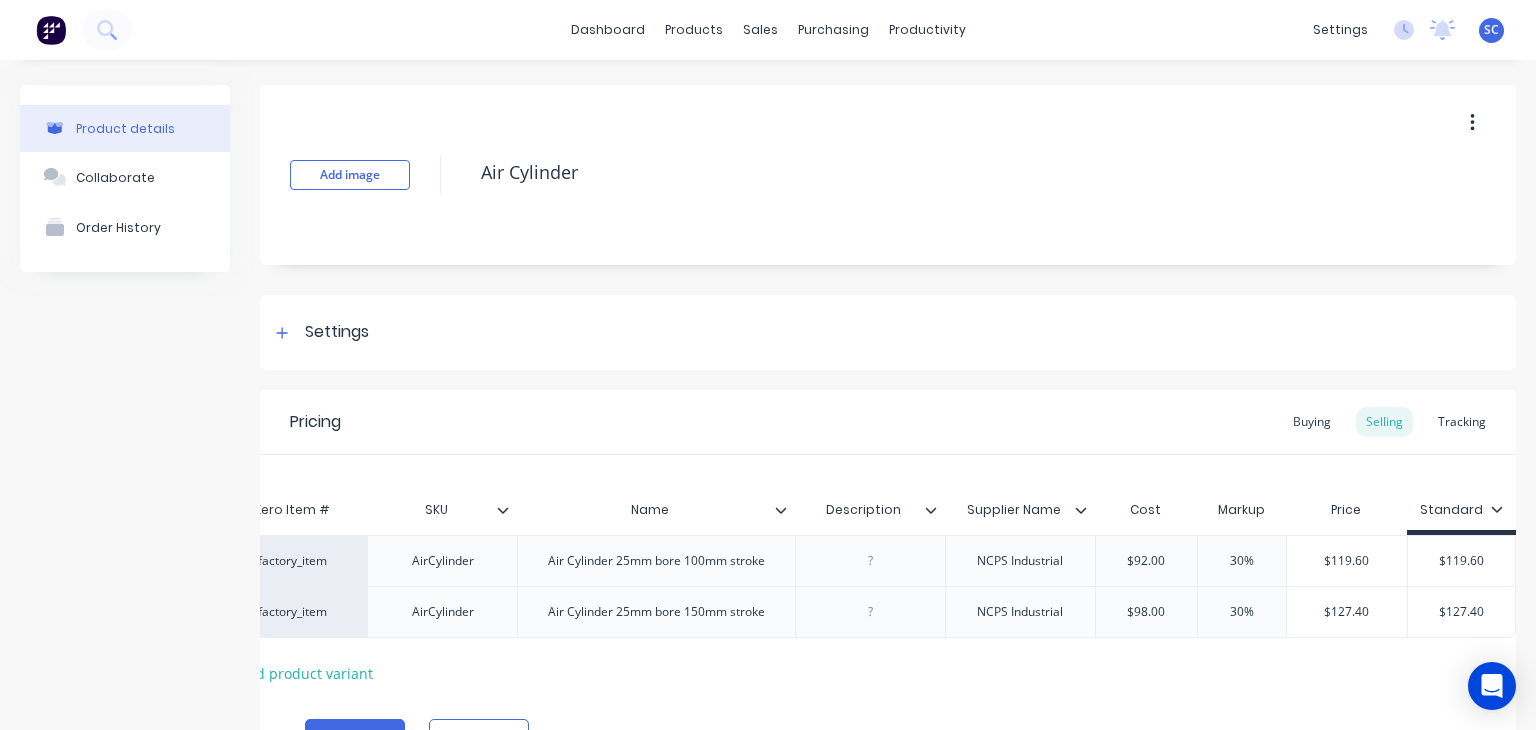 scroll, scrollTop: 0, scrollLeft: 102, axis: horizontal 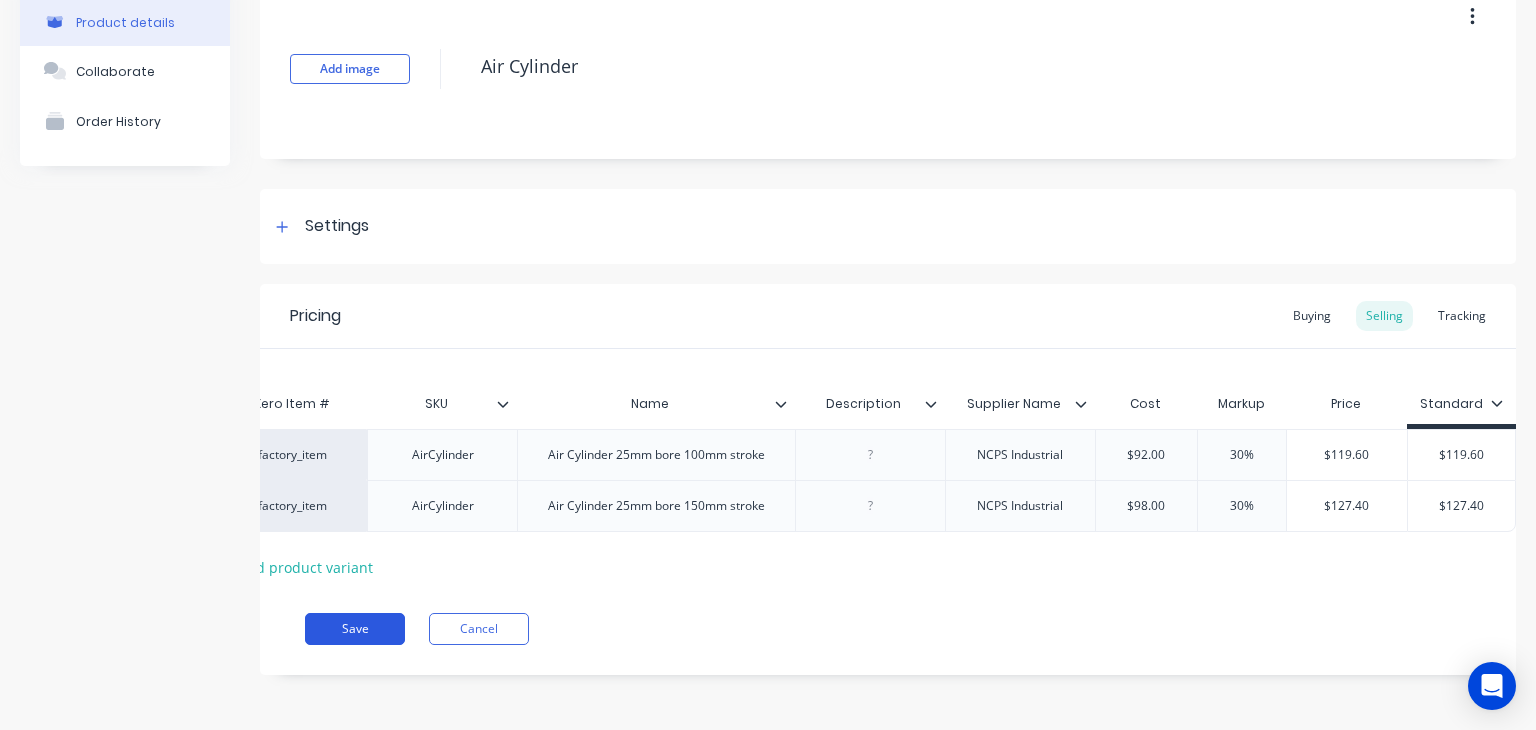 click on "Save" at bounding box center [355, 629] 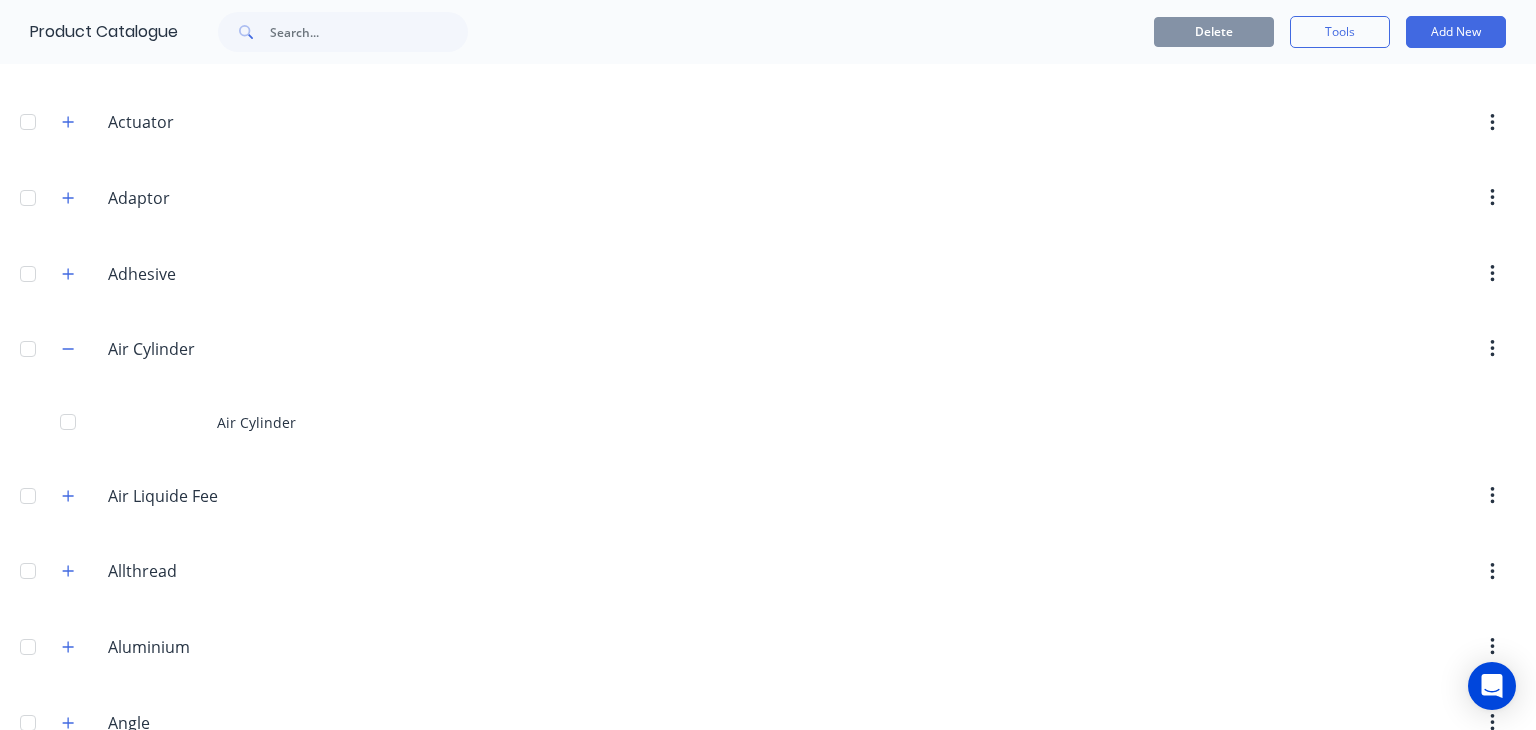 scroll, scrollTop: 239, scrollLeft: 0, axis: vertical 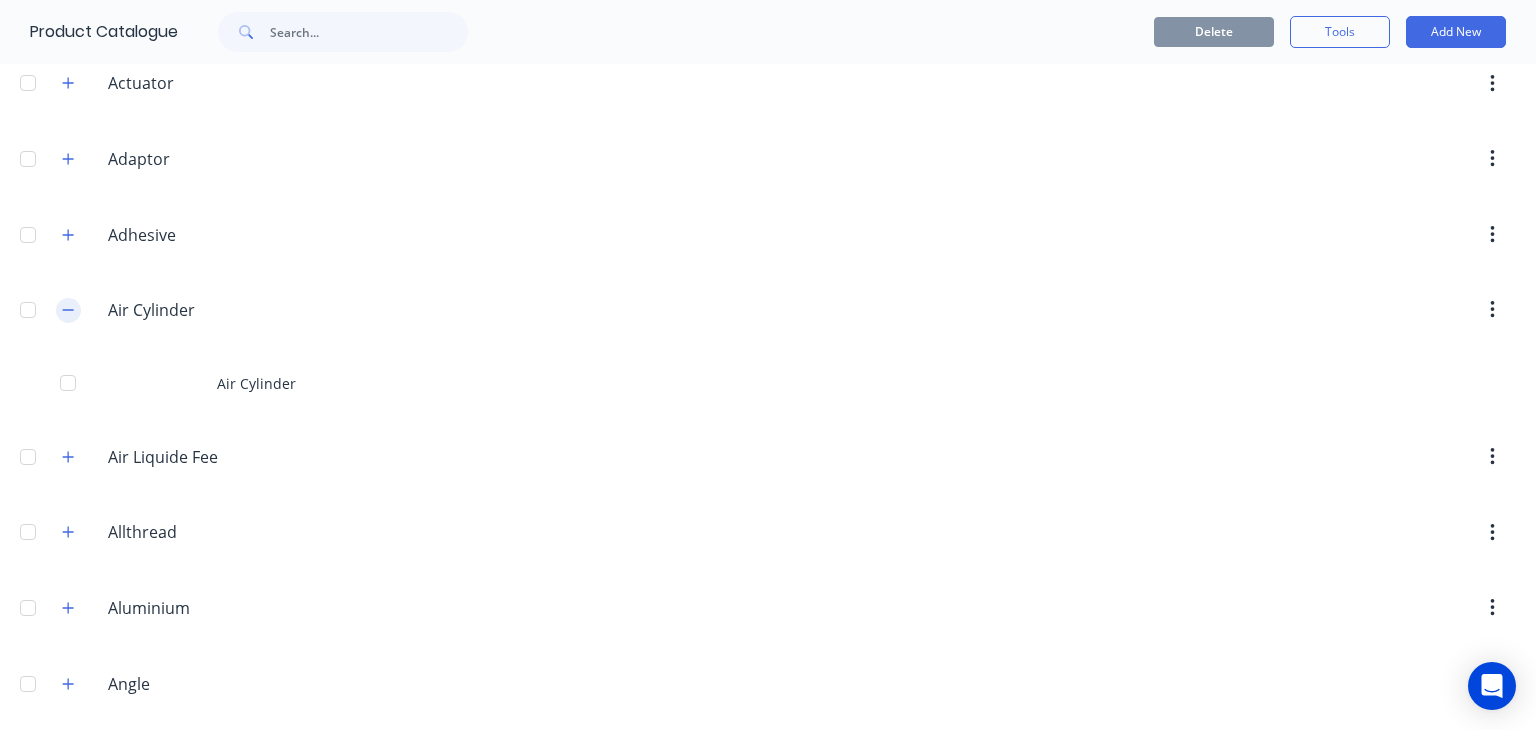 click 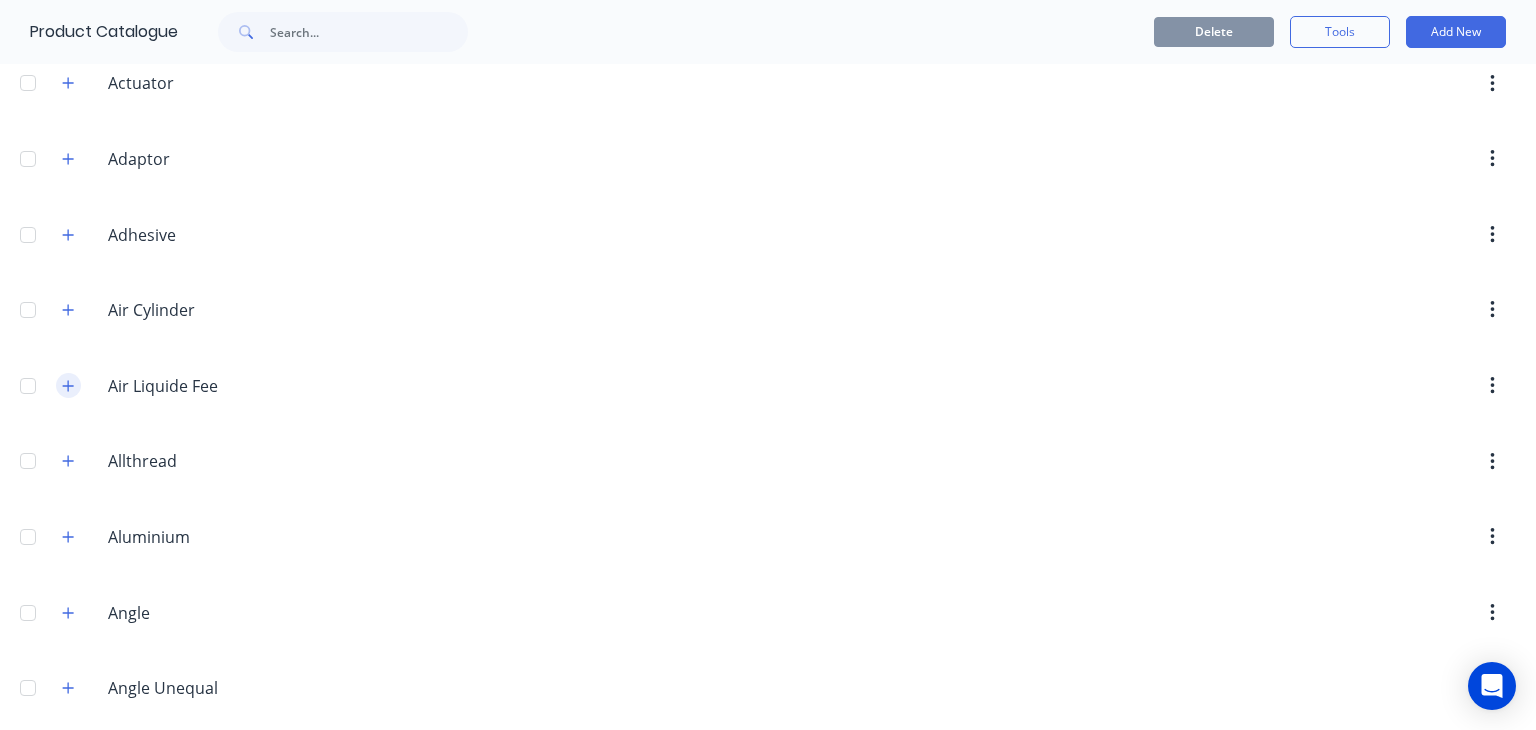 click 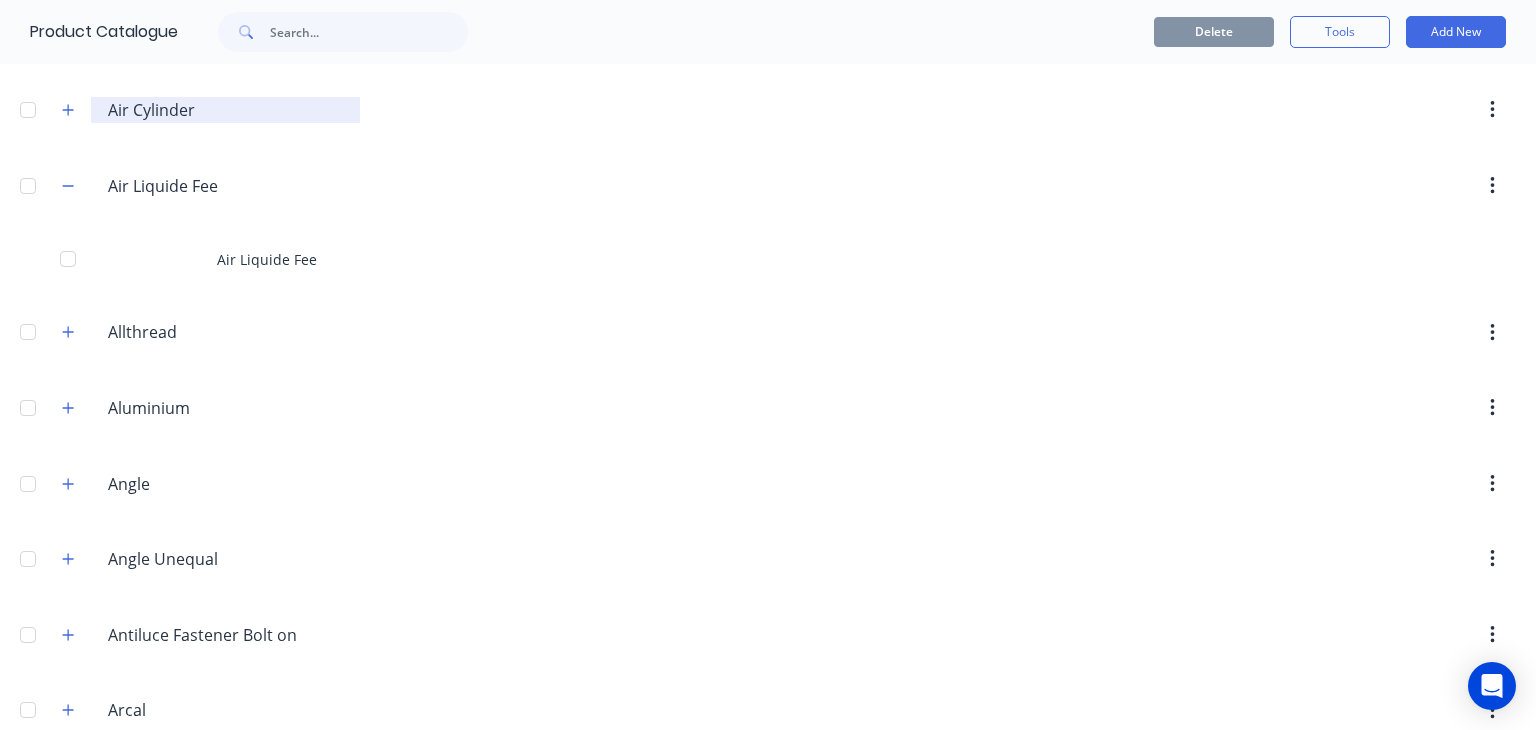scroll, scrollTop: 440, scrollLeft: 0, axis: vertical 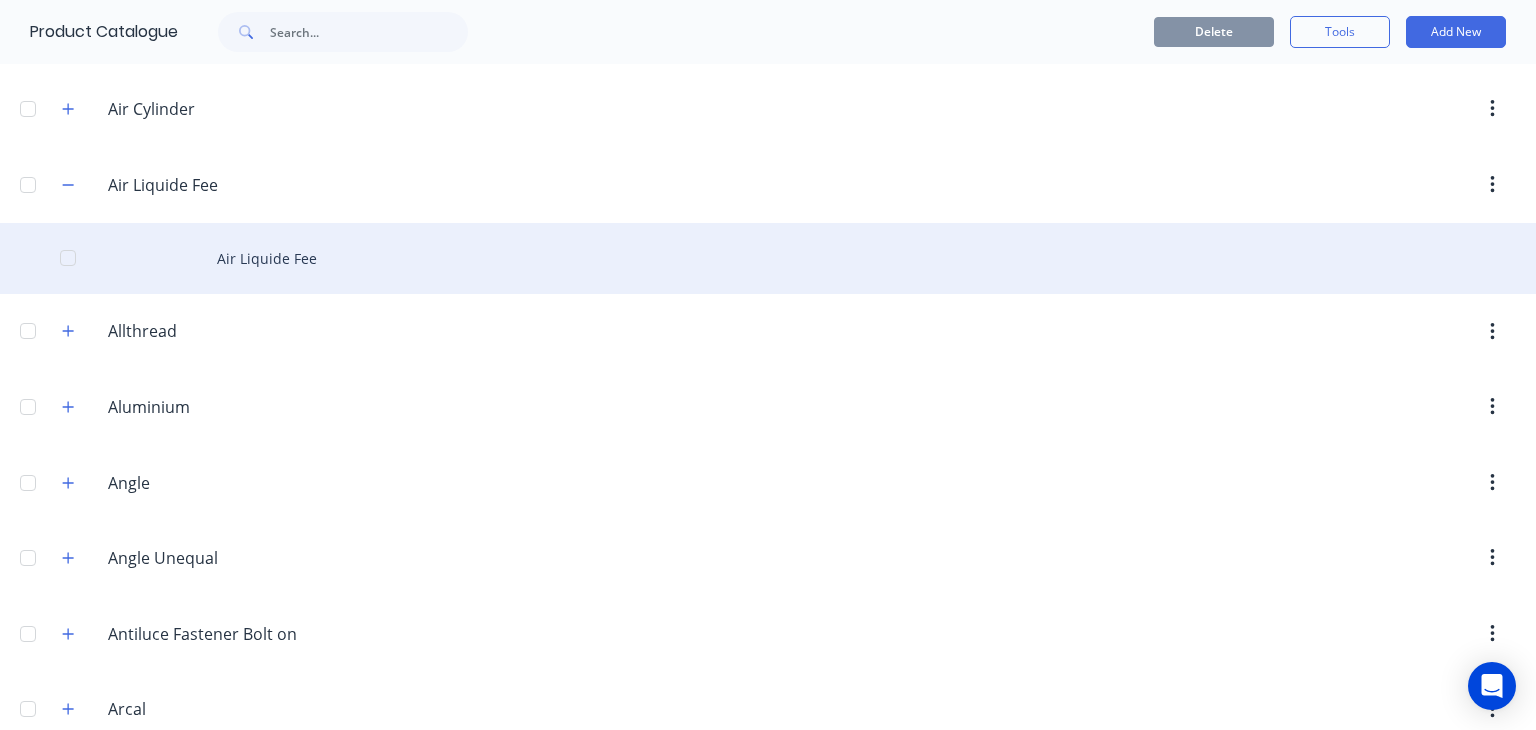 click on "Air Liquide Fee" at bounding box center (768, 258) 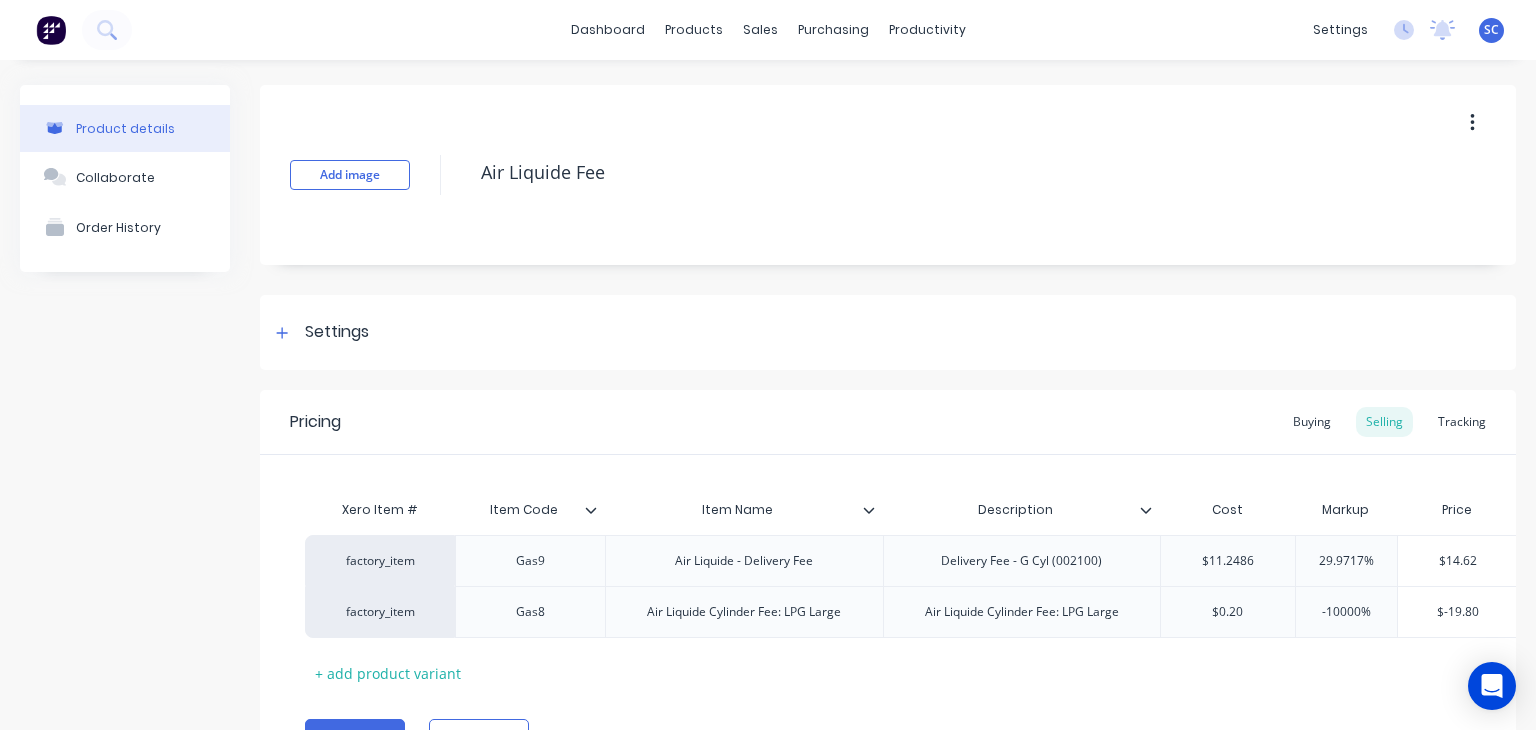 scroll, scrollTop: 120, scrollLeft: 0, axis: vertical 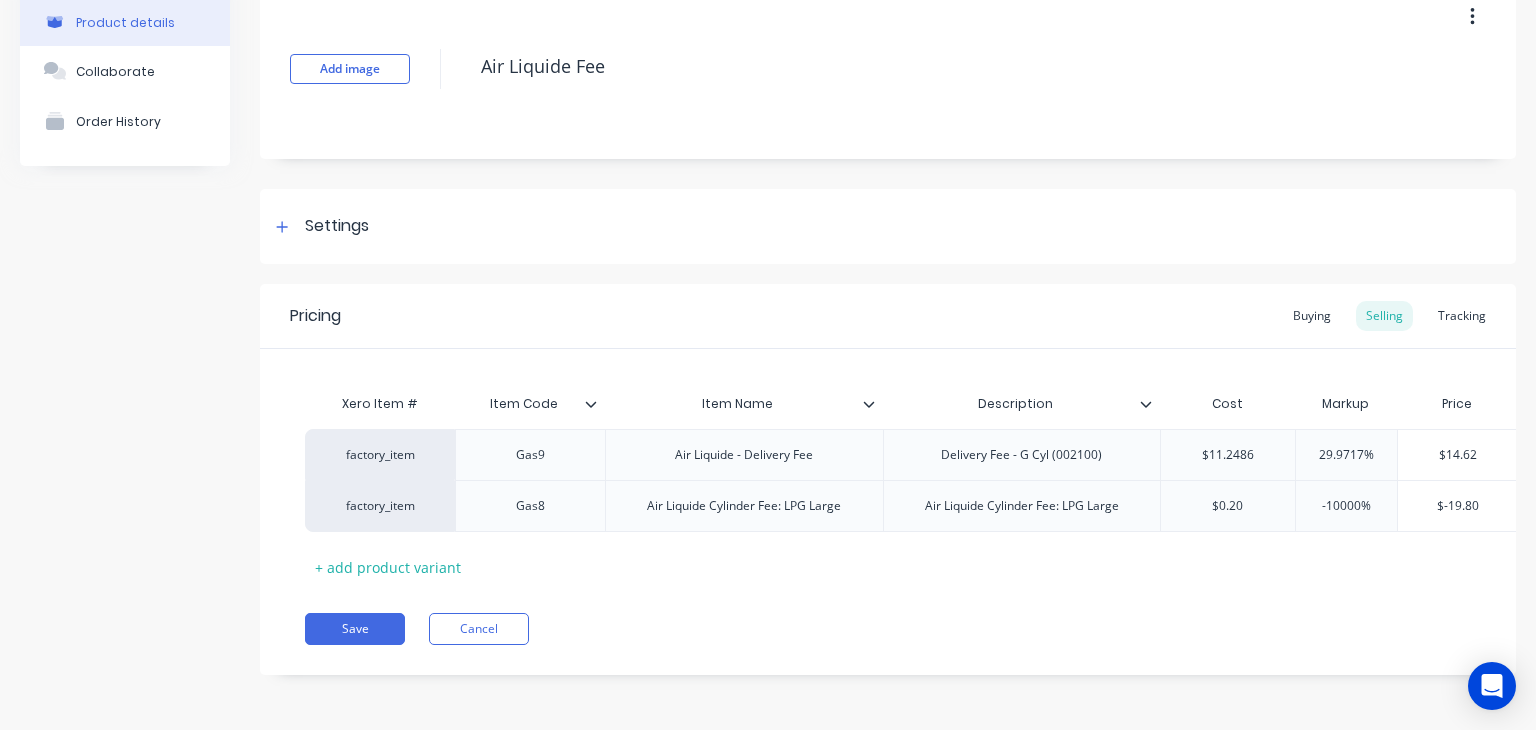 click 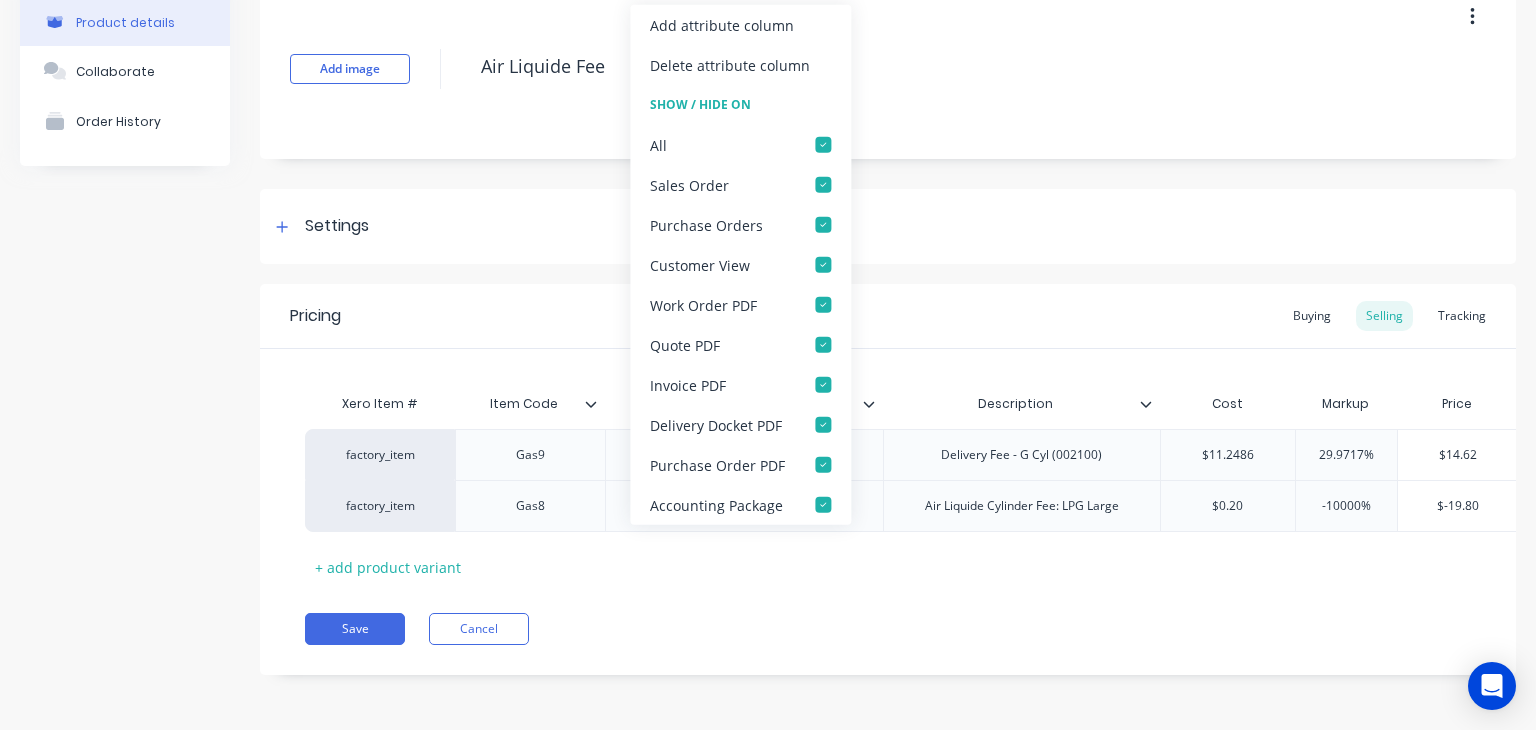 click 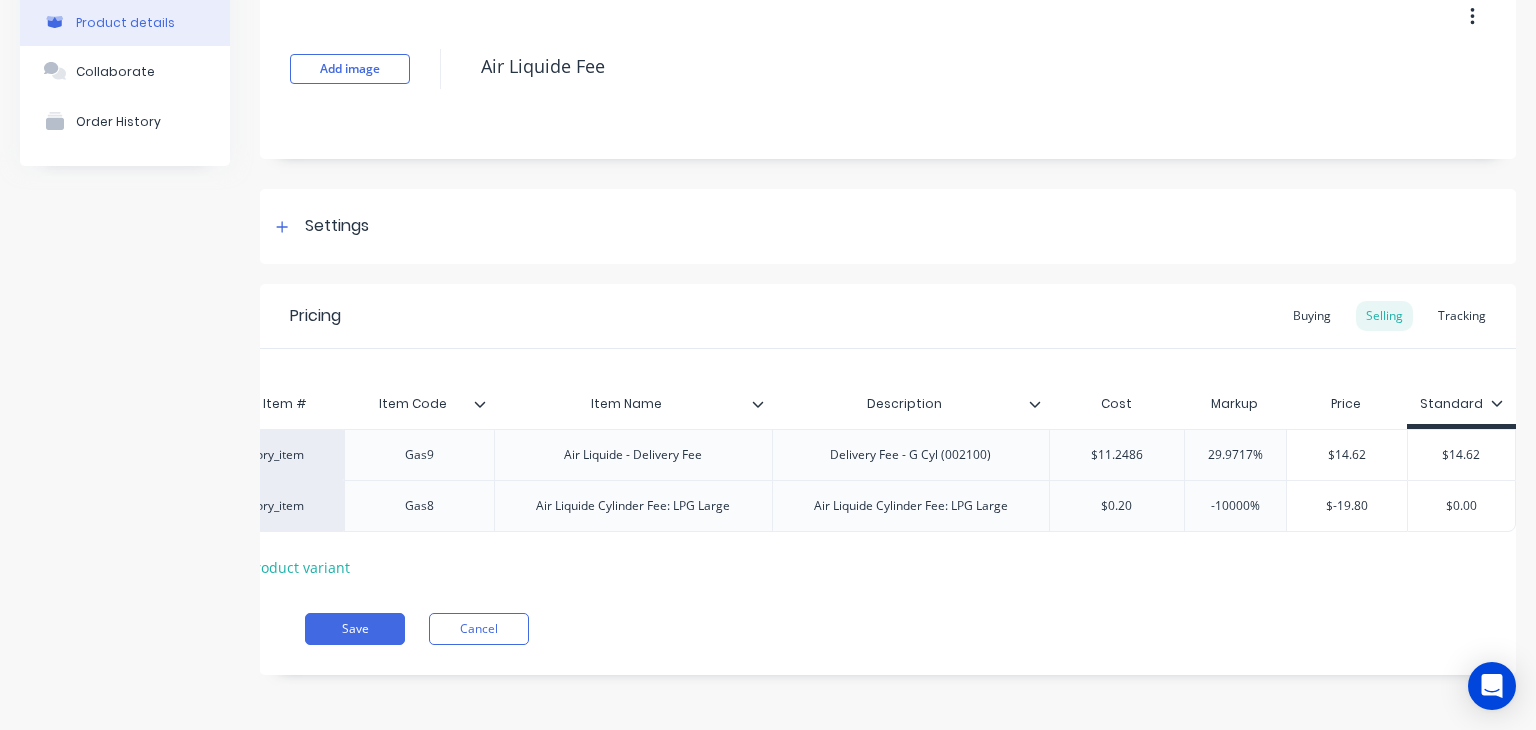 scroll, scrollTop: 0, scrollLeft: 0, axis: both 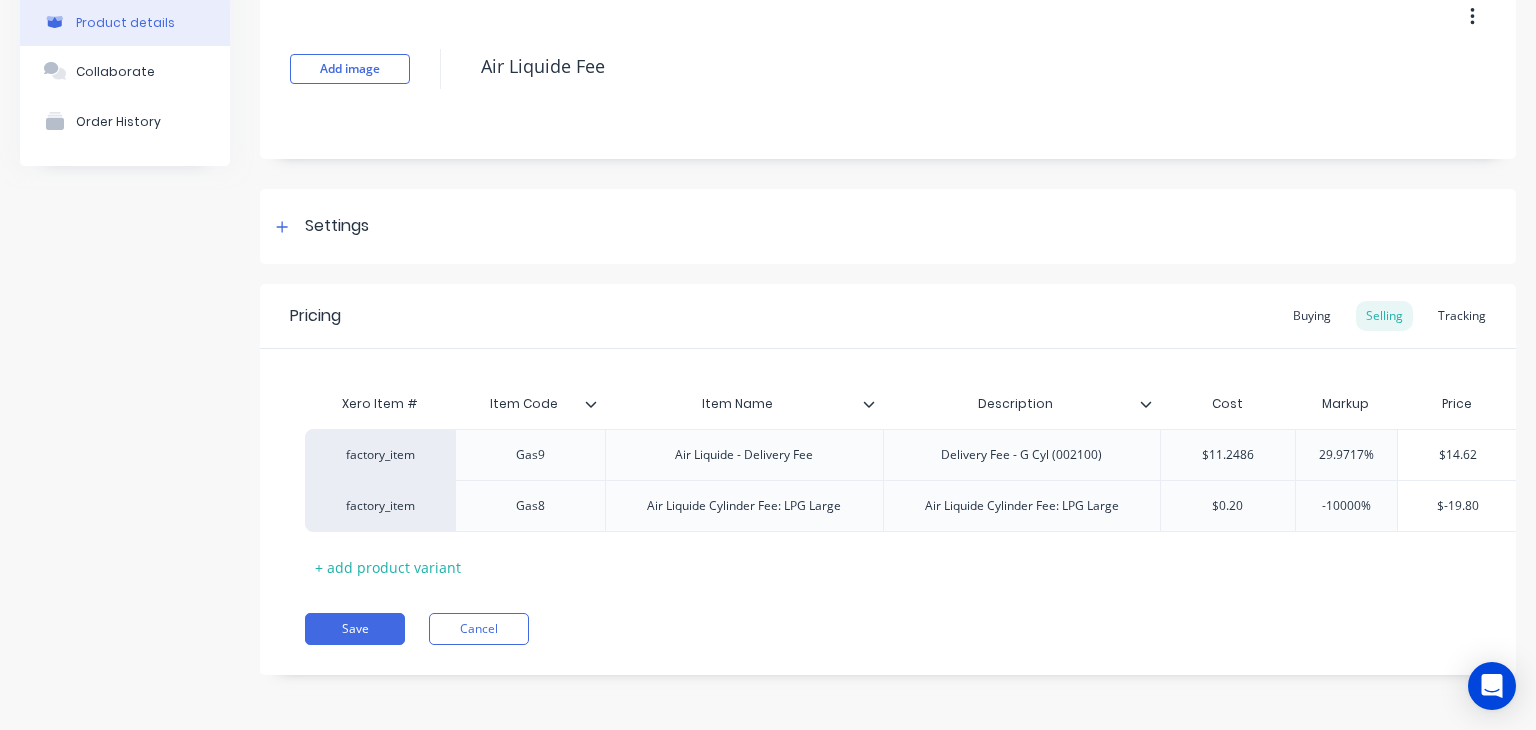 click at bounding box center (877, 404) 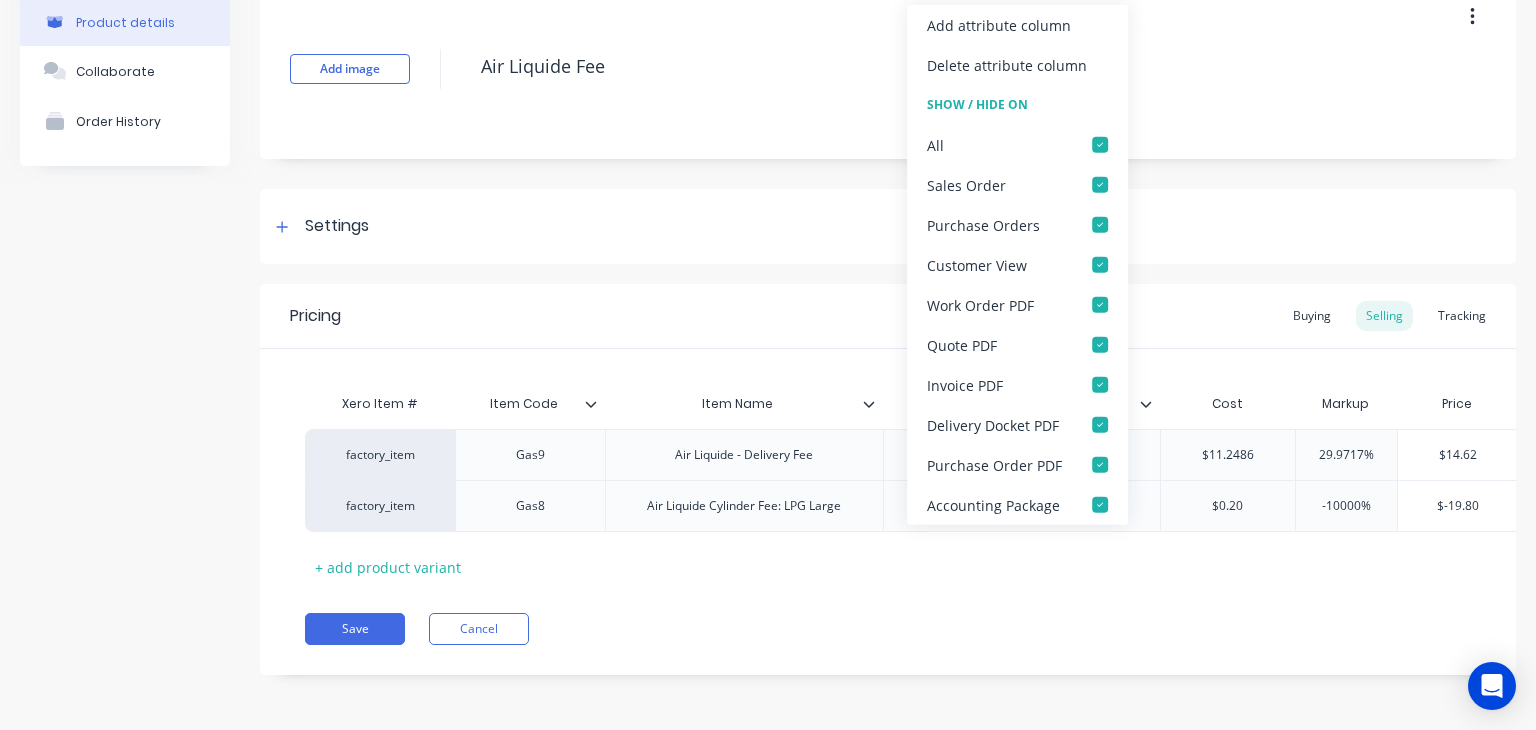 click at bounding box center [877, 404] 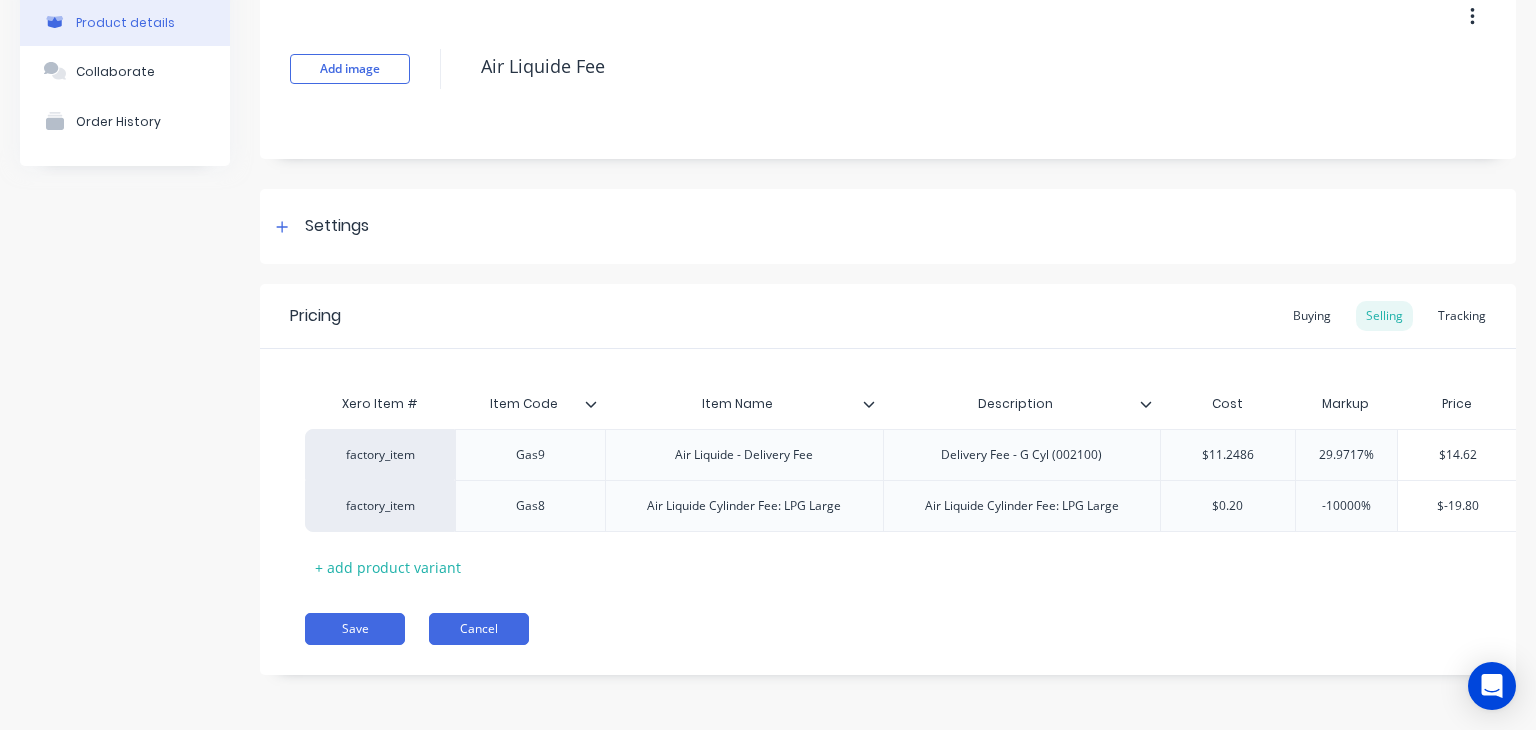 click on "Cancel" at bounding box center [479, 629] 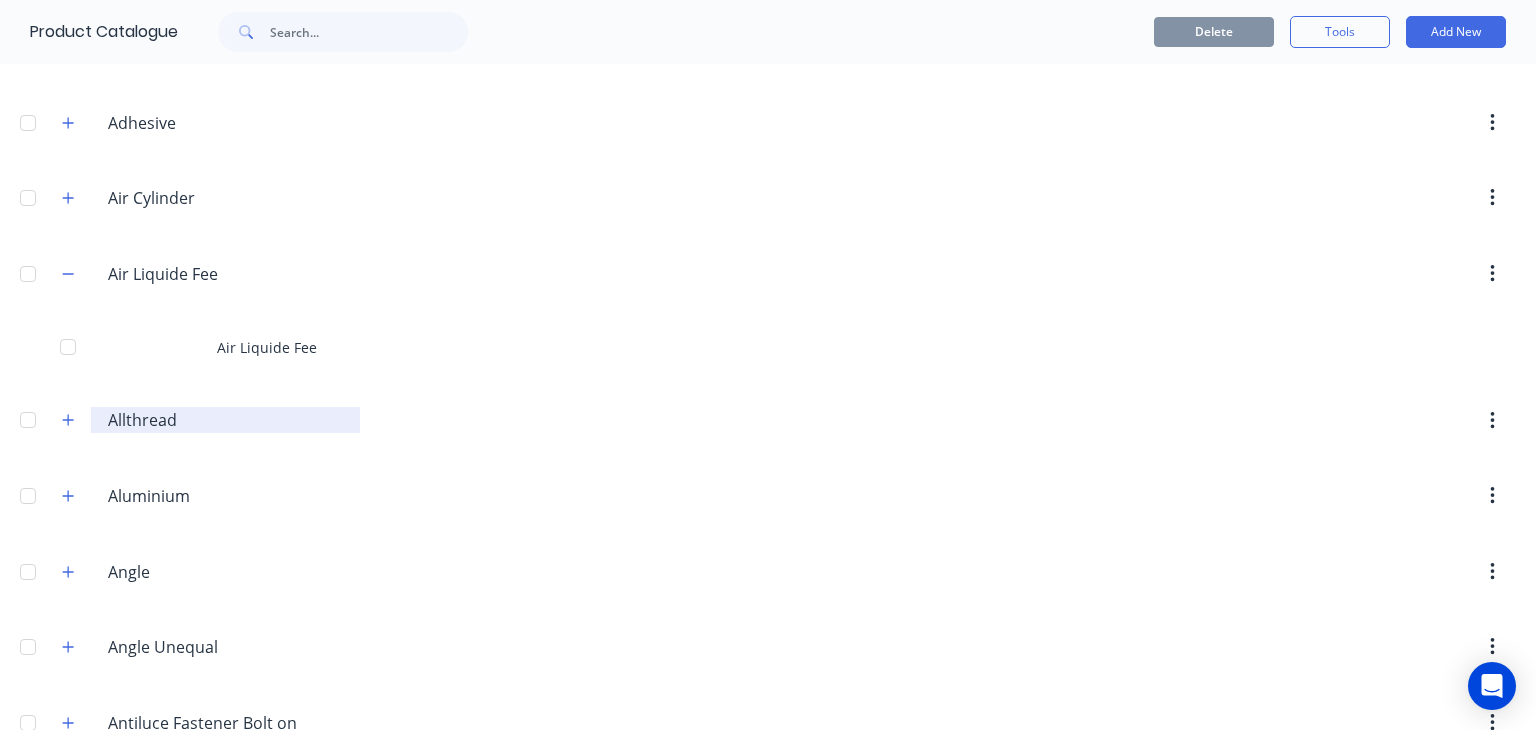 scroll, scrollTop: 356, scrollLeft: 0, axis: vertical 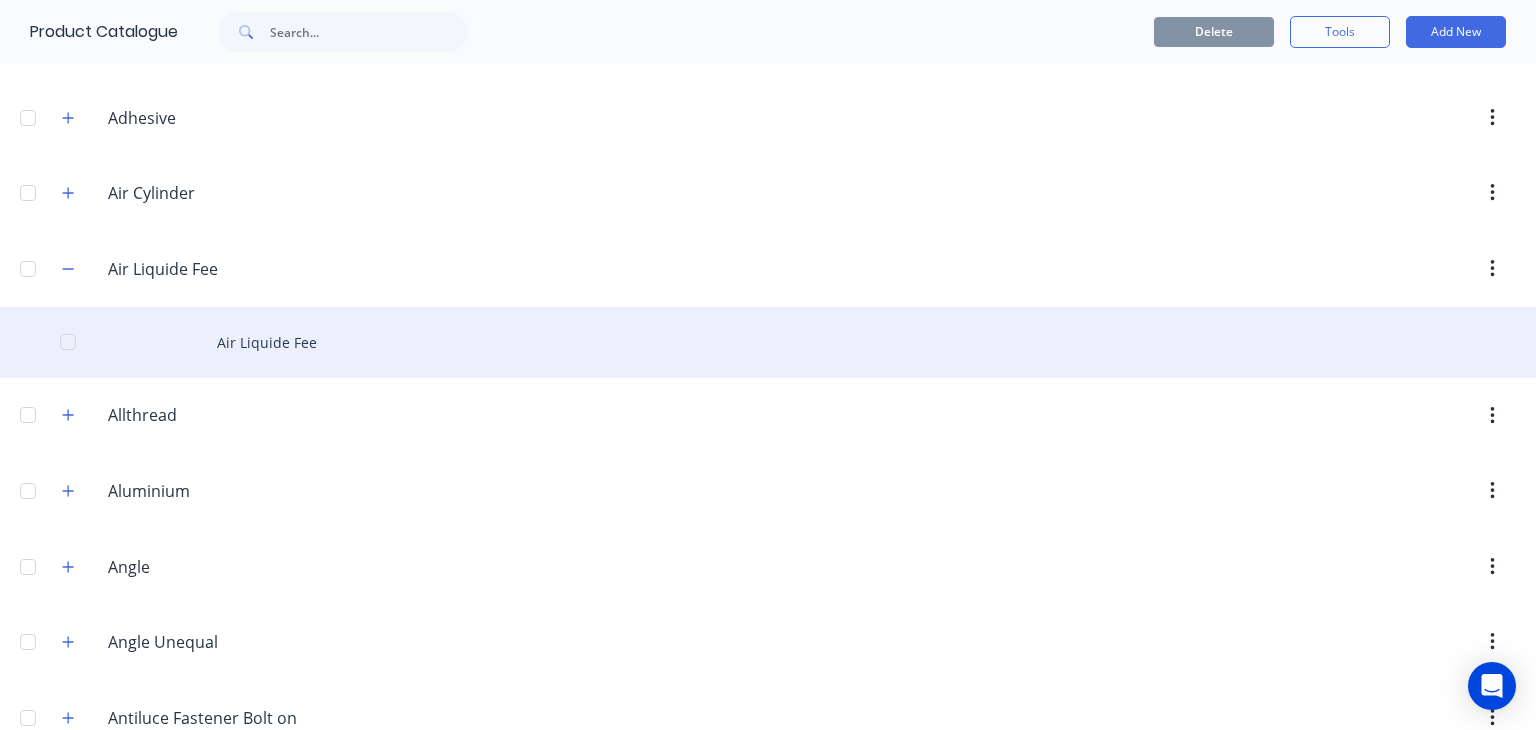 click on "Air Liquide Fee" at bounding box center [768, 342] 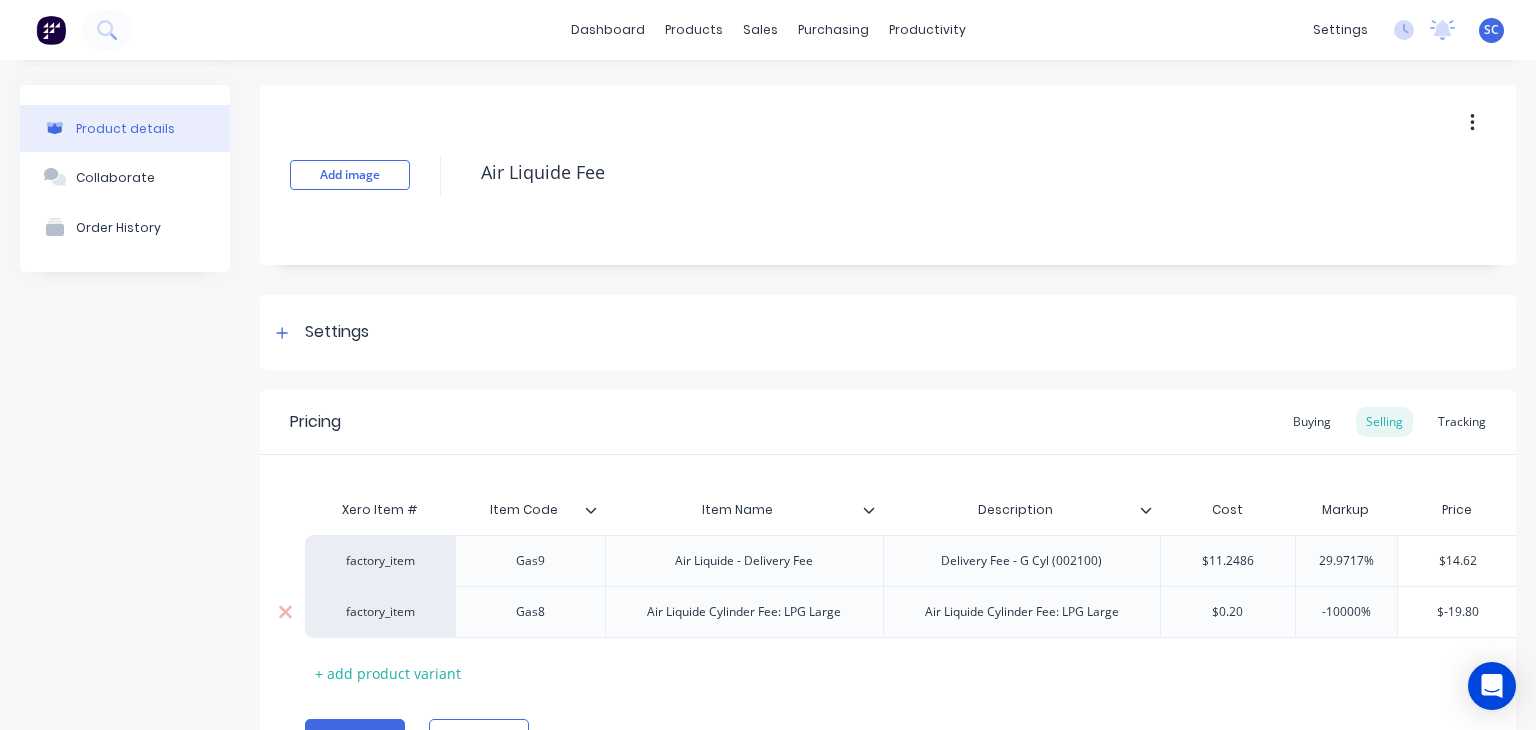 scroll, scrollTop: 120, scrollLeft: 0, axis: vertical 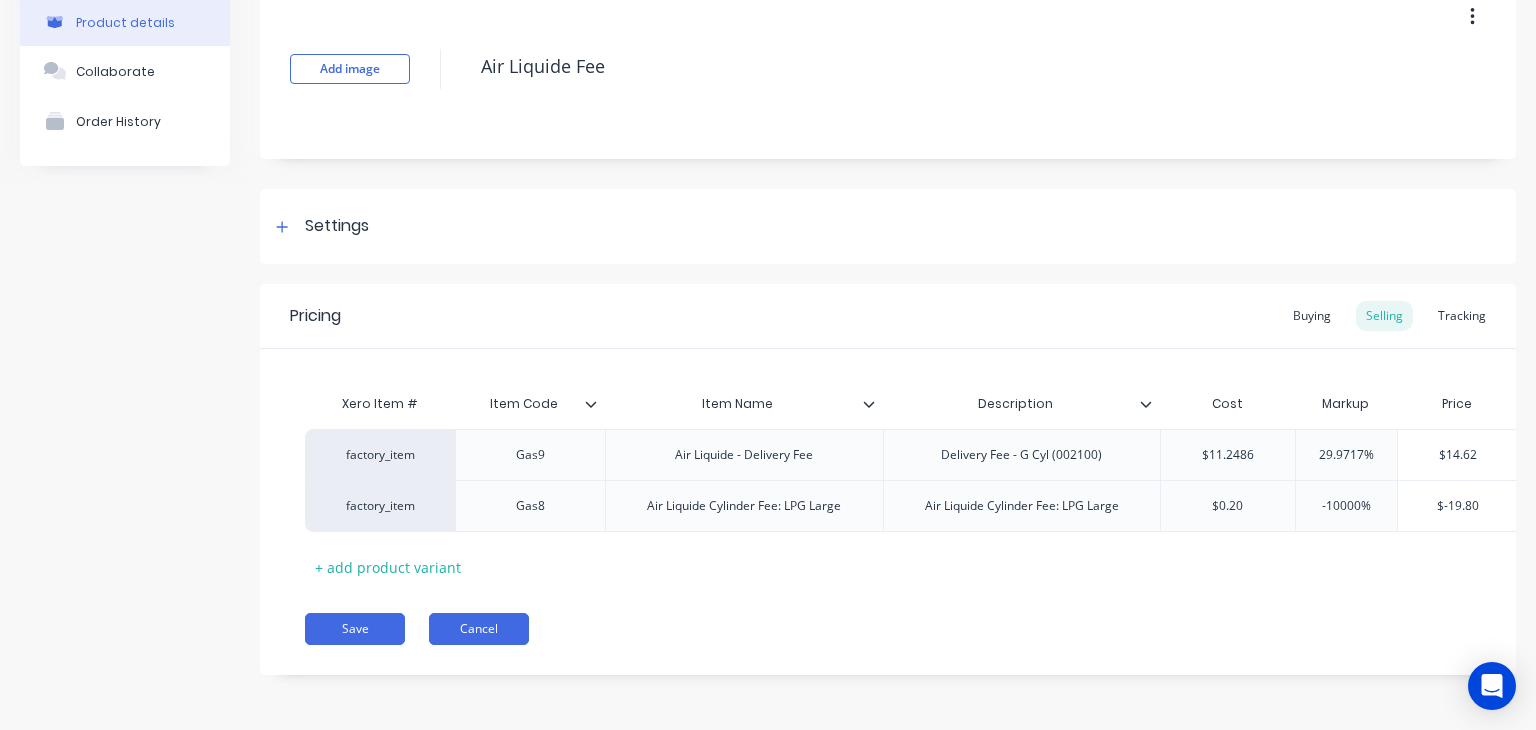 click on "Cancel" at bounding box center (479, 629) 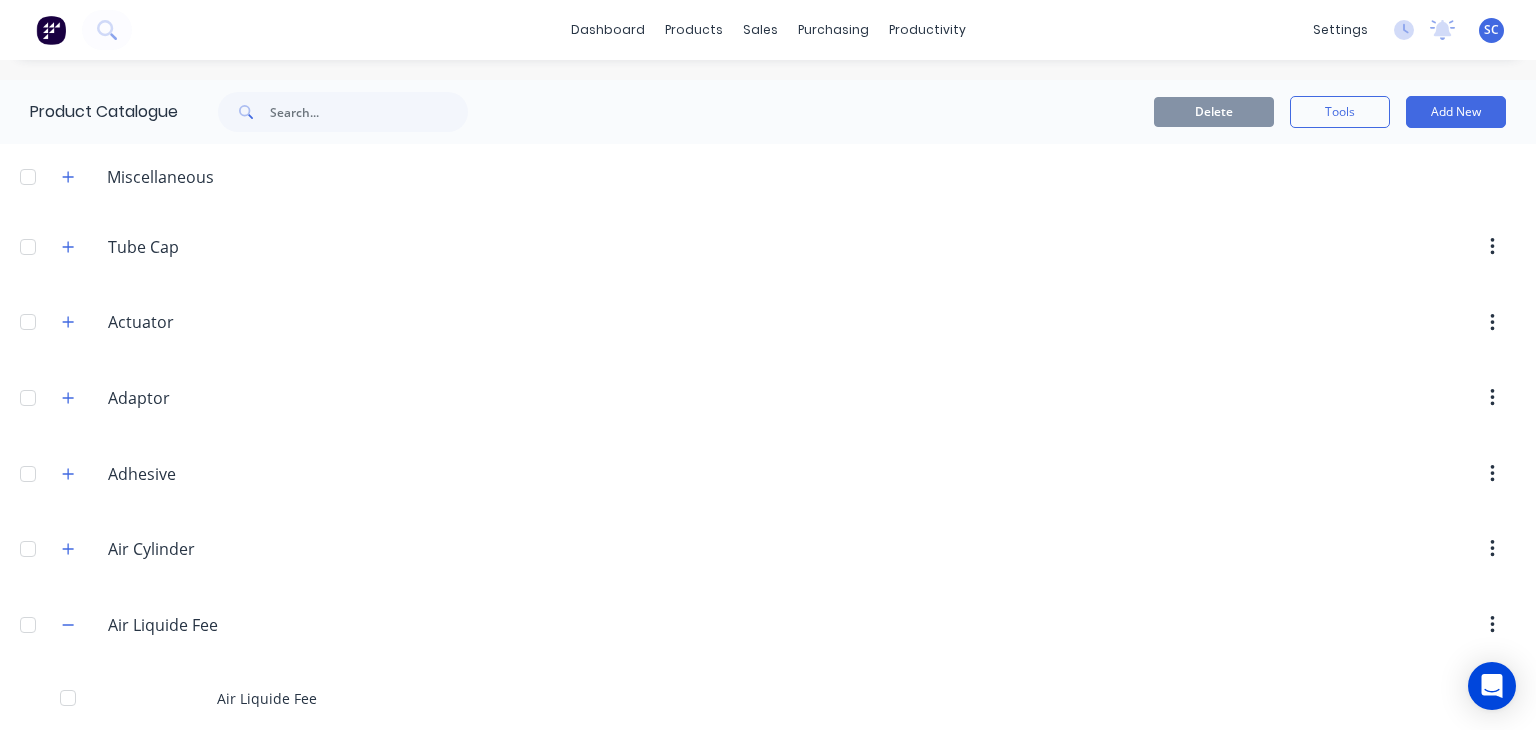 scroll, scrollTop: 316, scrollLeft: 0, axis: vertical 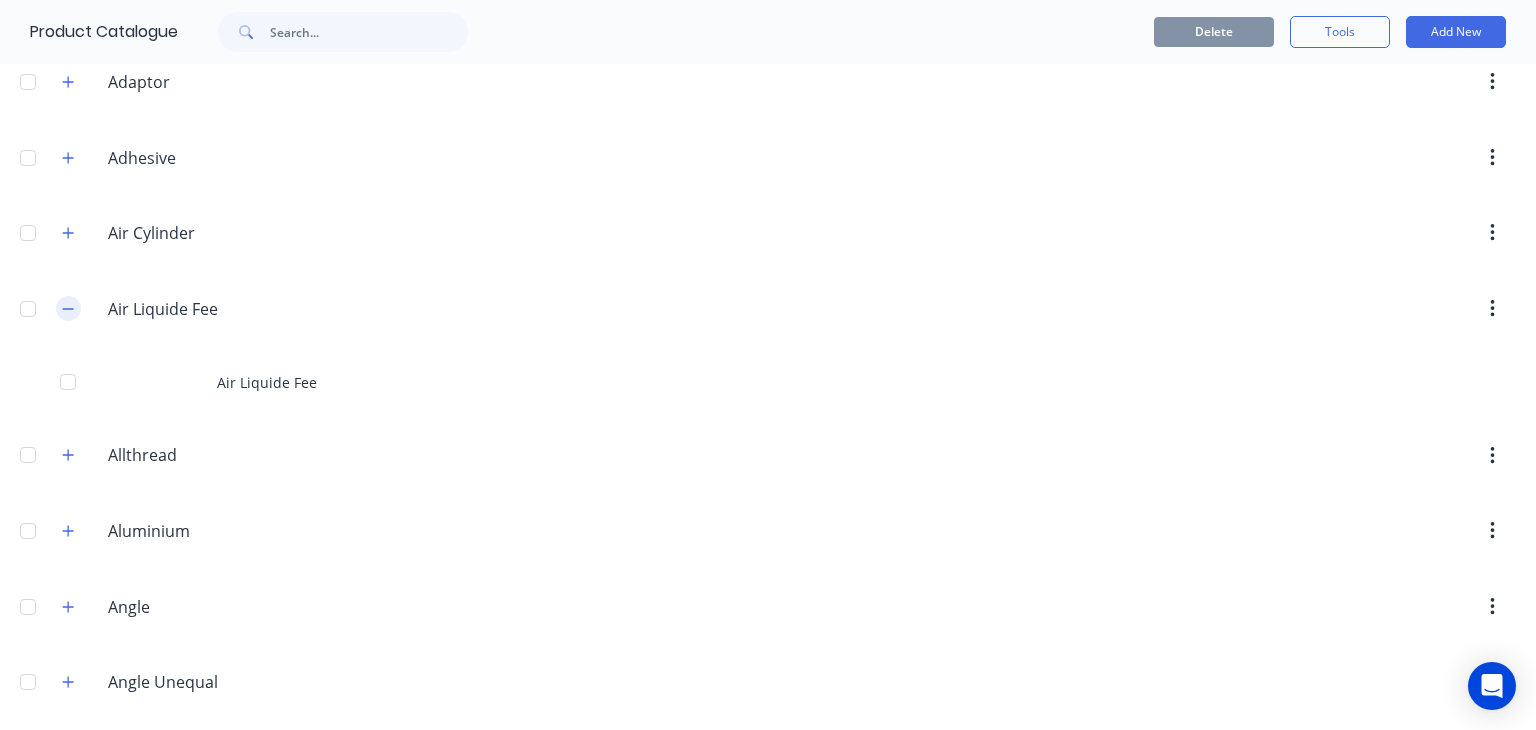 click 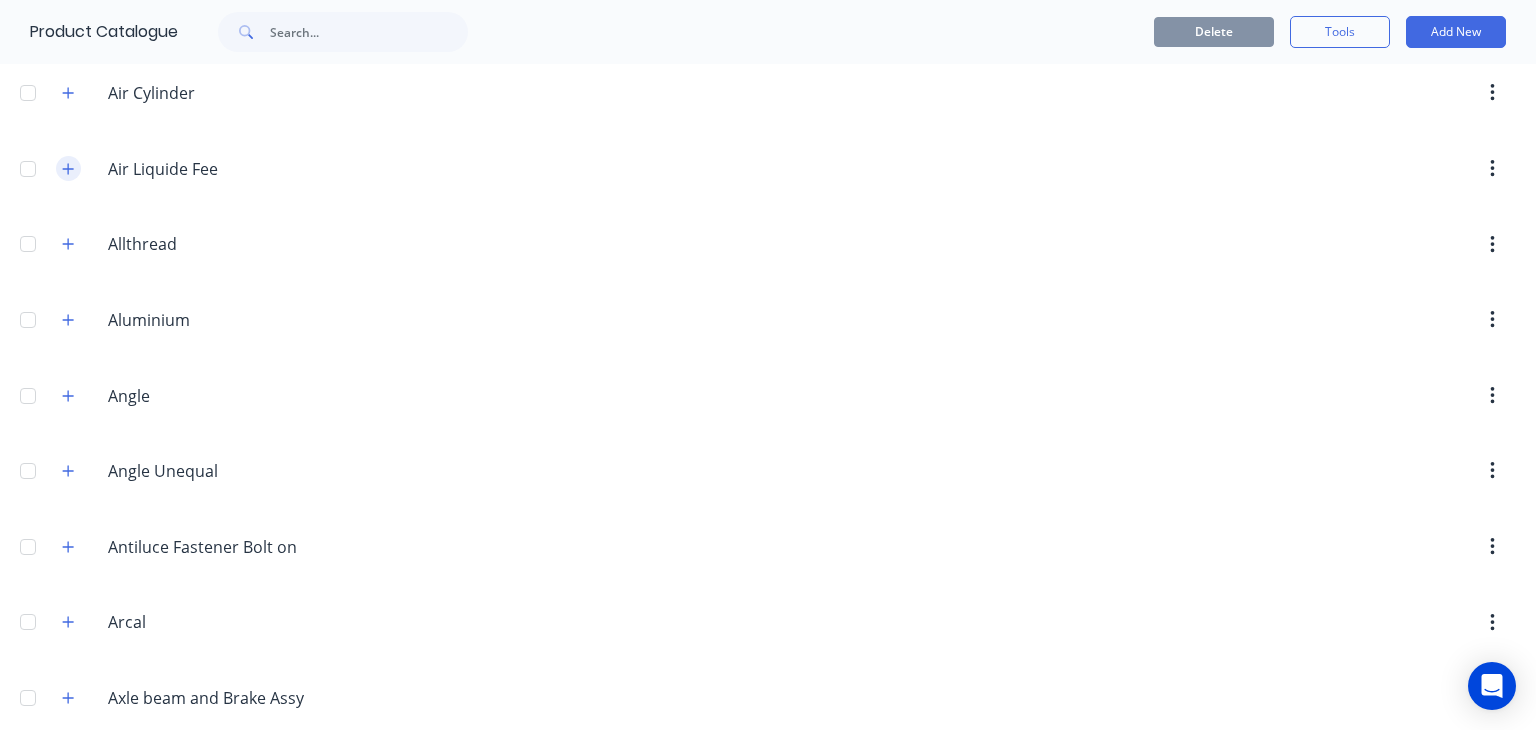 scroll, scrollTop: 458, scrollLeft: 0, axis: vertical 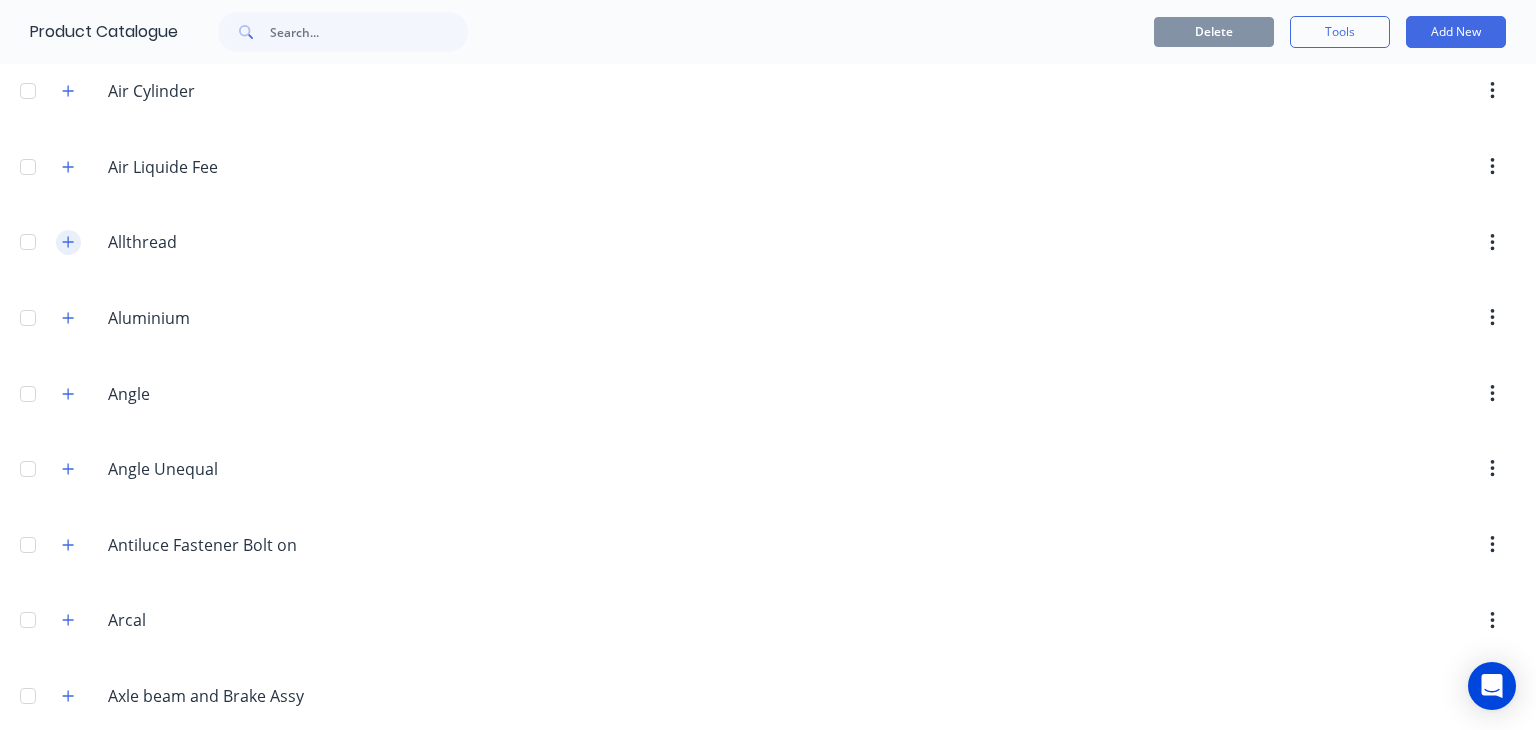 click at bounding box center (68, 242) 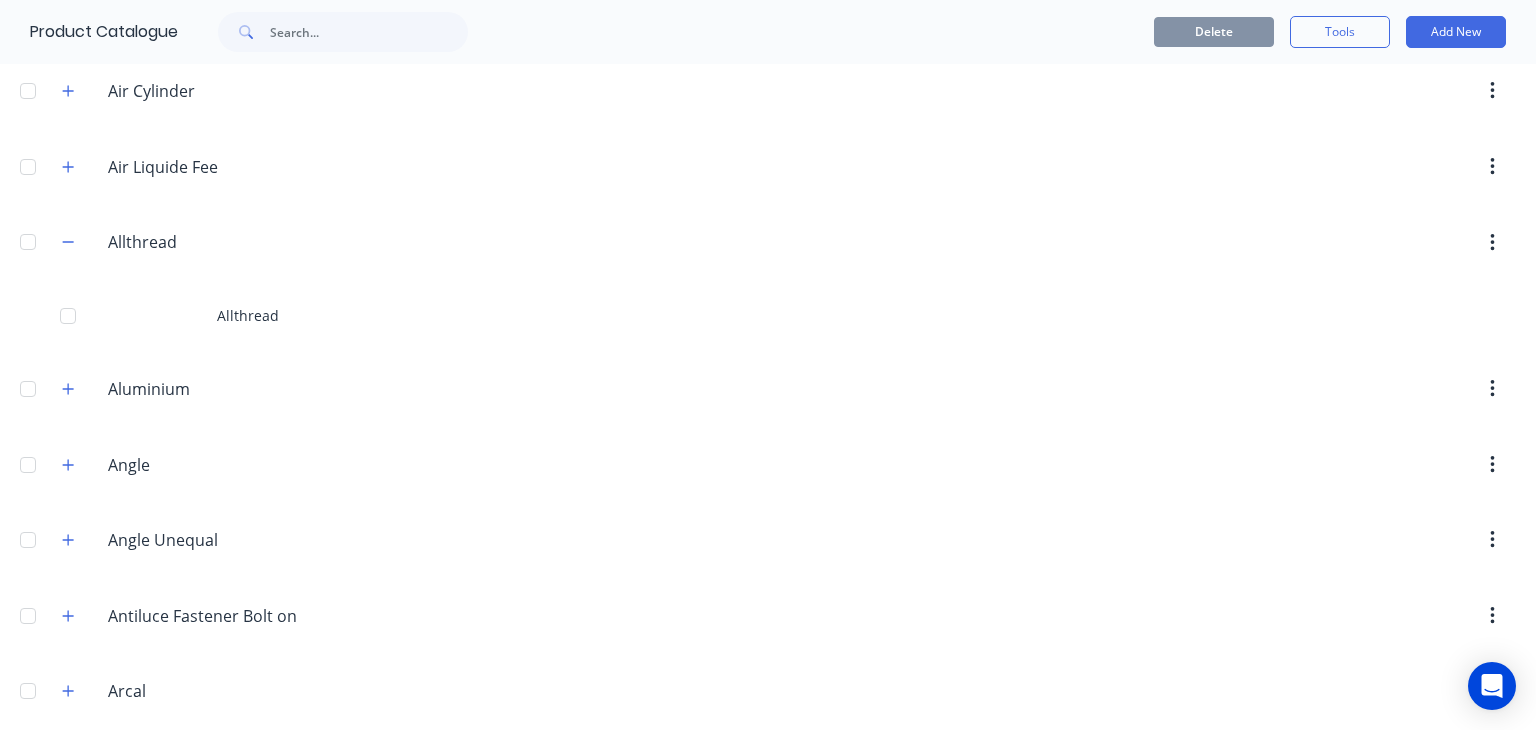scroll, scrollTop: 604, scrollLeft: 0, axis: vertical 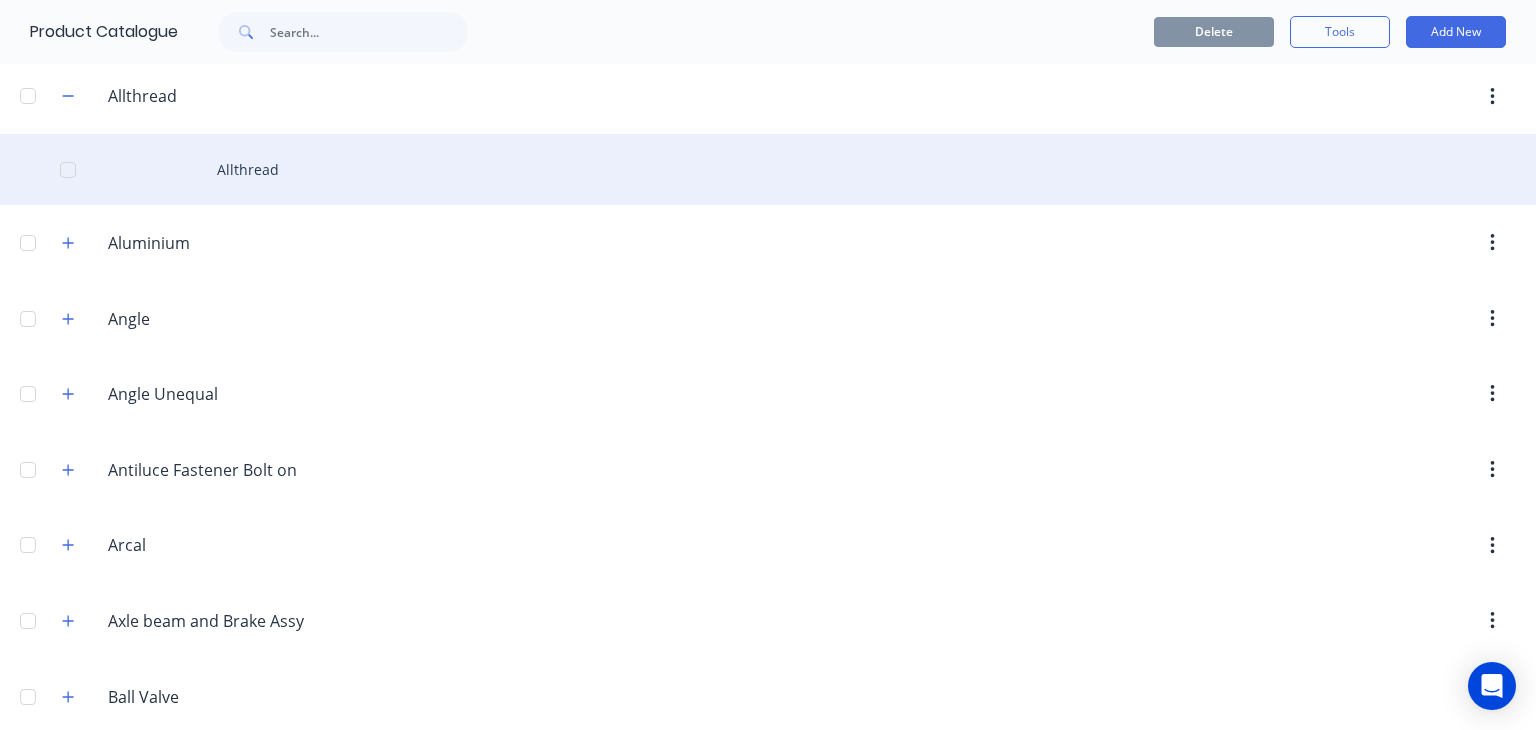 click on "Allthread" at bounding box center (768, 169) 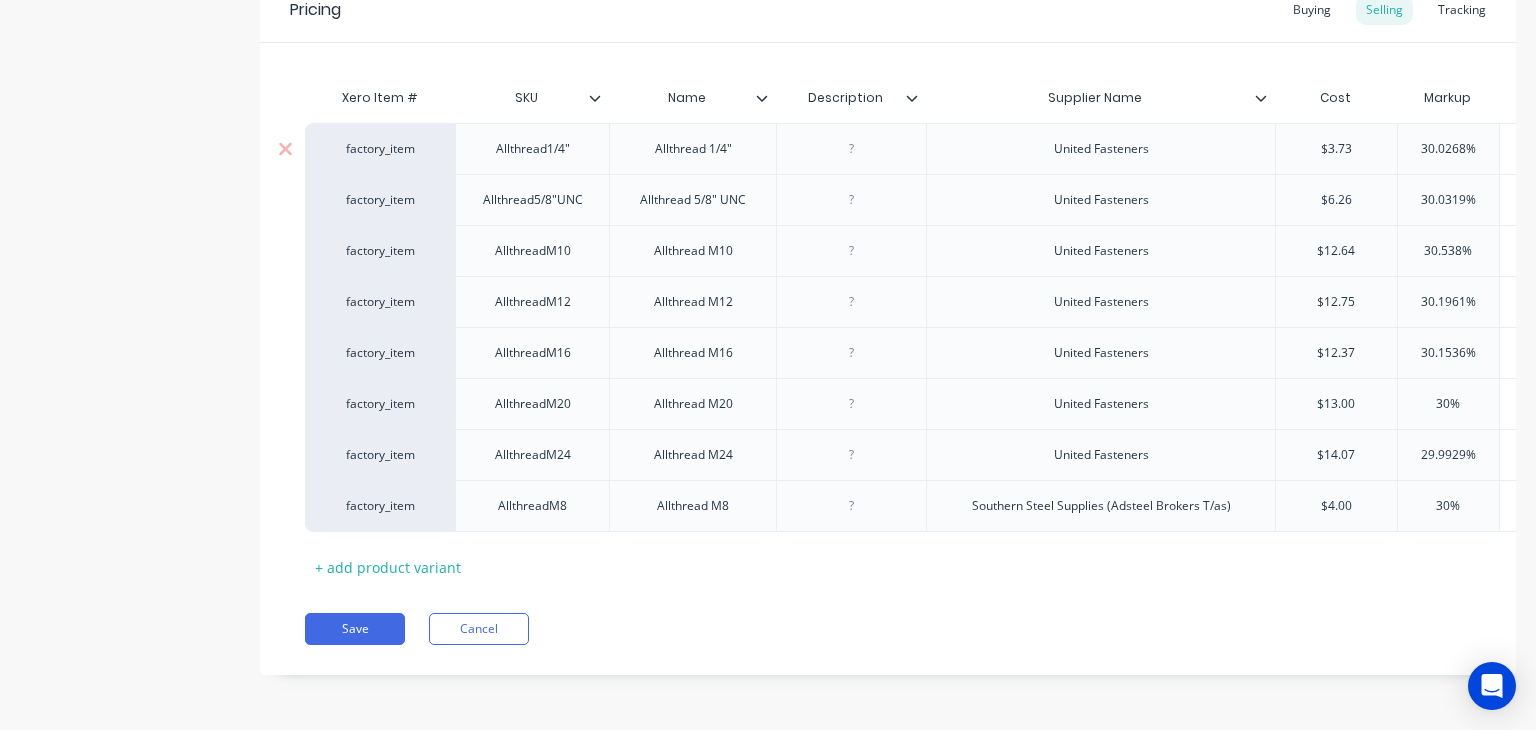 scroll, scrollTop: 400, scrollLeft: 0, axis: vertical 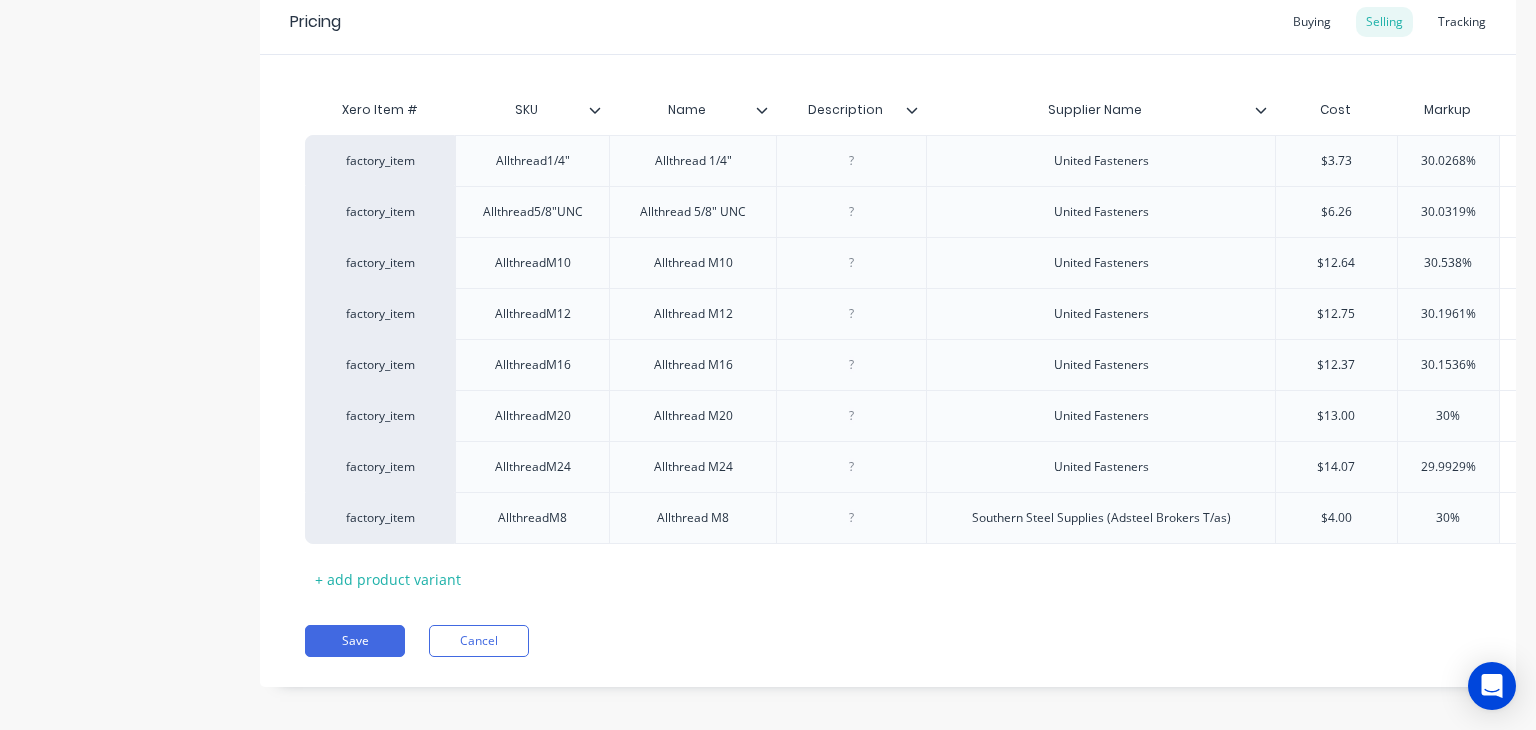 click 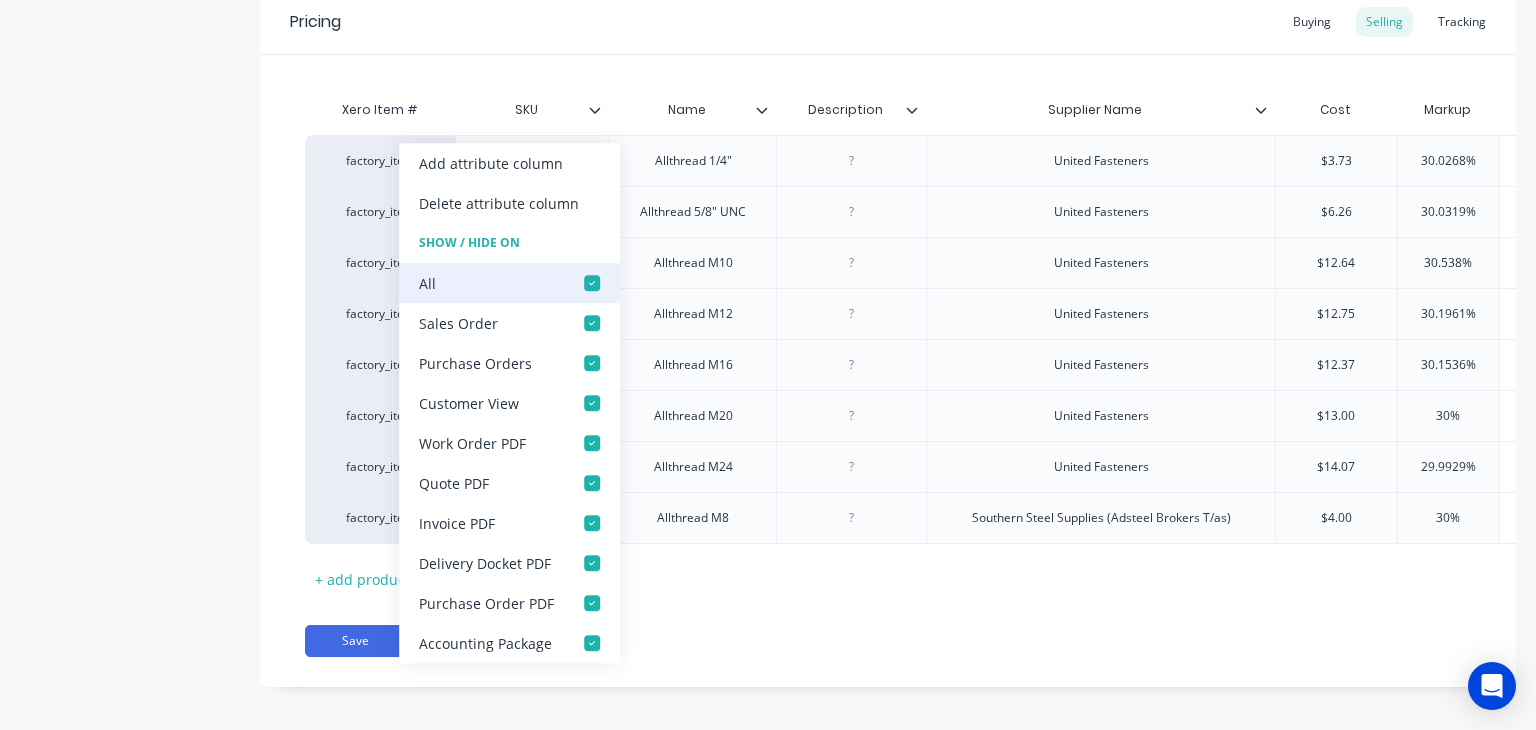 click at bounding box center (592, 283) 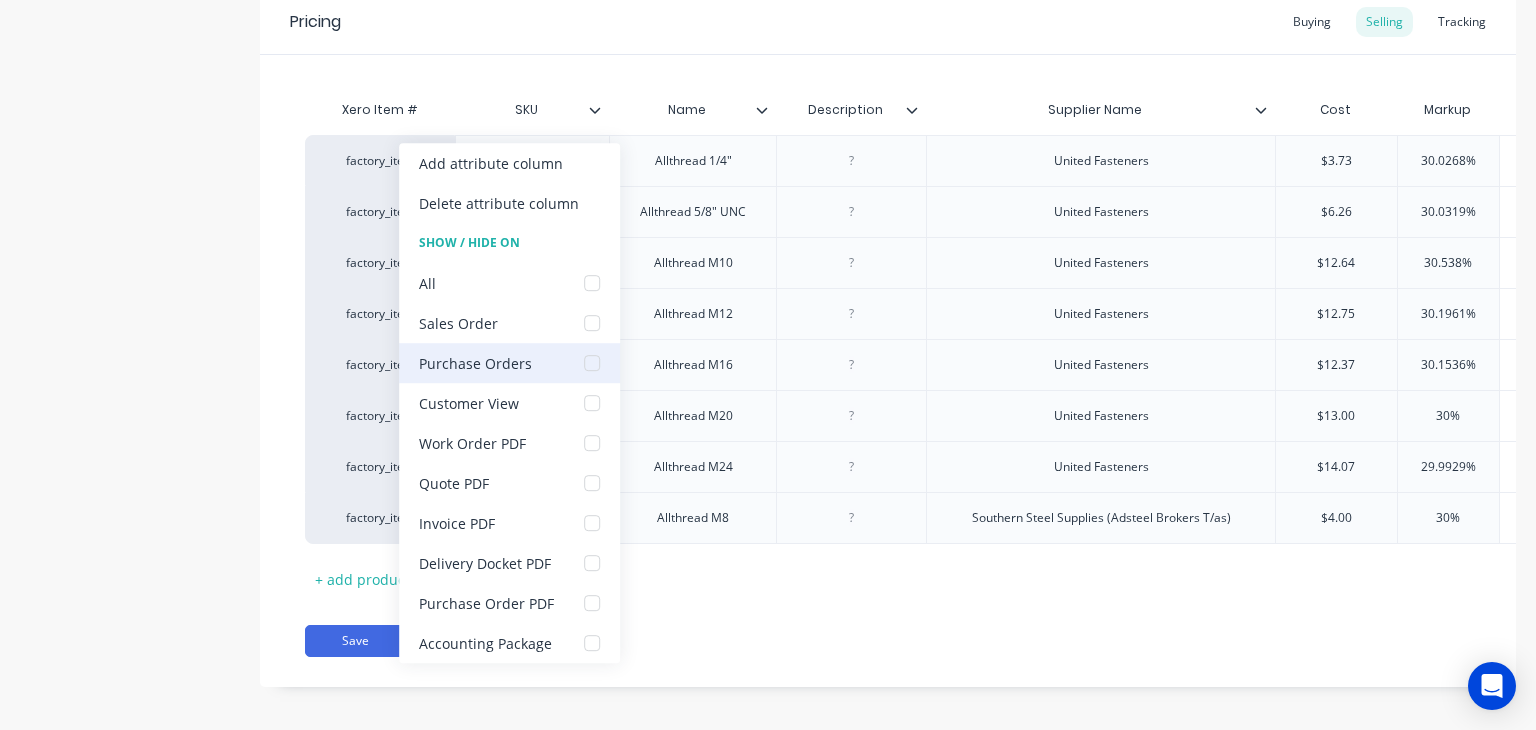 click at bounding box center [592, 363] 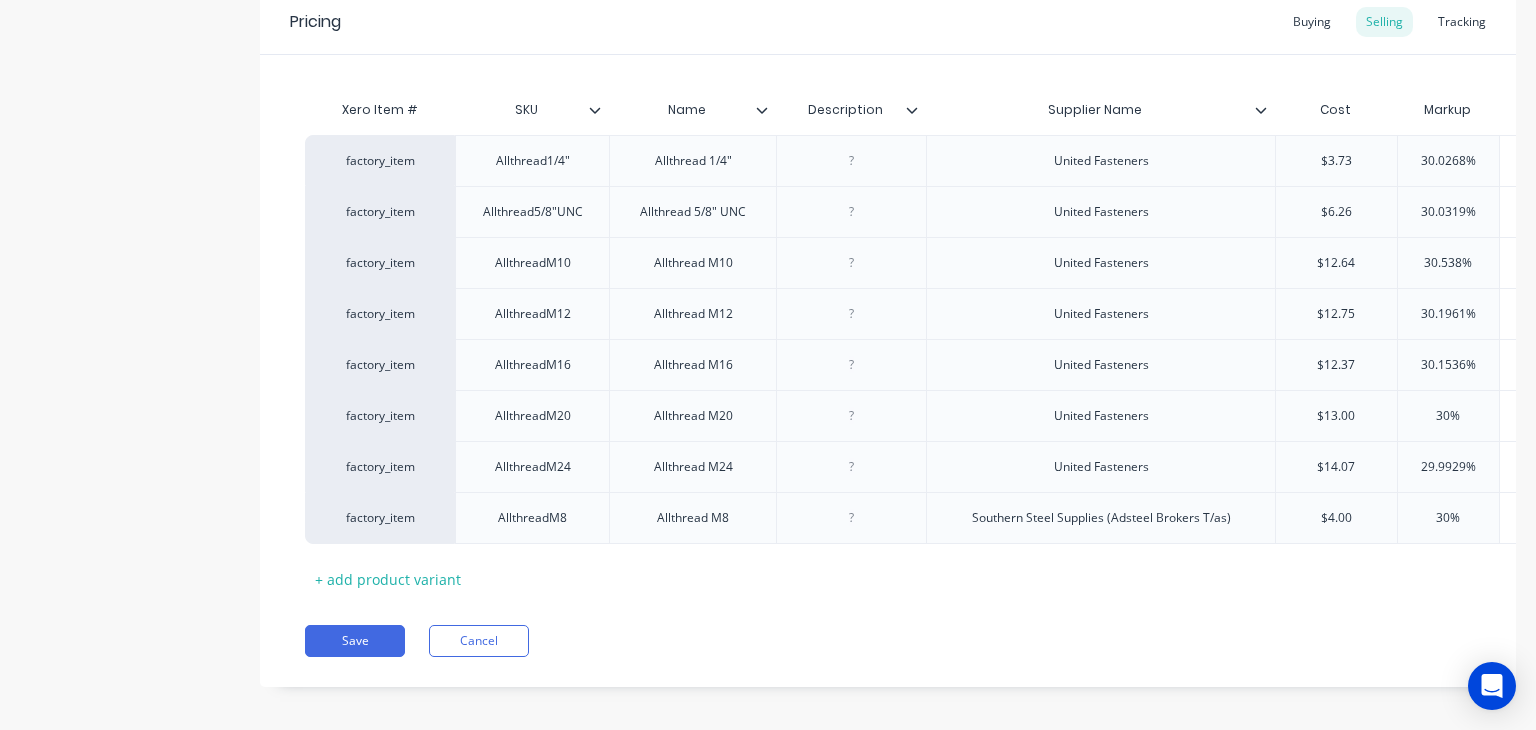 click on "Product details Collaborate Order History" at bounding box center (125, 201) 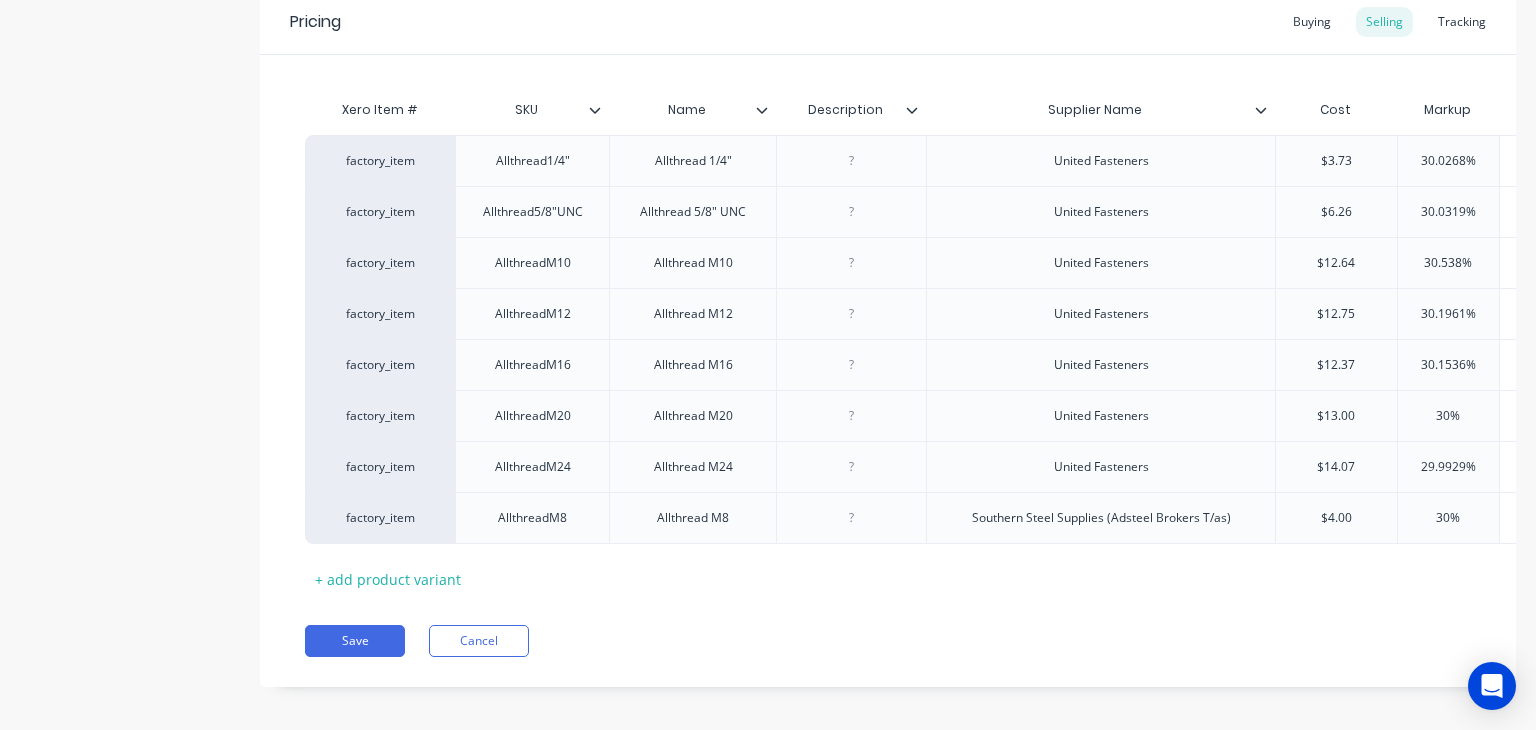 click 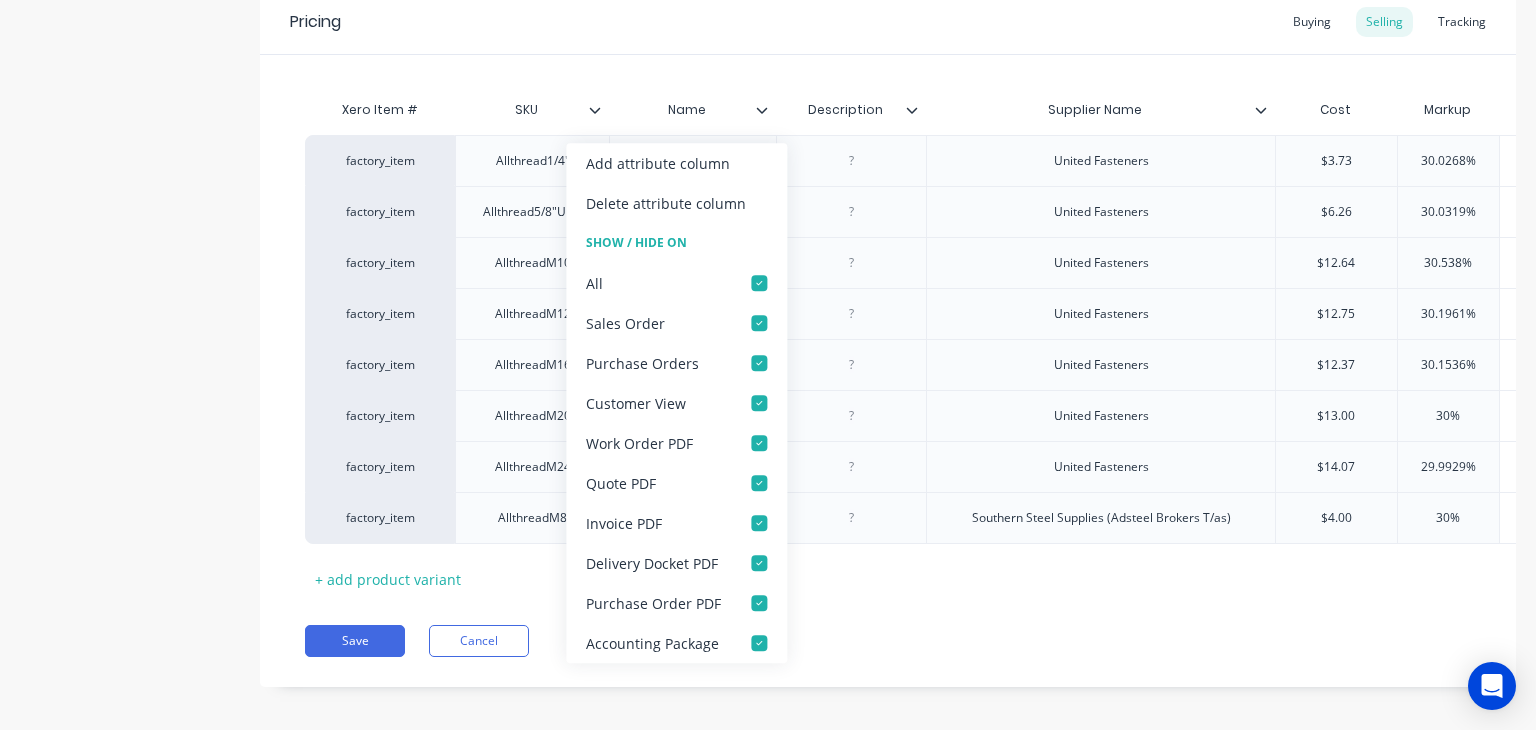 click 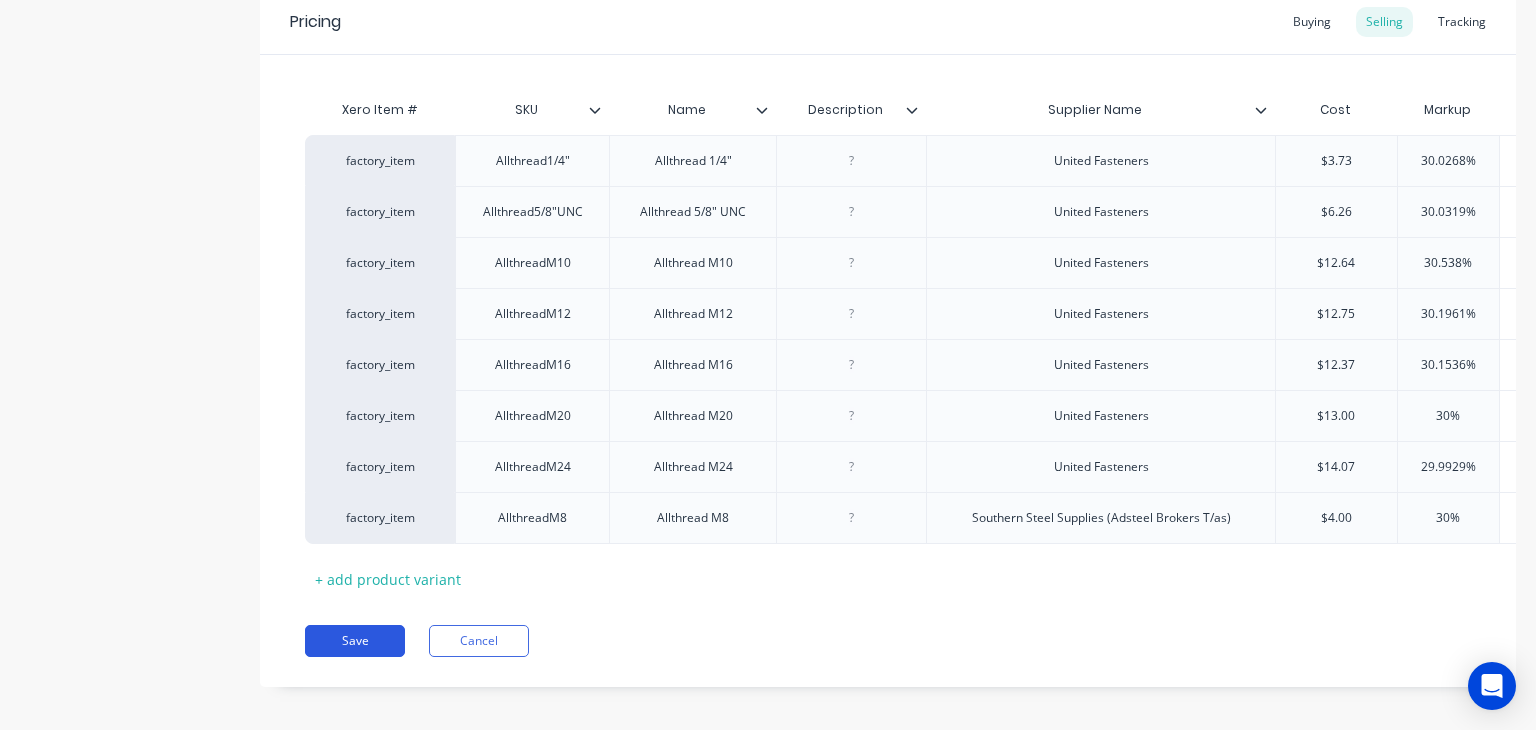 click on "Save" at bounding box center (355, 641) 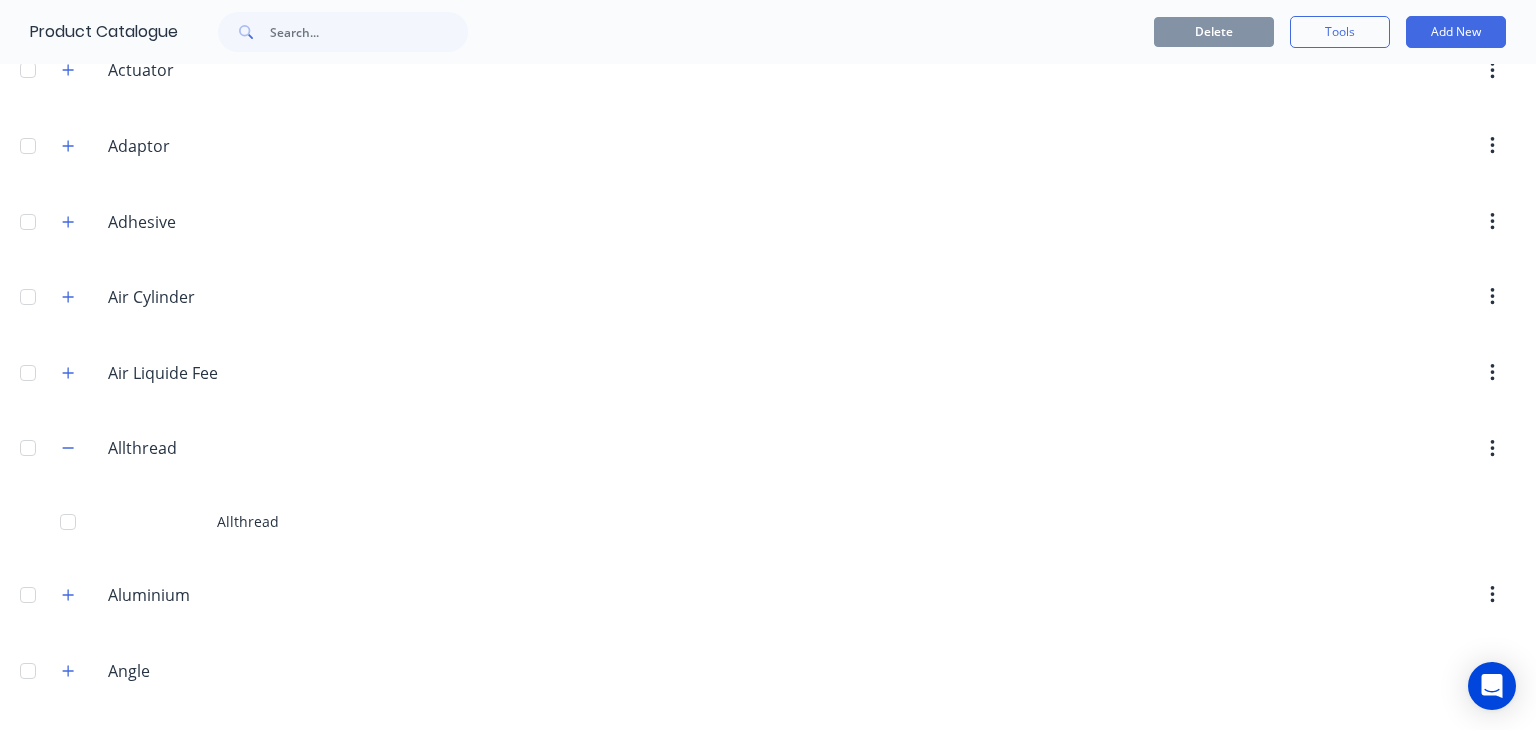 scroll, scrollTop: 366, scrollLeft: 0, axis: vertical 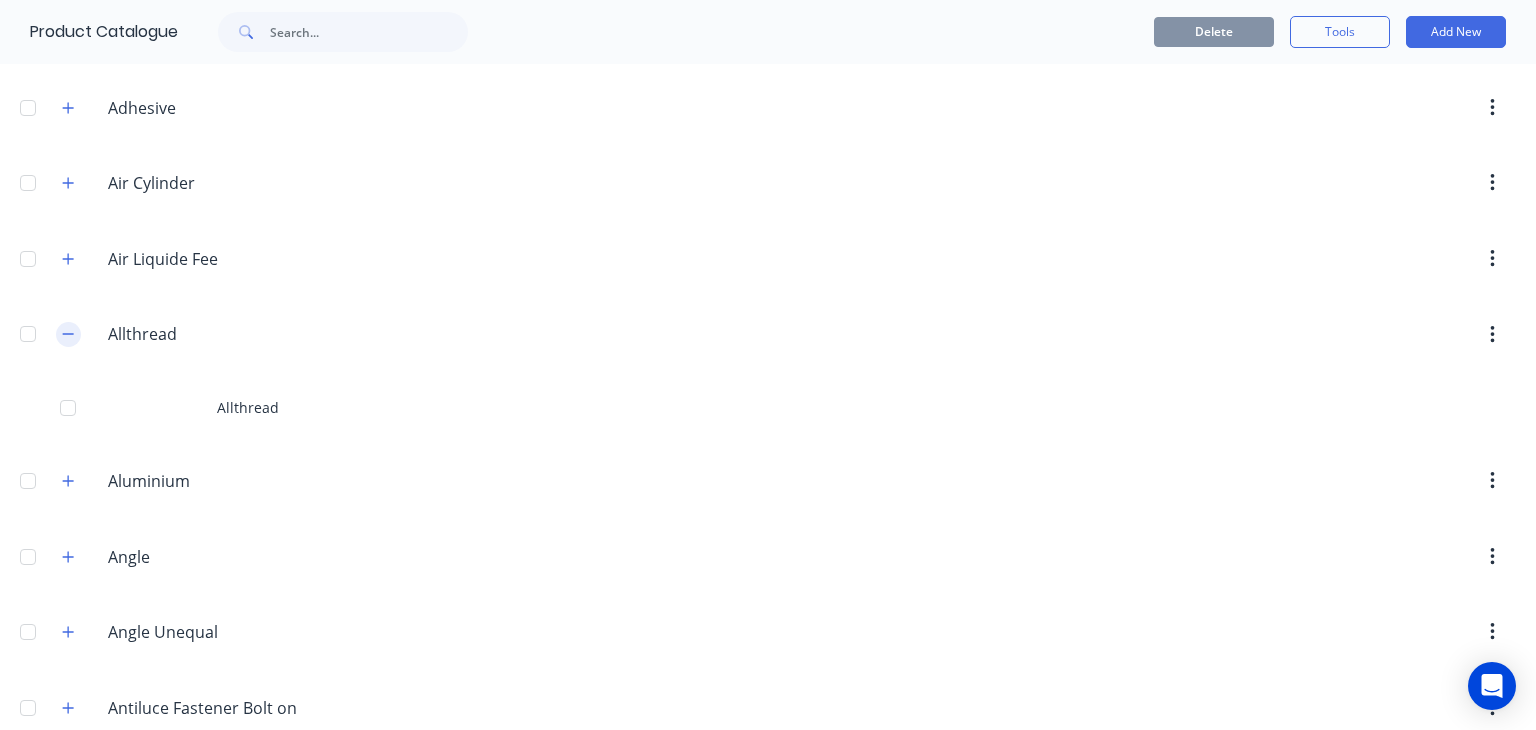 click 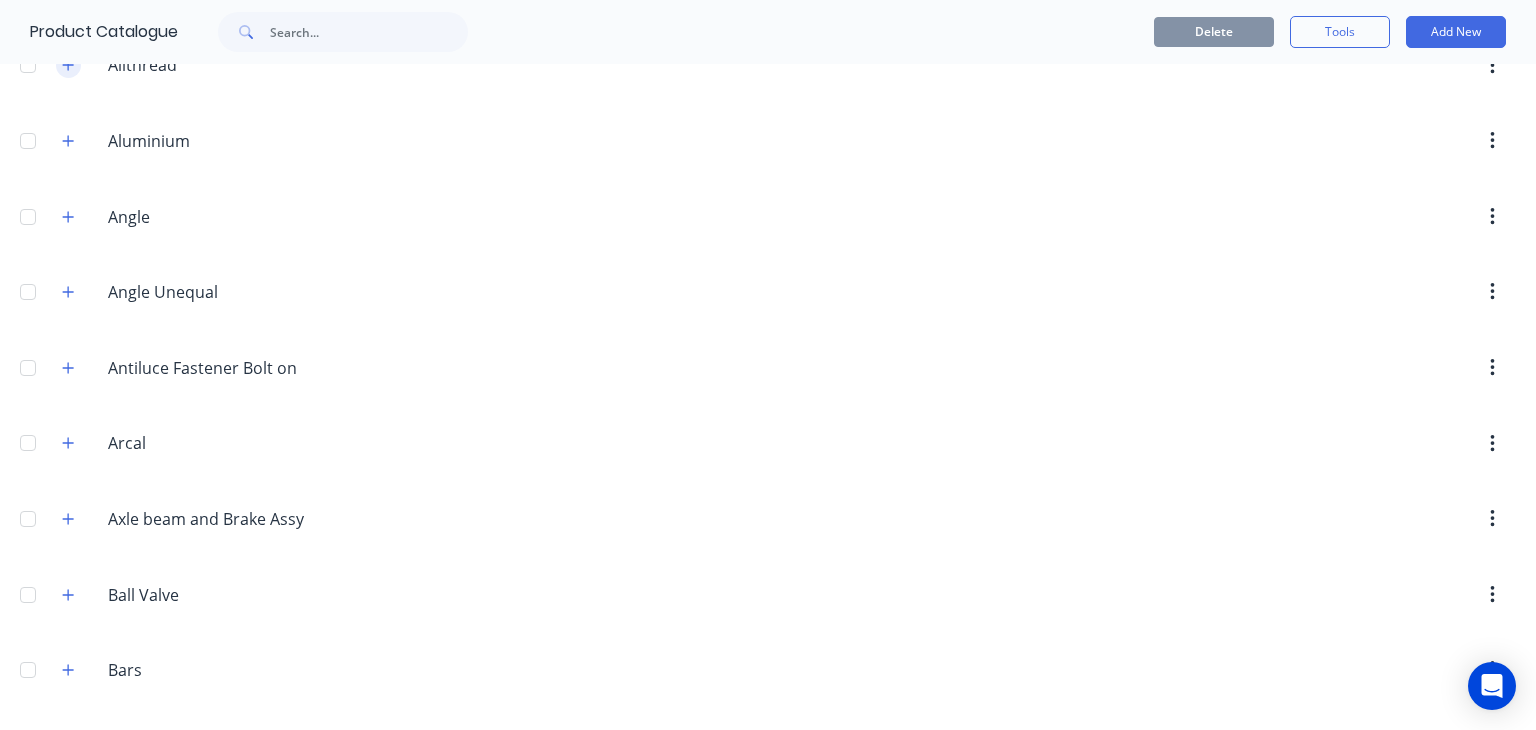 scroll, scrollTop: 638, scrollLeft: 0, axis: vertical 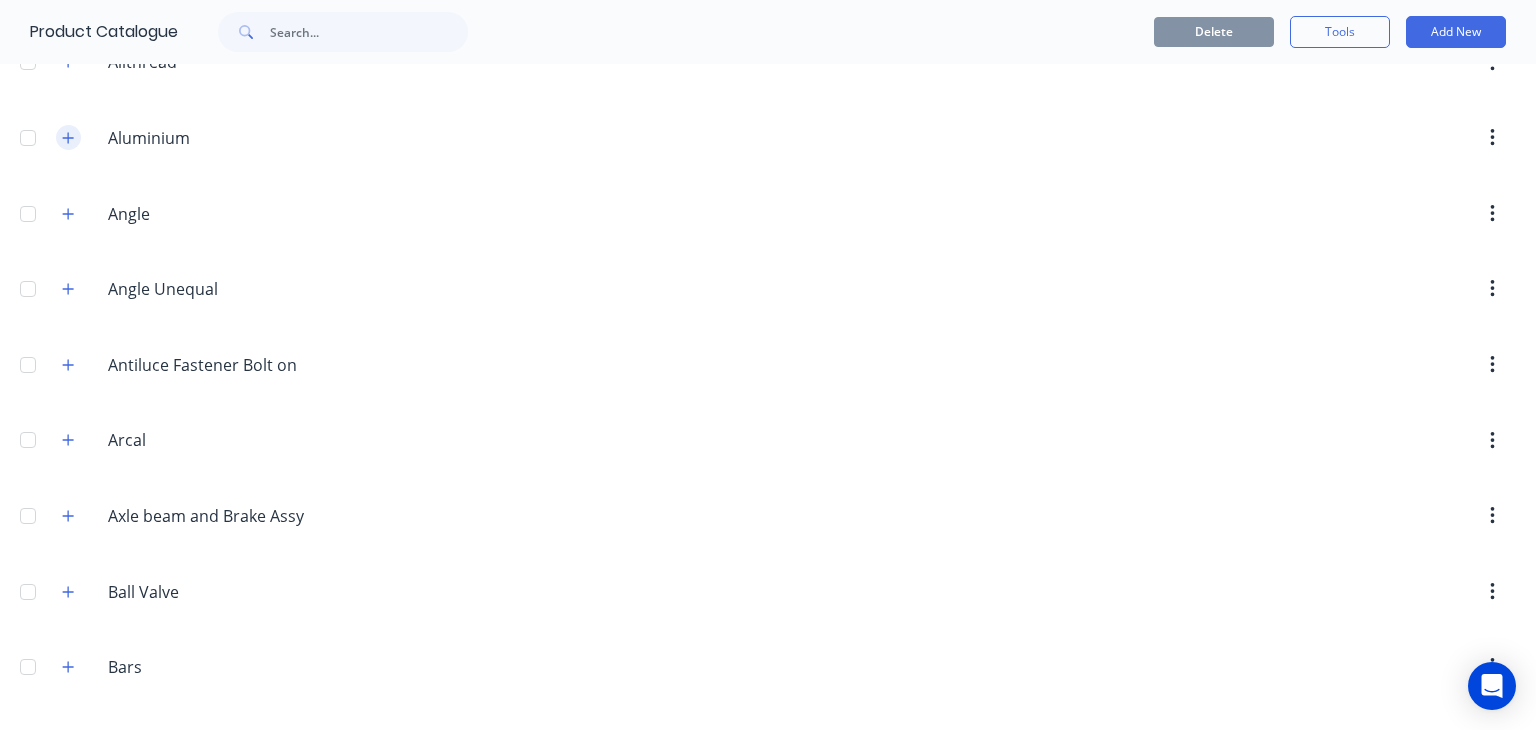 click at bounding box center (68, 137) 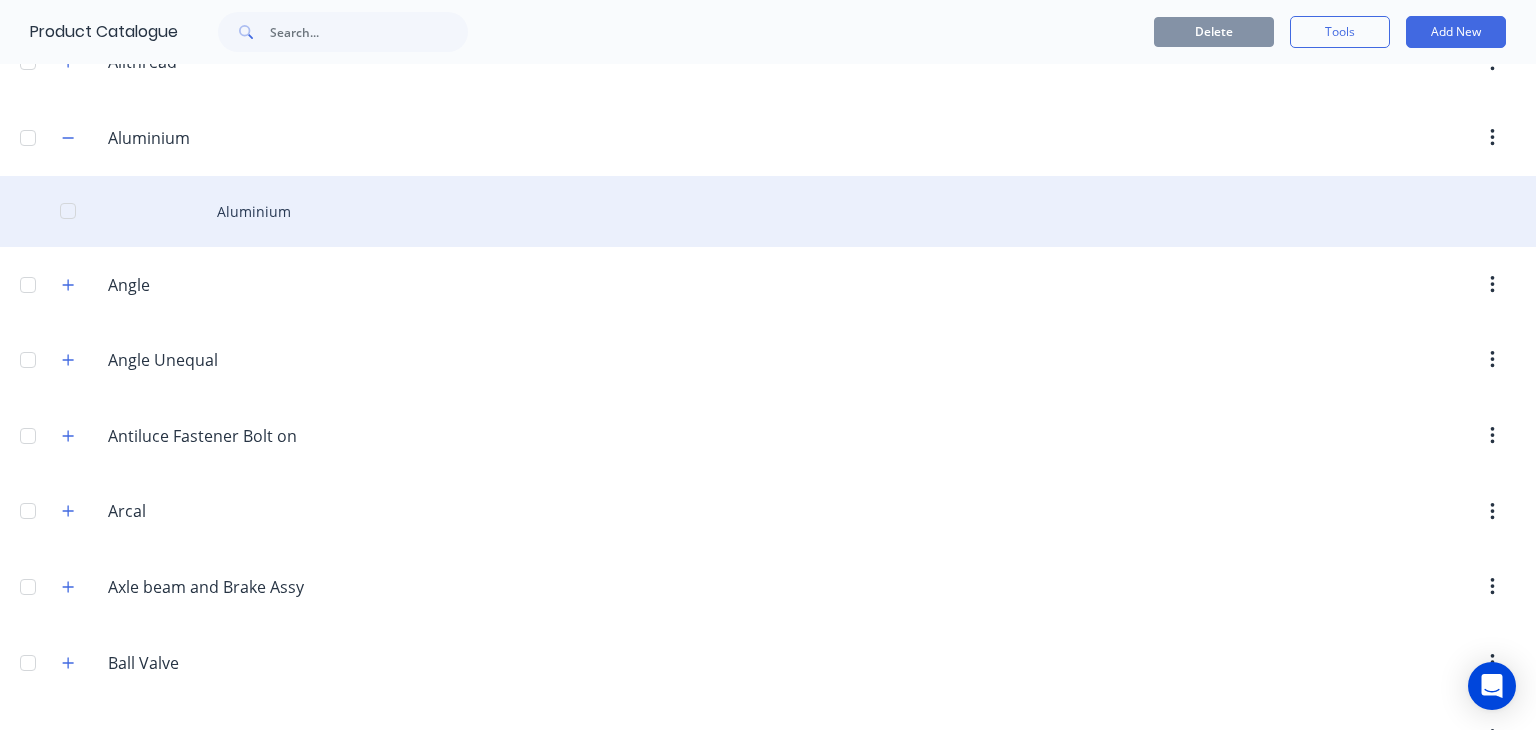 click on "Aluminium" at bounding box center [768, 211] 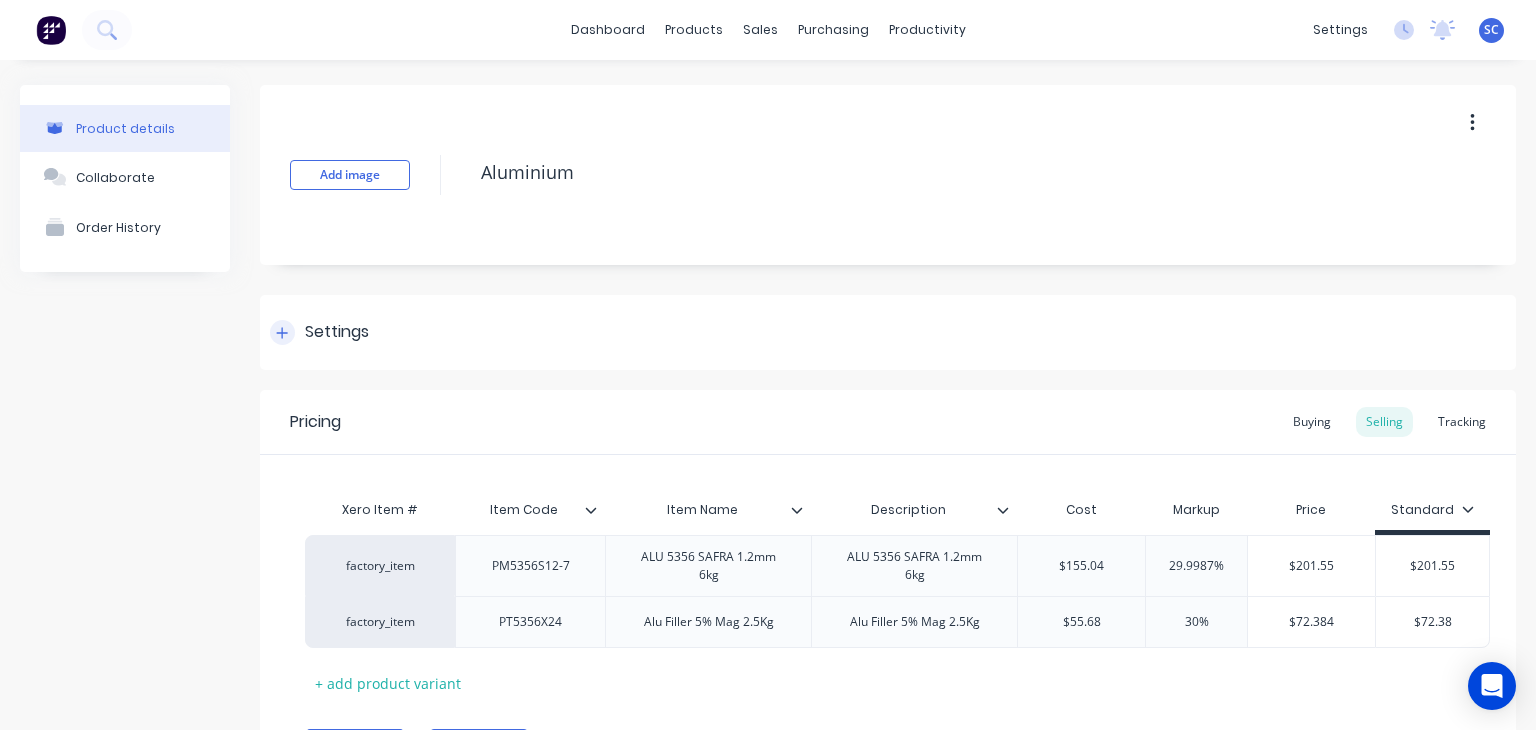 scroll, scrollTop: 105, scrollLeft: 0, axis: vertical 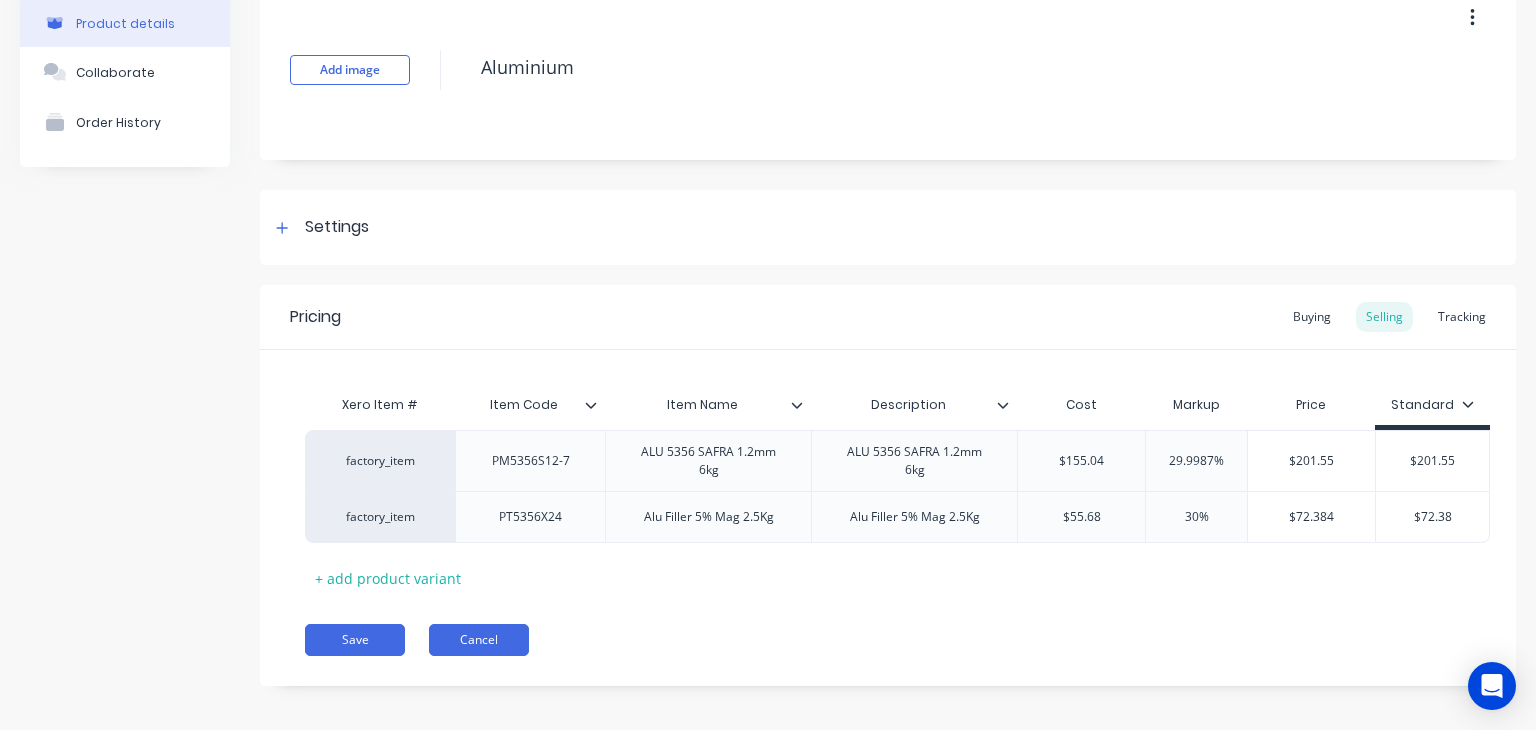 click on "Cancel" at bounding box center (479, 640) 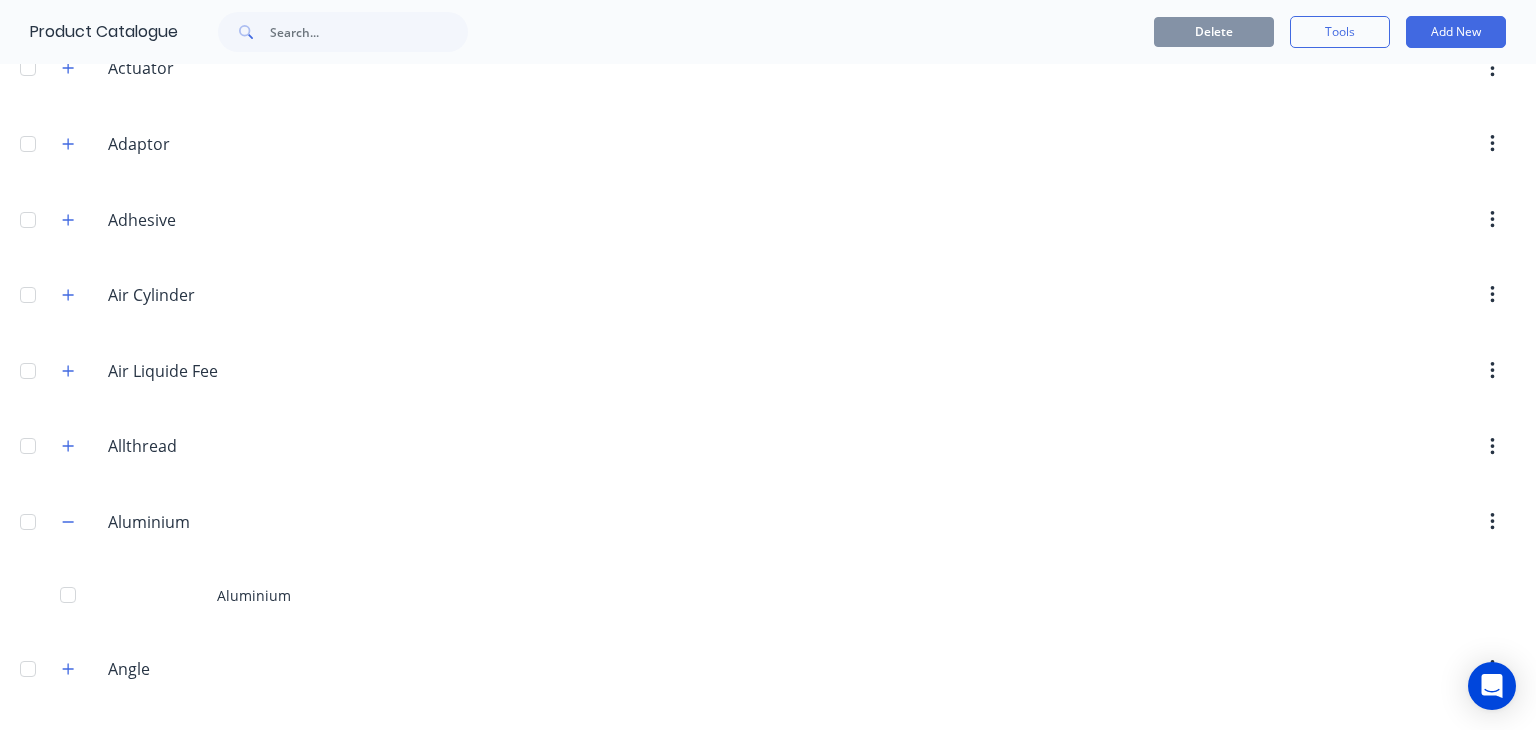 scroll, scrollTop: 276, scrollLeft: 0, axis: vertical 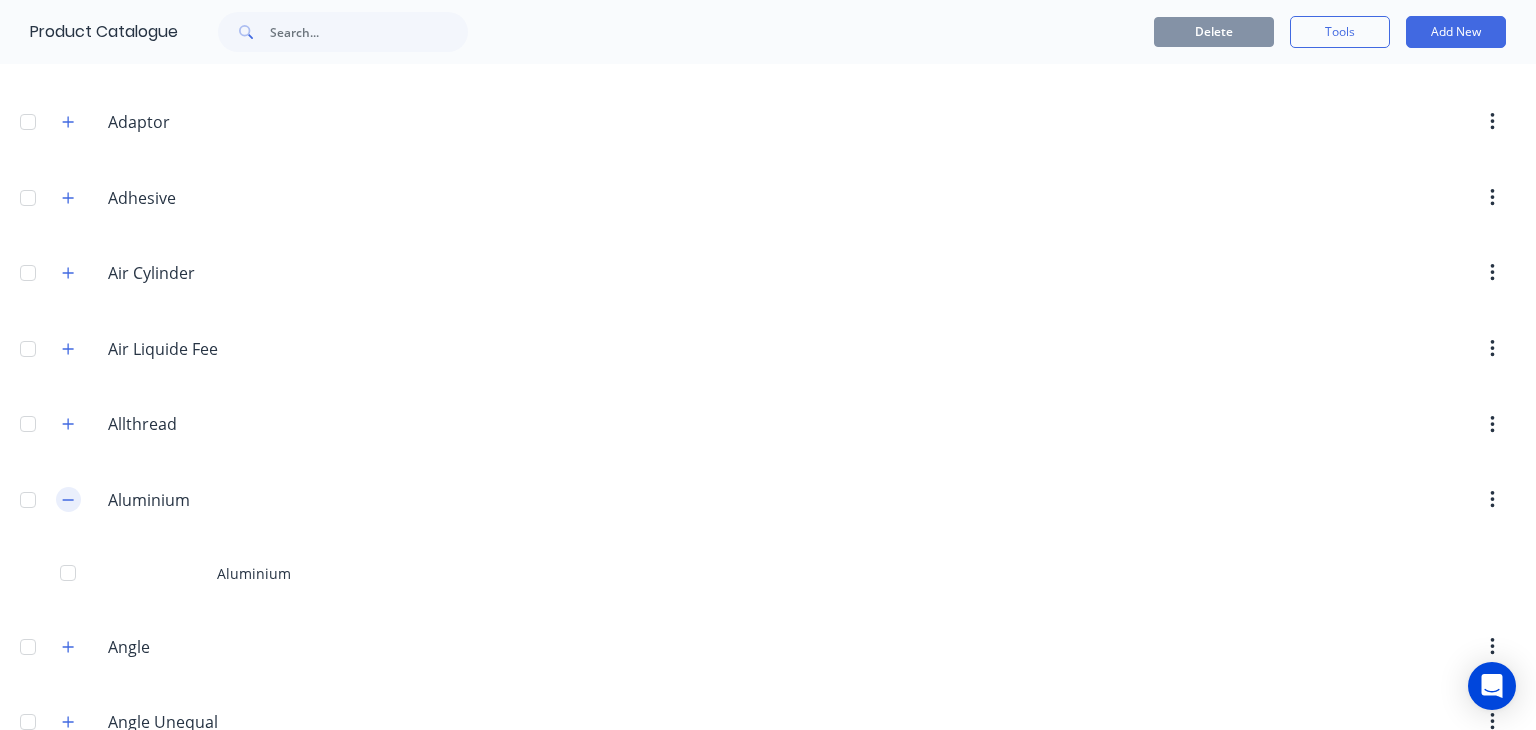 click 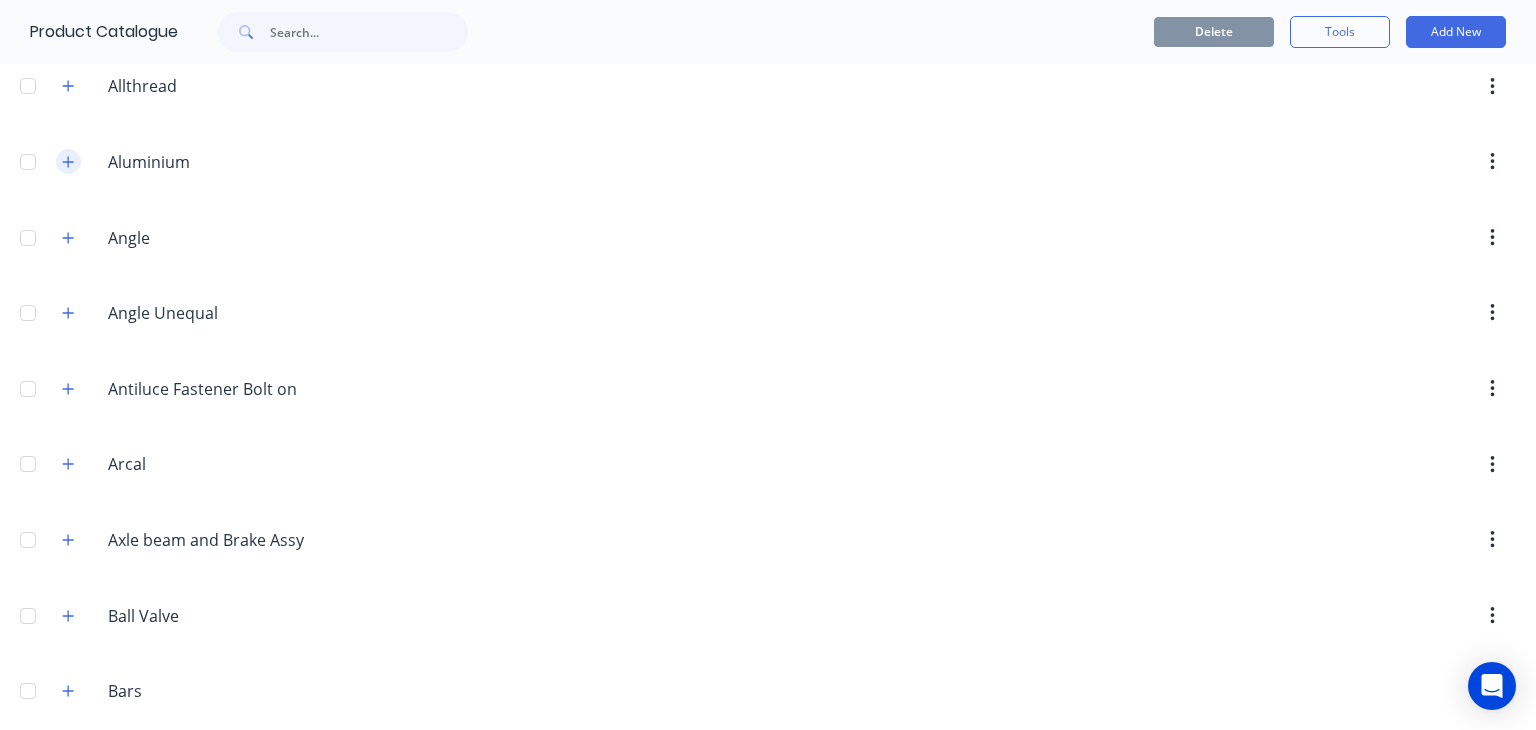 scroll, scrollTop: 692, scrollLeft: 0, axis: vertical 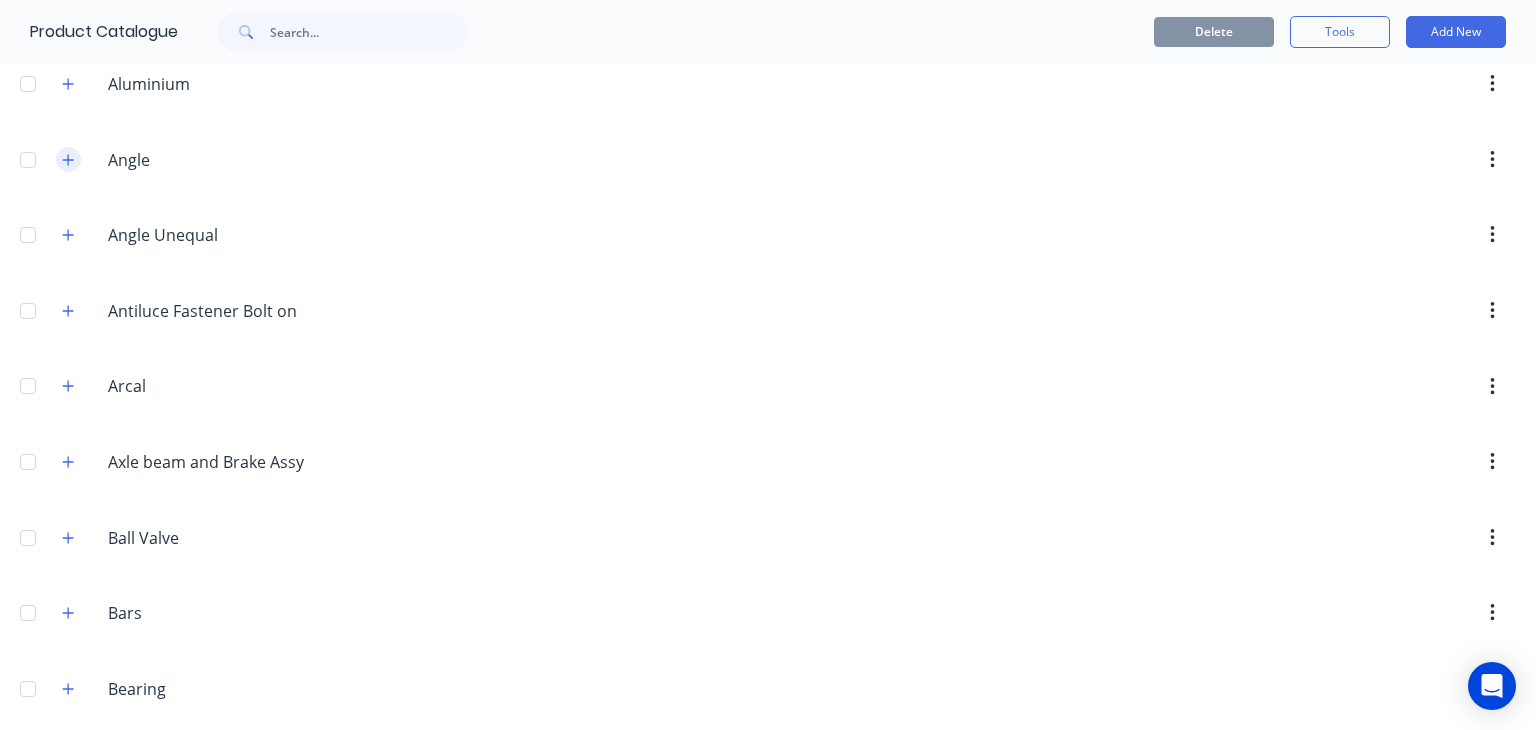 click 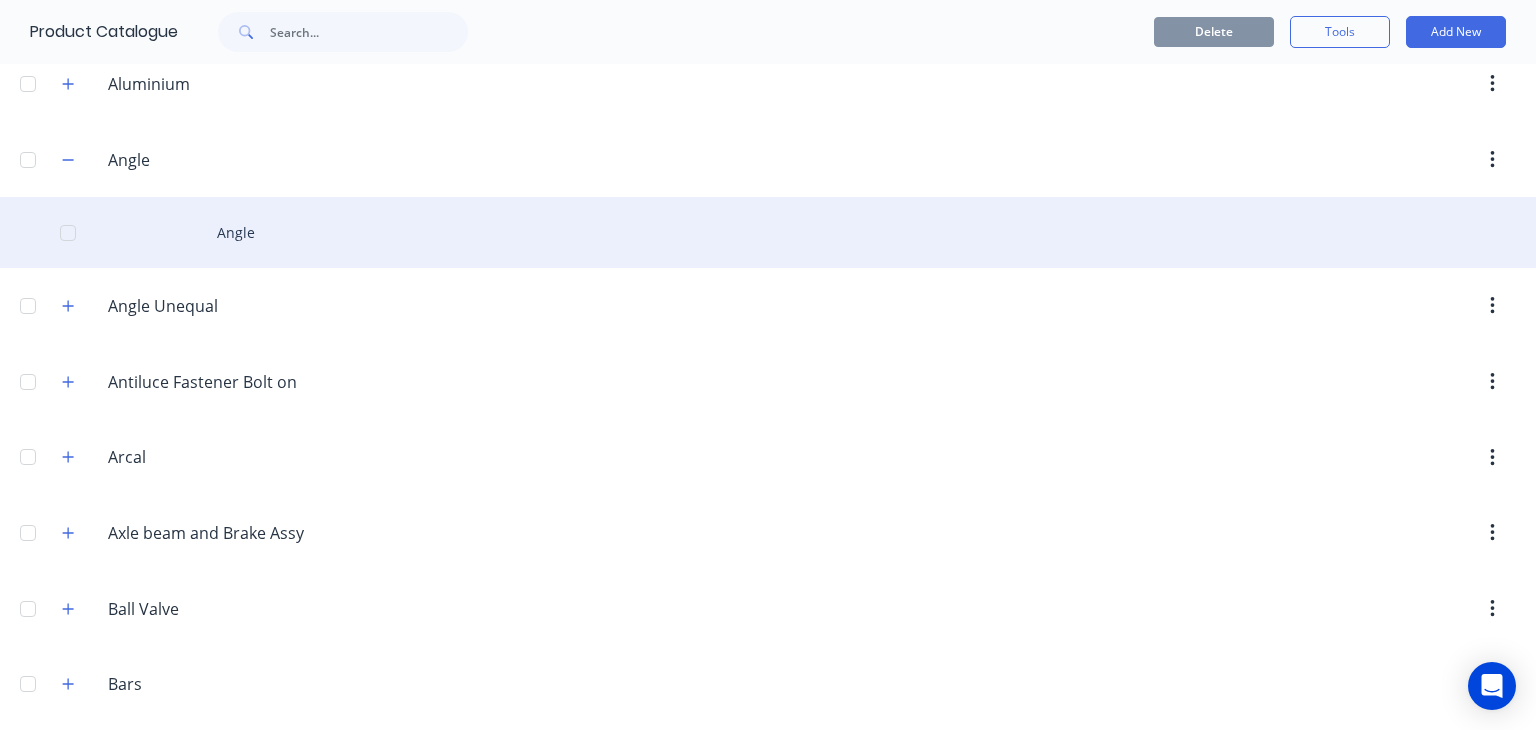 click on "Angle" at bounding box center [768, 232] 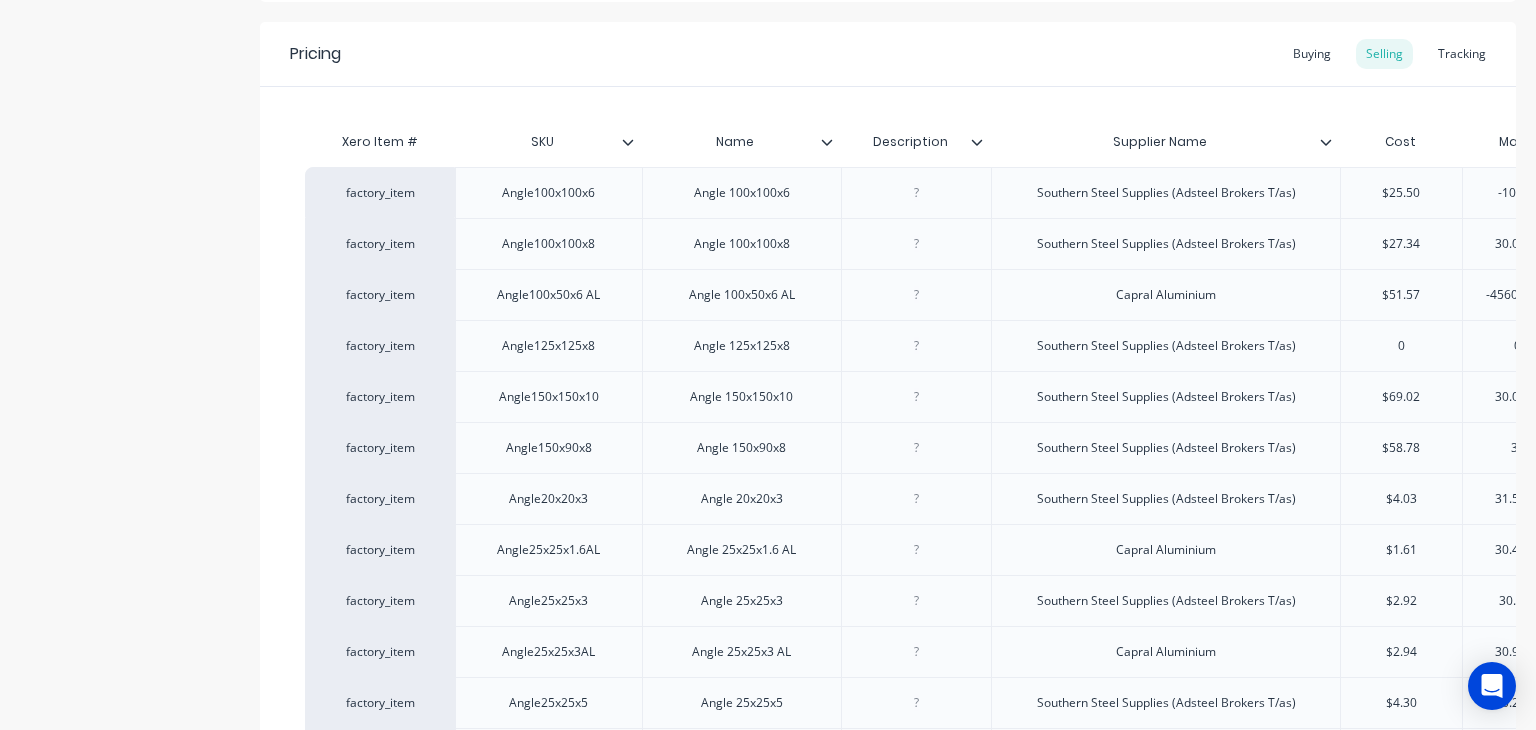 scroll, scrollTop: 372, scrollLeft: 0, axis: vertical 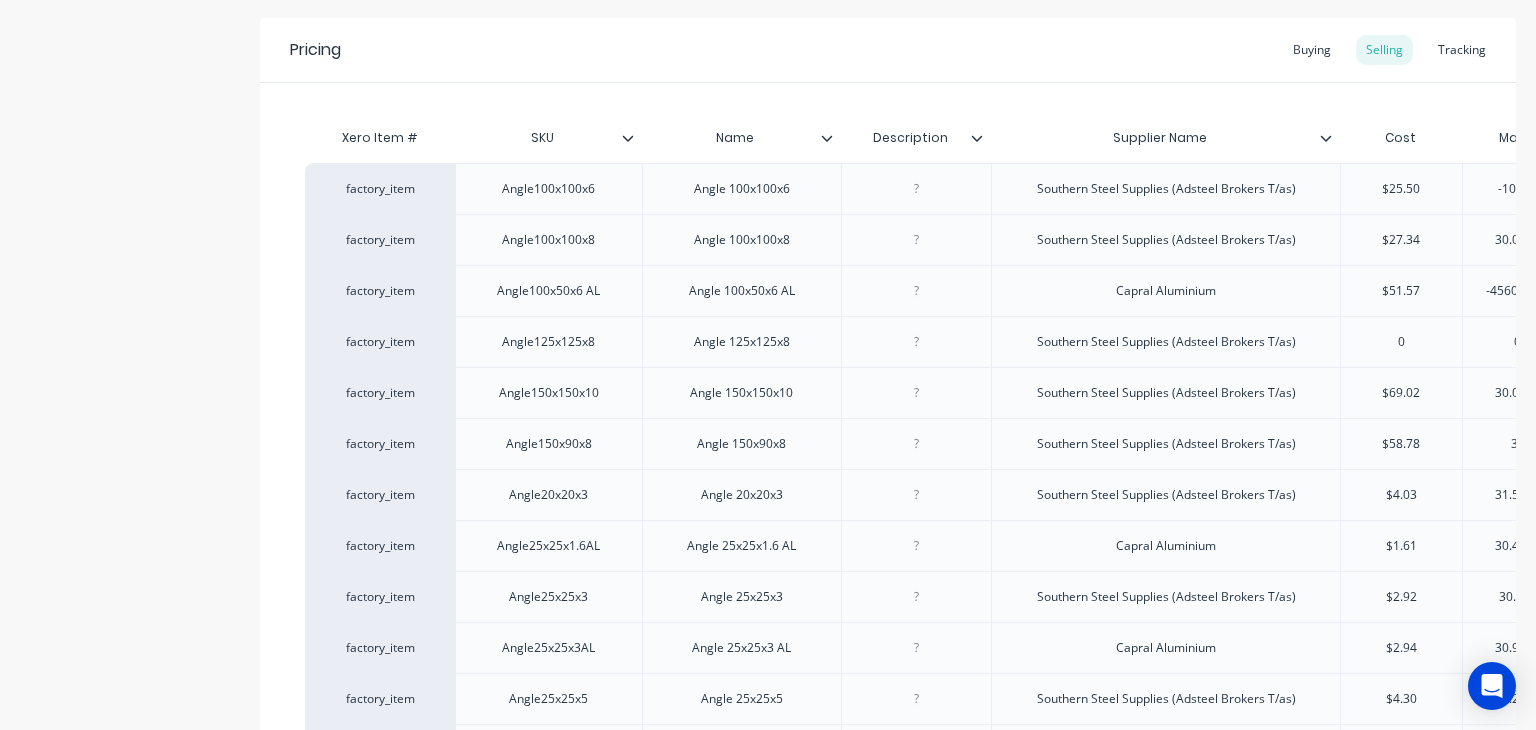 click 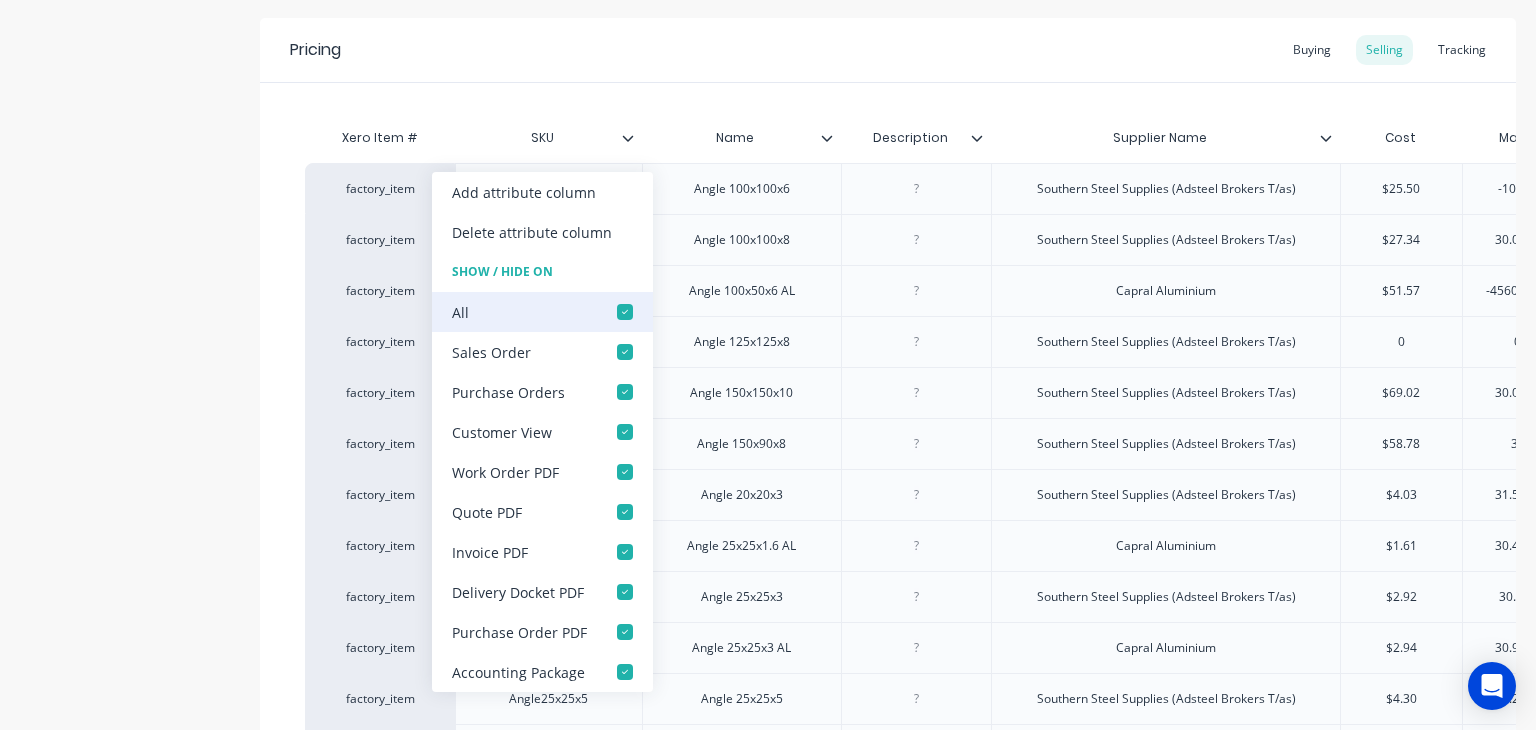 click at bounding box center (625, 312) 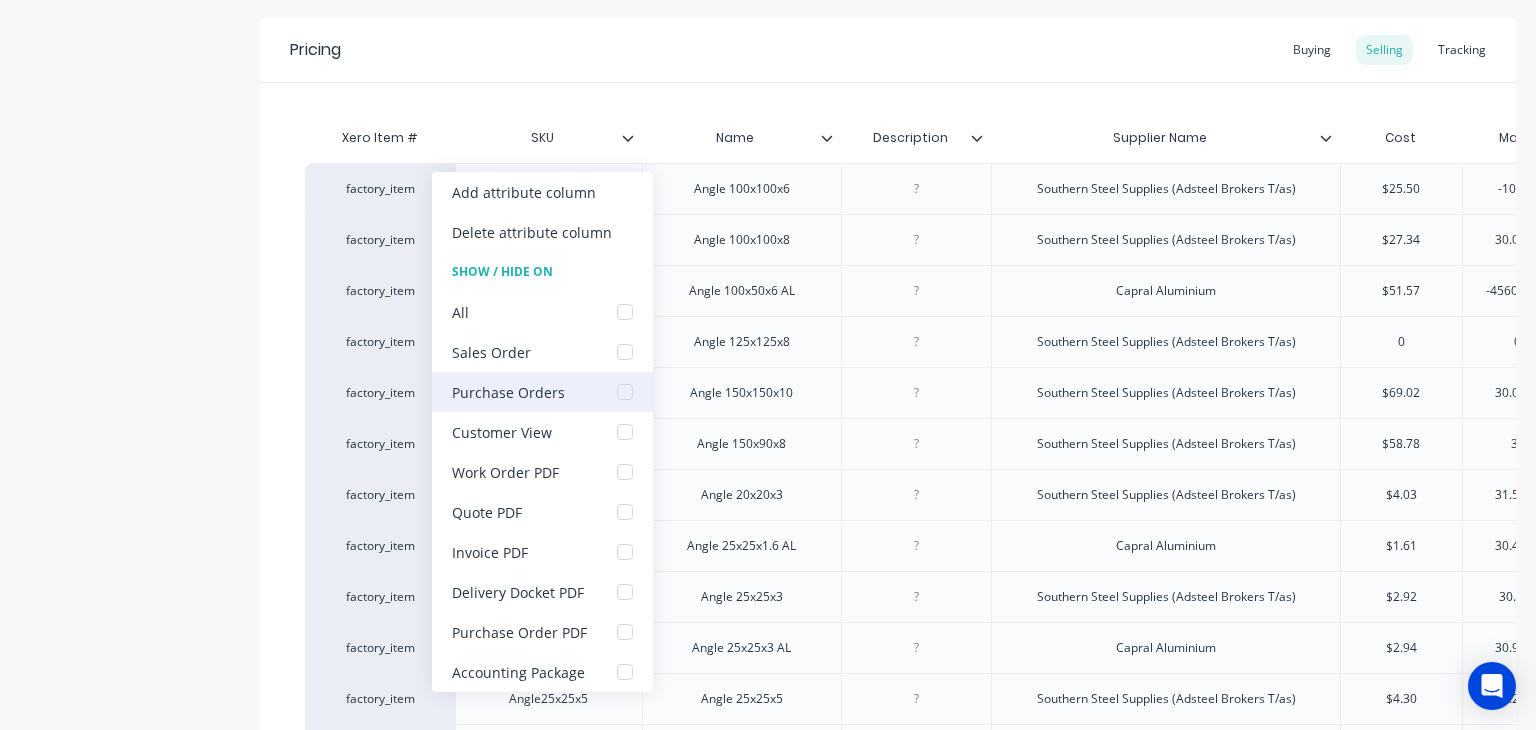 click at bounding box center [625, 392] 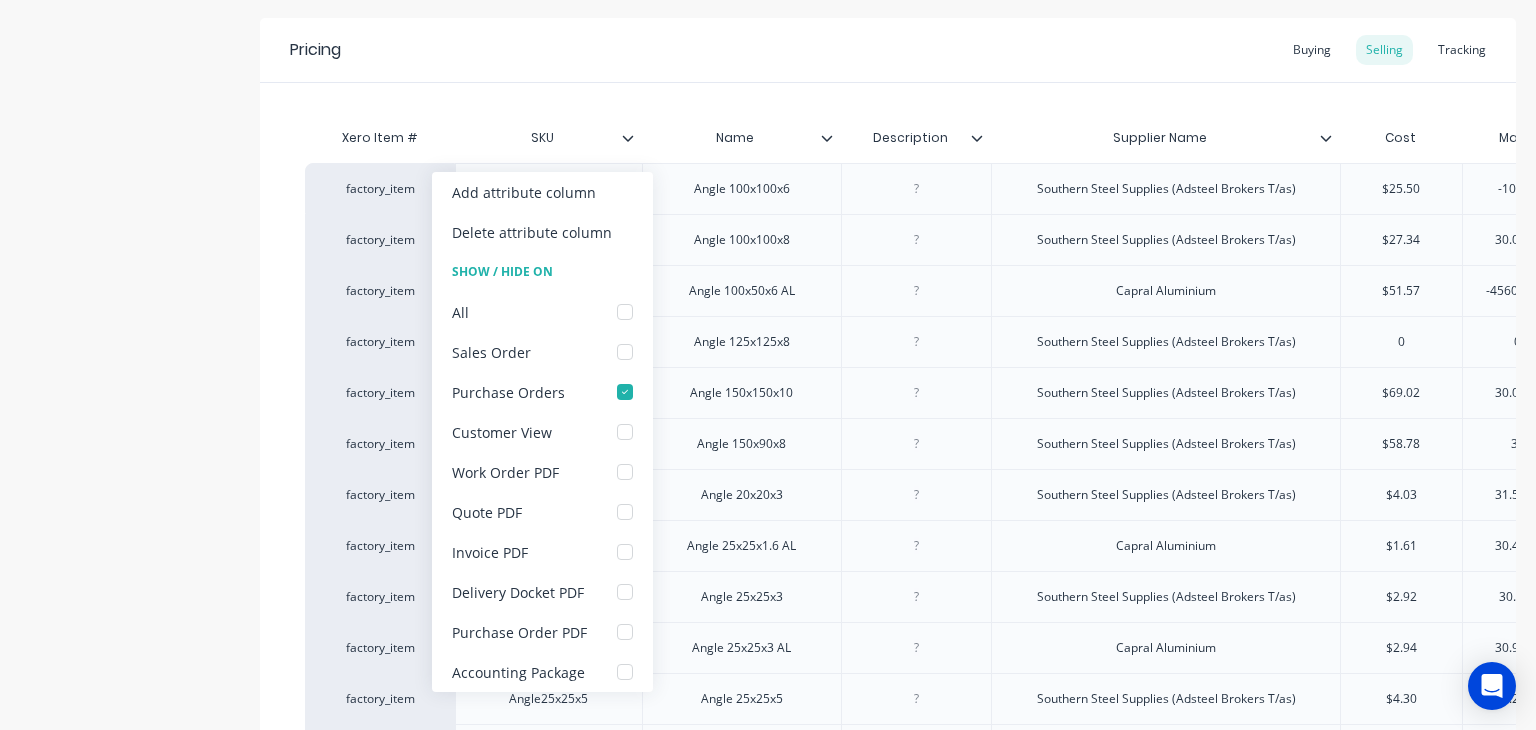 click on "Product details Collaborate Order History" at bounding box center [125, 1147] 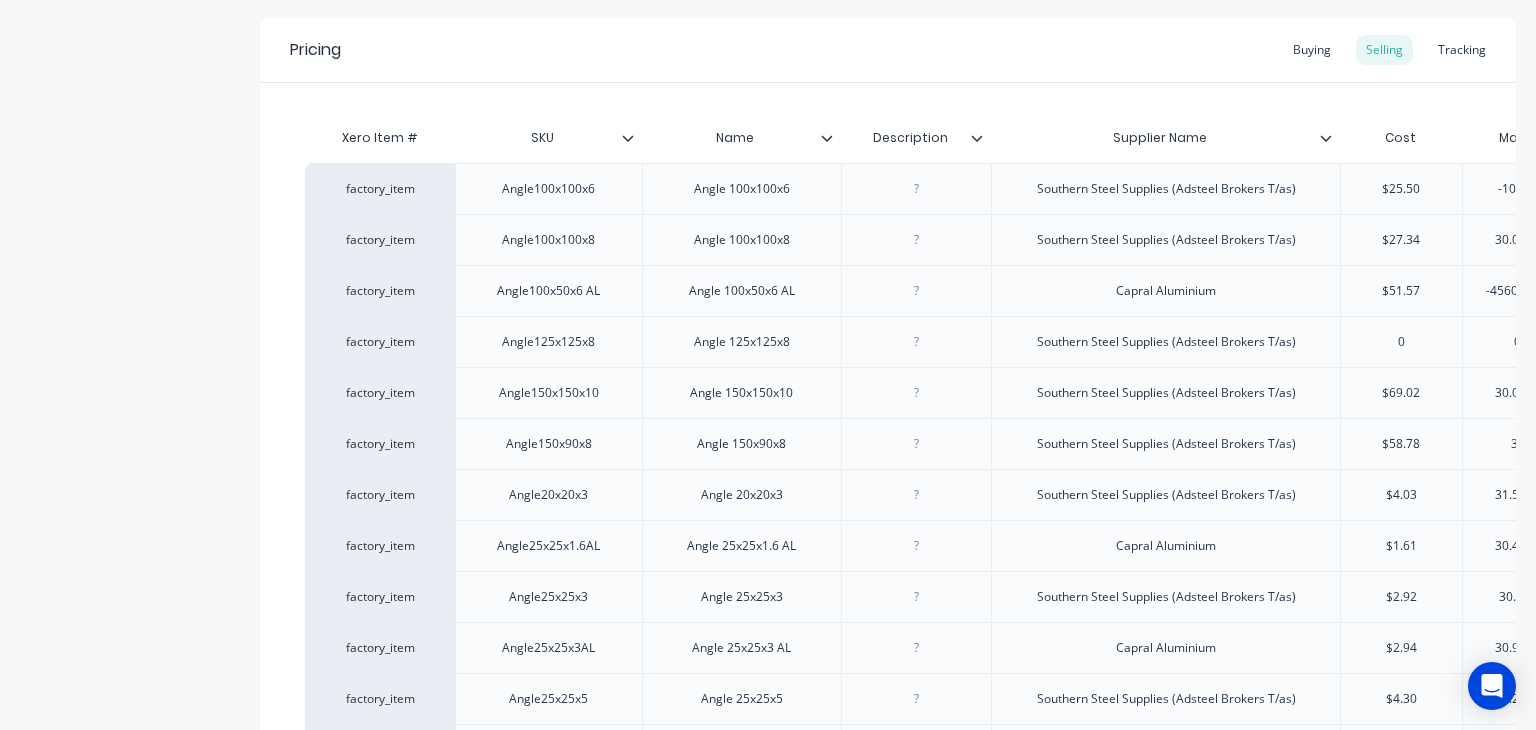 click 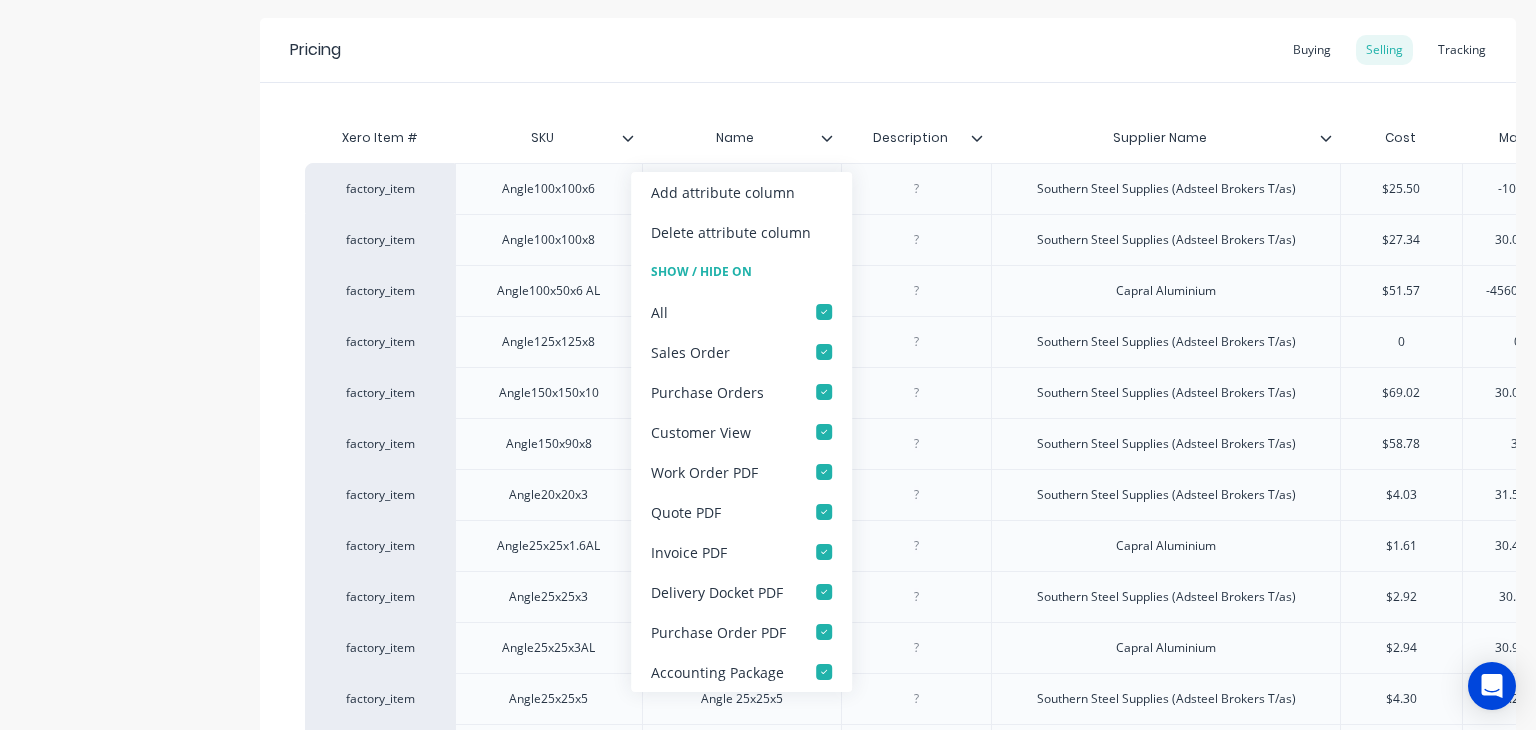 click 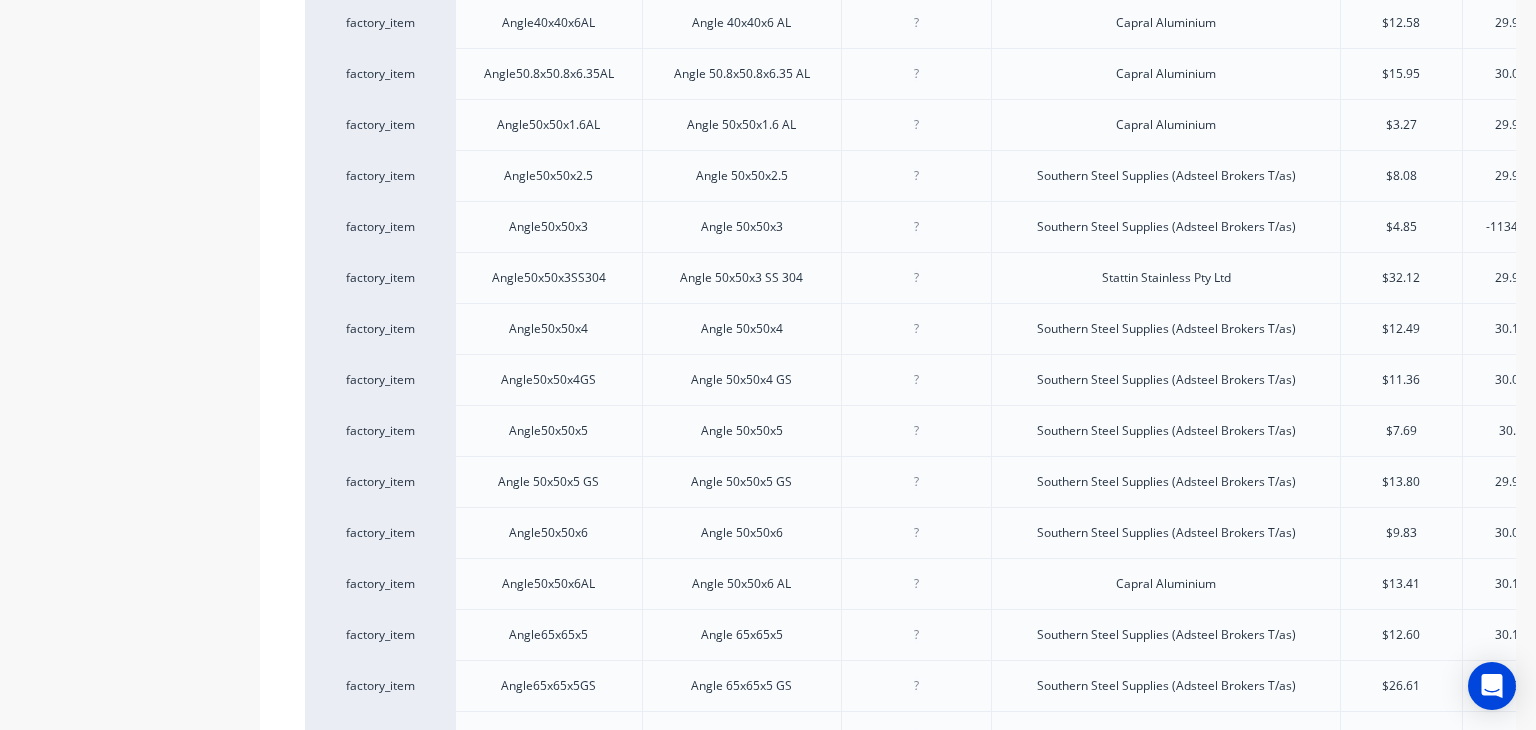 scroll, scrollTop: 2254, scrollLeft: 0, axis: vertical 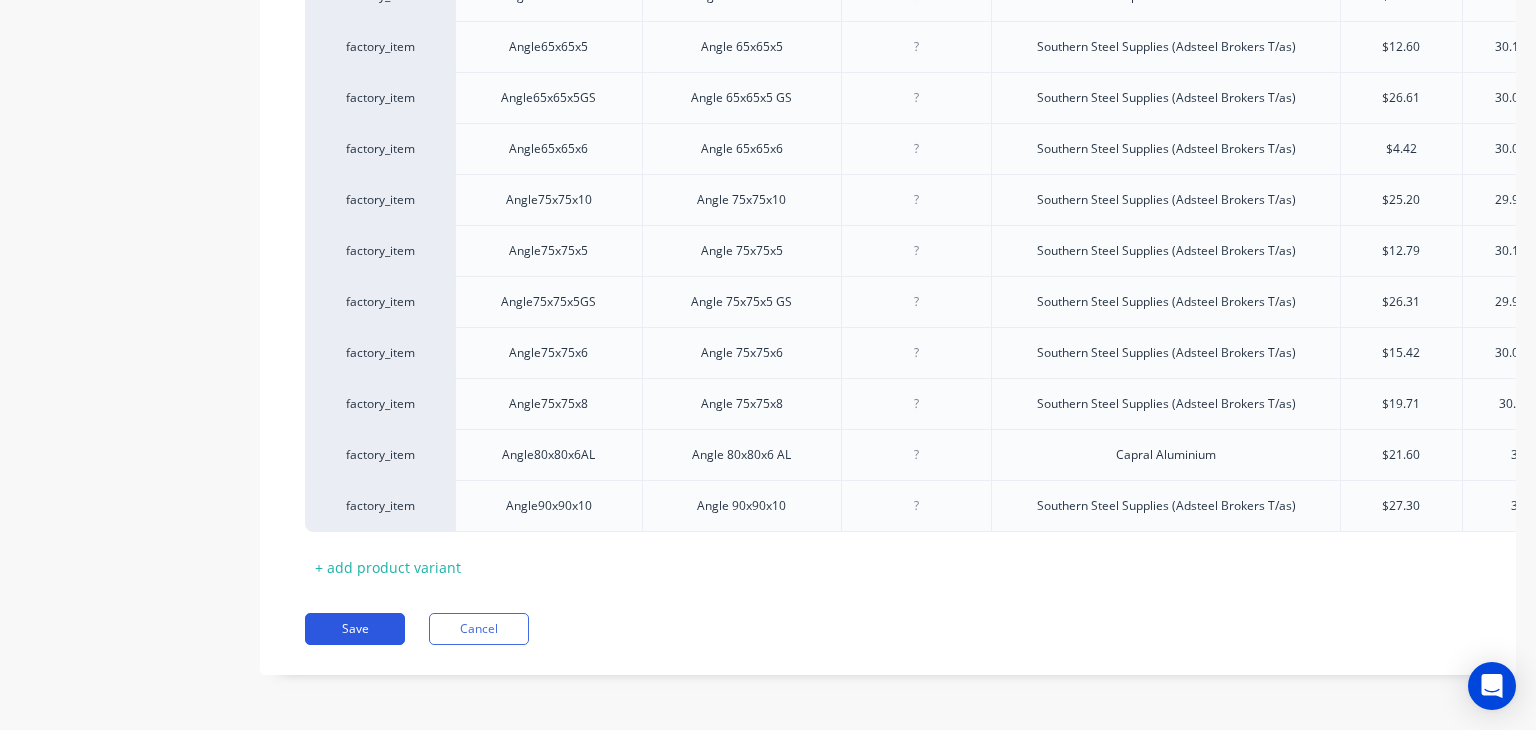 click on "Save" at bounding box center [355, 629] 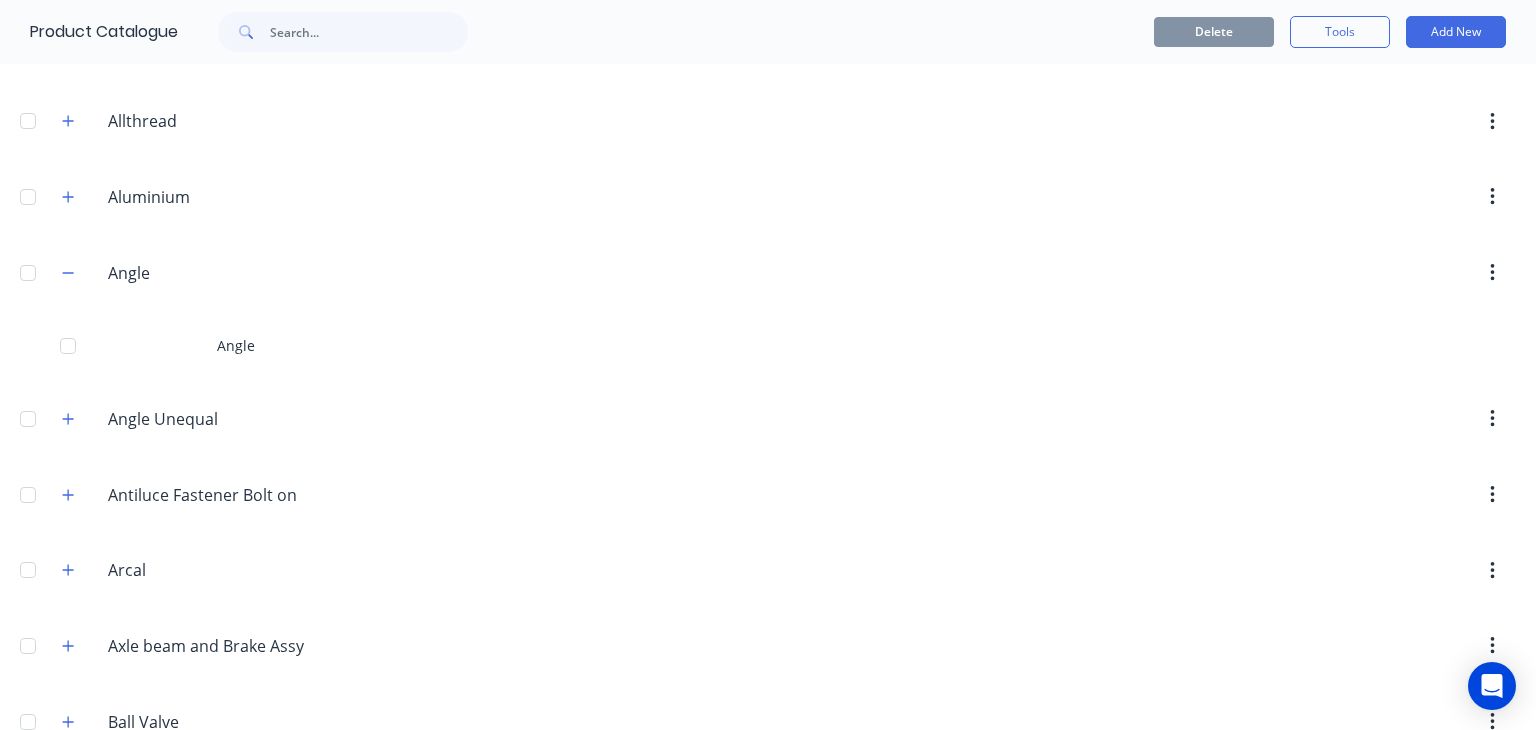 scroll, scrollTop: 580, scrollLeft: 0, axis: vertical 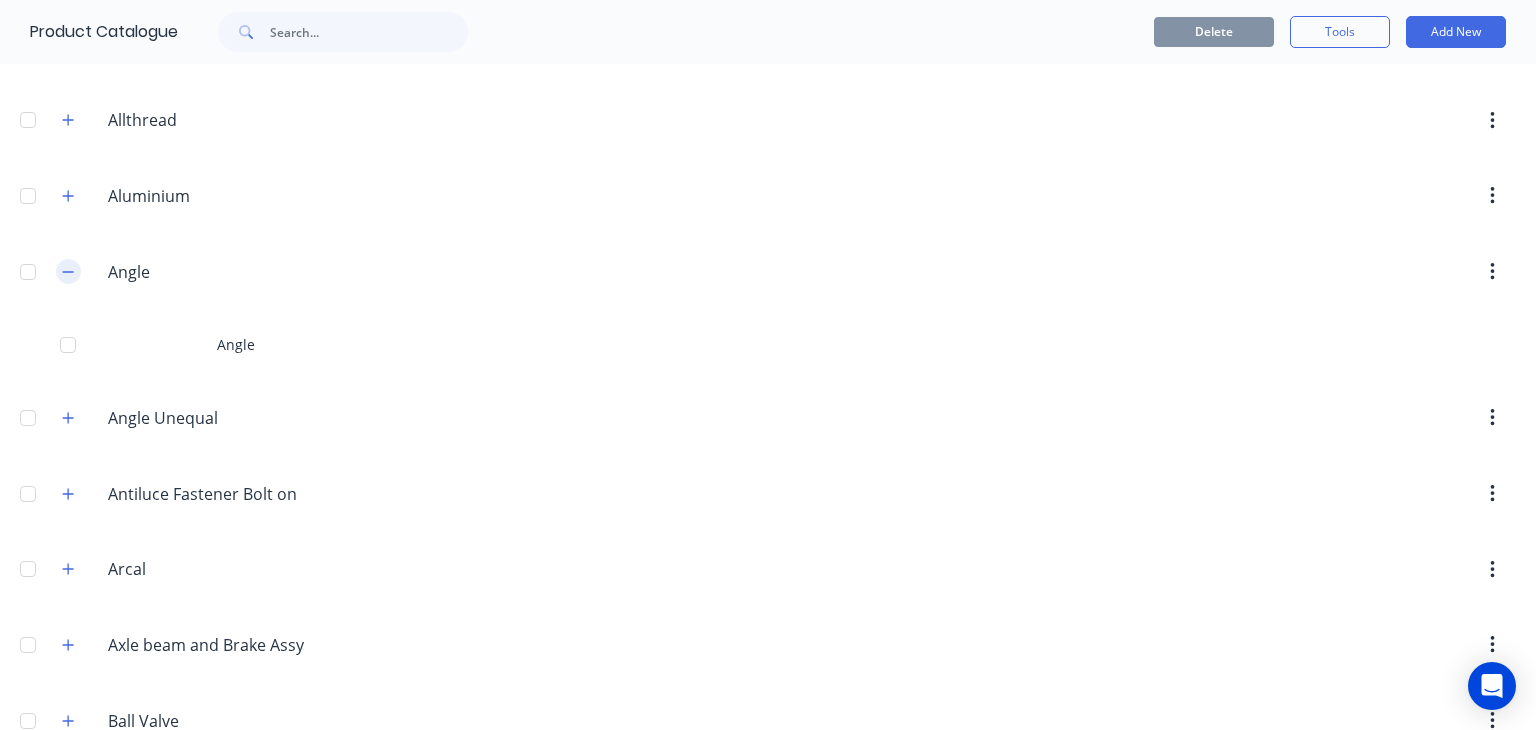 click 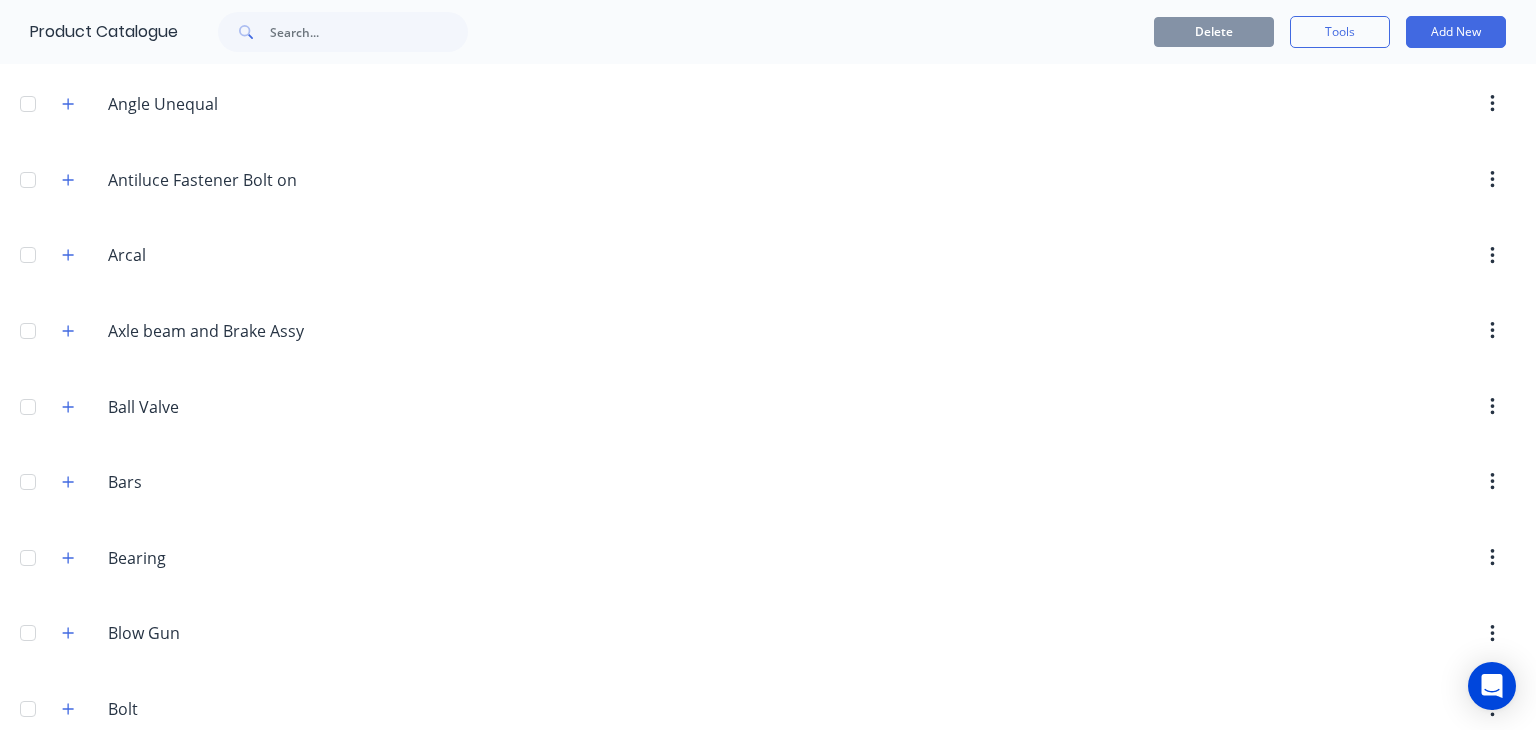 scroll, scrollTop: 839, scrollLeft: 0, axis: vertical 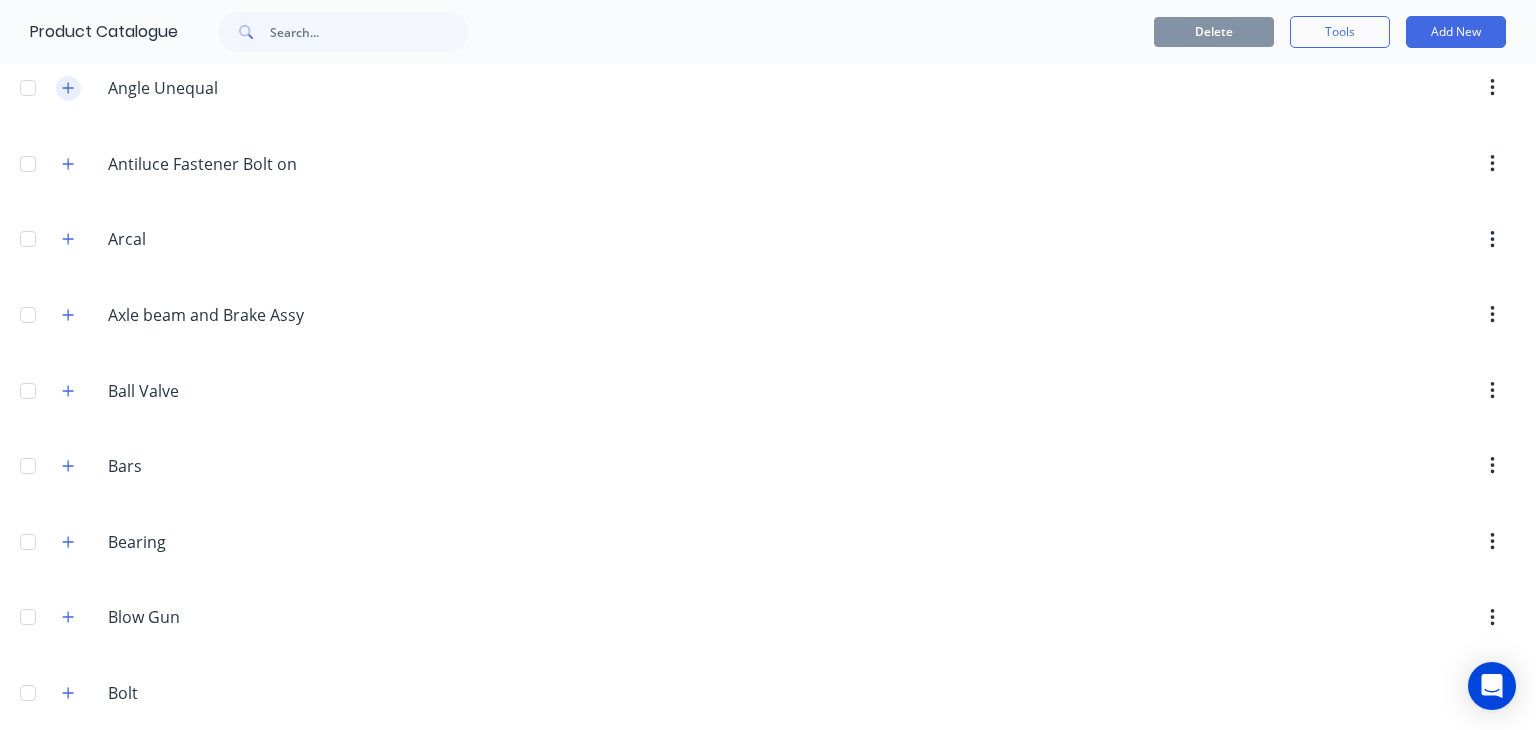 click at bounding box center (68, 88) 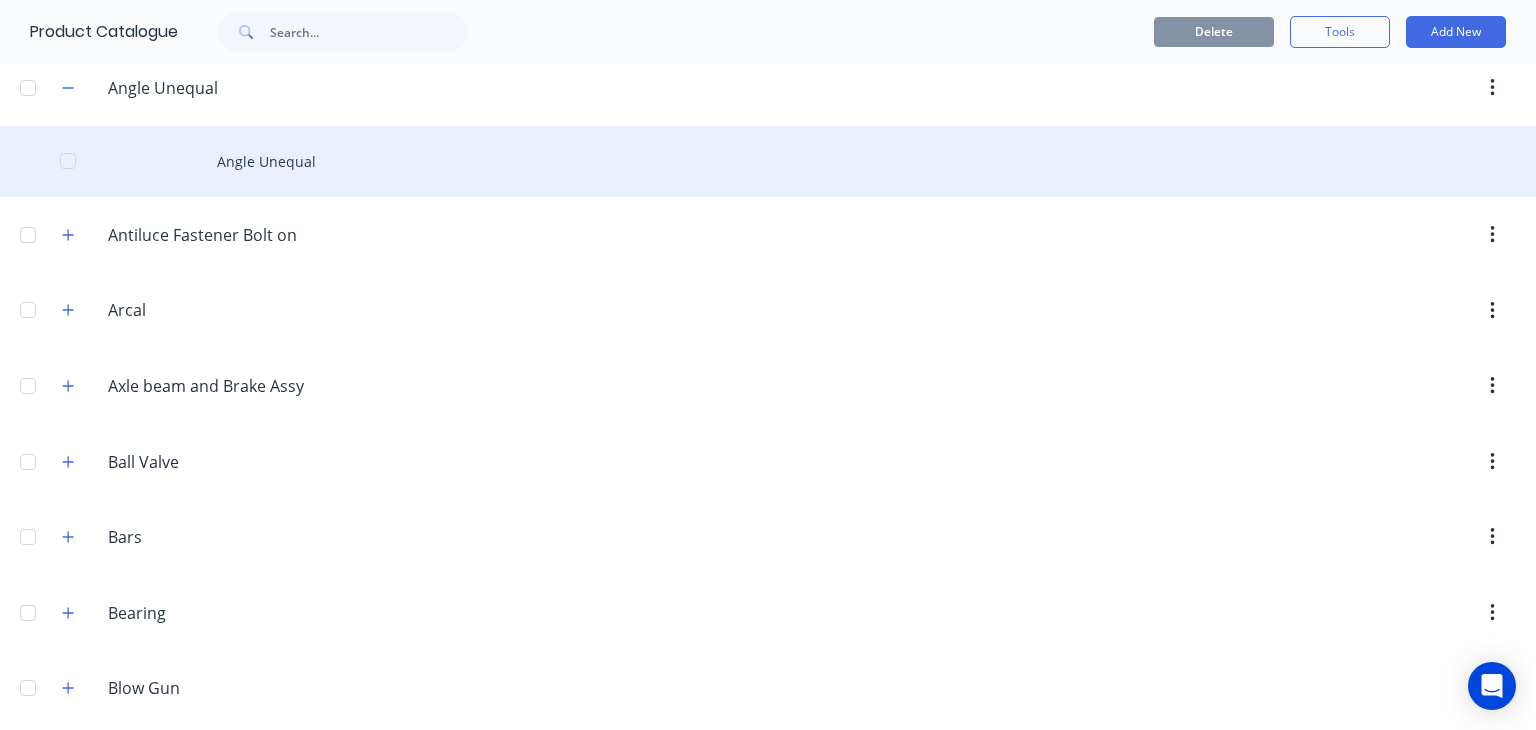 click on "Angle Unequal" at bounding box center [768, 161] 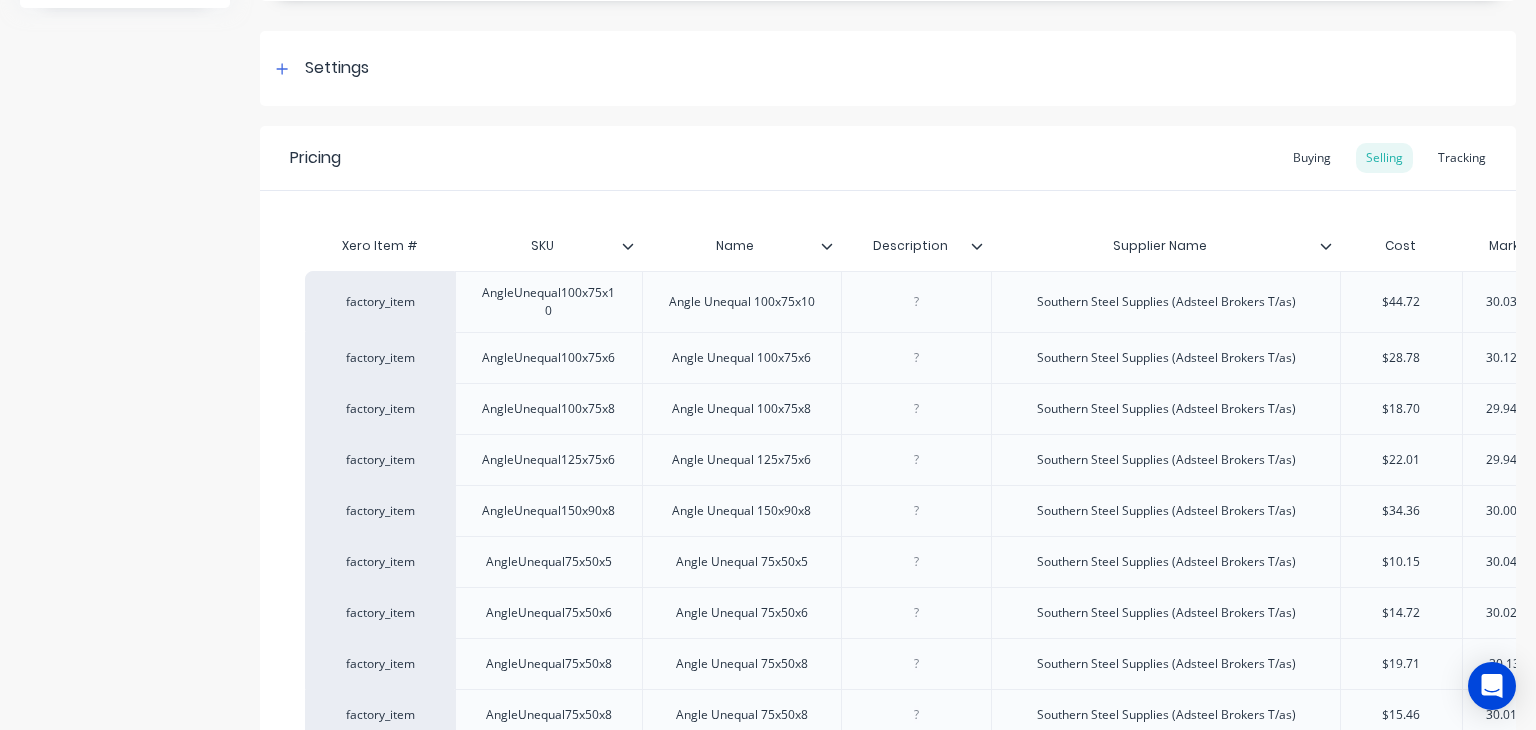 scroll, scrollTop: 440, scrollLeft: 0, axis: vertical 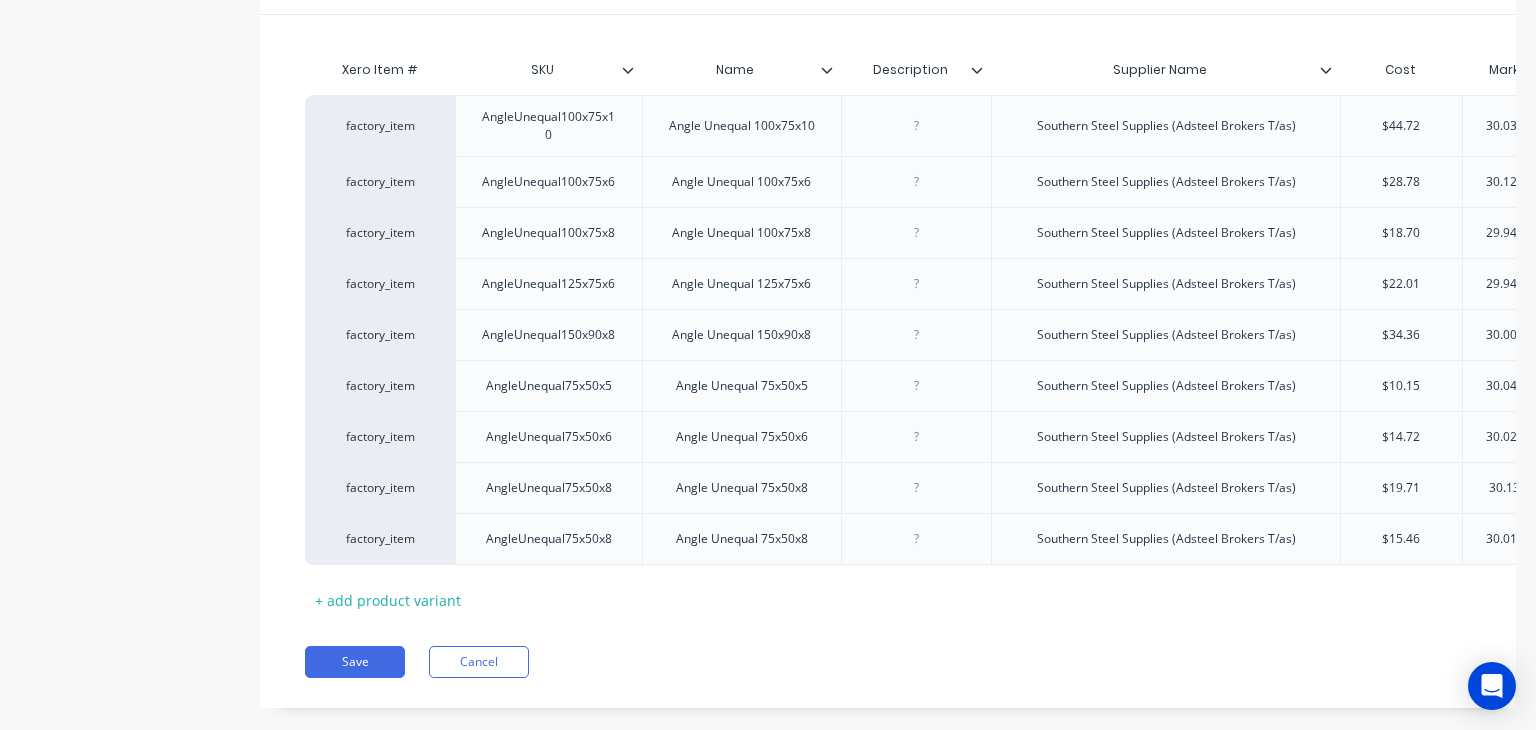 click 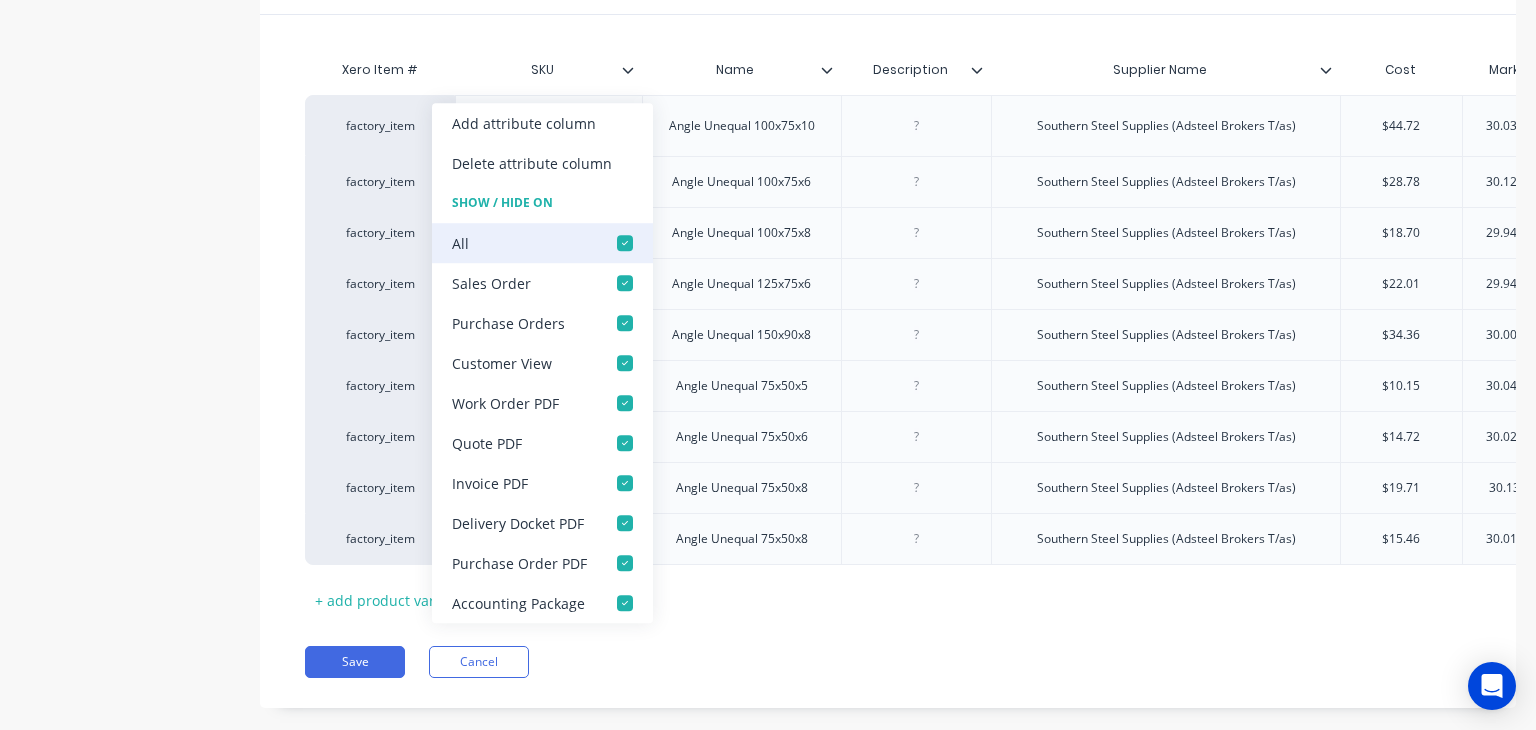 click at bounding box center [625, 243] 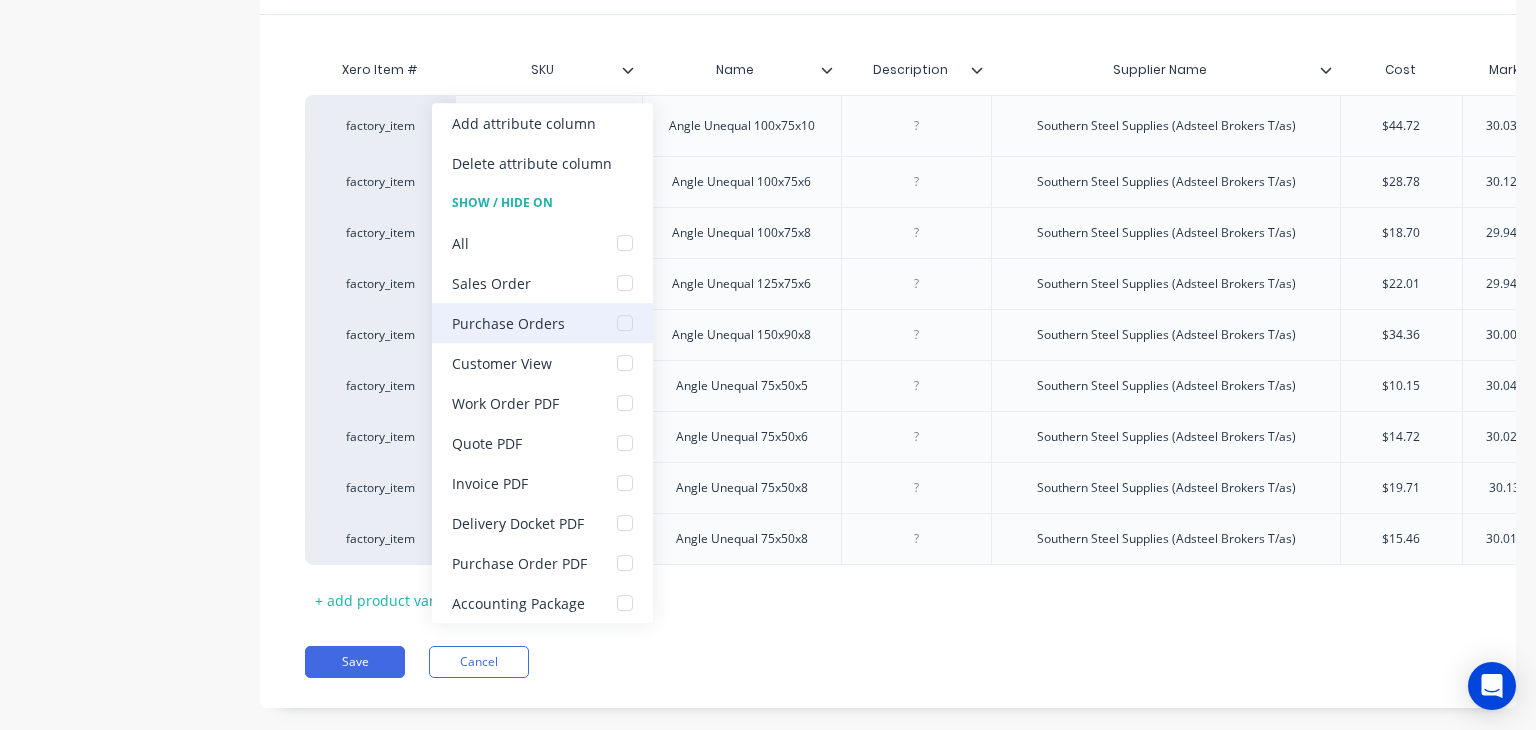click at bounding box center [625, 323] 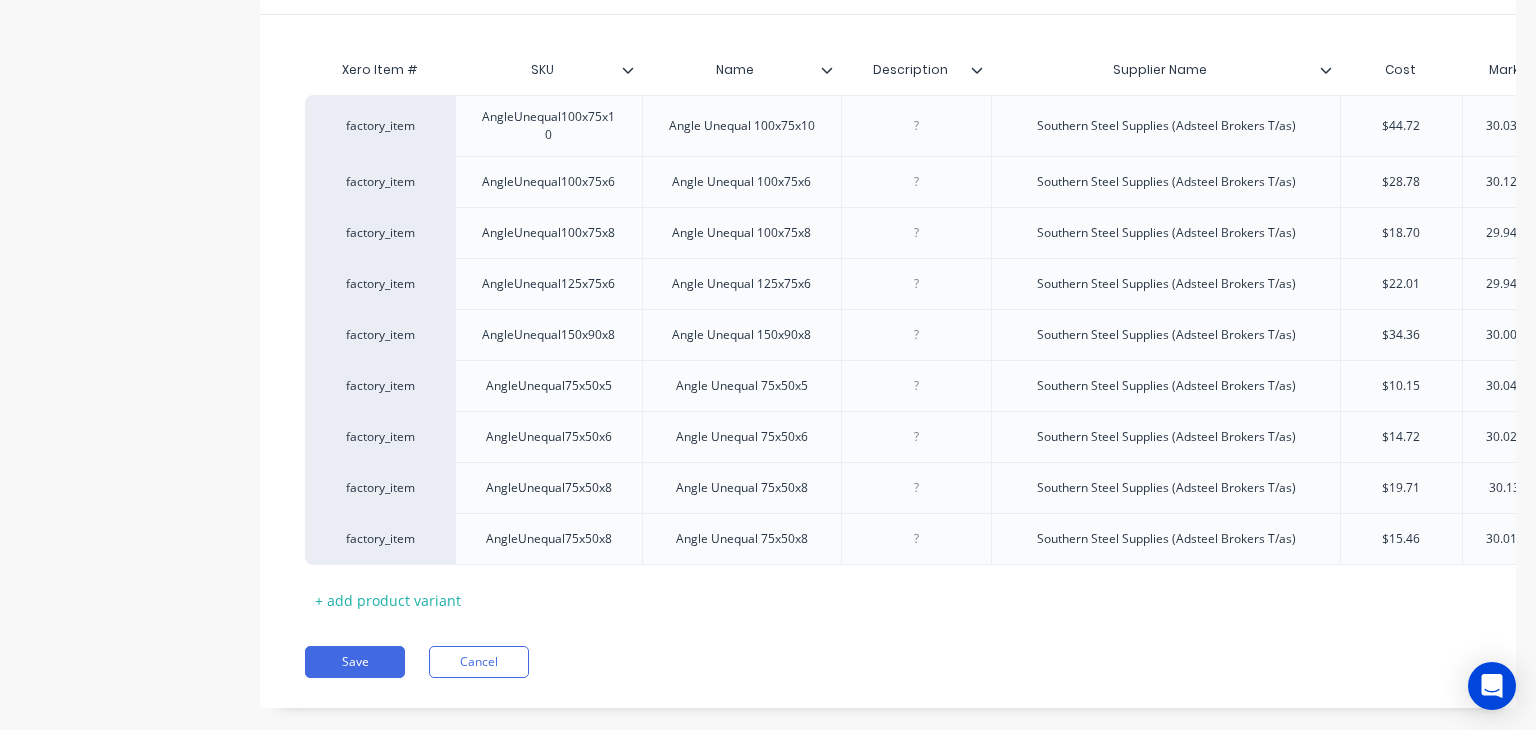 click 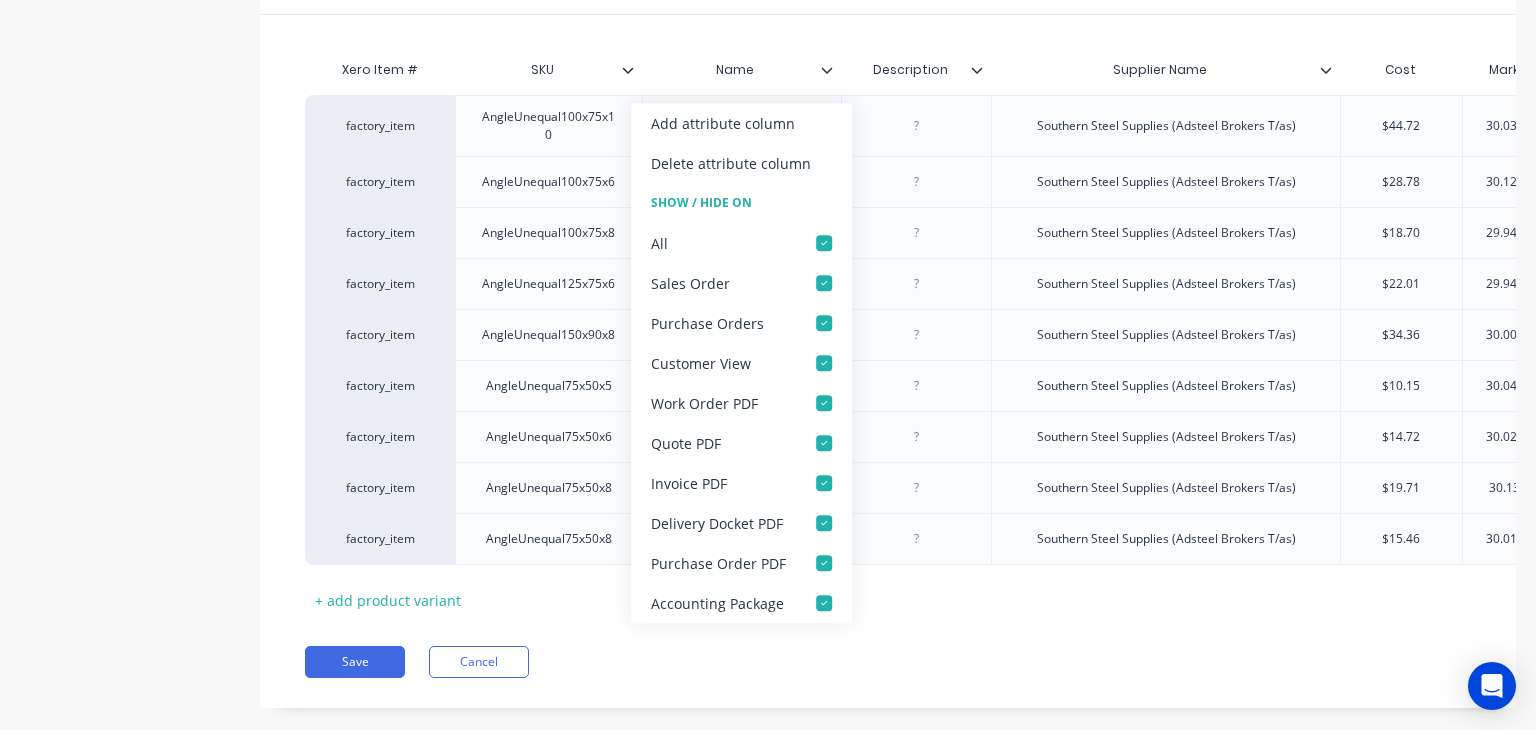 click 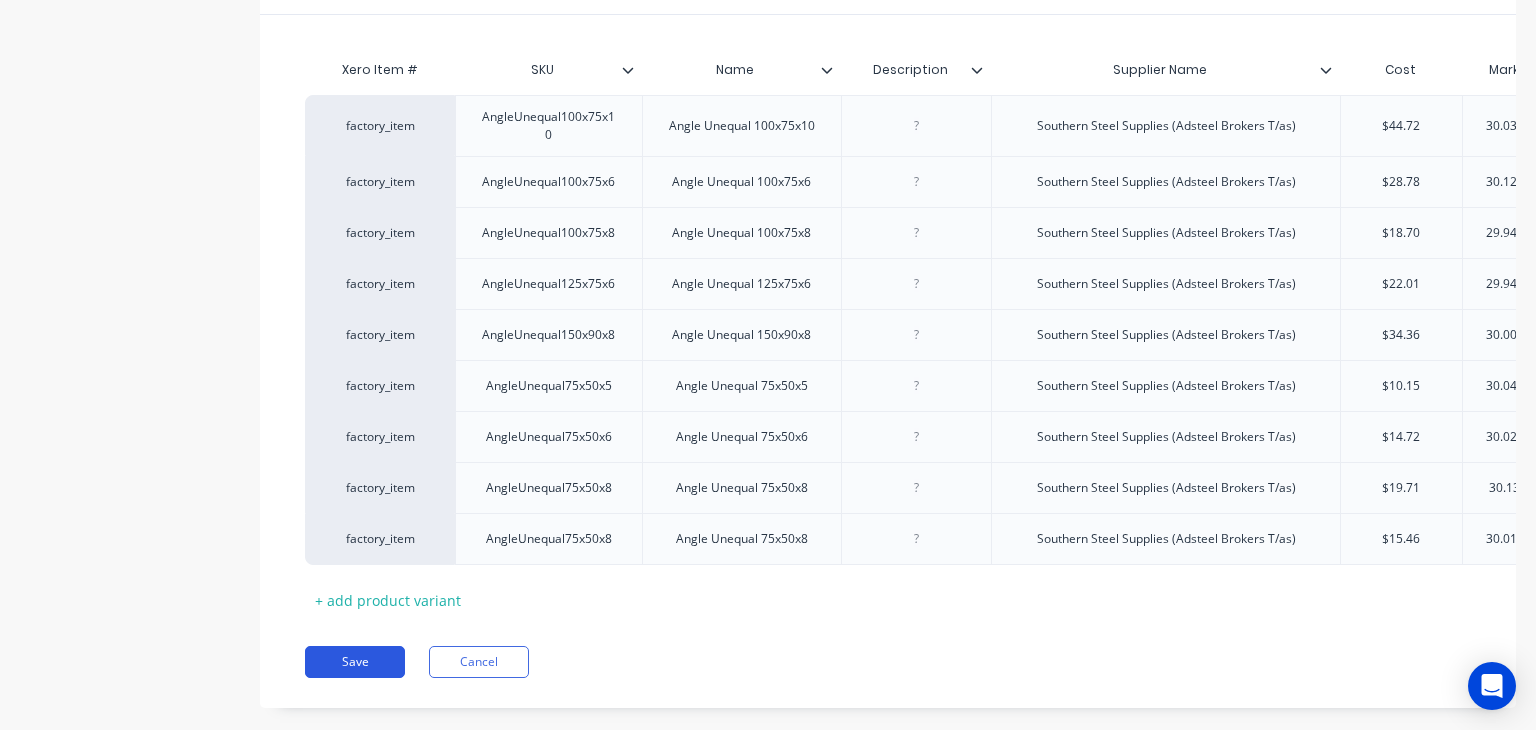 click on "Save" at bounding box center (355, 662) 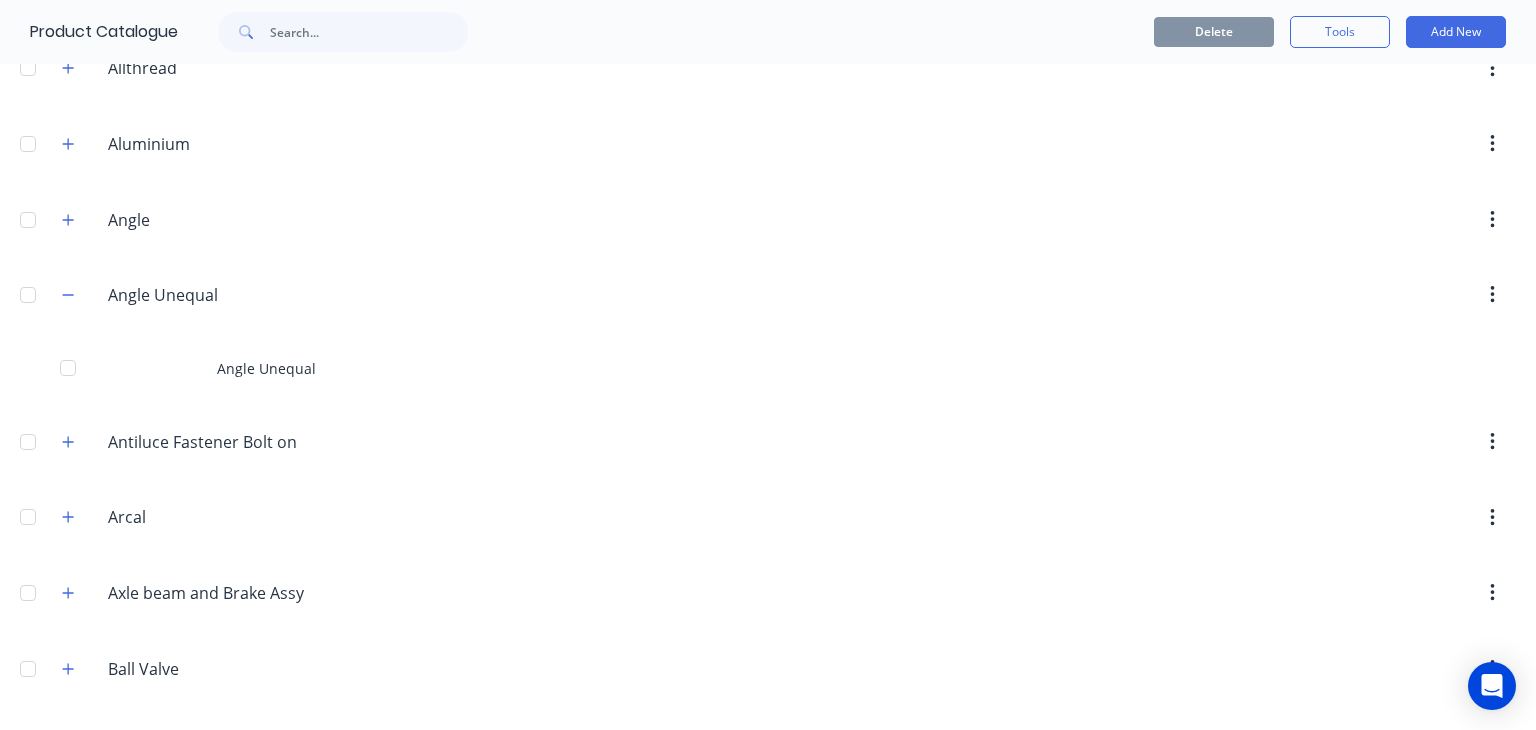 scroll, scrollTop: 676, scrollLeft: 0, axis: vertical 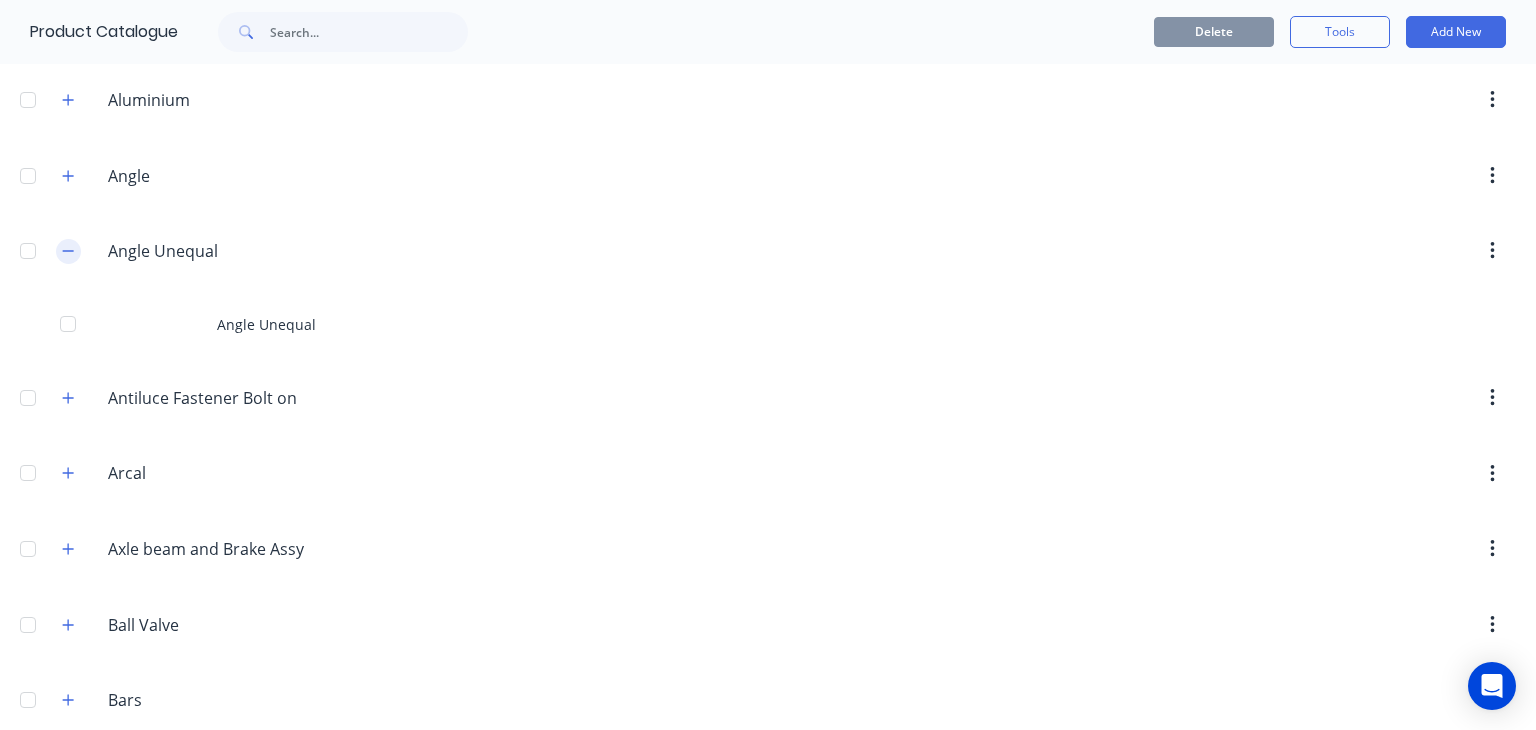 click at bounding box center (68, 251) 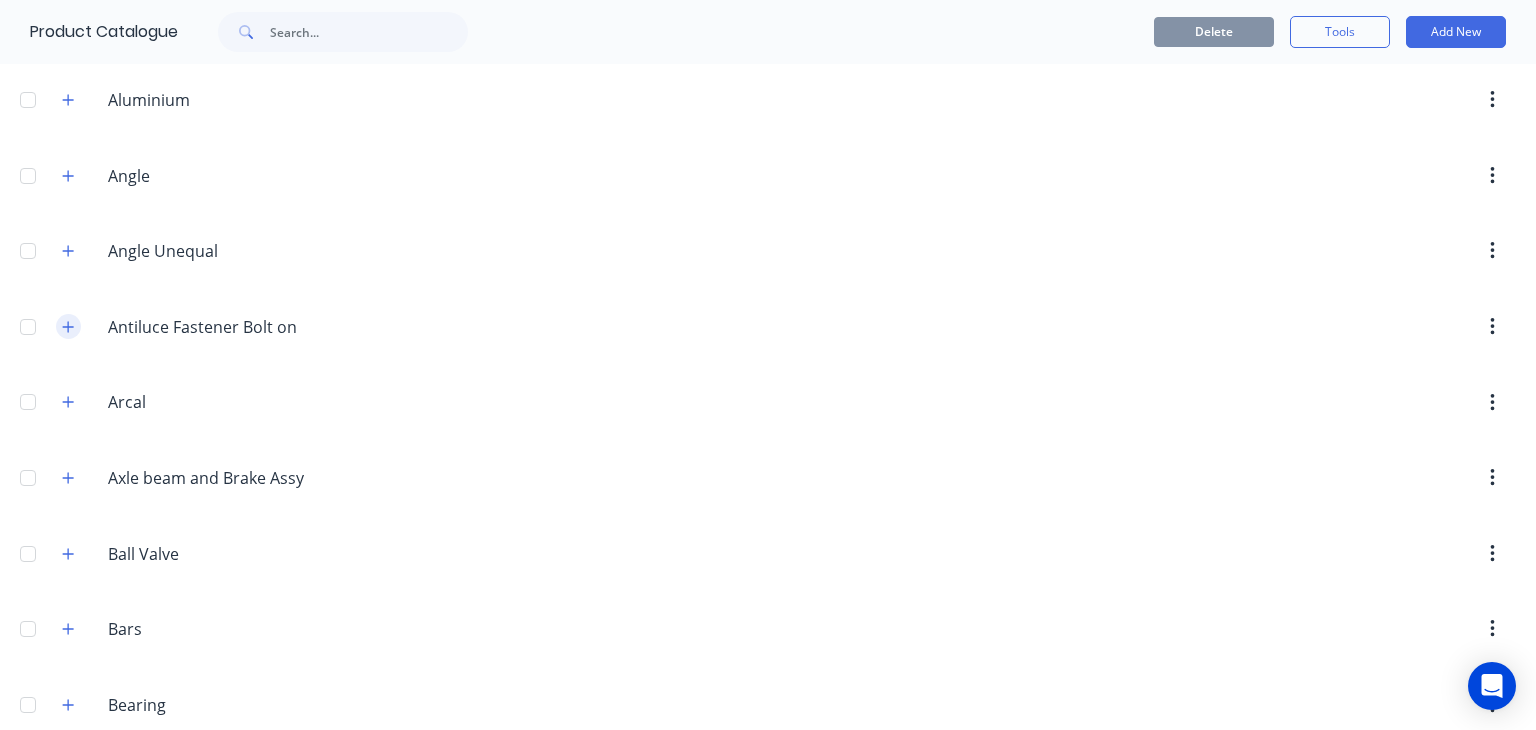 click at bounding box center (68, 326) 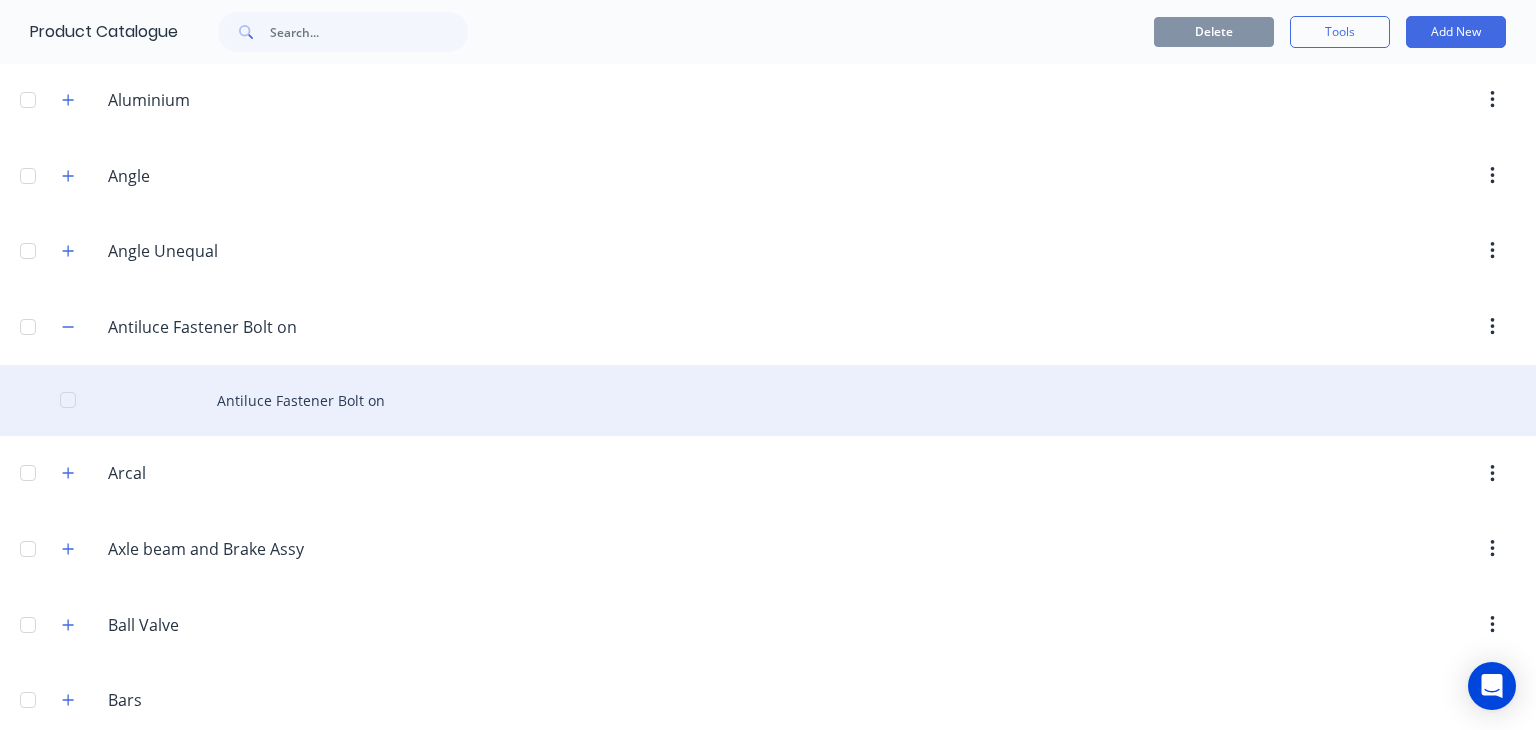 click on "Antiluce Fastener Bolt on" at bounding box center [768, 400] 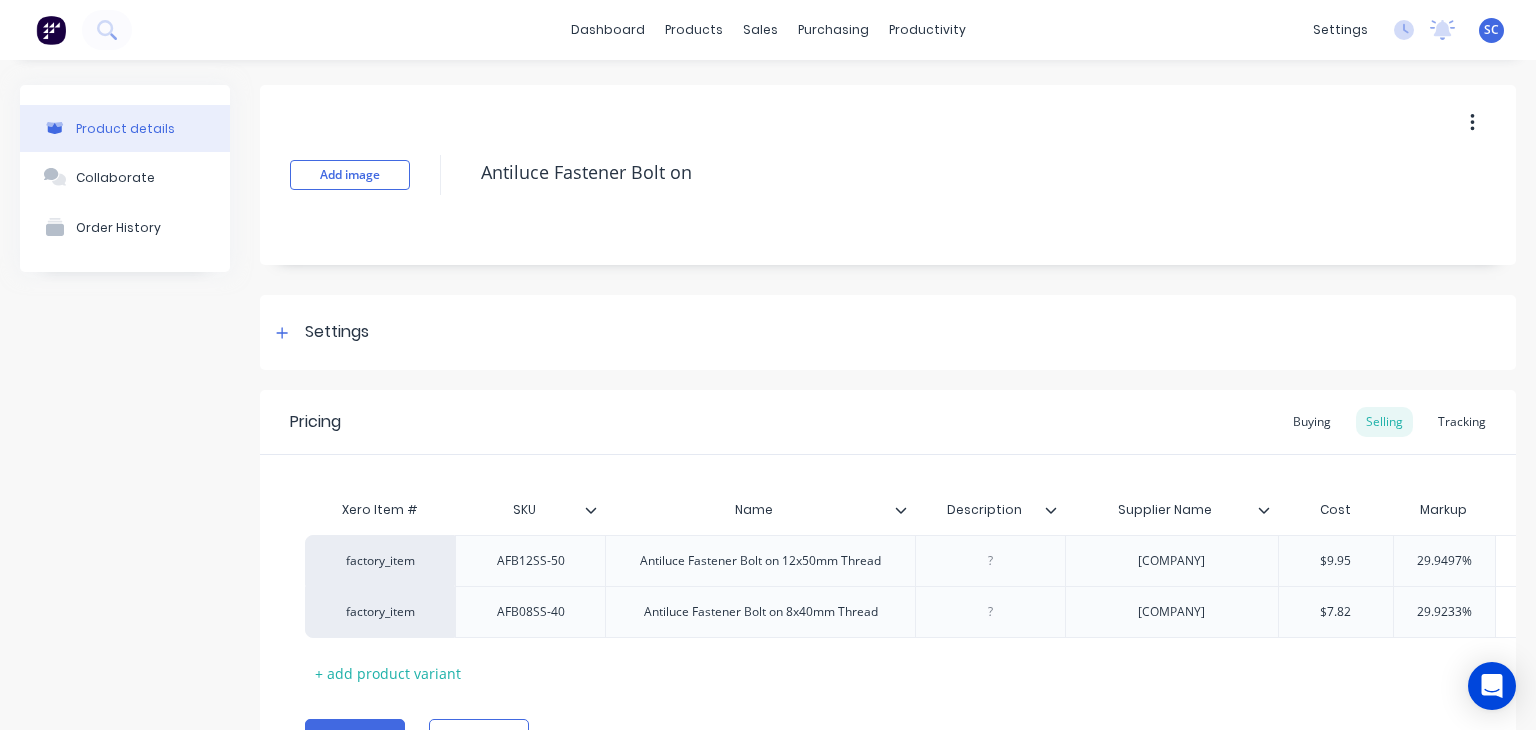 scroll, scrollTop: 120, scrollLeft: 0, axis: vertical 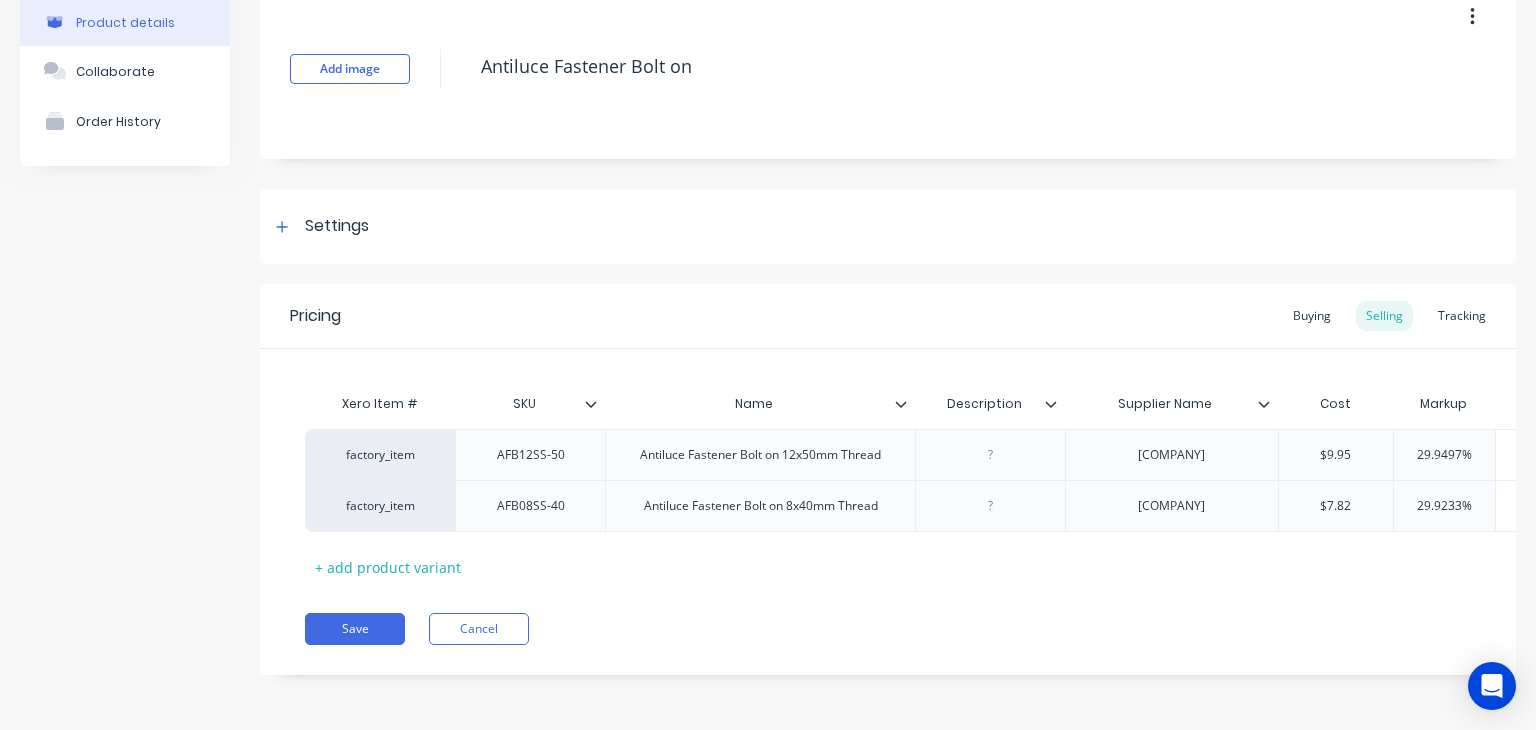 click 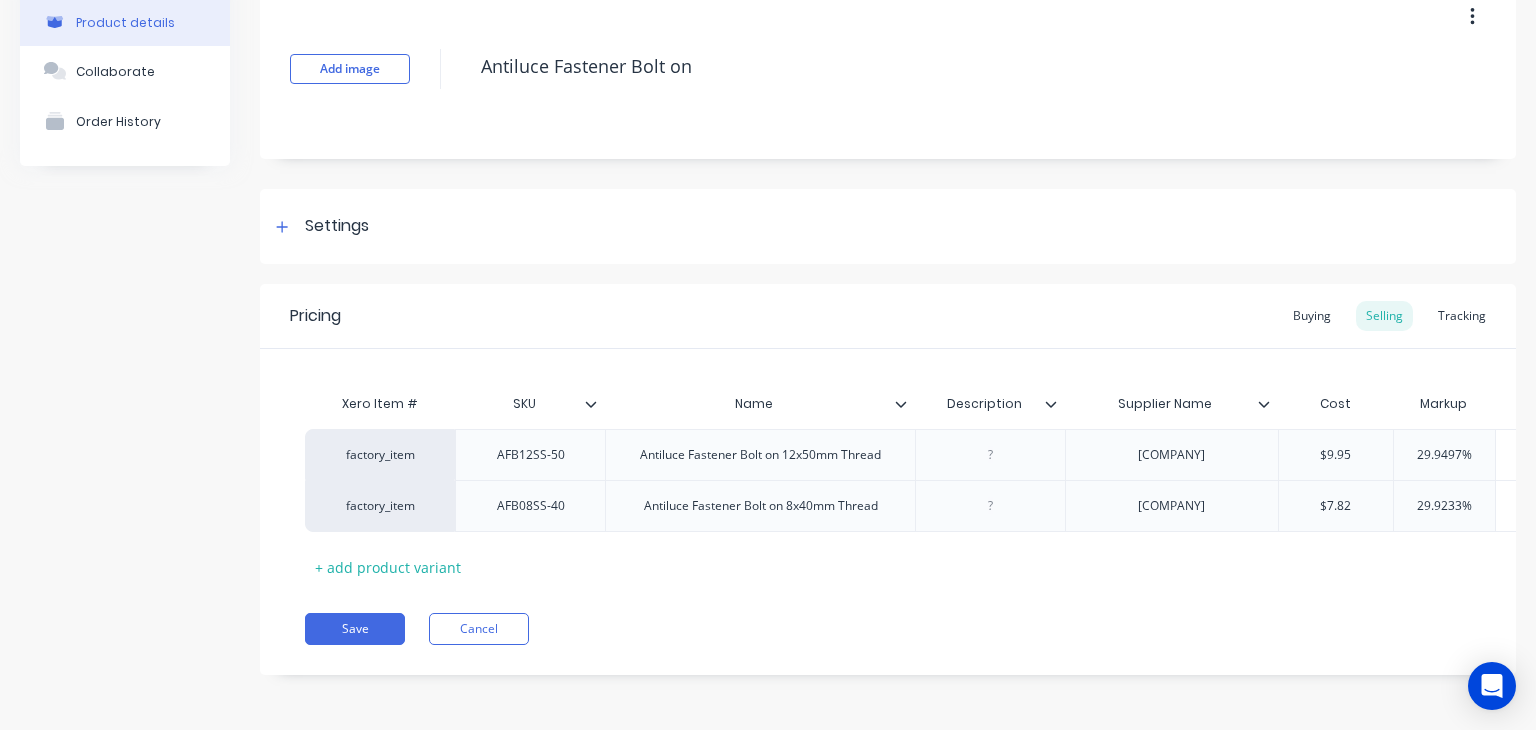 click on "Pricing Buying Selling Tracking" at bounding box center [888, 316] 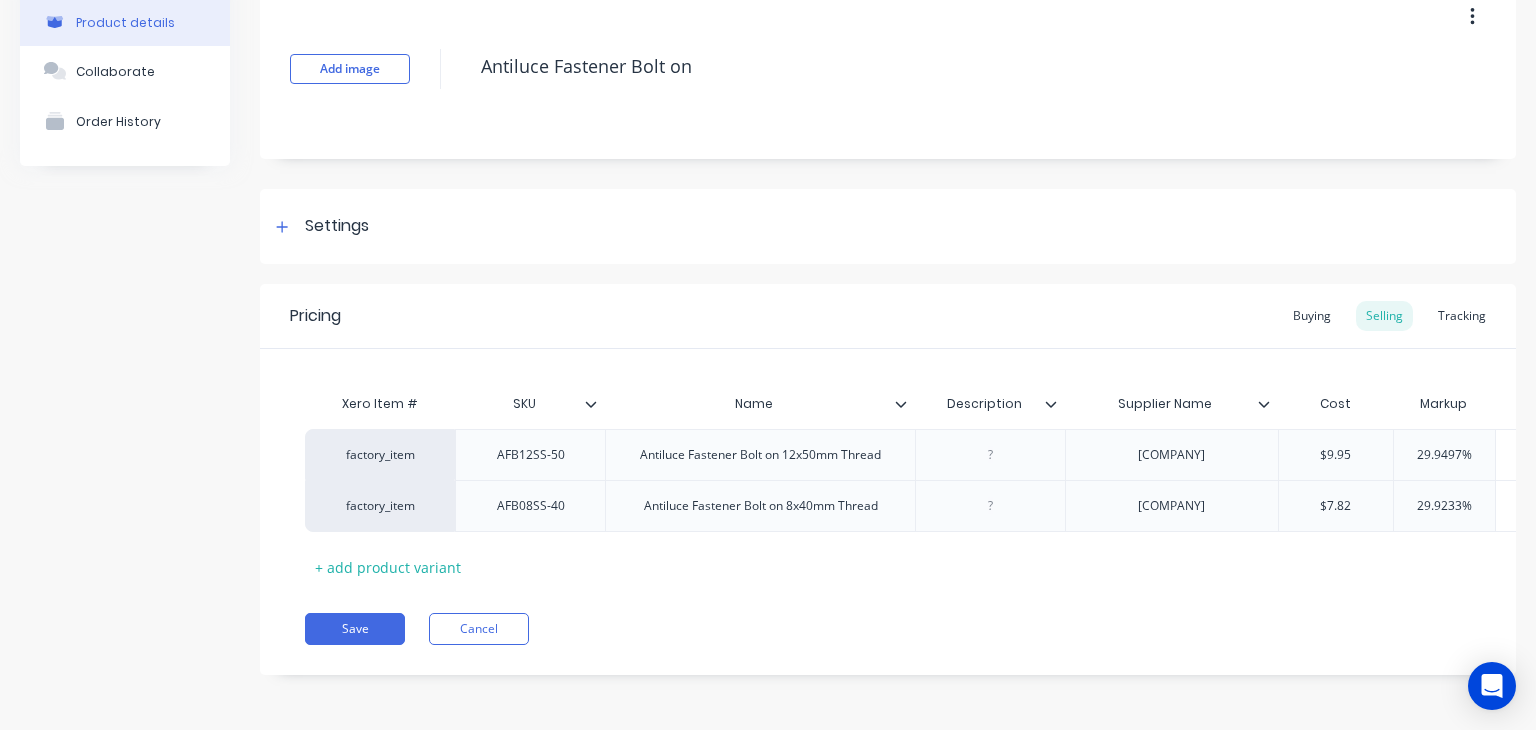 click 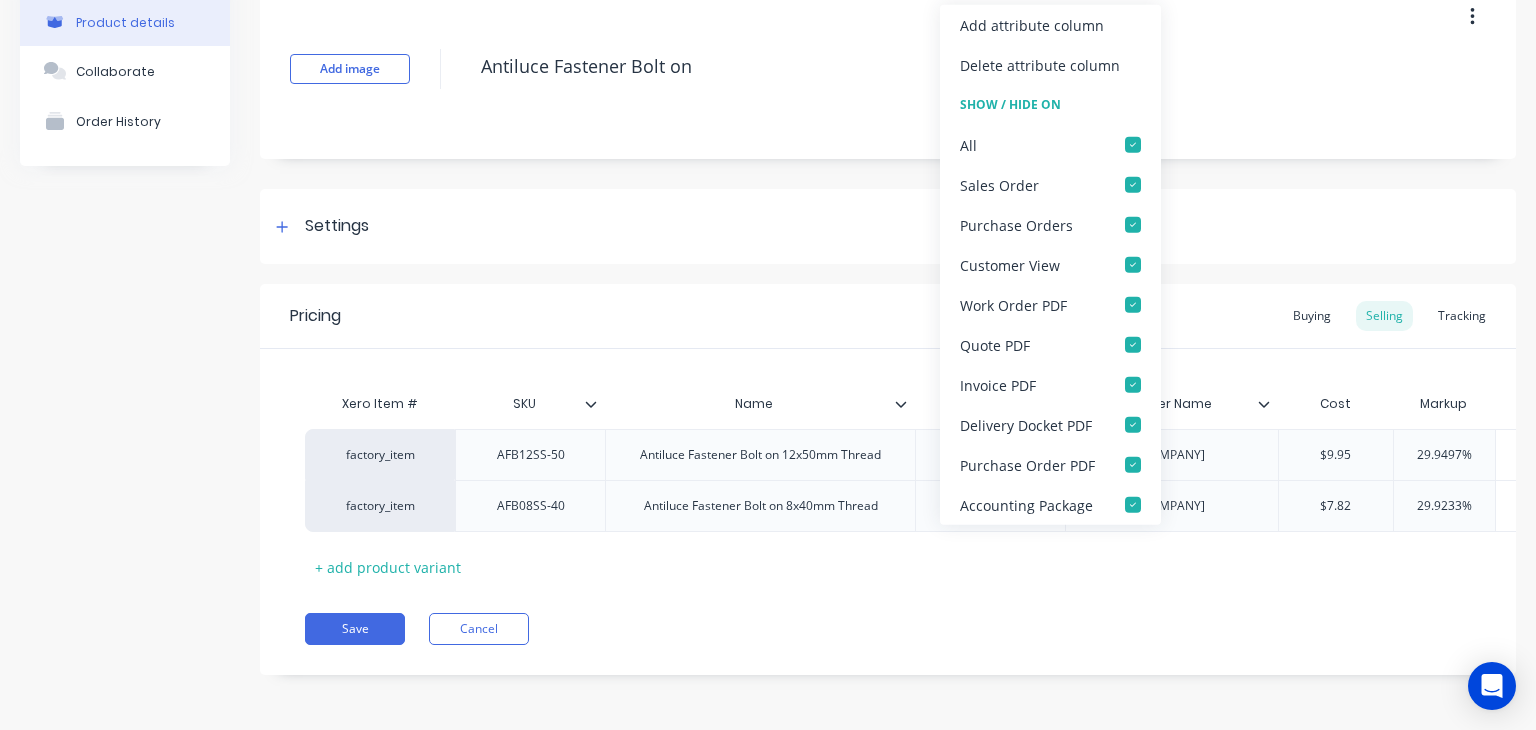 click 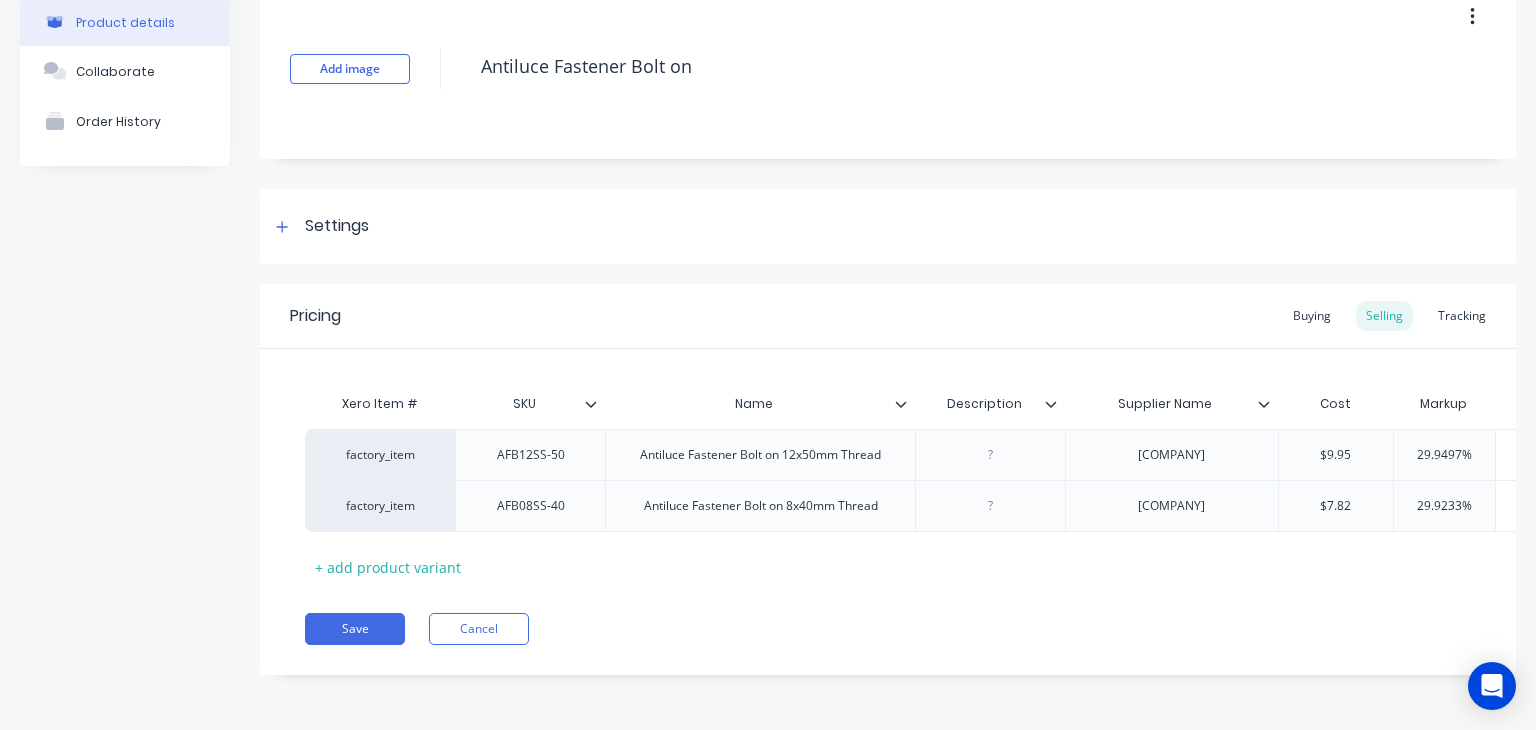 click 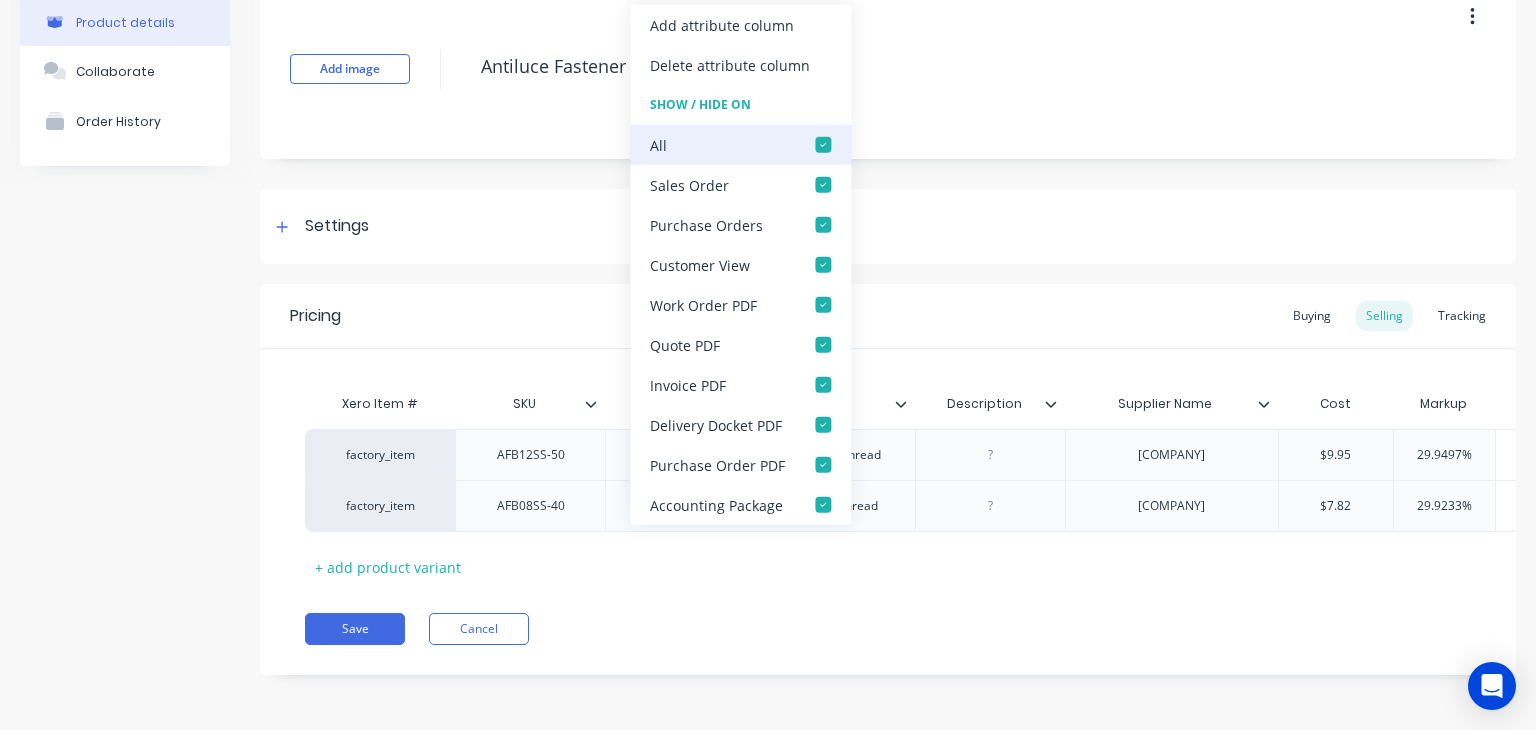 click at bounding box center [823, 145] 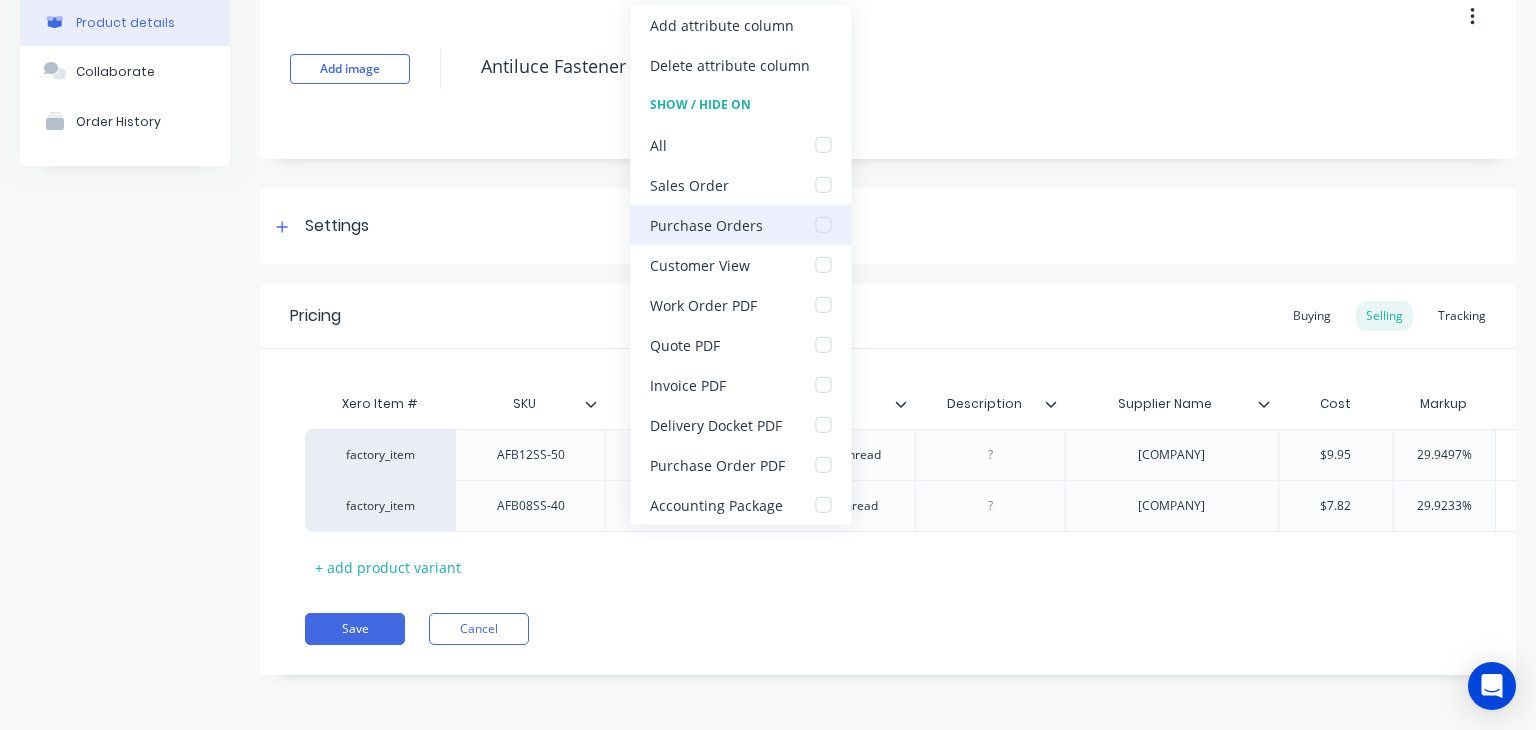 click at bounding box center [823, 225] 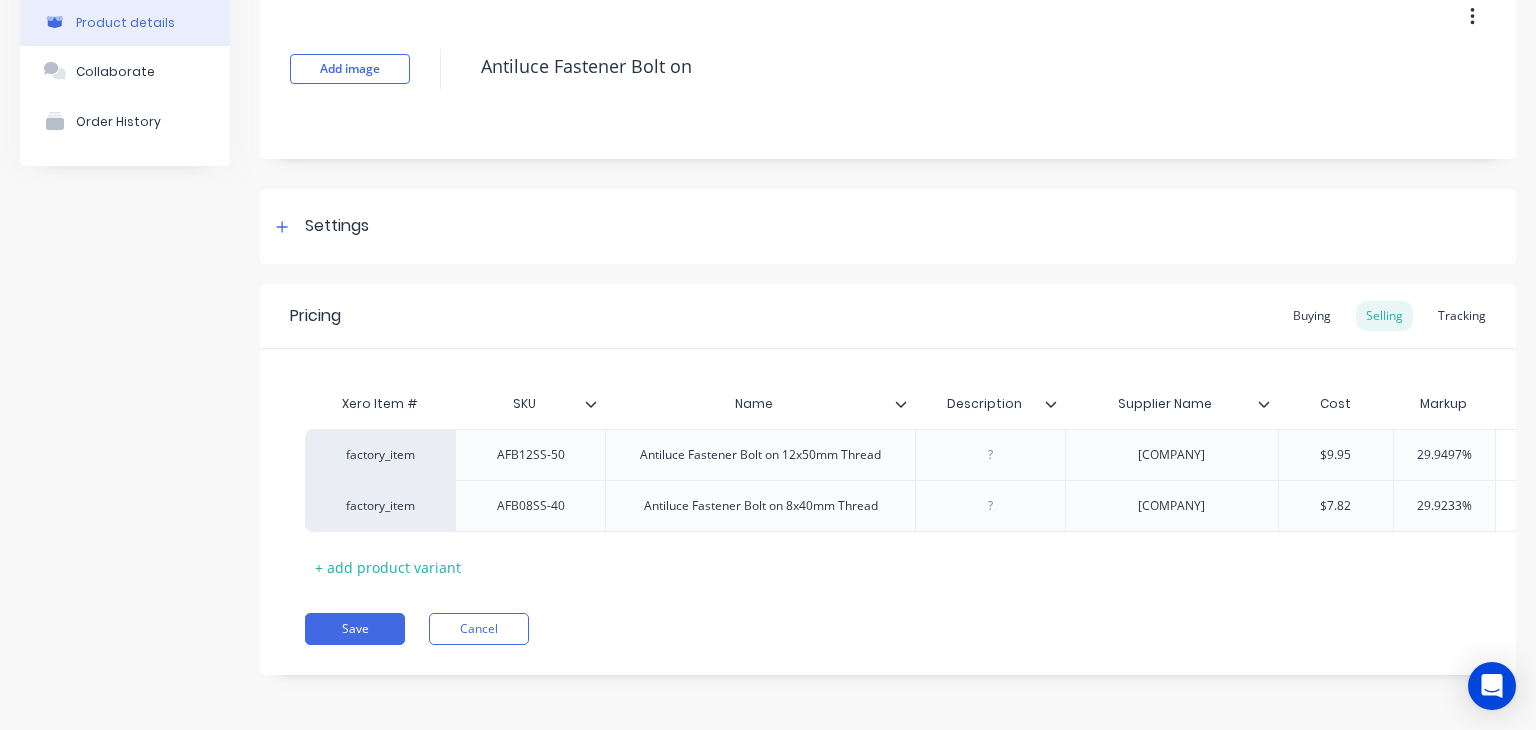click on "Pricing Buying Selling Tracking" at bounding box center [888, 316] 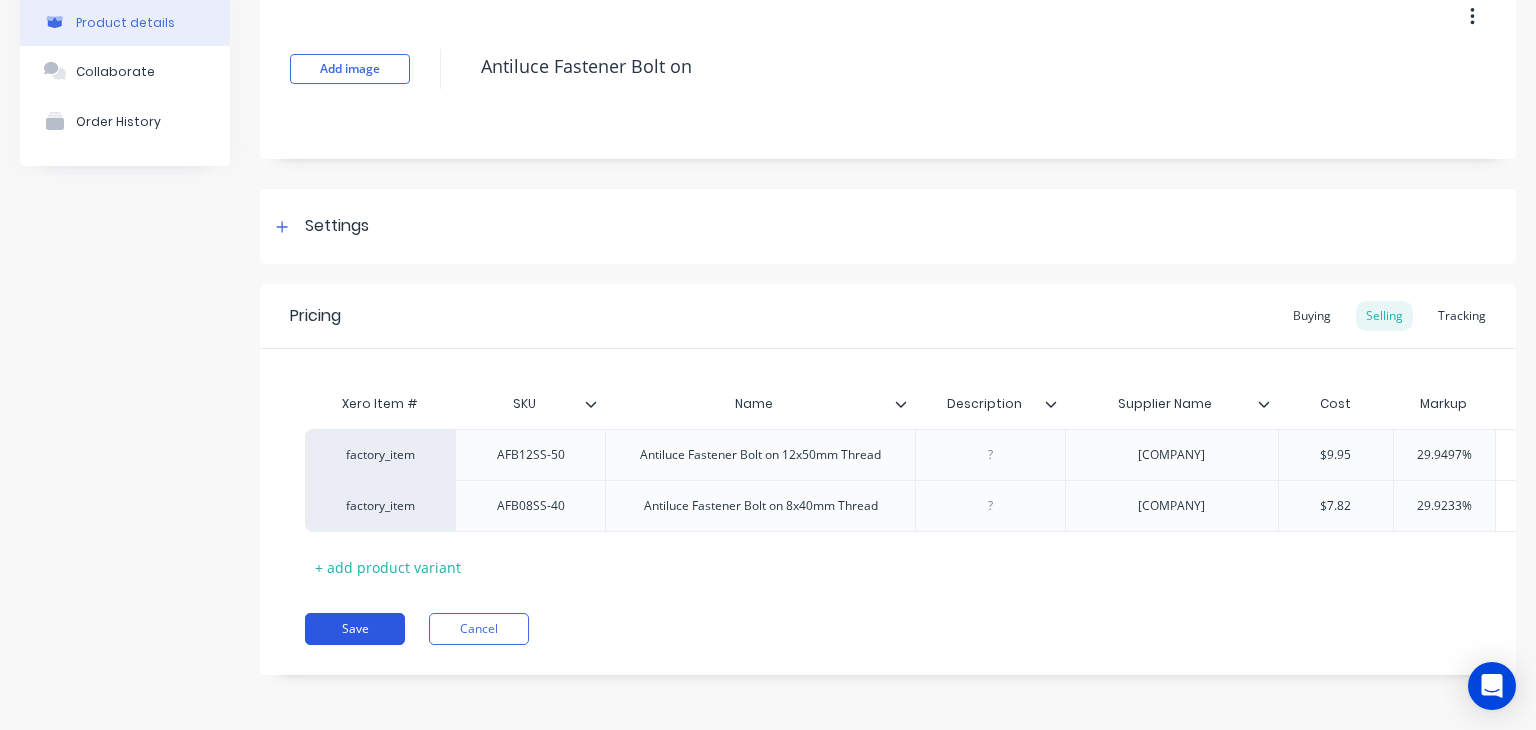 click on "Save" at bounding box center (355, 629) 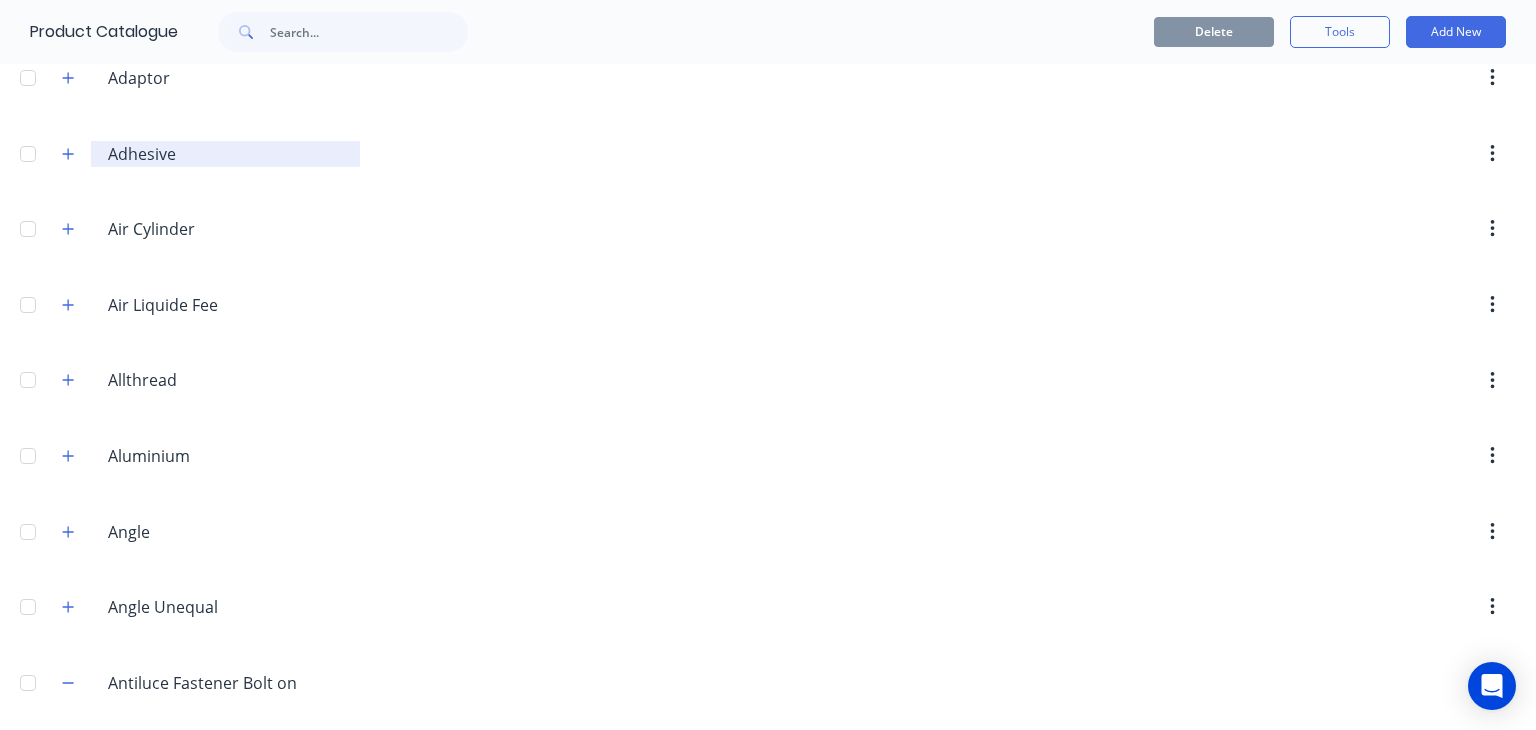 scroll, scrollTop: 323, scrollLeft: 0, axis: vertical 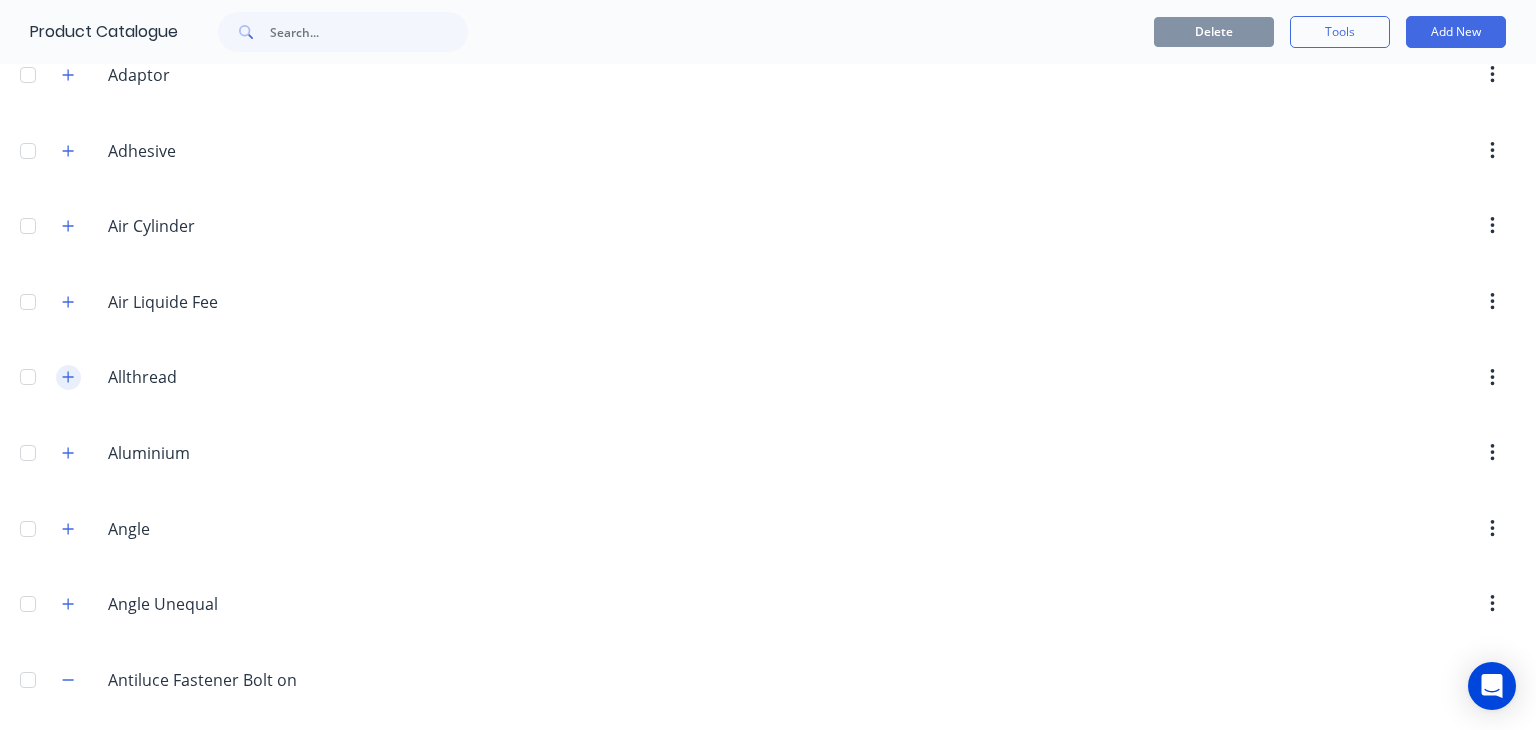 click at bounding box center (68, 377) 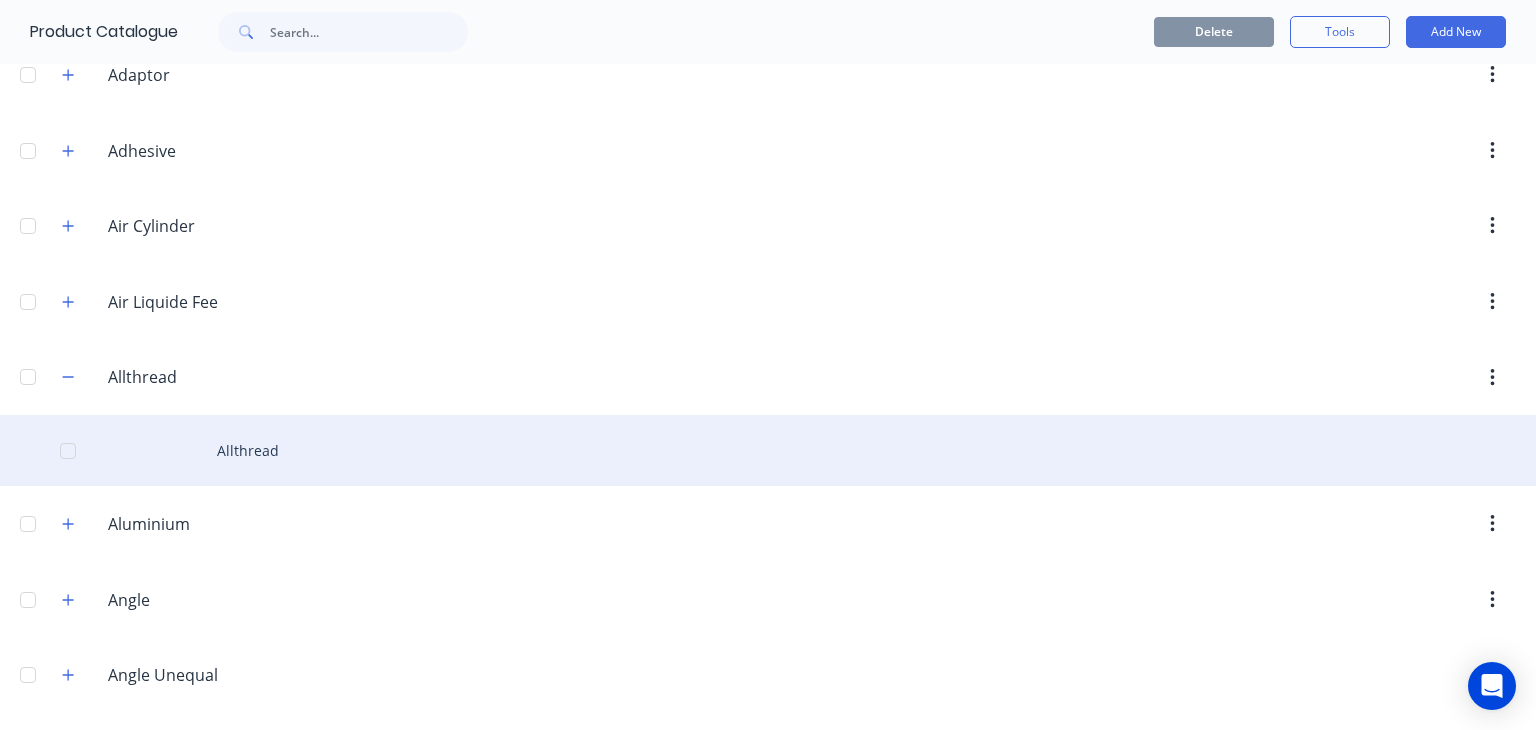 click on "Allthread" at bounding box center [768, 450] 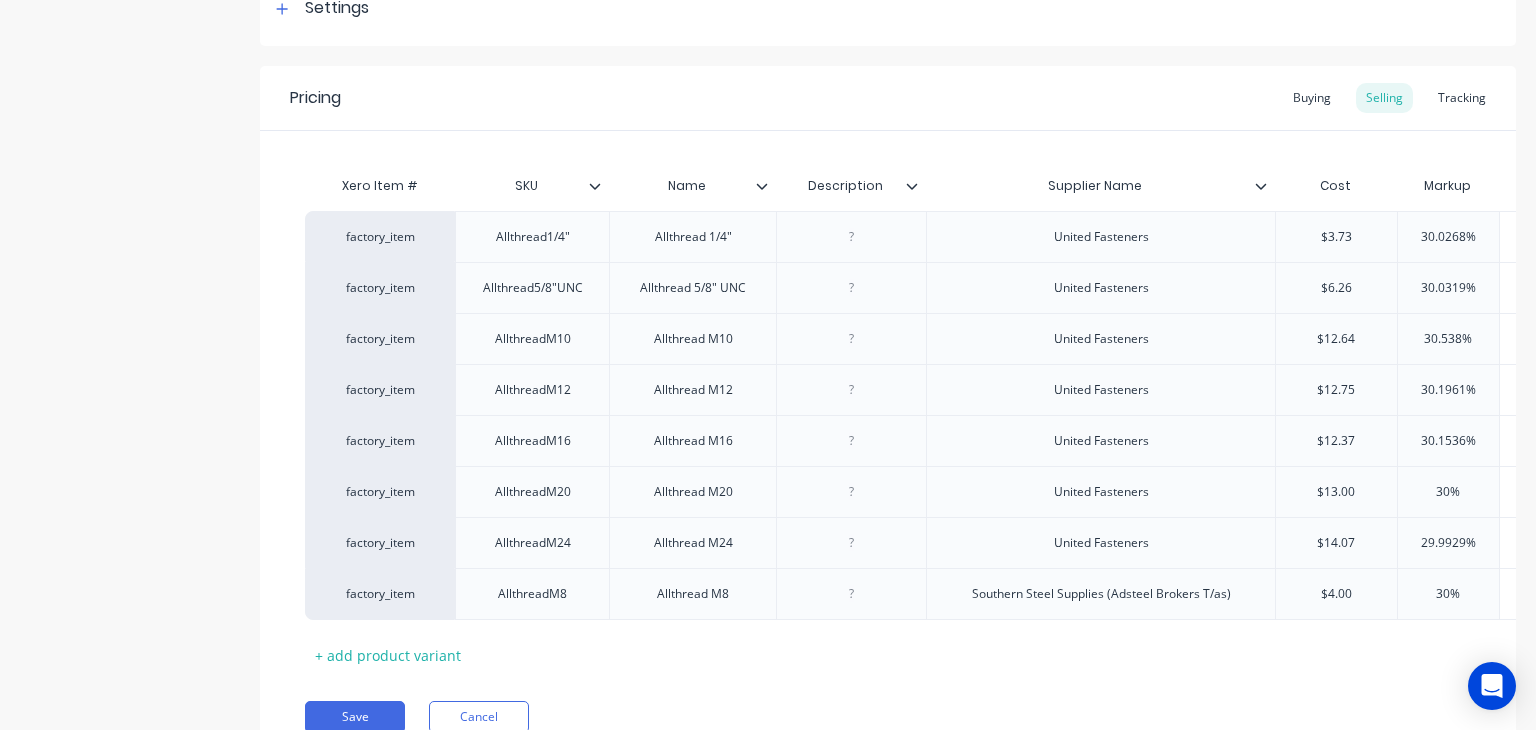 scroll, scrollTop: 326, scrollLeft: 0, axis: vertical 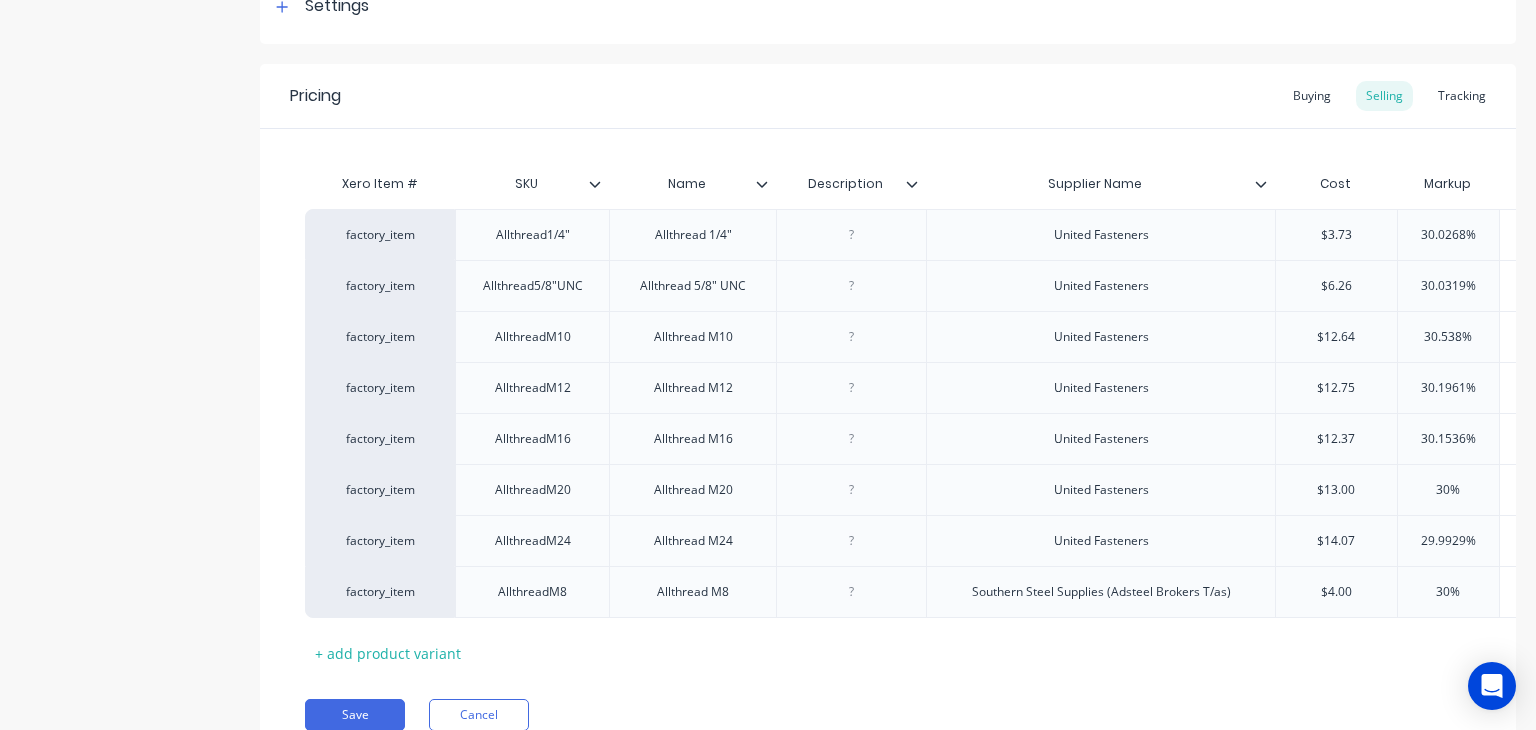 click 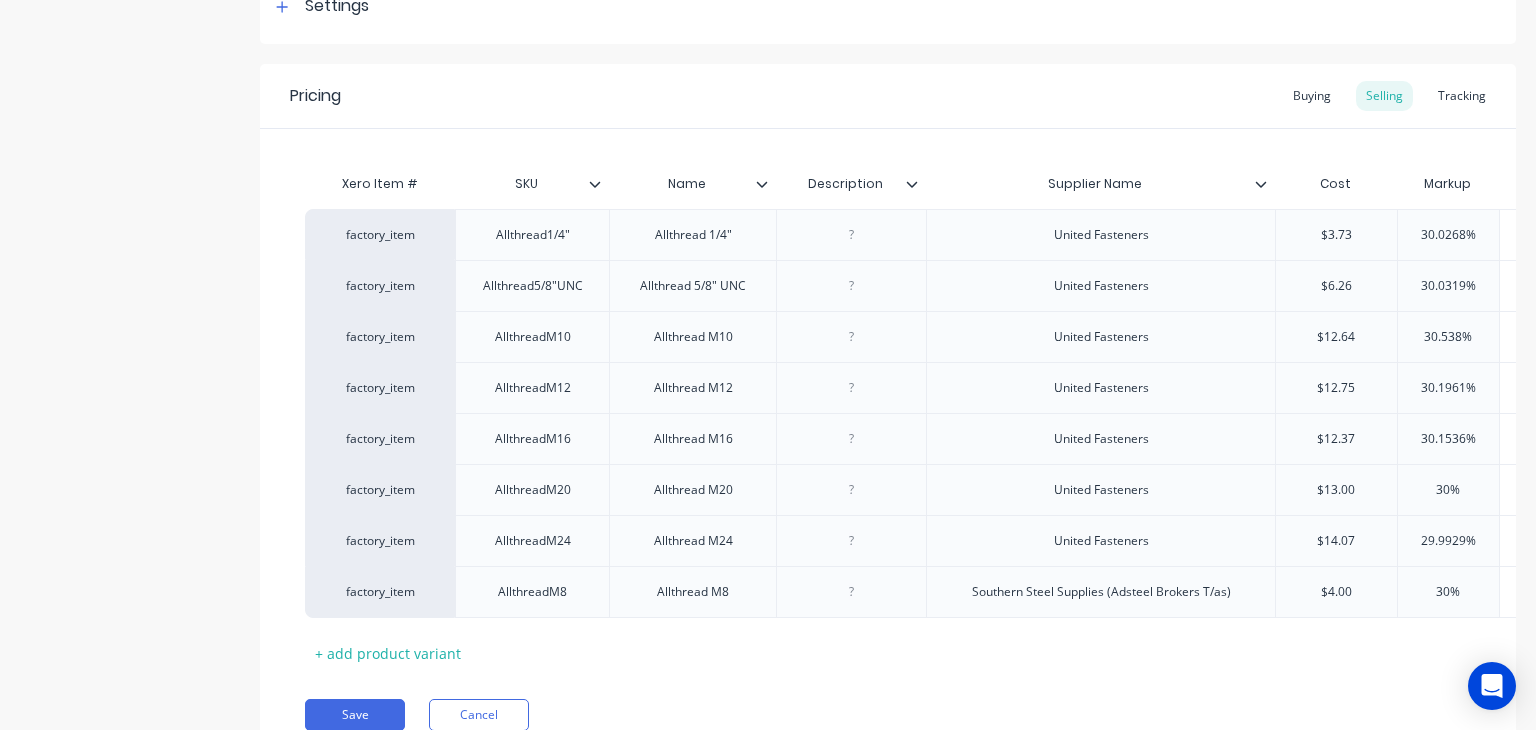 click on "Pricing Buying Selling Tracking" at bounding box center (888, 96) 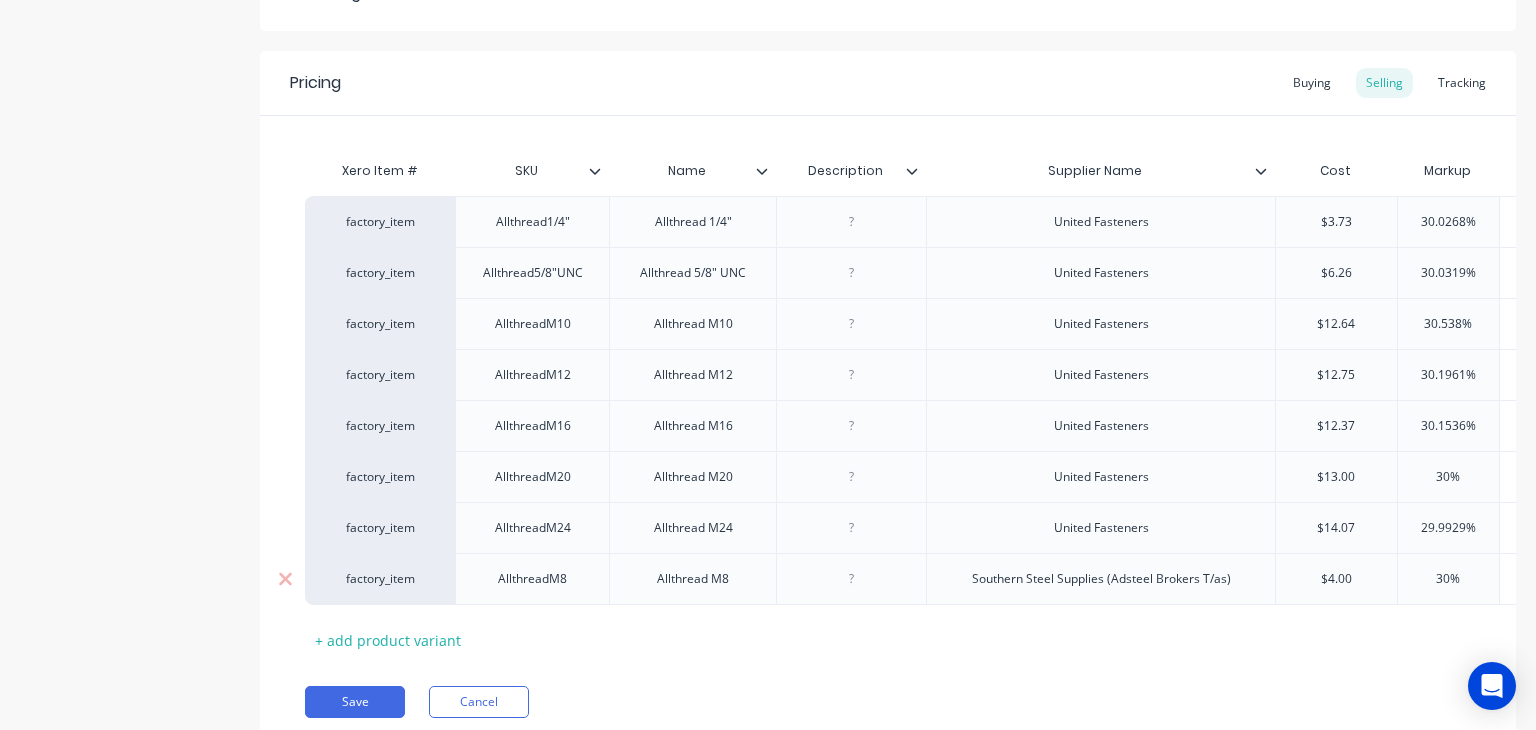scroll, scrollTop: 367, scrollLeft: 0, axis: vertical 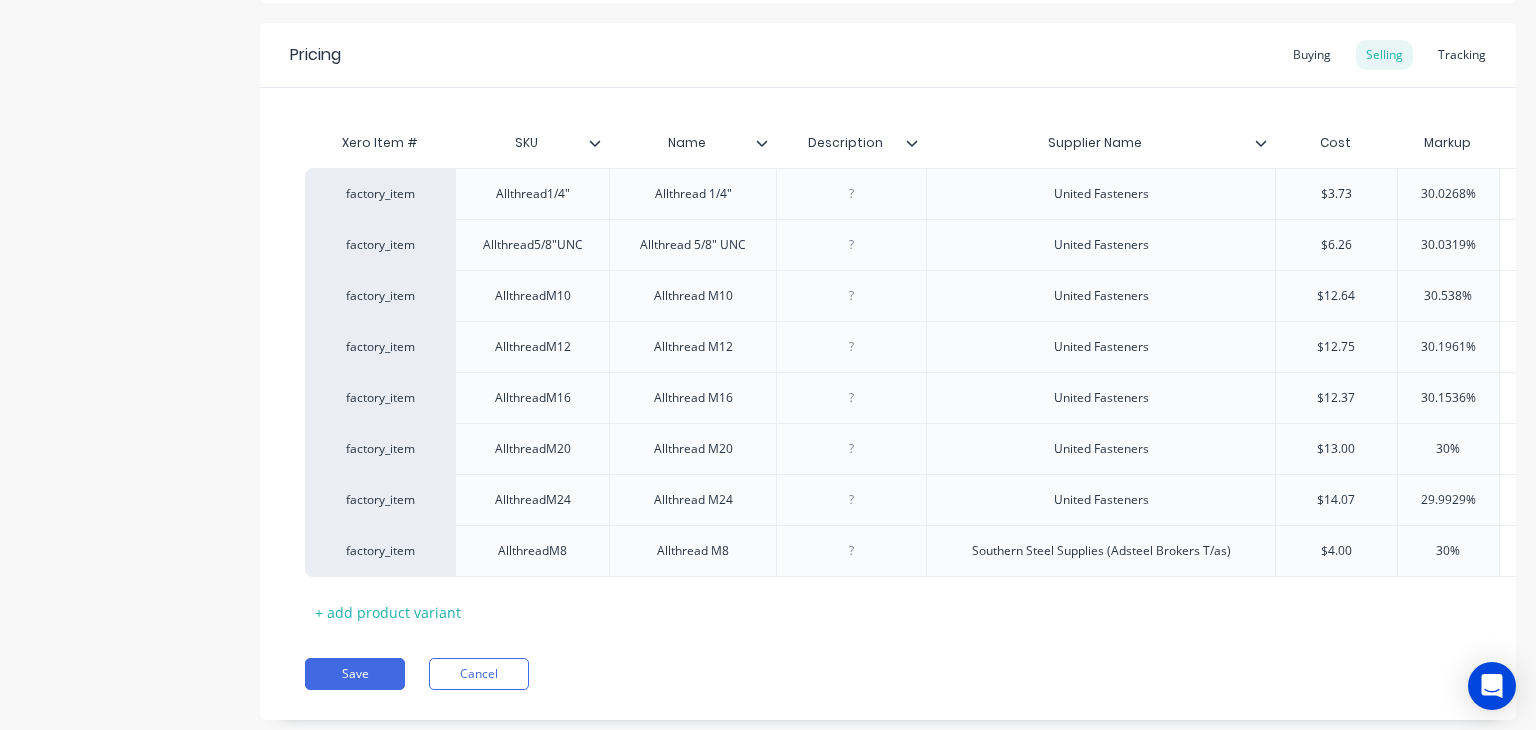 click 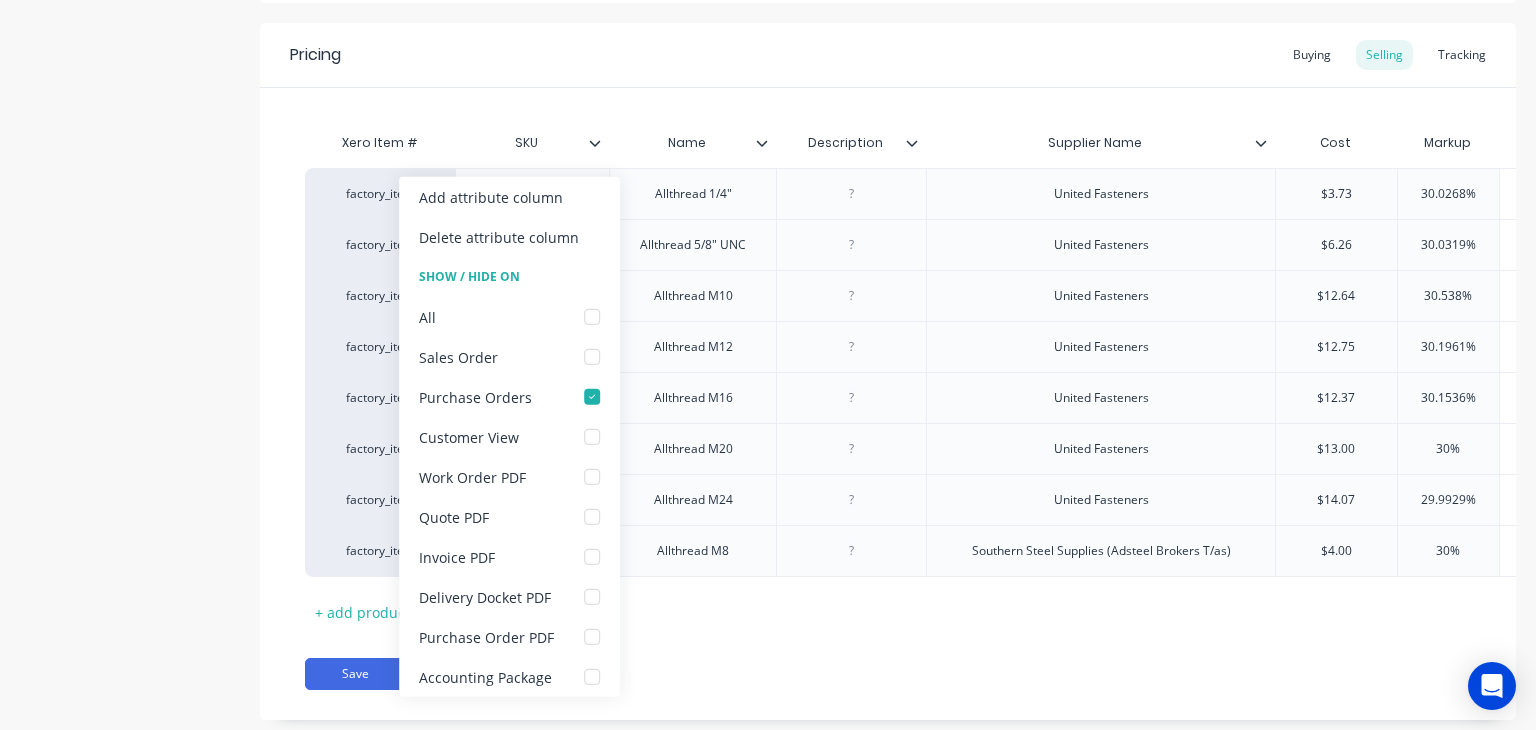 click 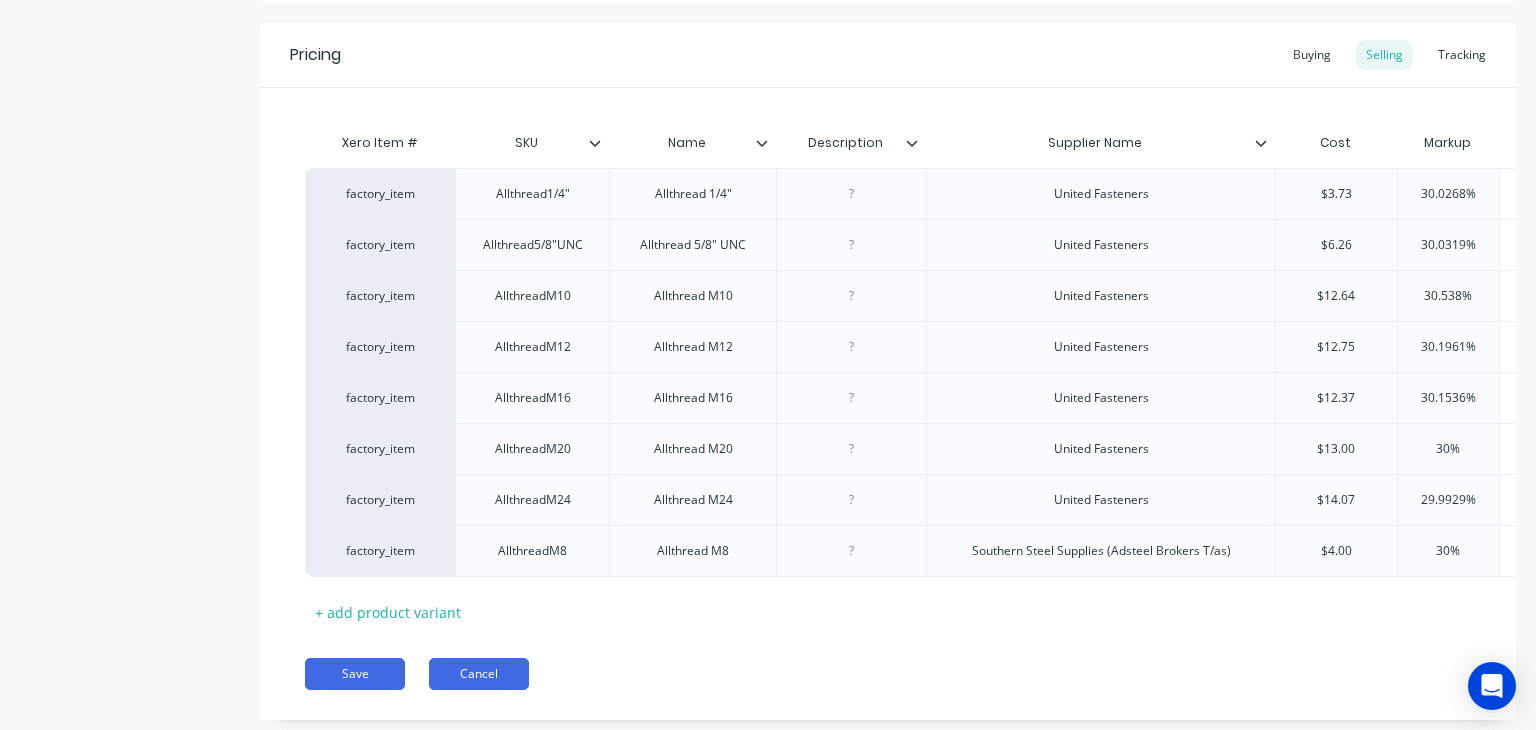 click on "Cancel" at bounding box center [479, 674] 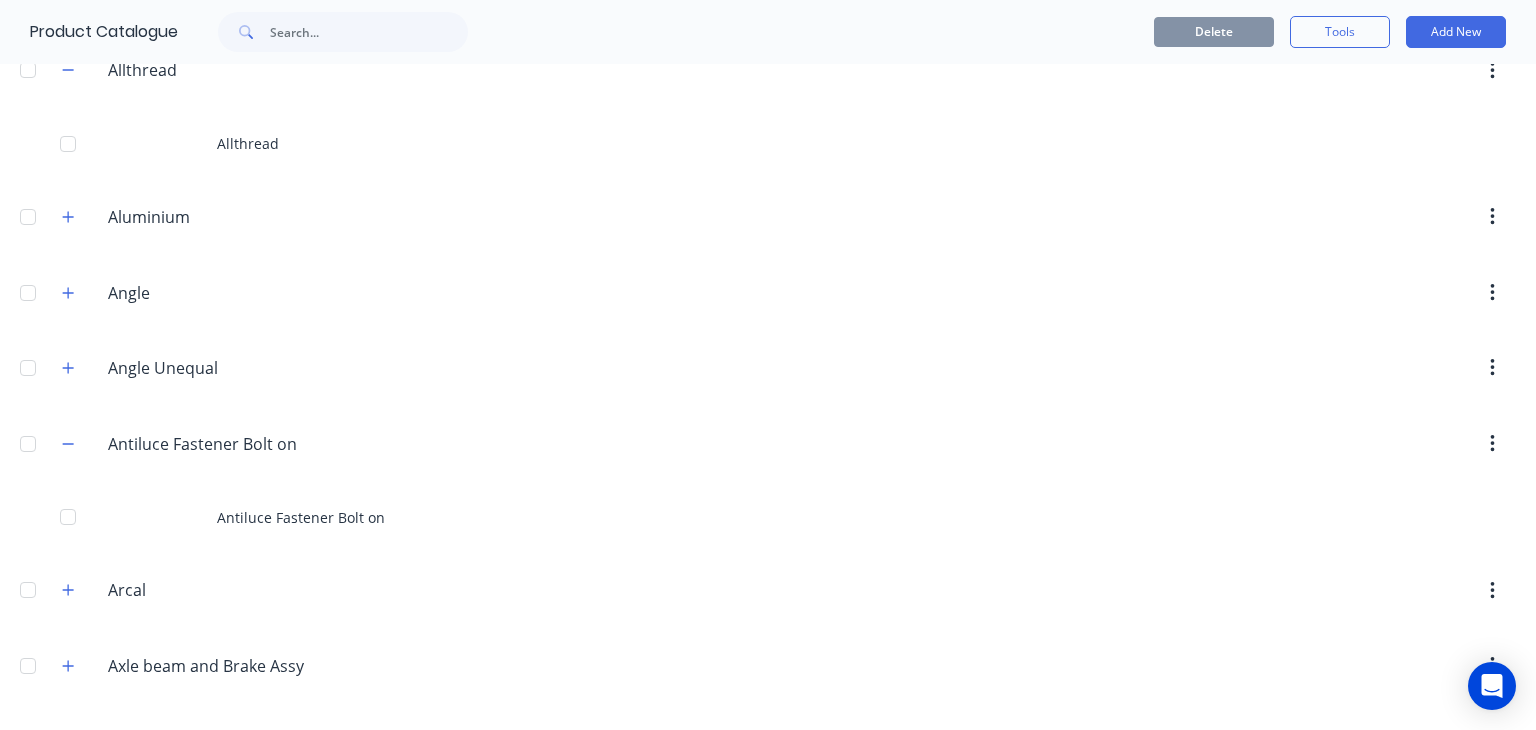 scroll, scrollTop: 528, scrollLeft: 0, axis: vertical 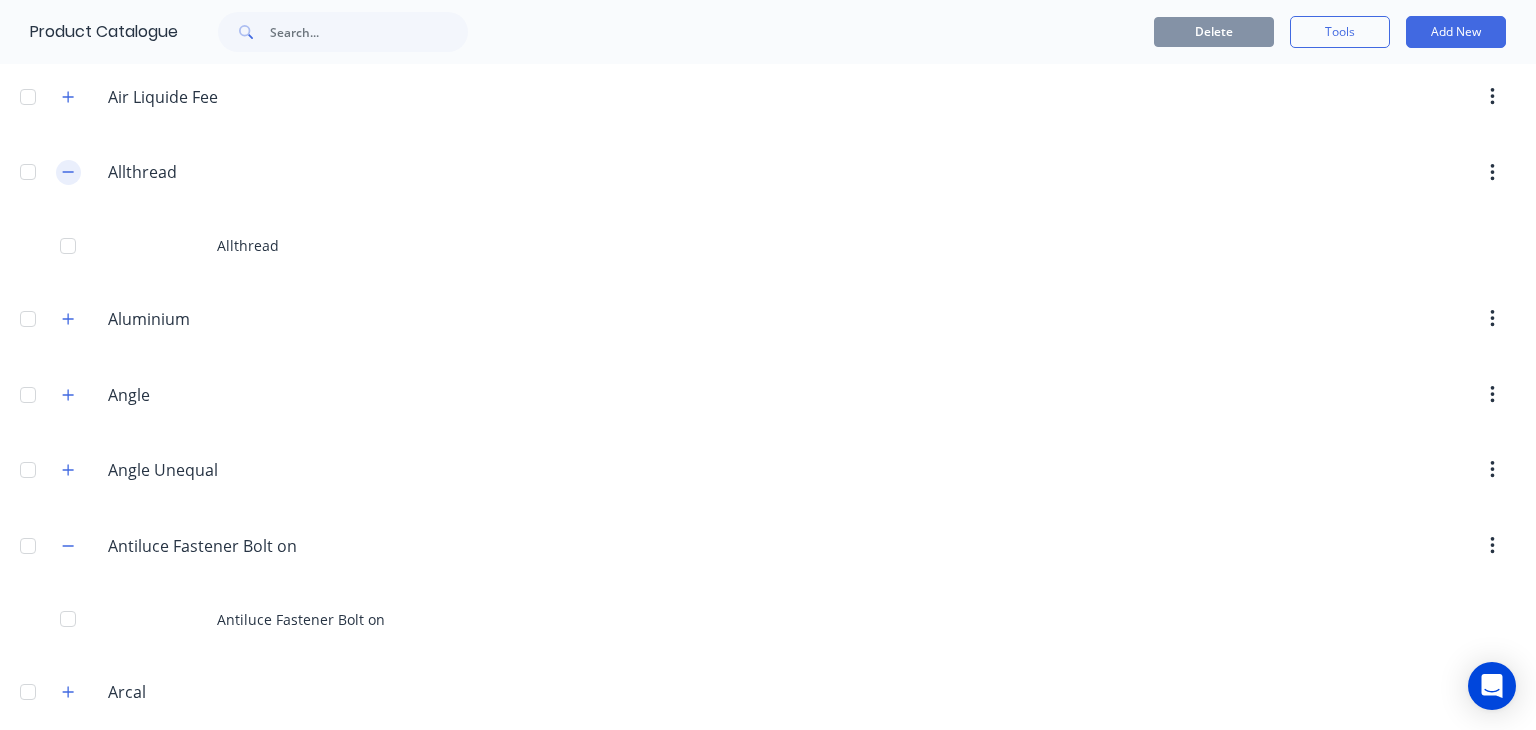 click at bounding box center (68, 172) 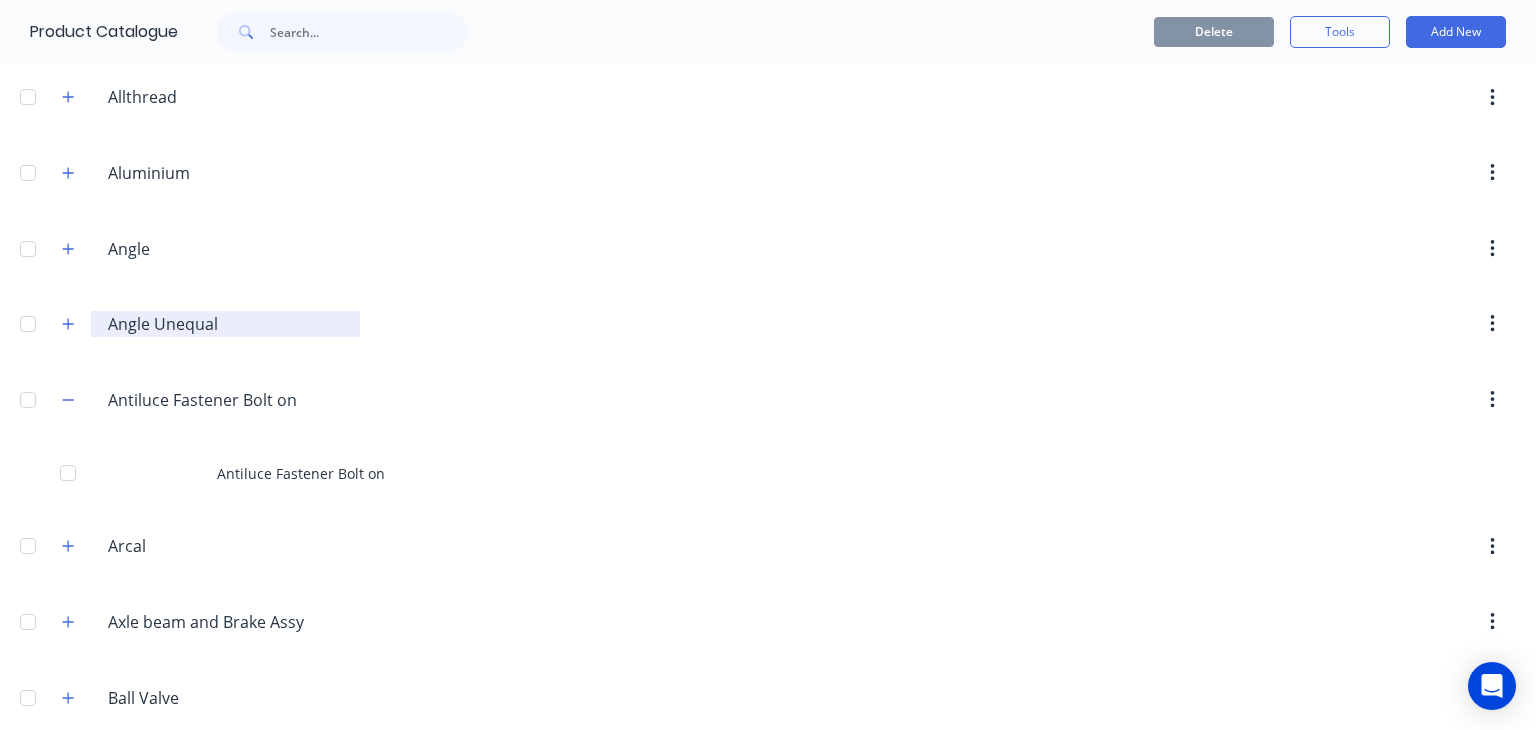 scroll, scrollTop: 606, scrollLeft: 0, axis: vertical 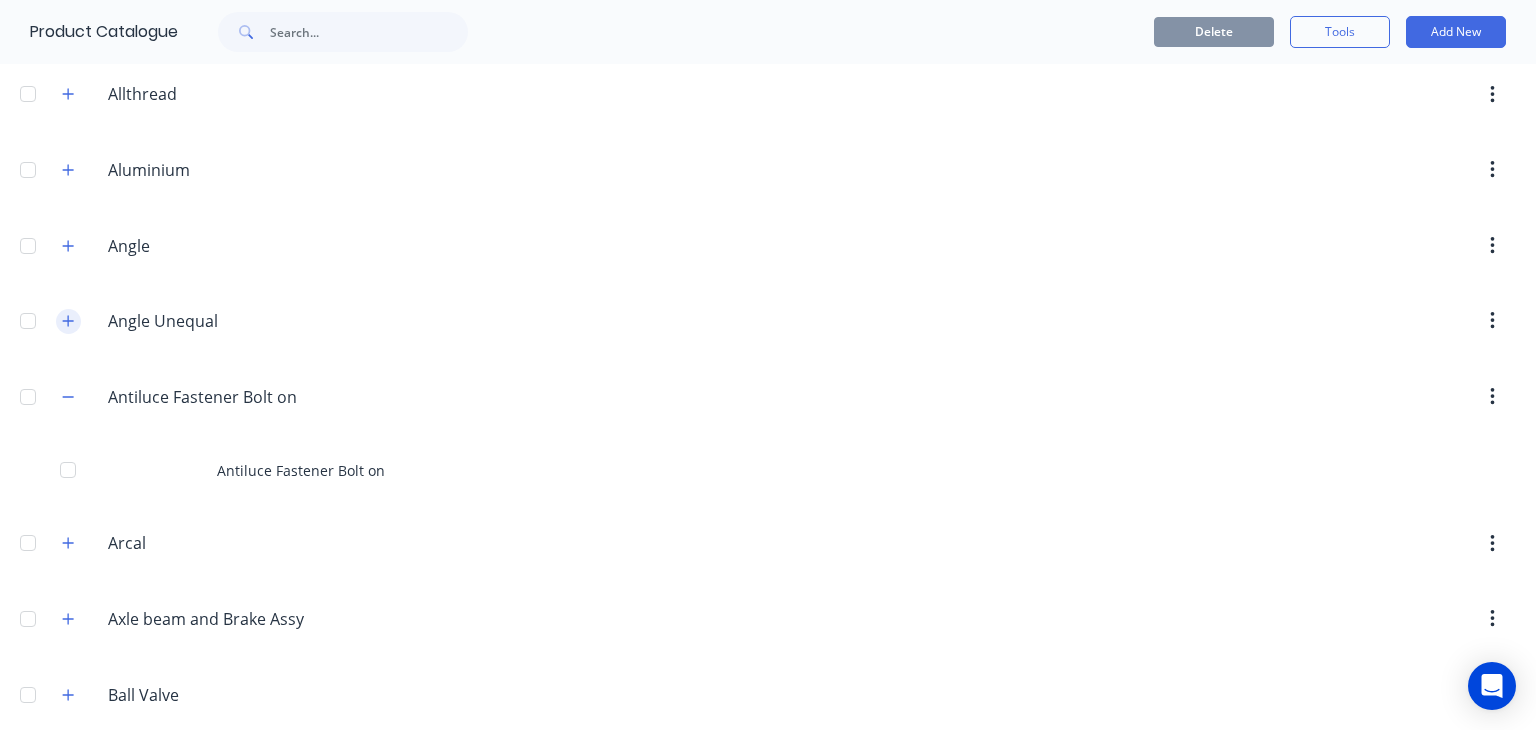 click at bounding box center [68, 321] 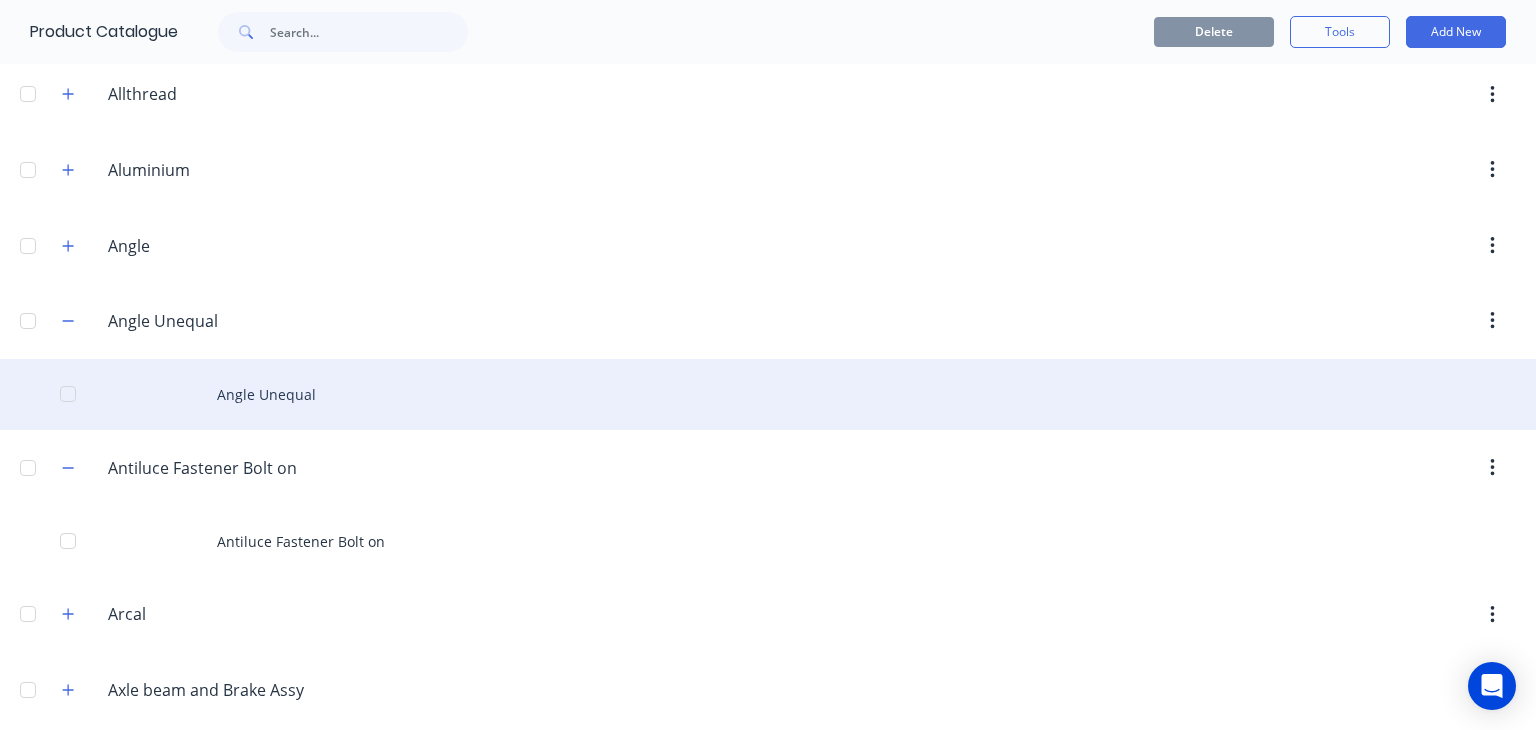 click on "Angle Unequal" at bounding box center [768, 394] 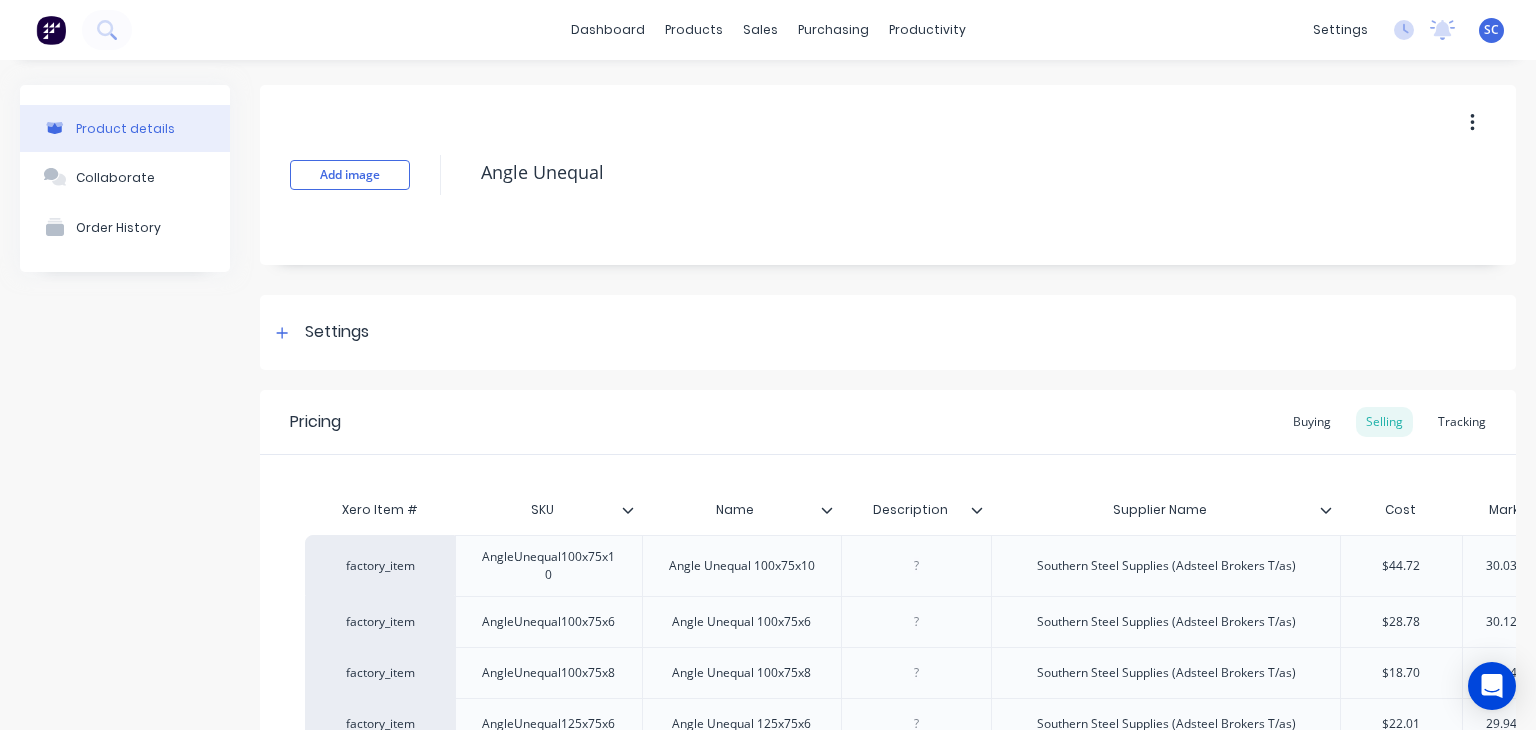 click at bounding box center [636, 510] 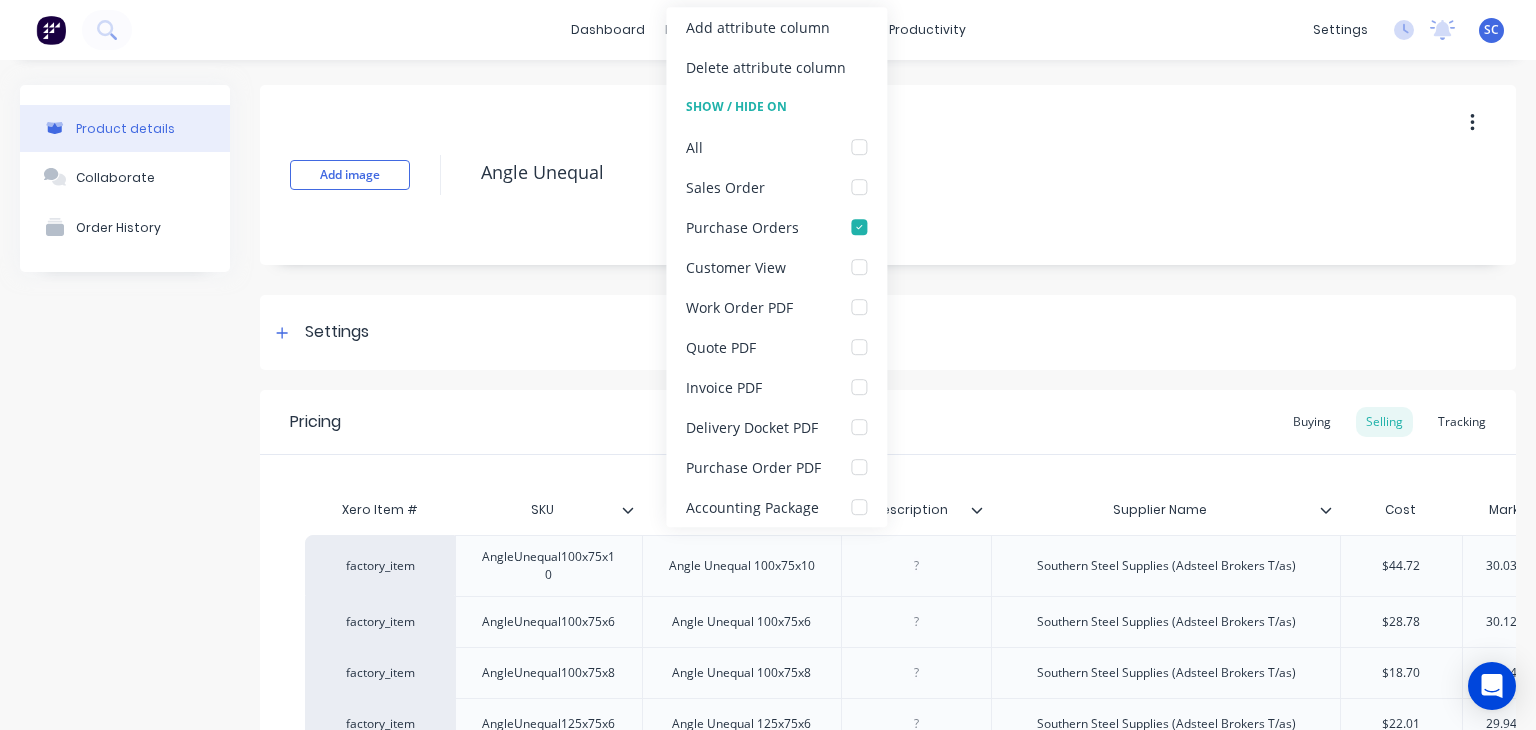 click at bounding box center [636, 510] 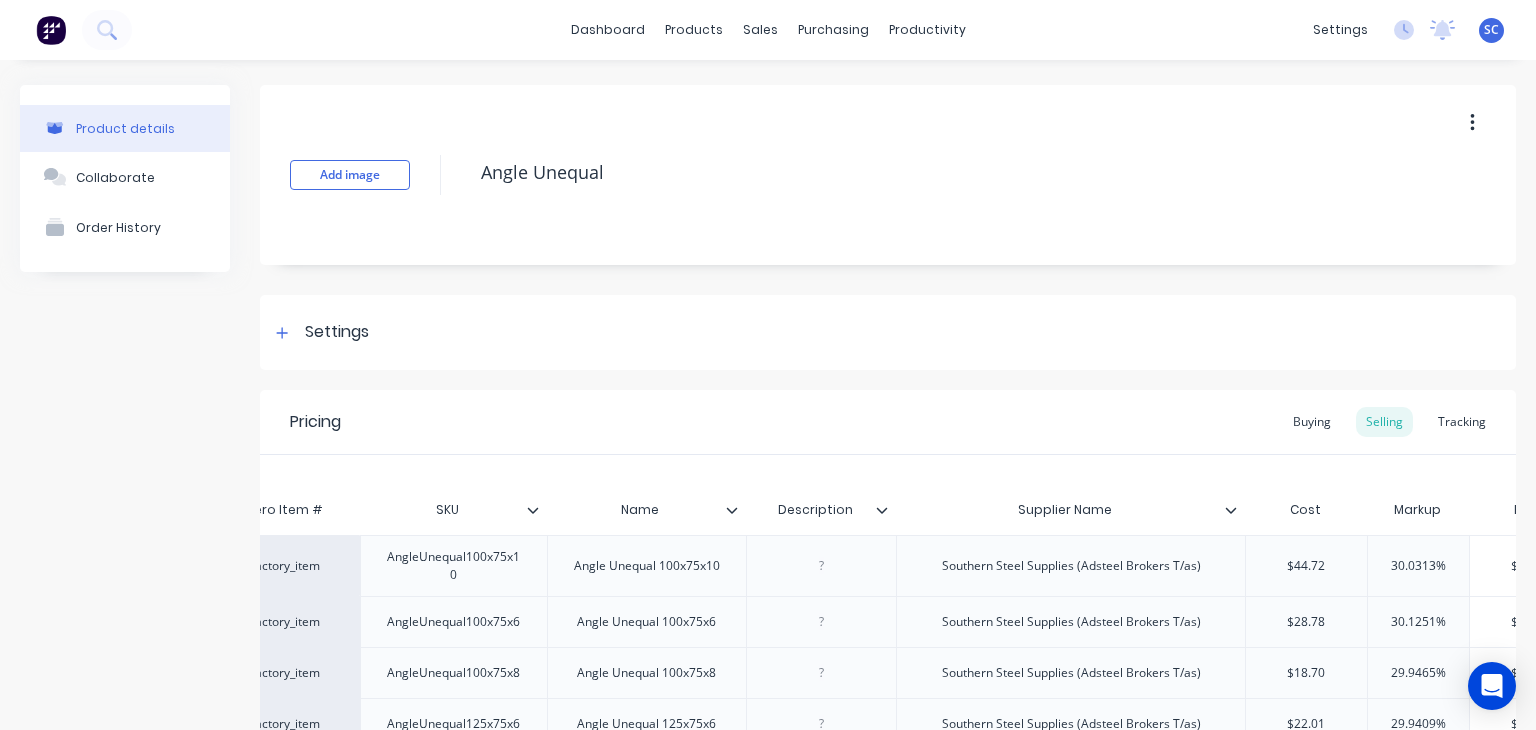scroll, scrollTop: 0, scrollLeft: 96, axis: horizontal 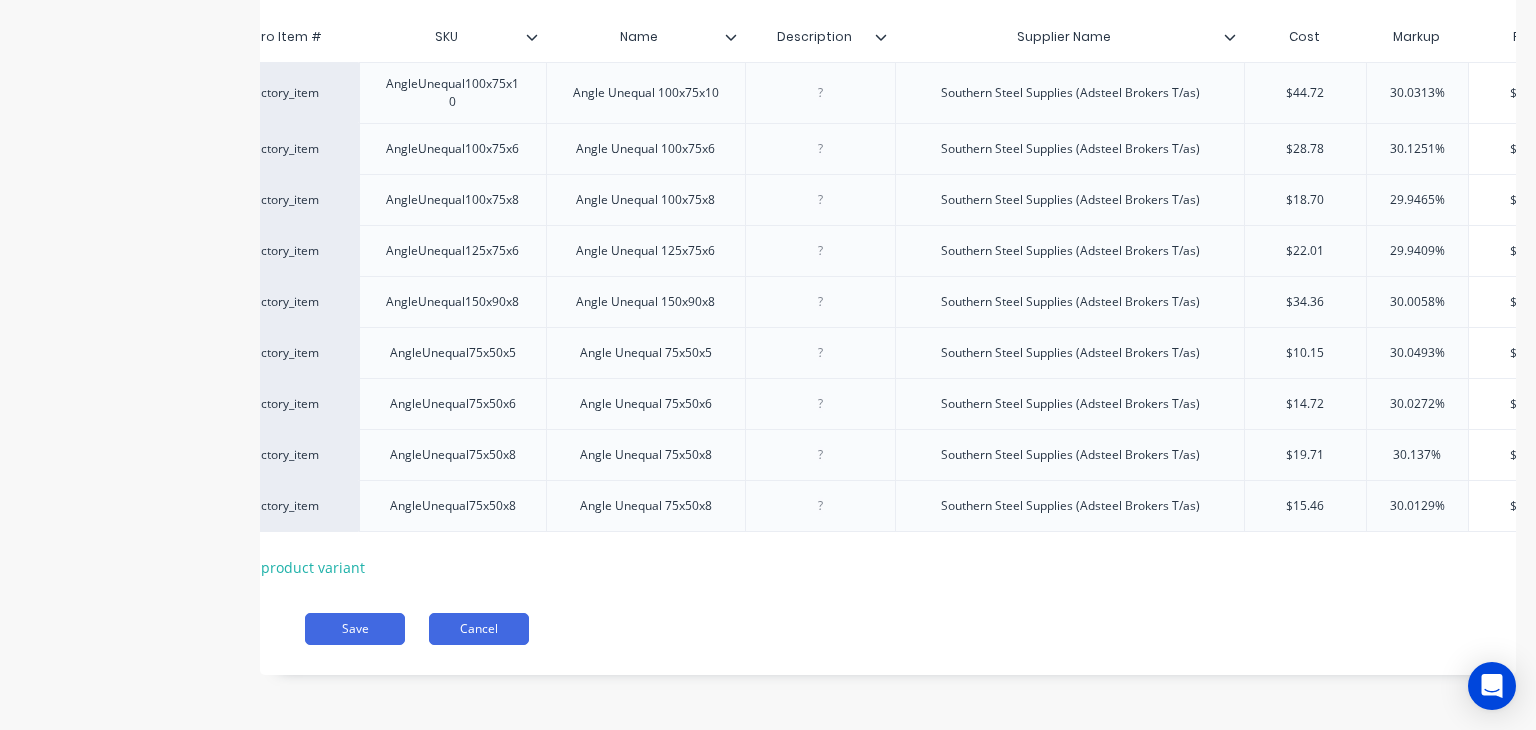 click on "Cancel" at bounding box center [479, 629] 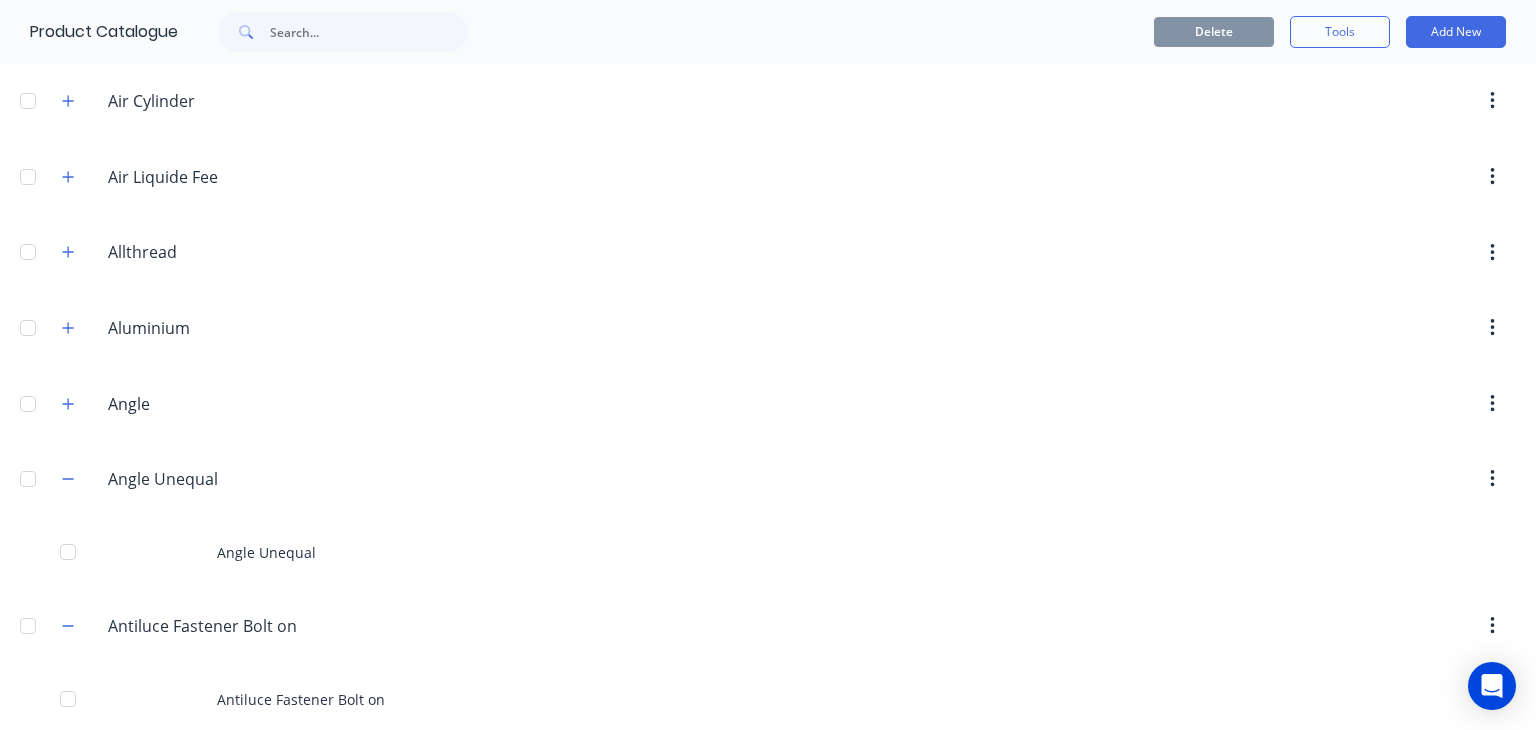 scroll, scrollTop: 455, scrollLeft: 0, axis: vertical 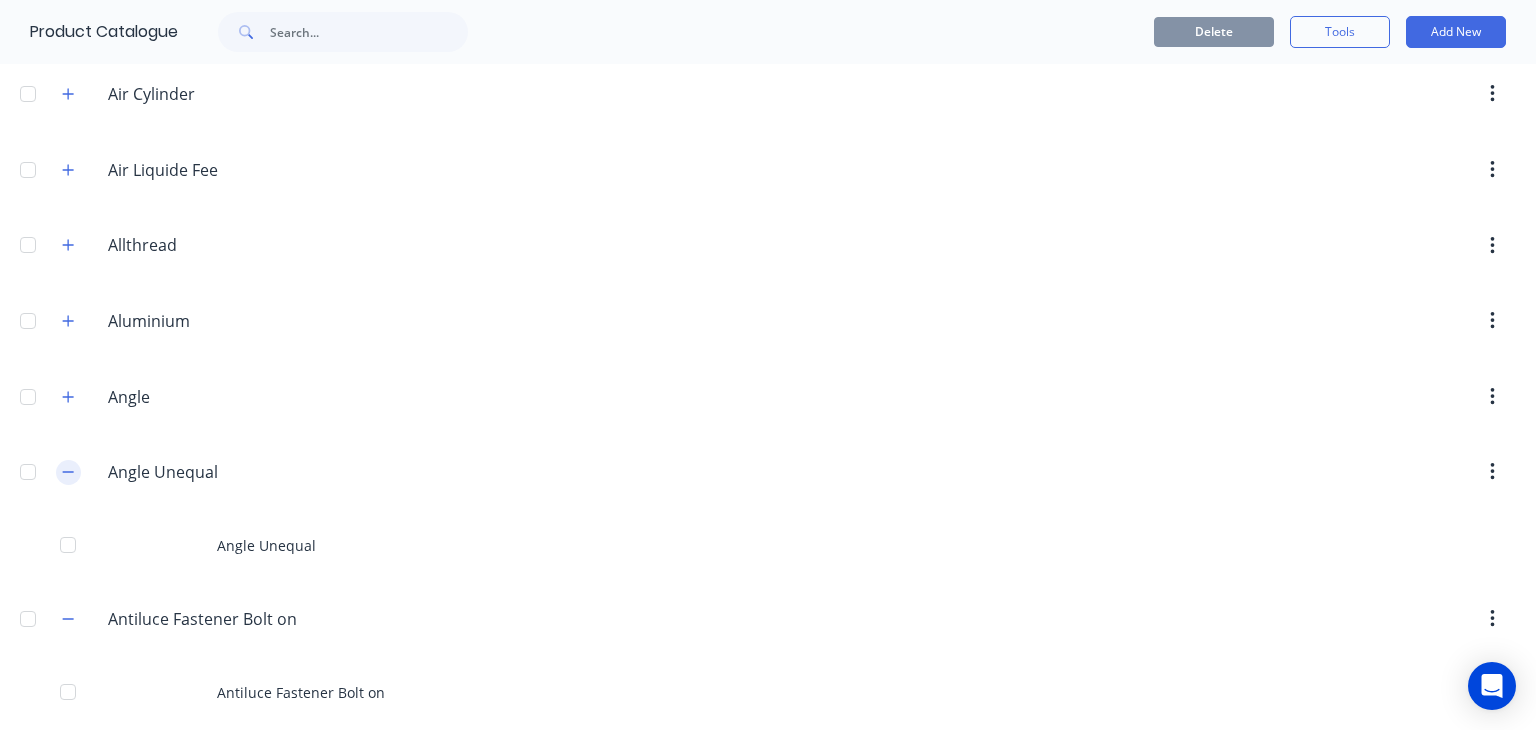 click 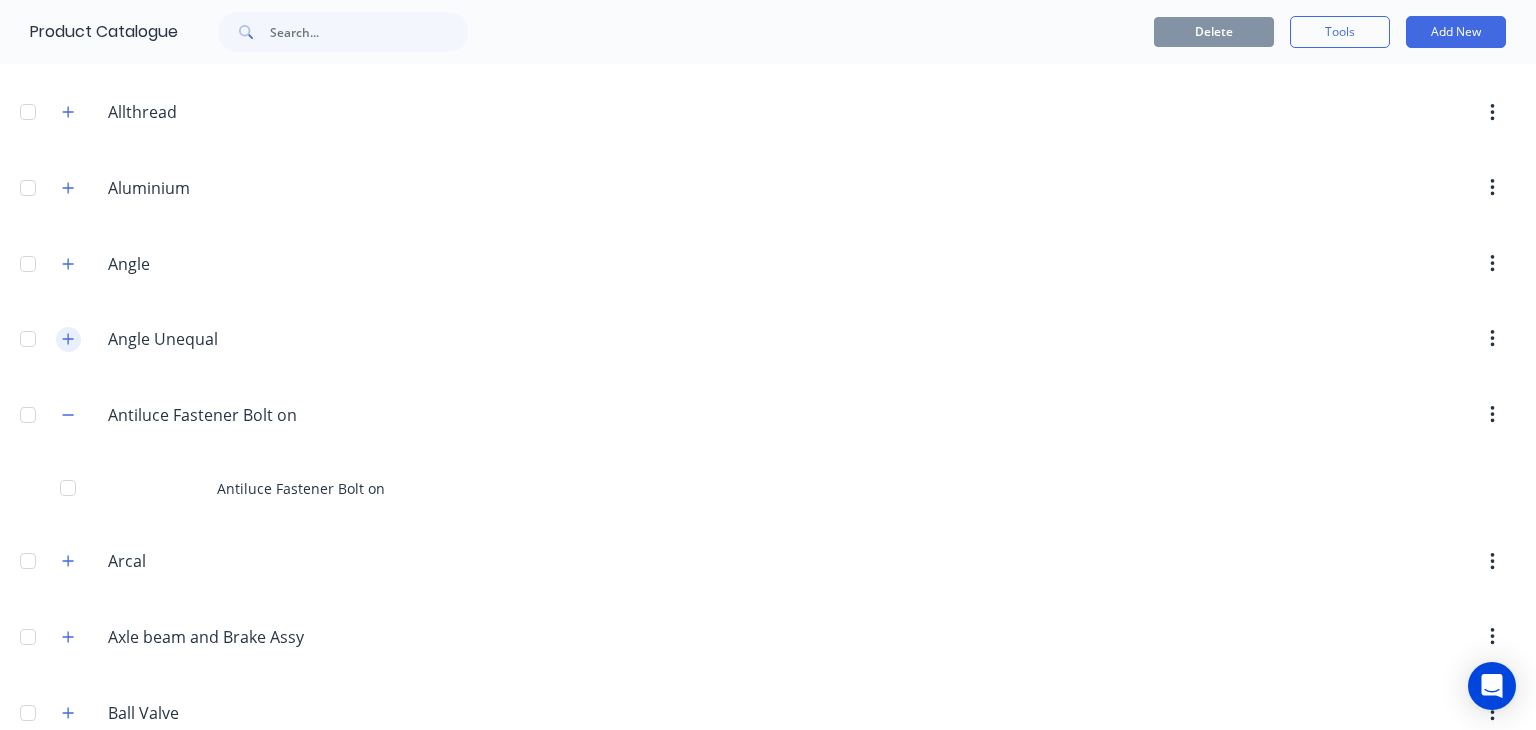 scroll, scrollTop: 591, scrollLeft: 0, axis: vertical 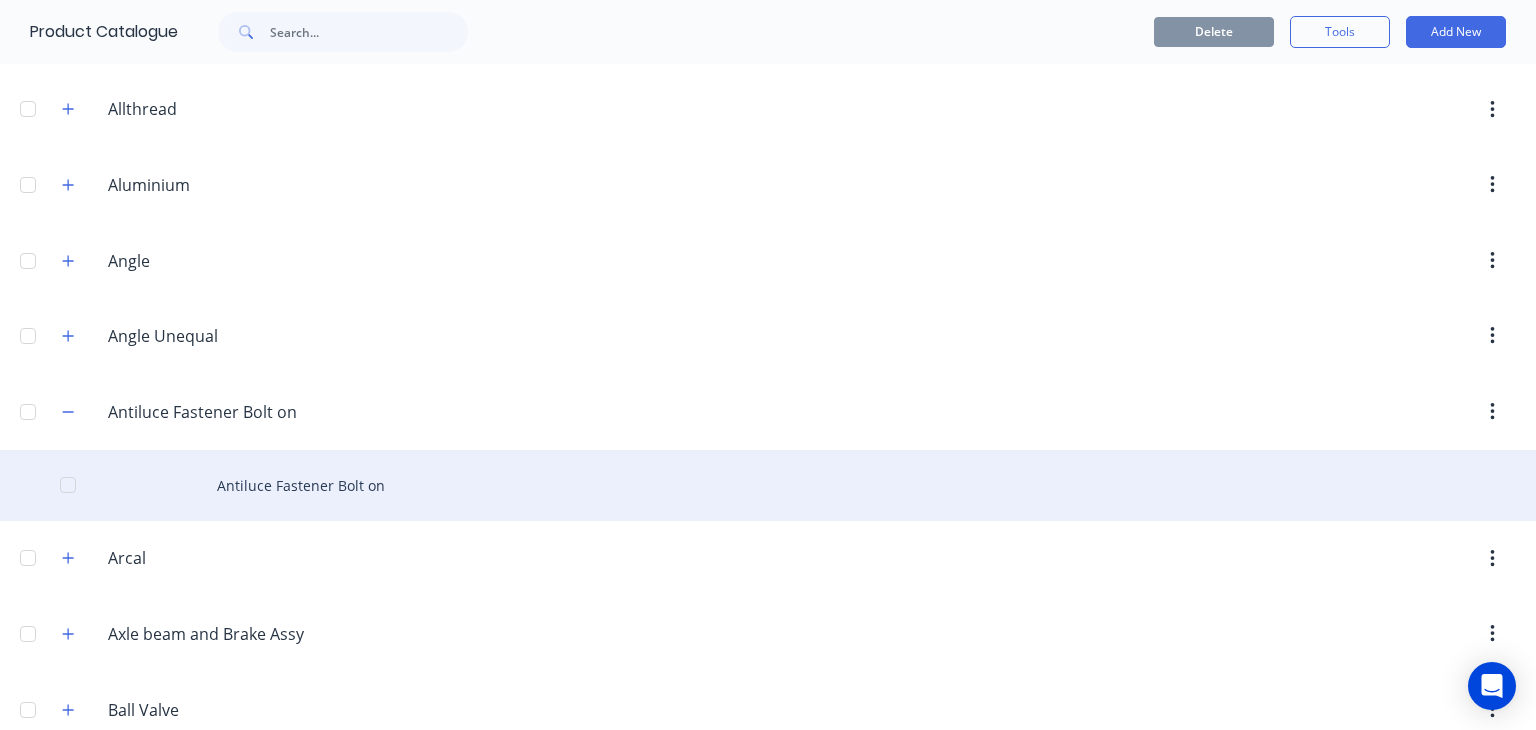 click on "Antiluce Fastener Bolt on" at bounding box center [768, 485] 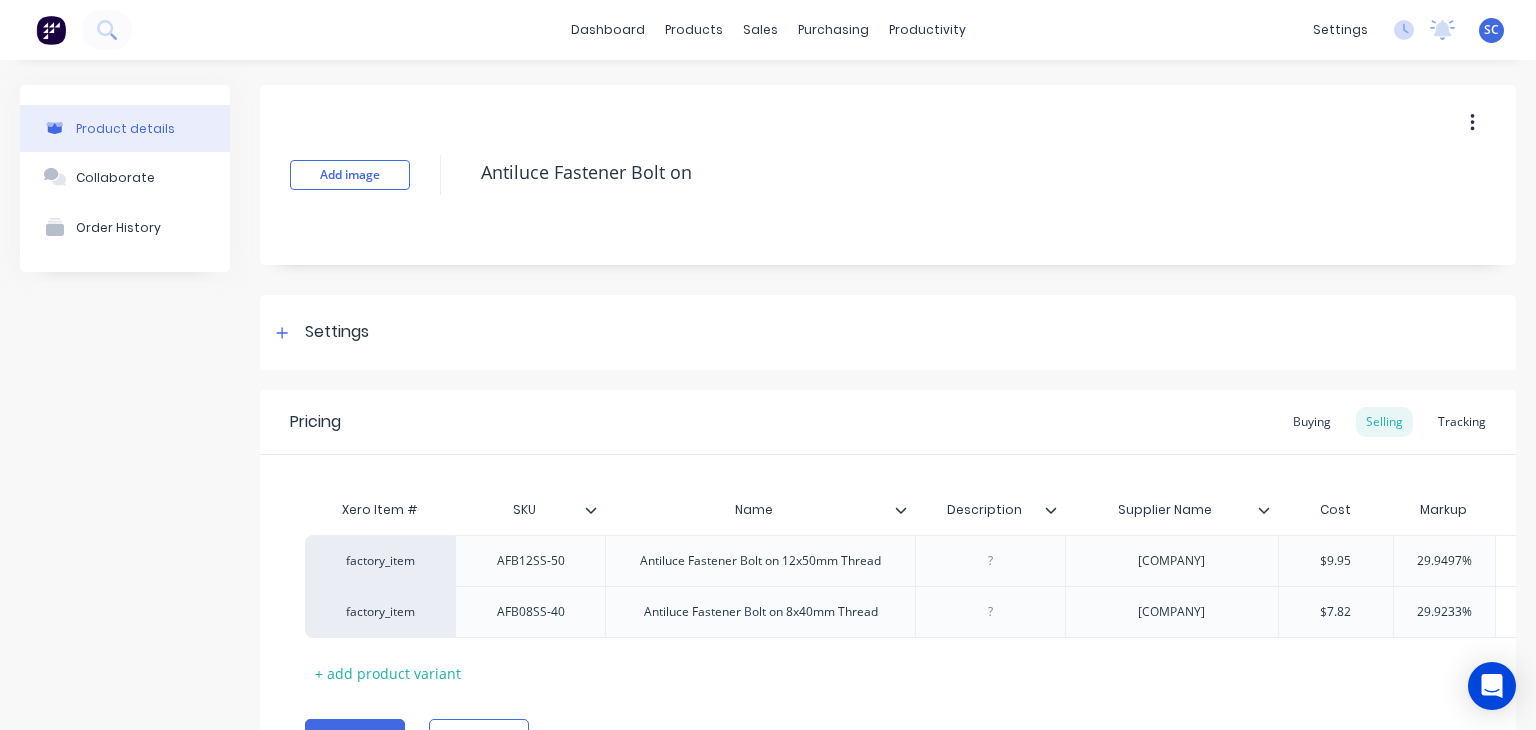 type on "x" 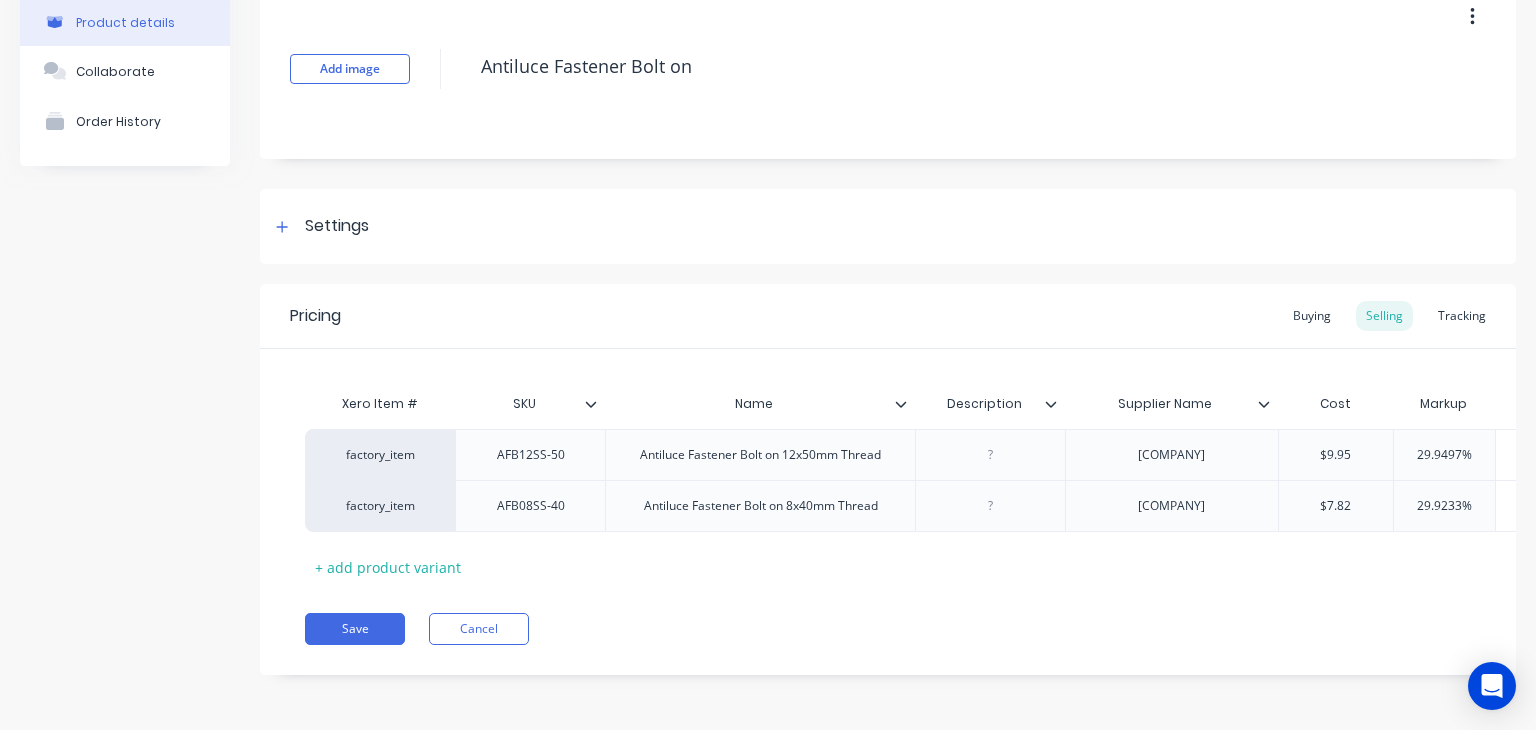 type on "SKU" 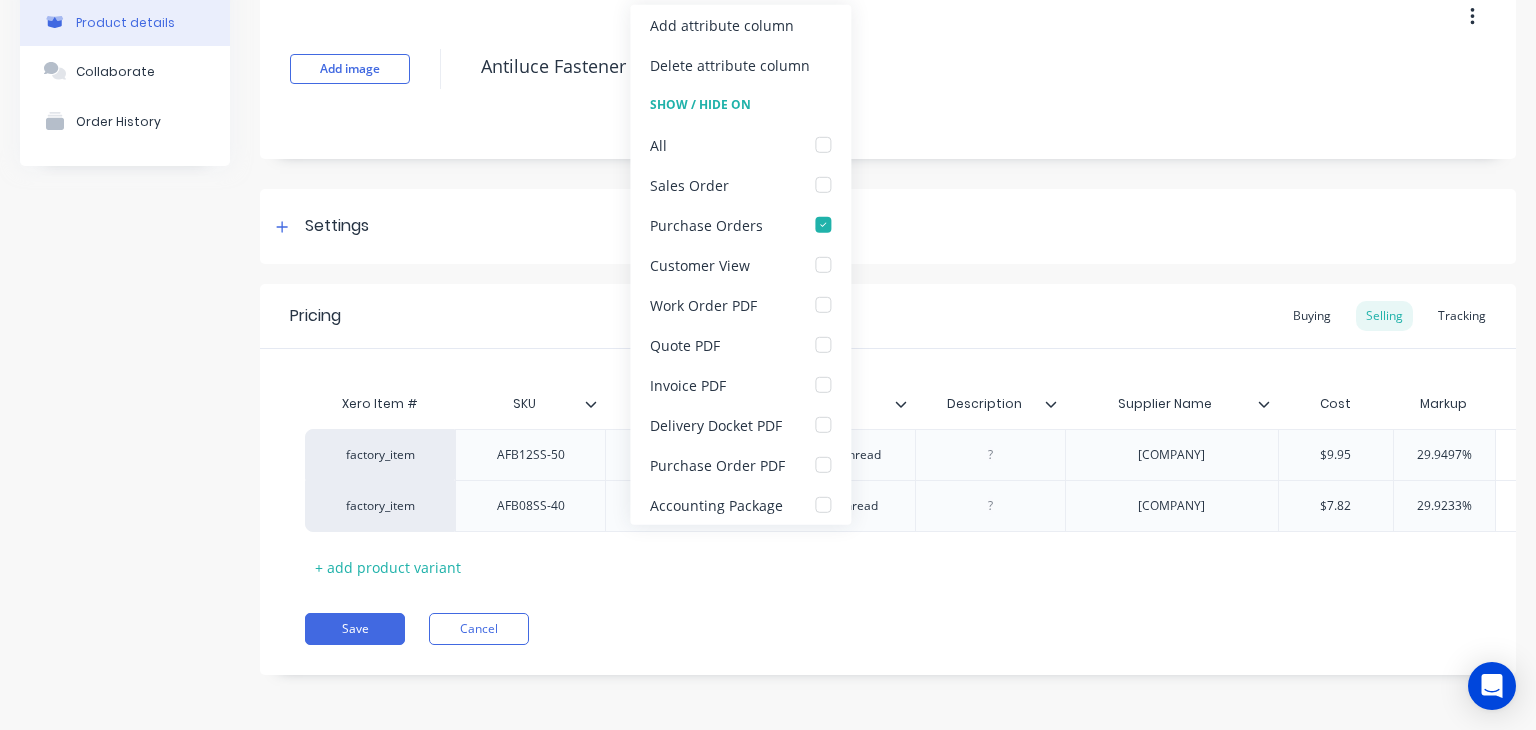 click 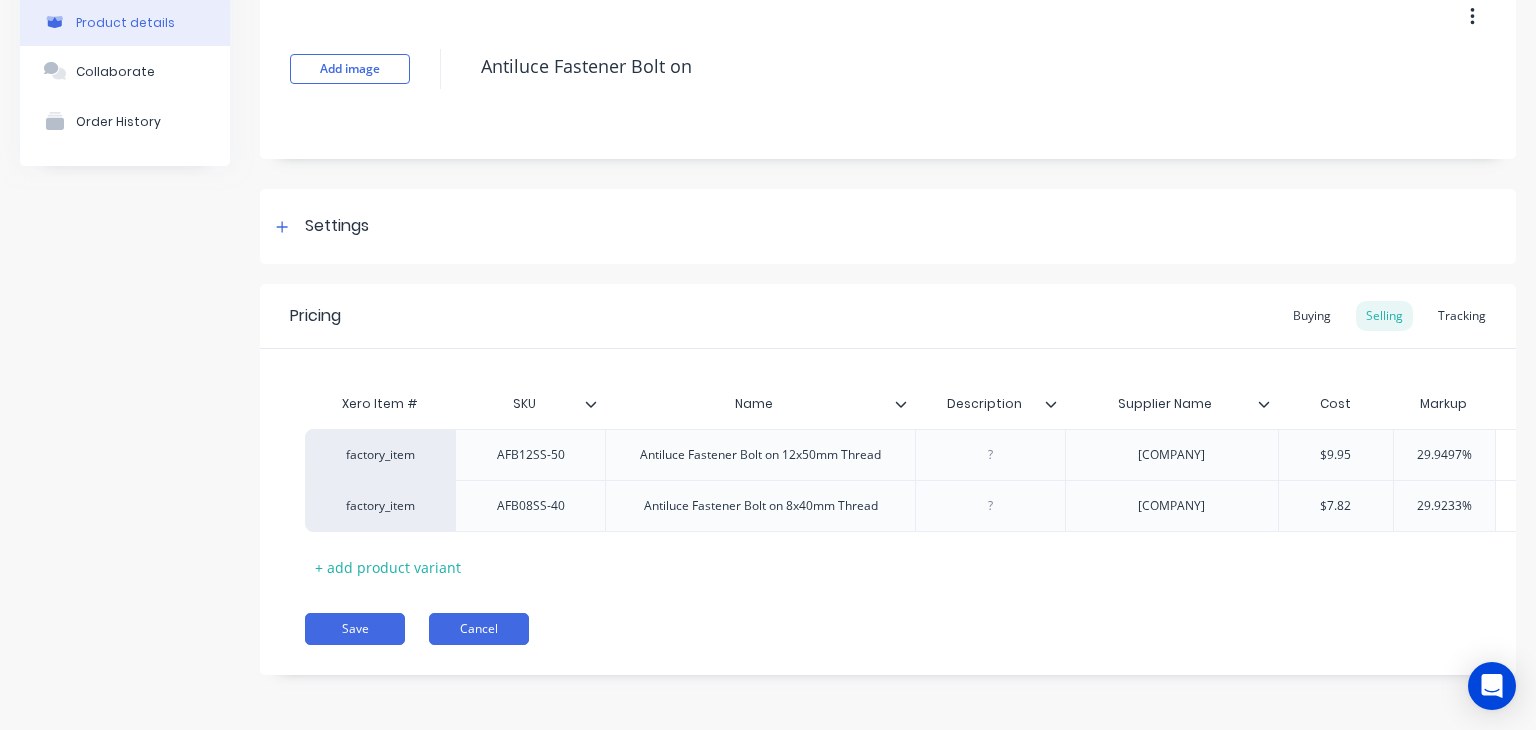 click on "Cancel" at bounding box center (479, 629) 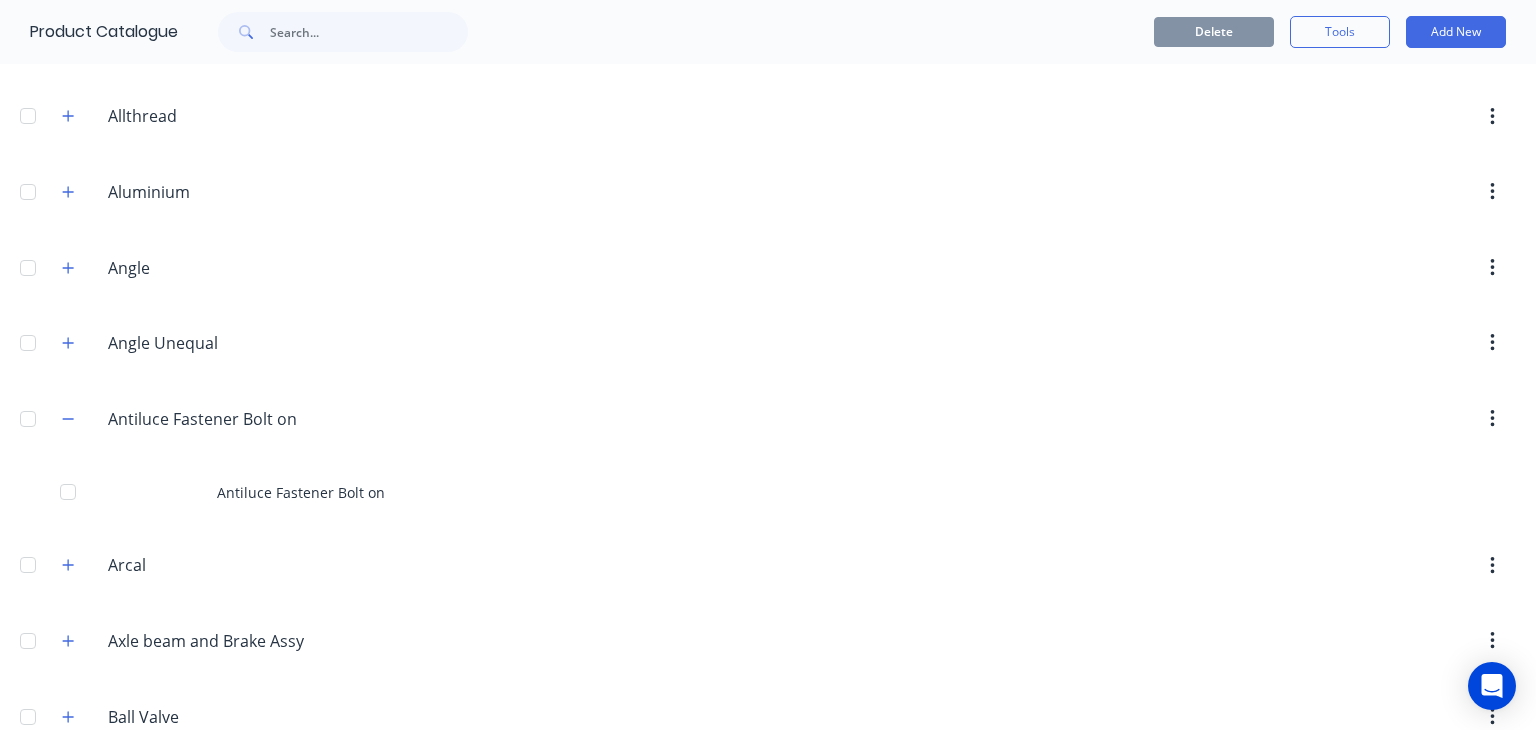 scroll, scrollTop: 586, scrollLeft: 0, axis: vertical 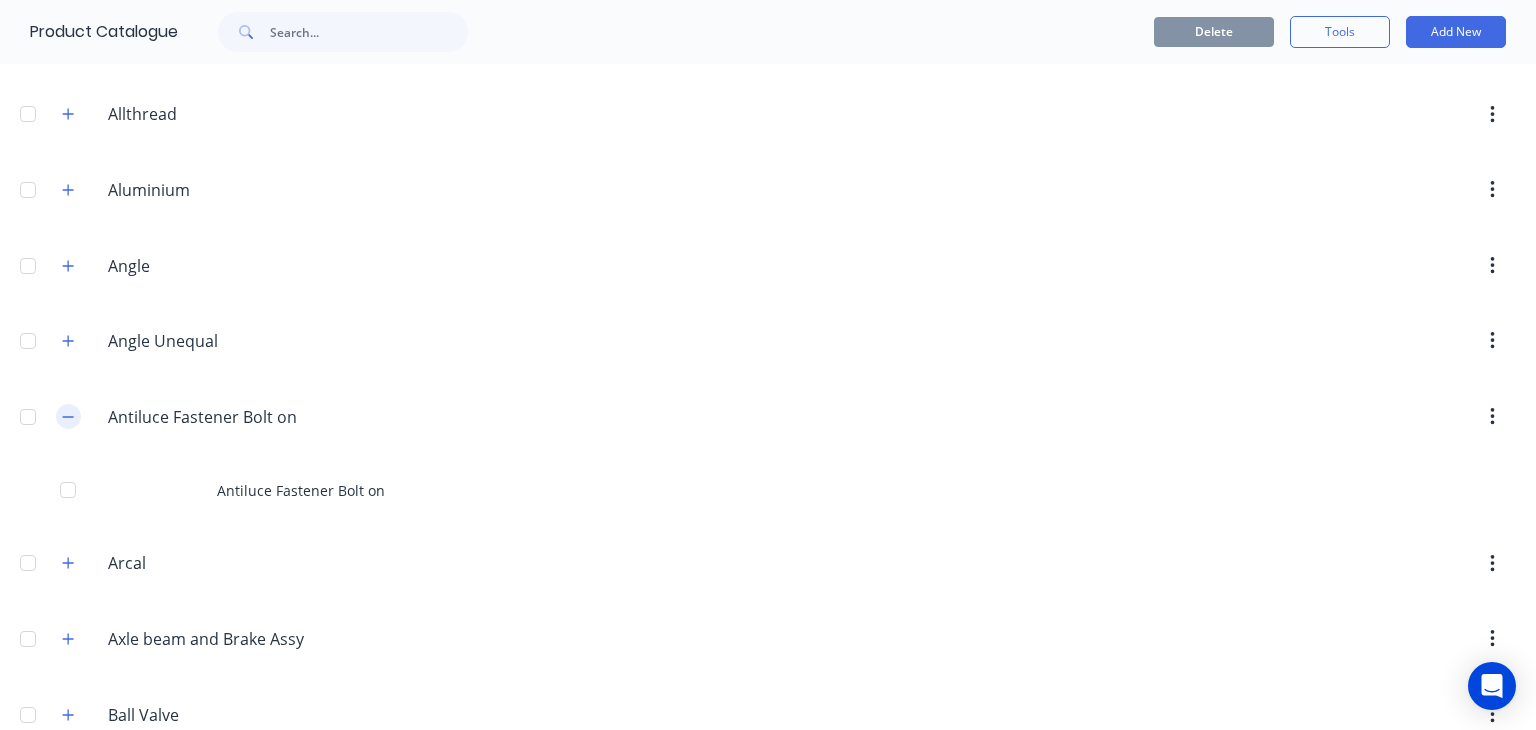 click 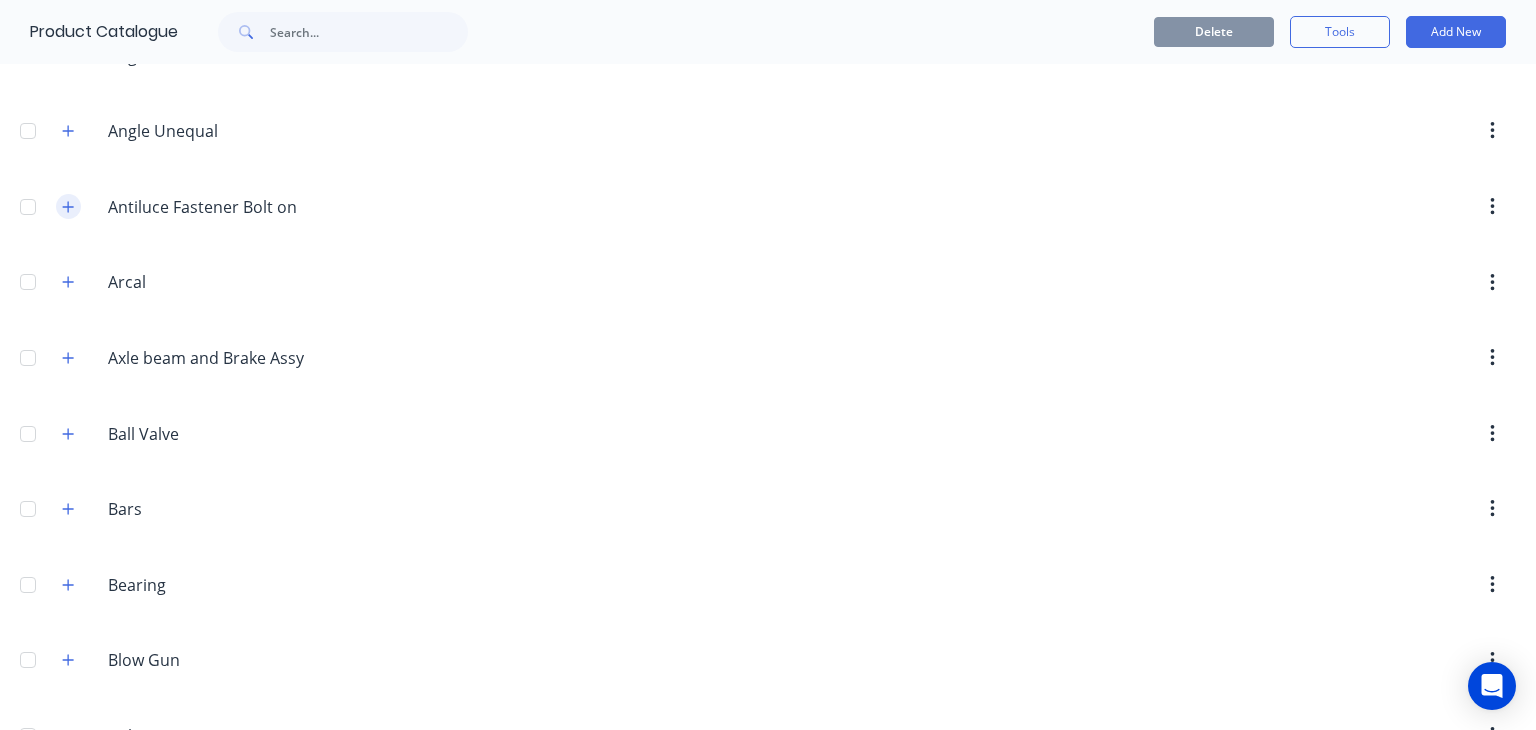 scroll, scrollTop: 808, scrollLeft: 0, axis: vertical 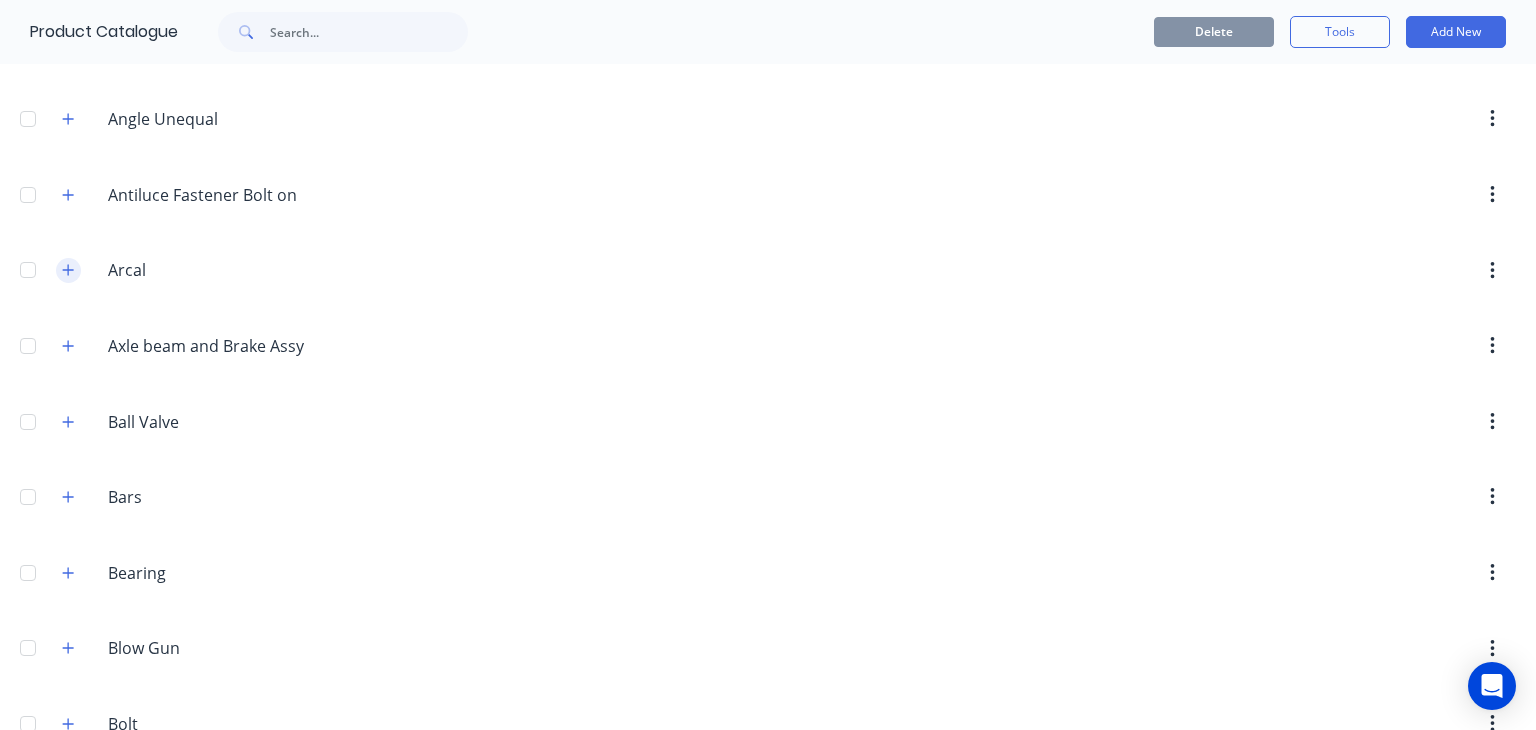 click 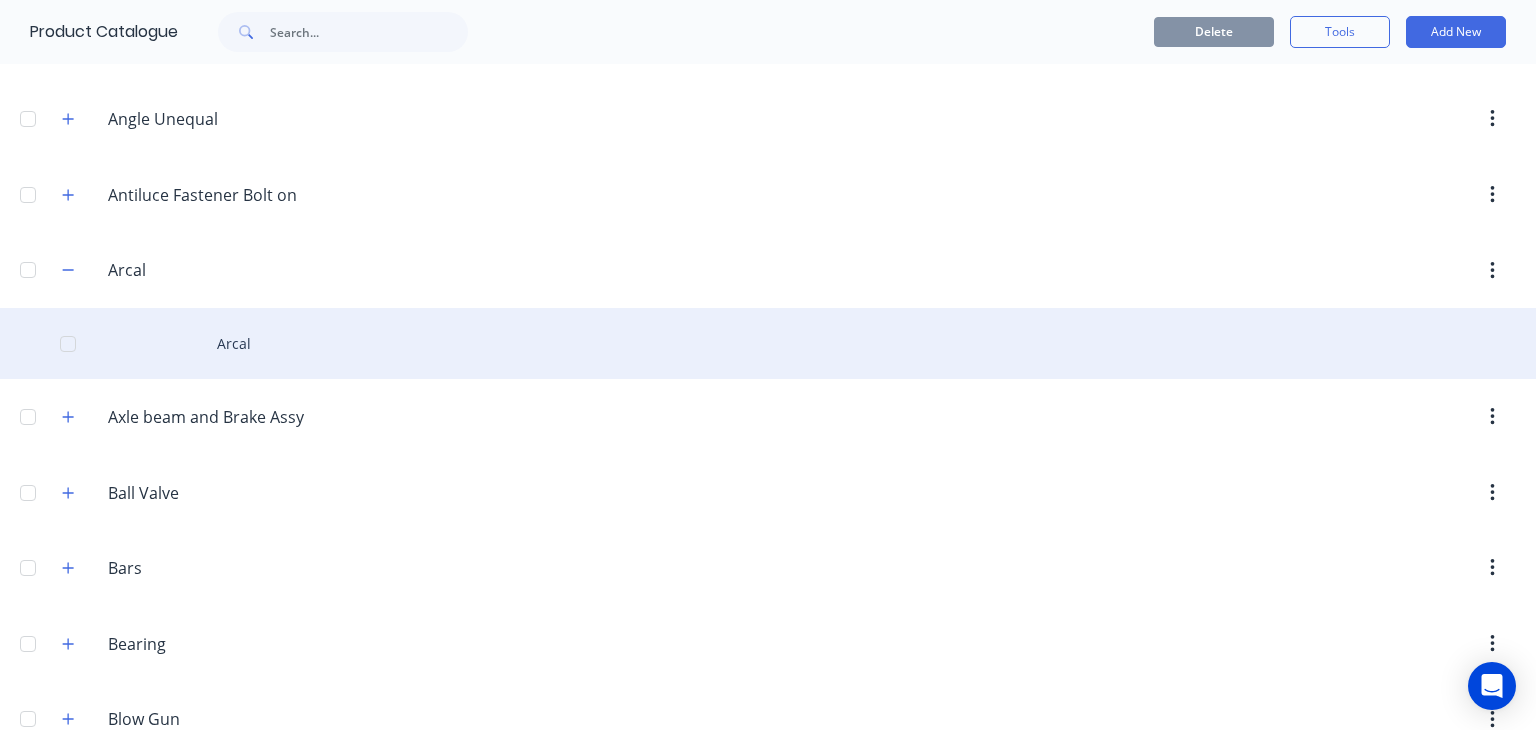 click on "Arcal" at bounding box center (768, 343) 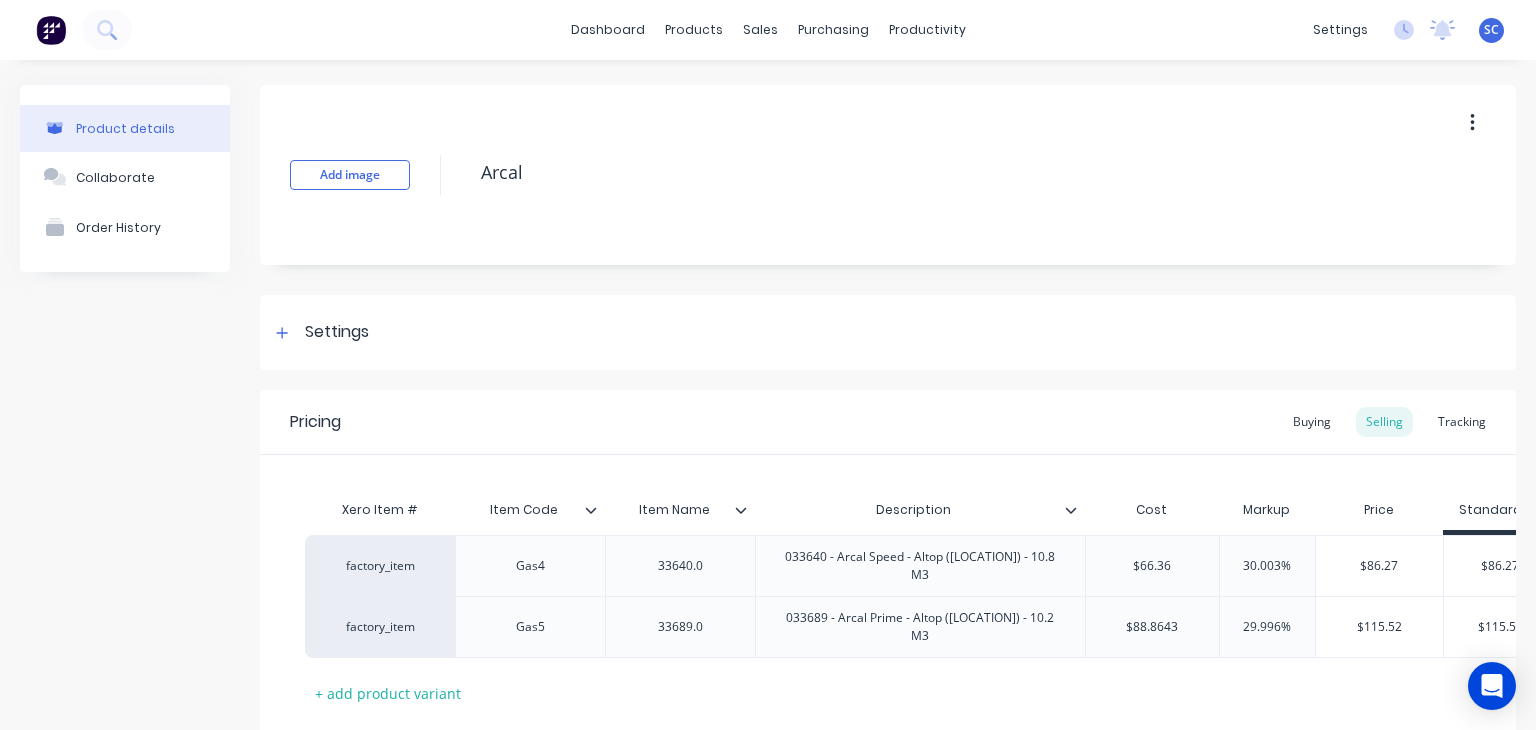 scroll, scrollTop: 120, scrollLeft: 0, axis: vertical 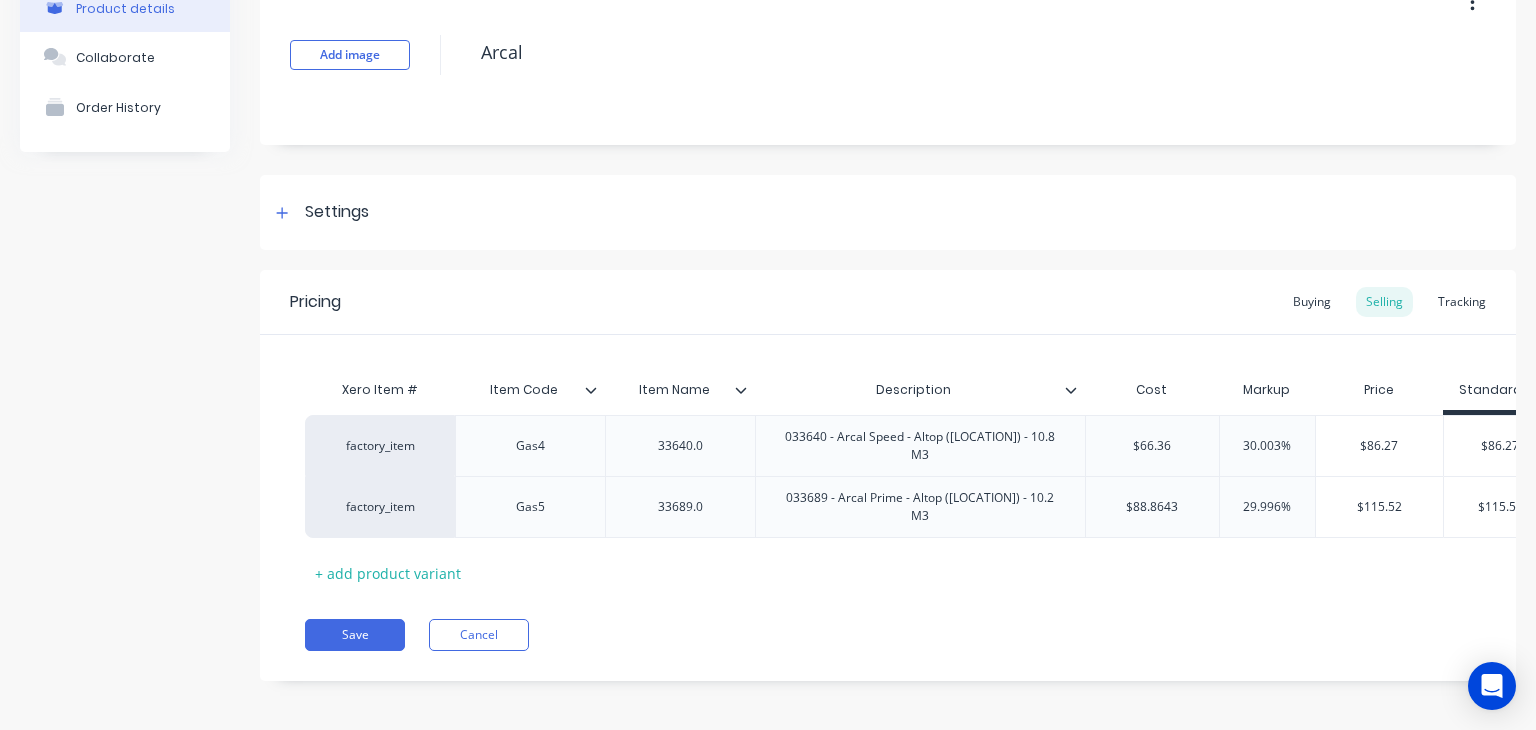 click 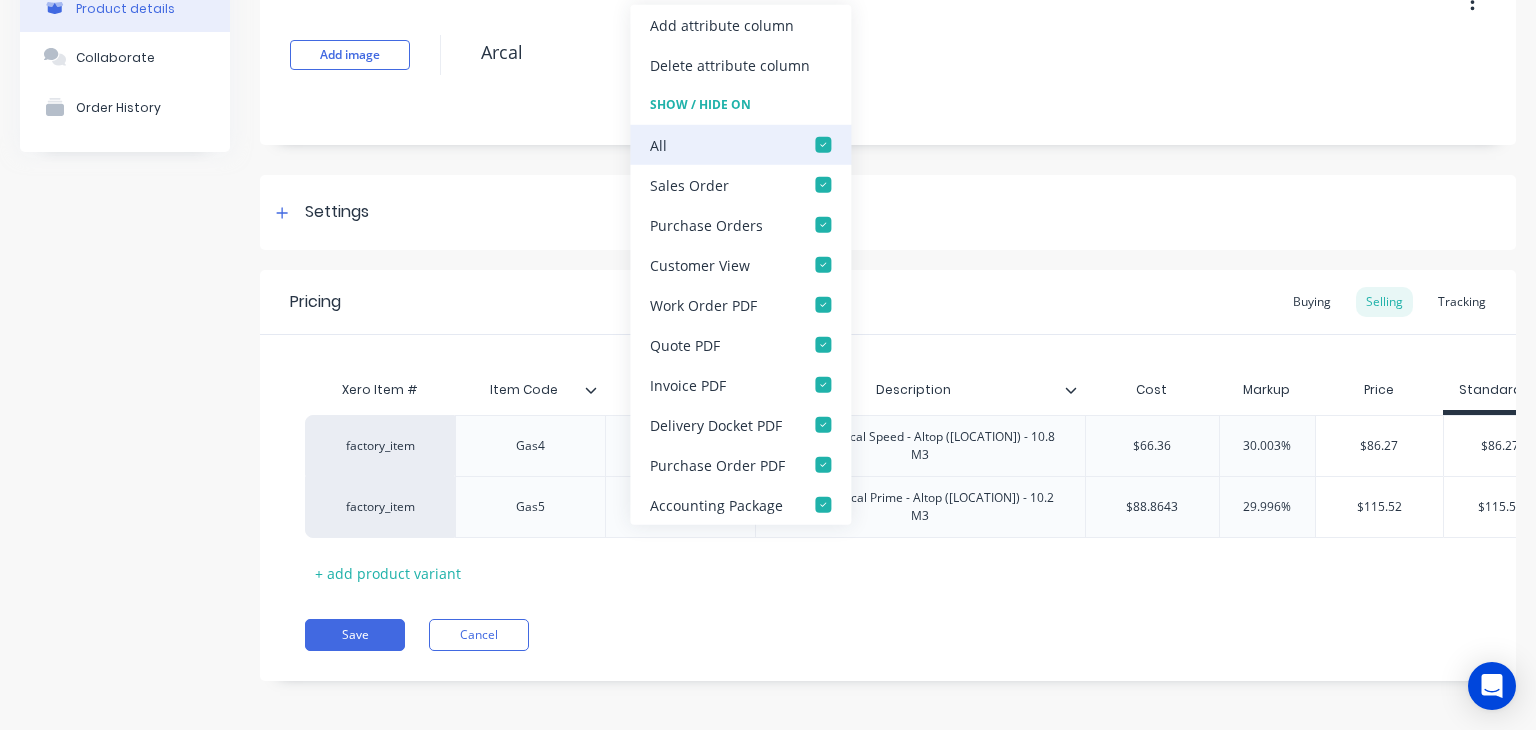 click at bounding box center [823, 145] 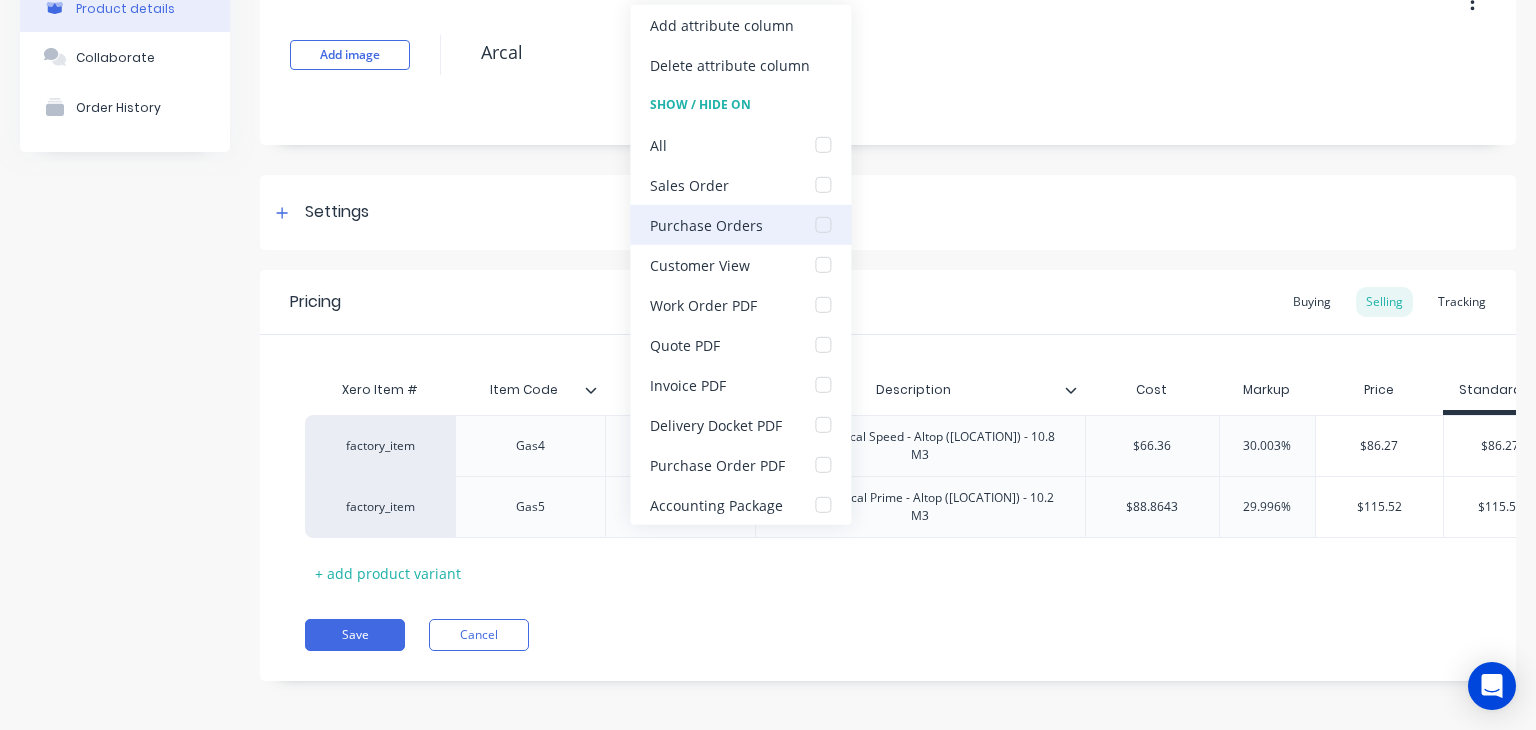 click at bounding box center (823, 225) 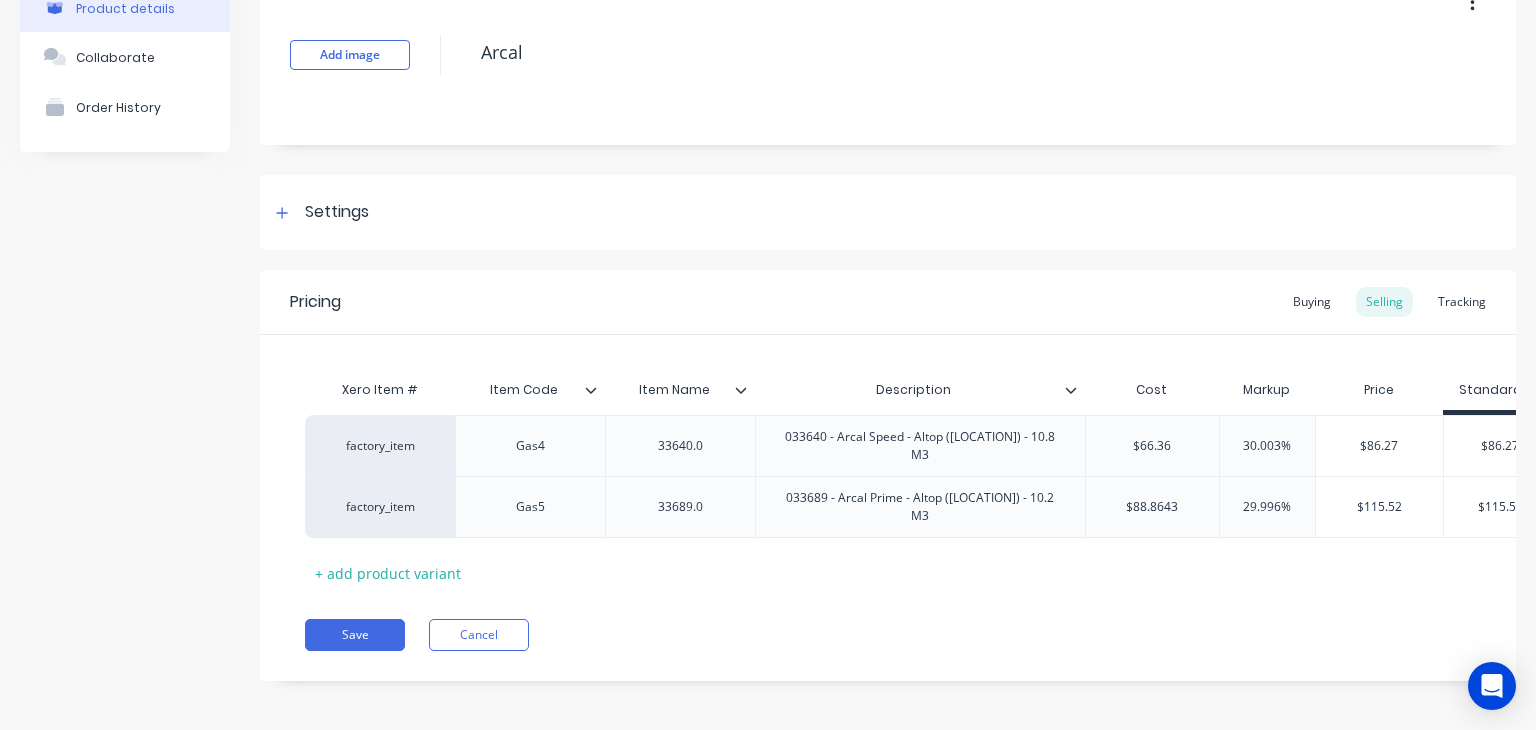 click on "Pricing Buying Selling Tracking" at bounding box center (888, 302) 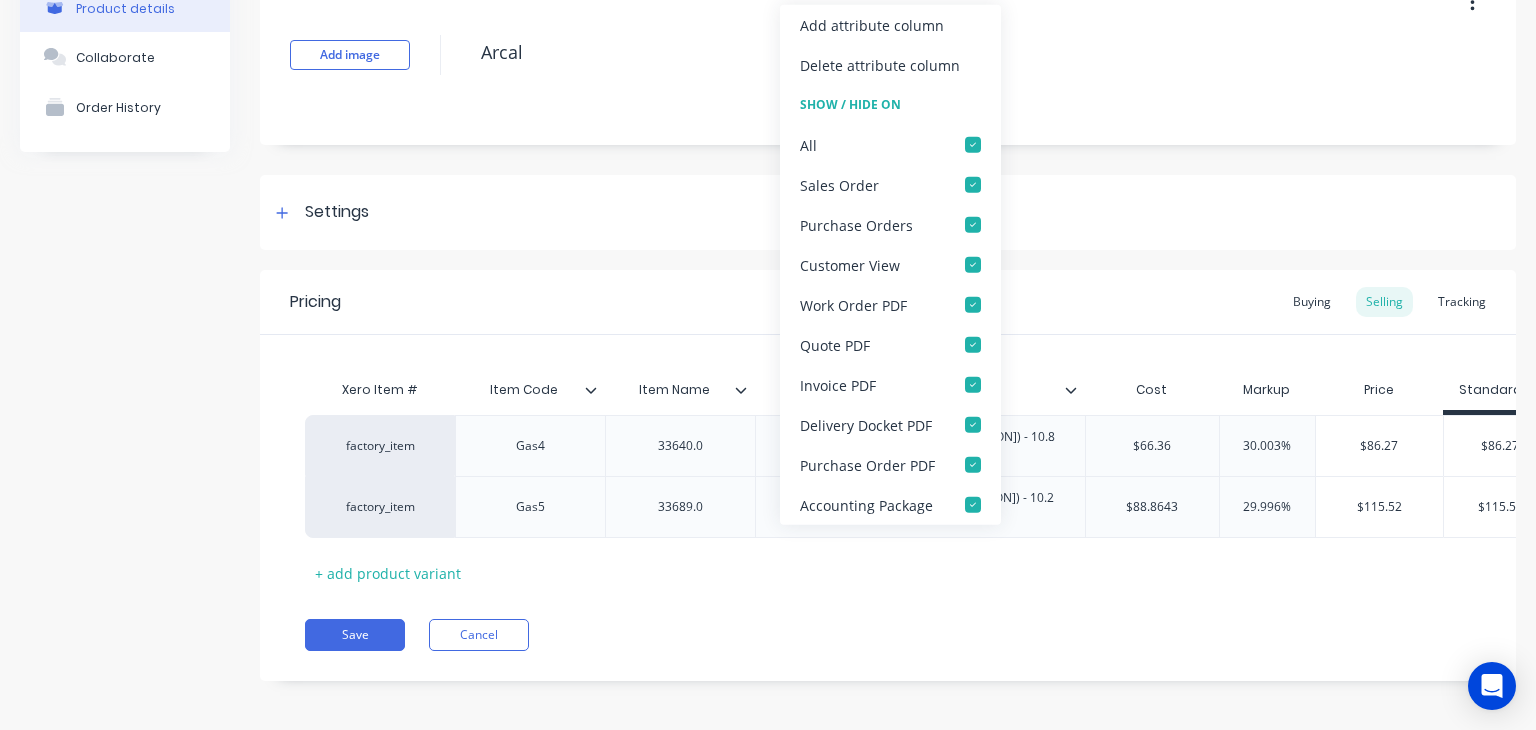 click at bounding box center [749, 390] 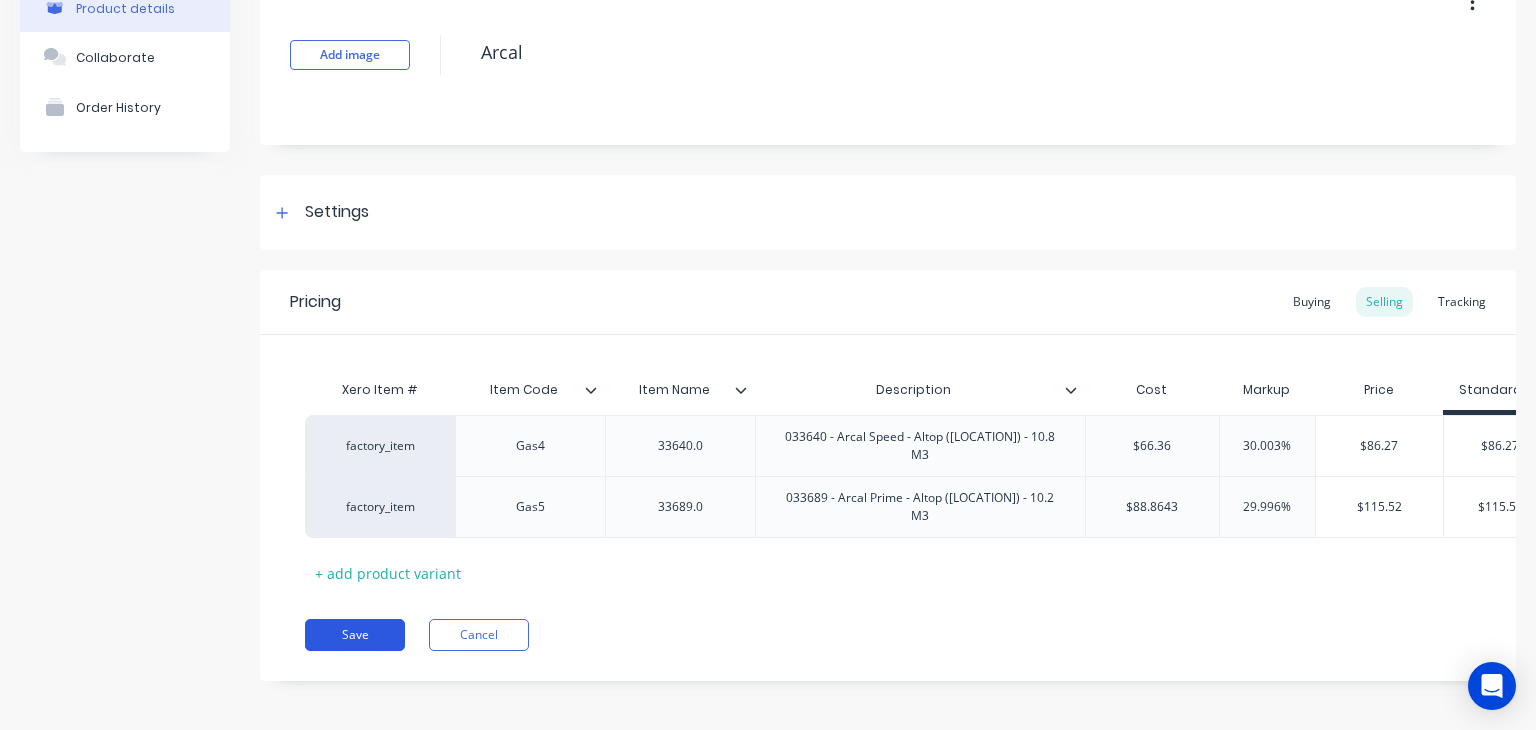 click on "Save" at bounding box center [355, 635] 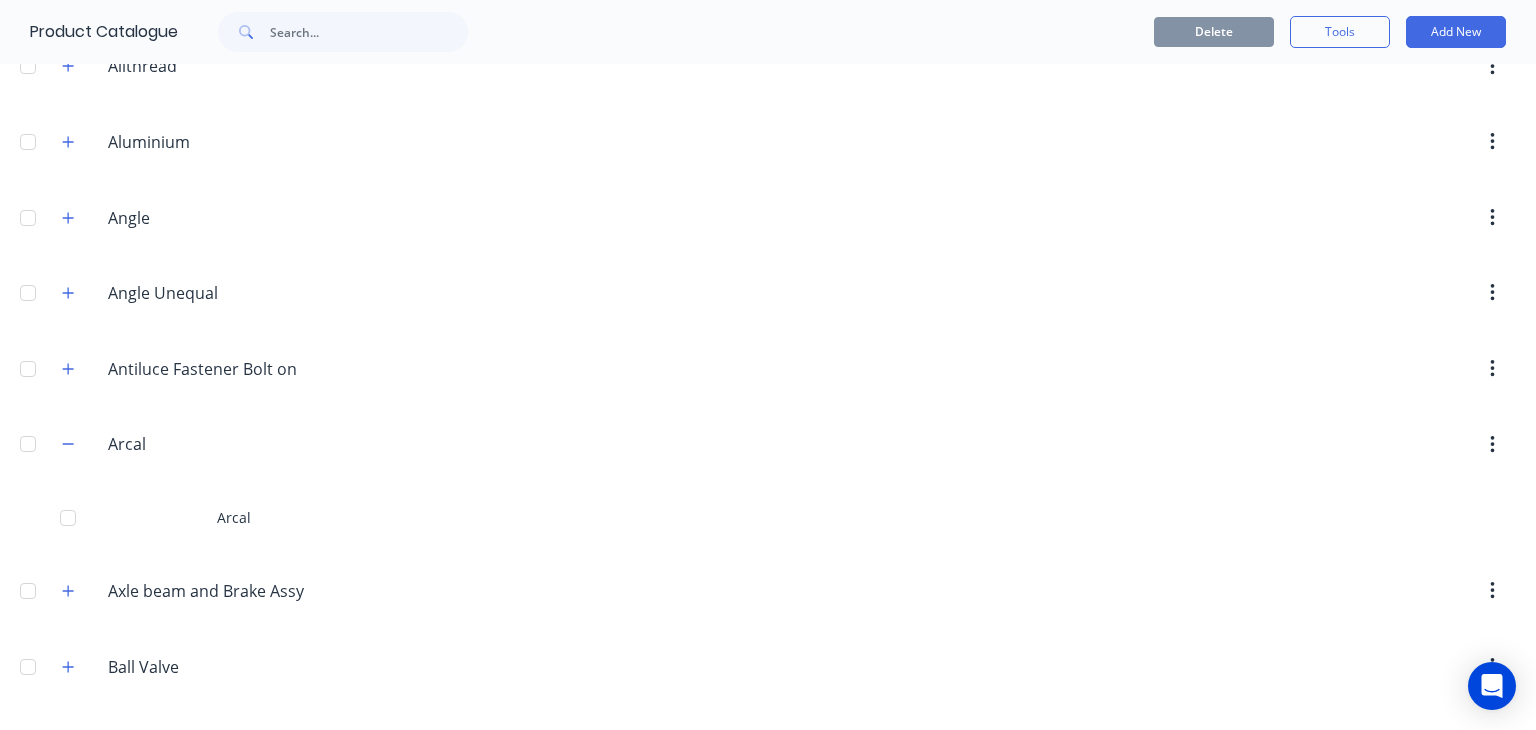 scroll, scrollTop: 640, scrollLeft: 0, axis: vertical 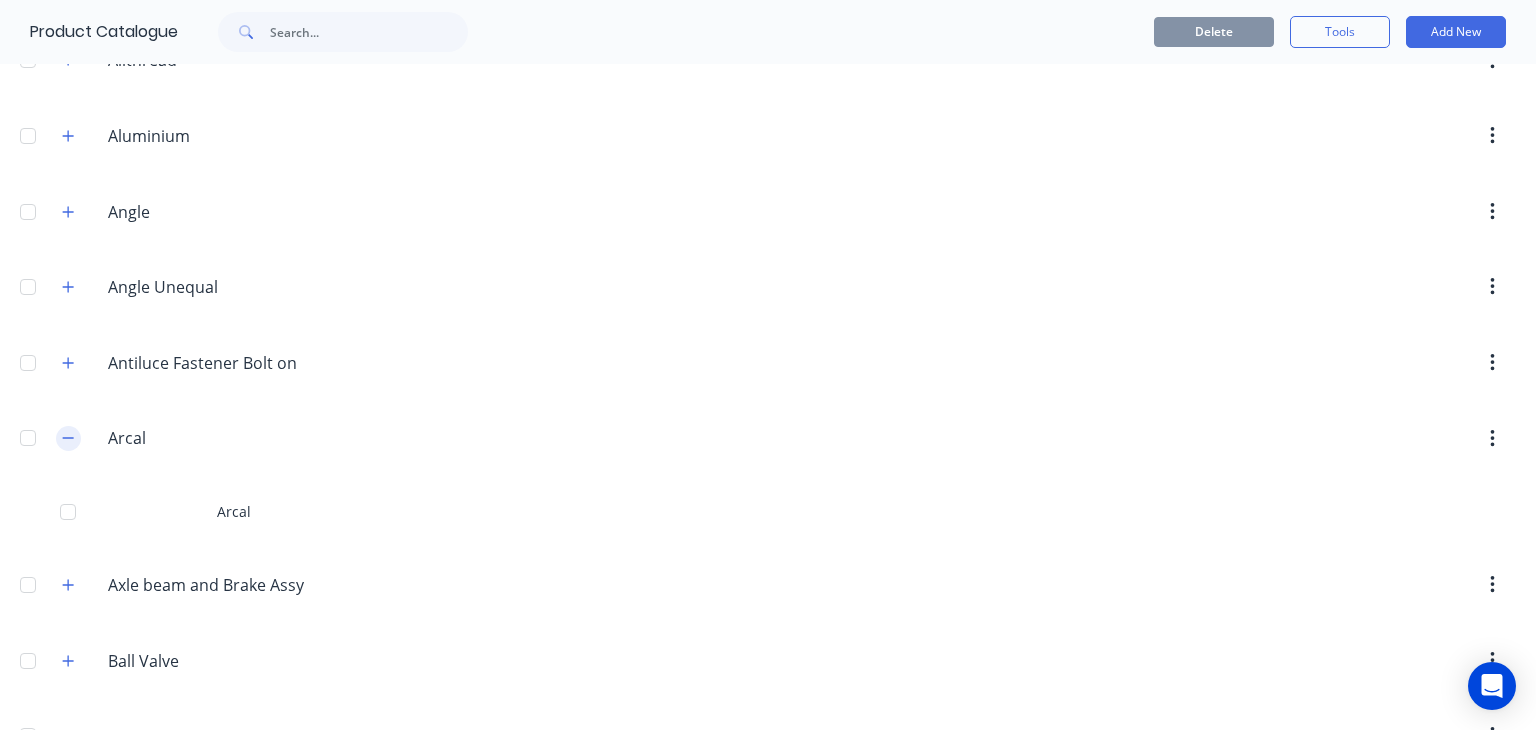 click 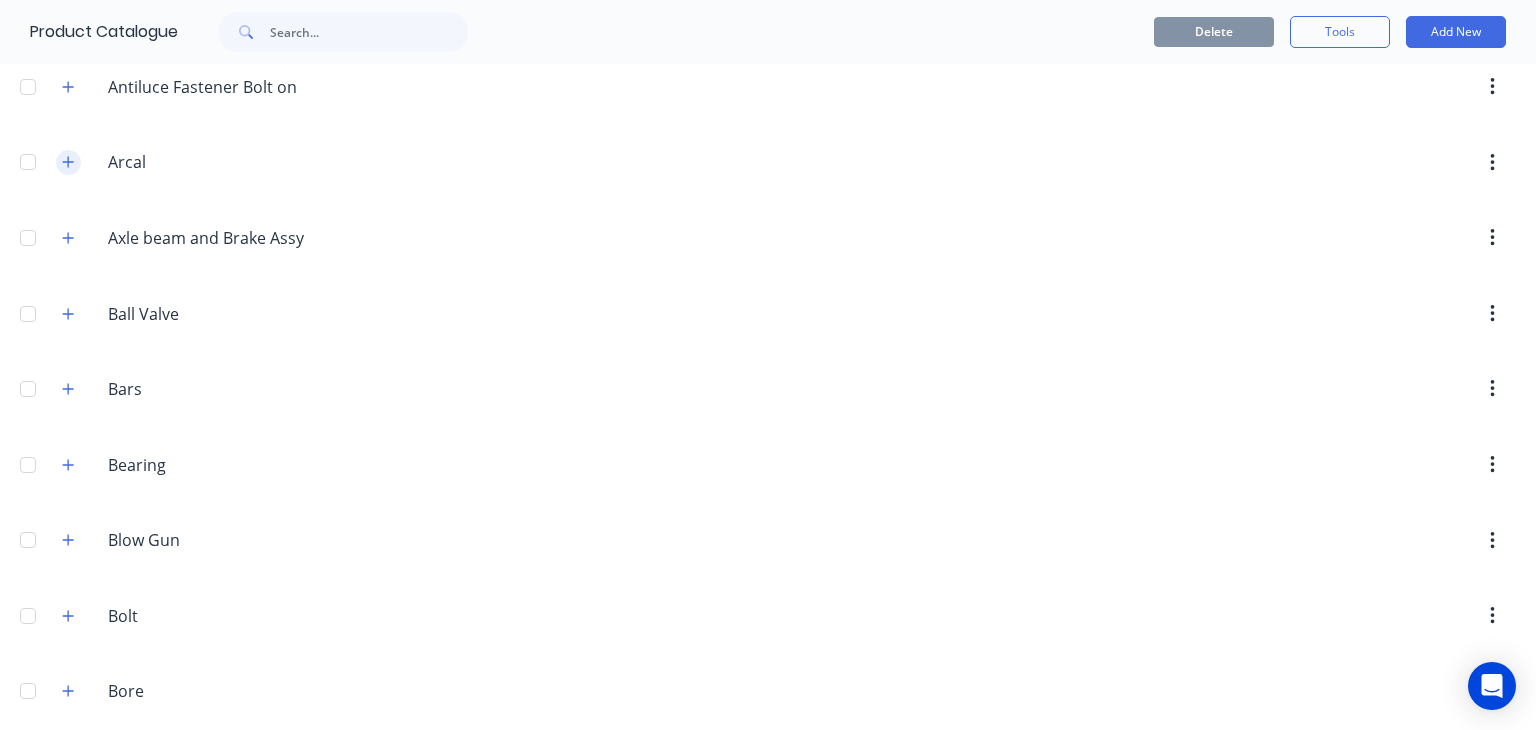 scroll, scrollTop: 920, scrollLeft: 0, axis: vertical 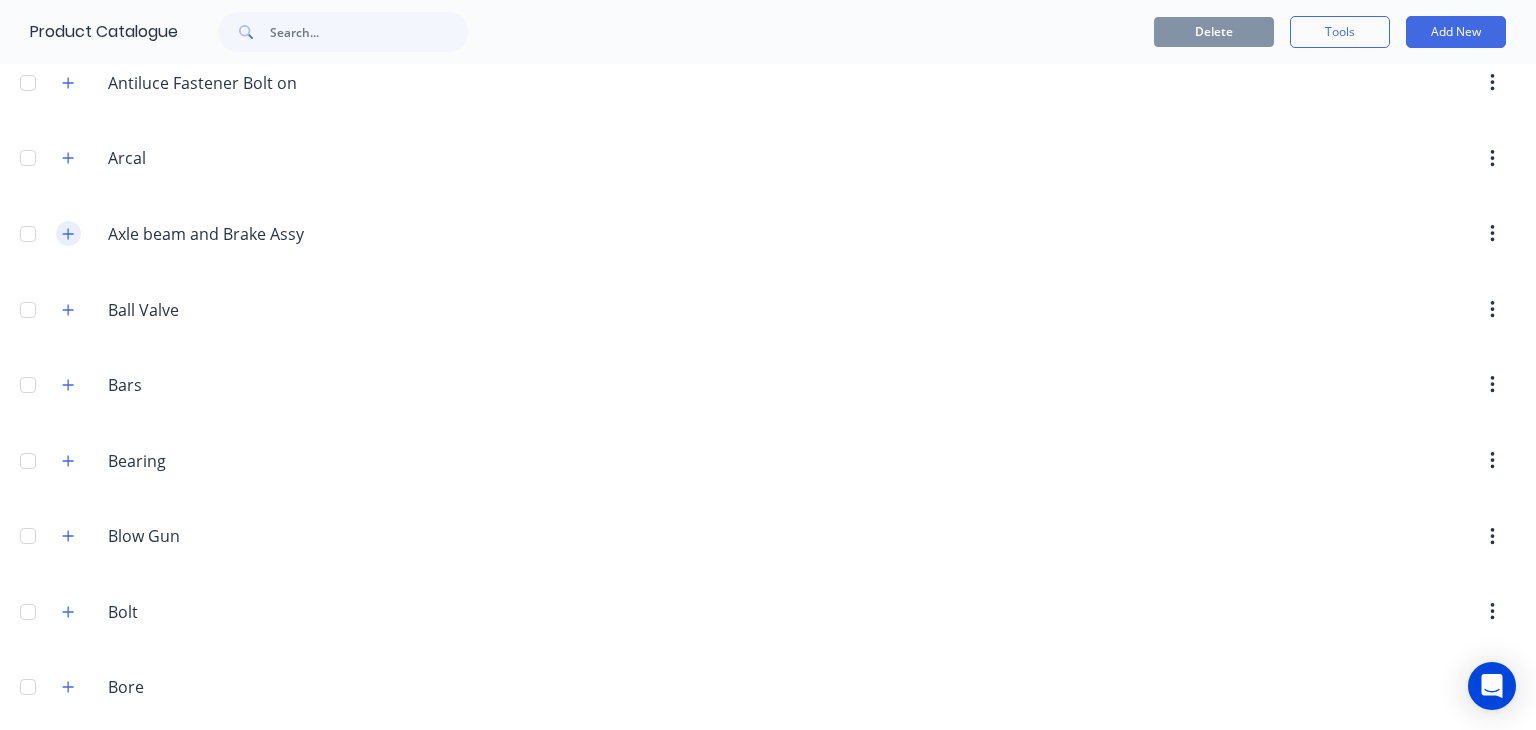 click at bounding box center [68, 233] 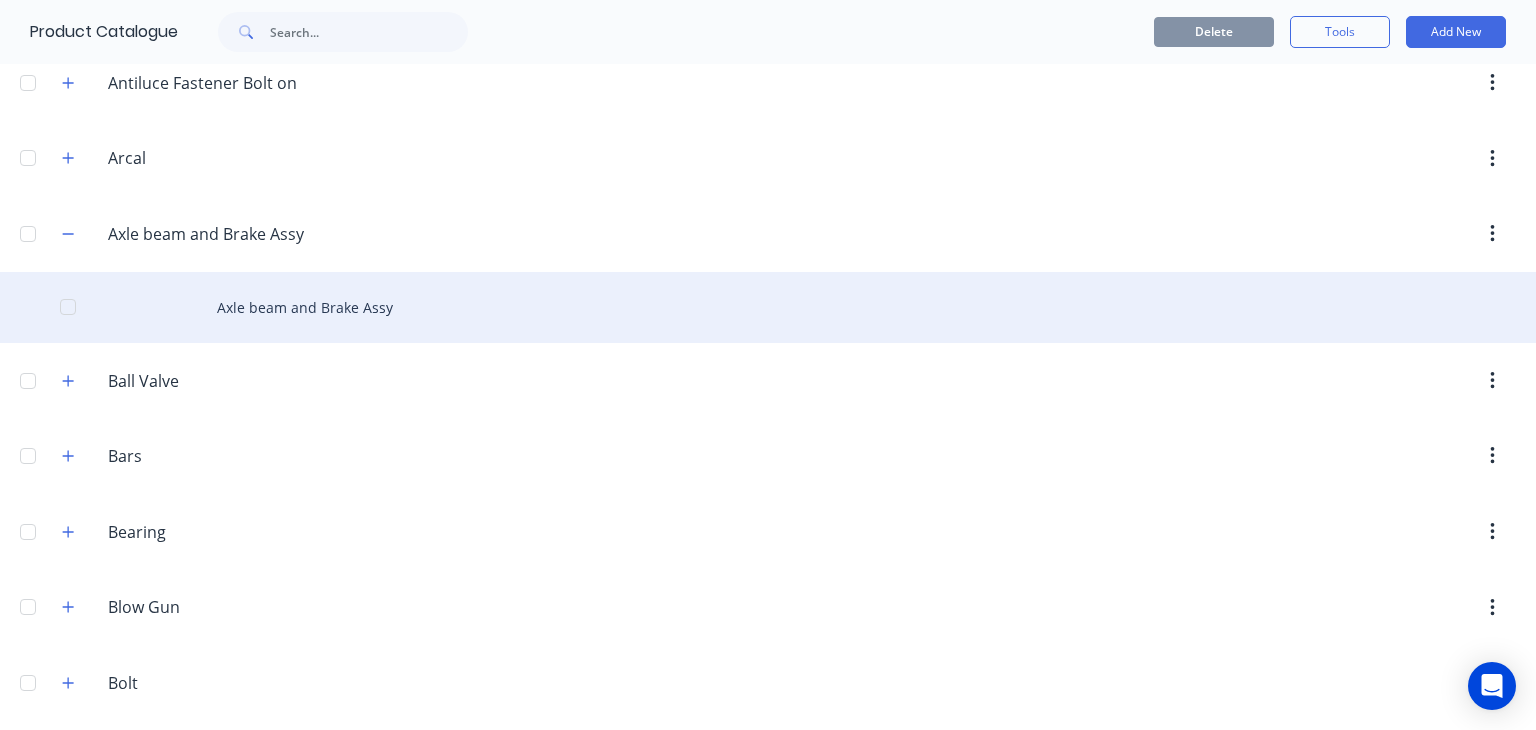 click on "Axle beam and Brake Assy" at bounding box center (768, 307) 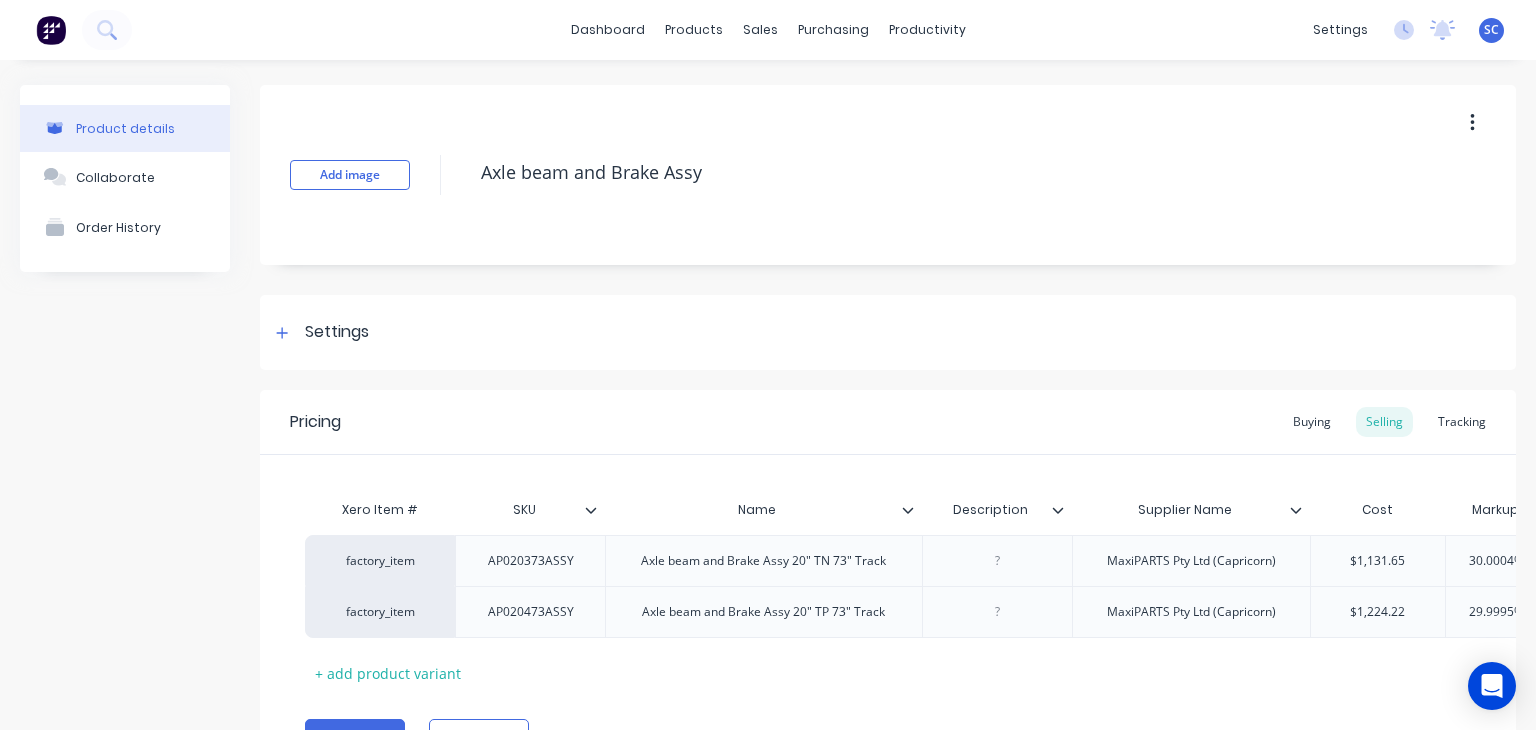 scroll, scrollTop: 120, scrollLeft: 0, axis: vertical 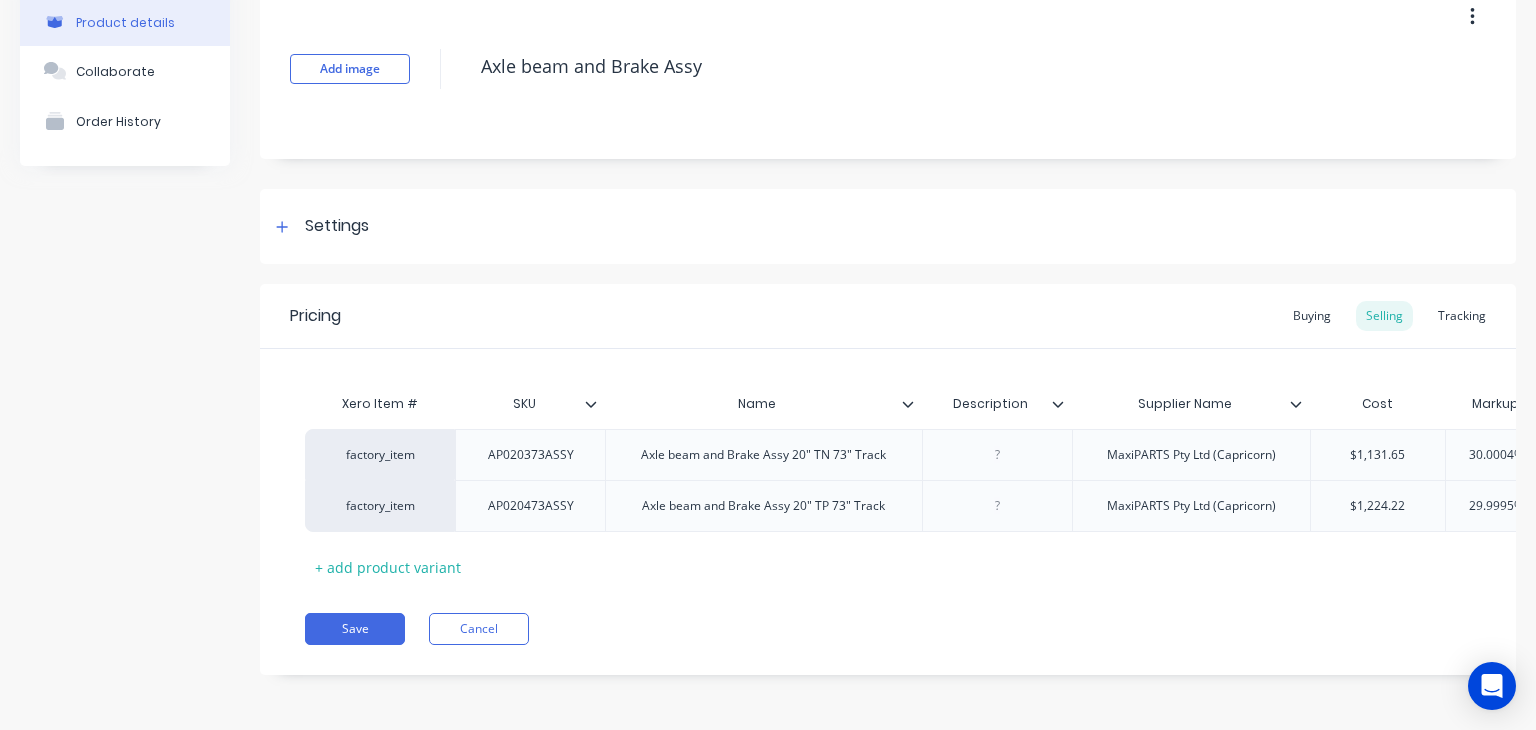 click 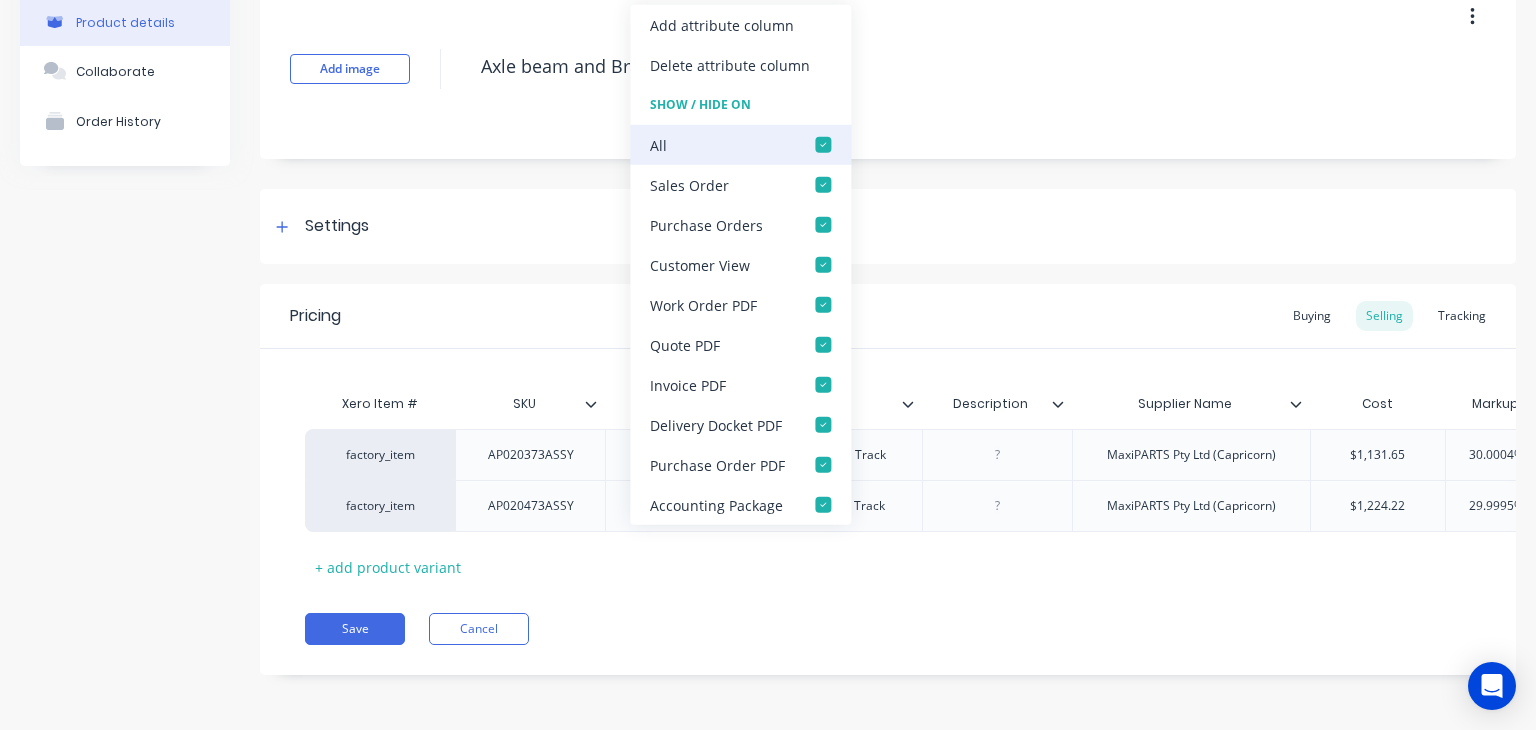 click at bounding box center [823, 145] 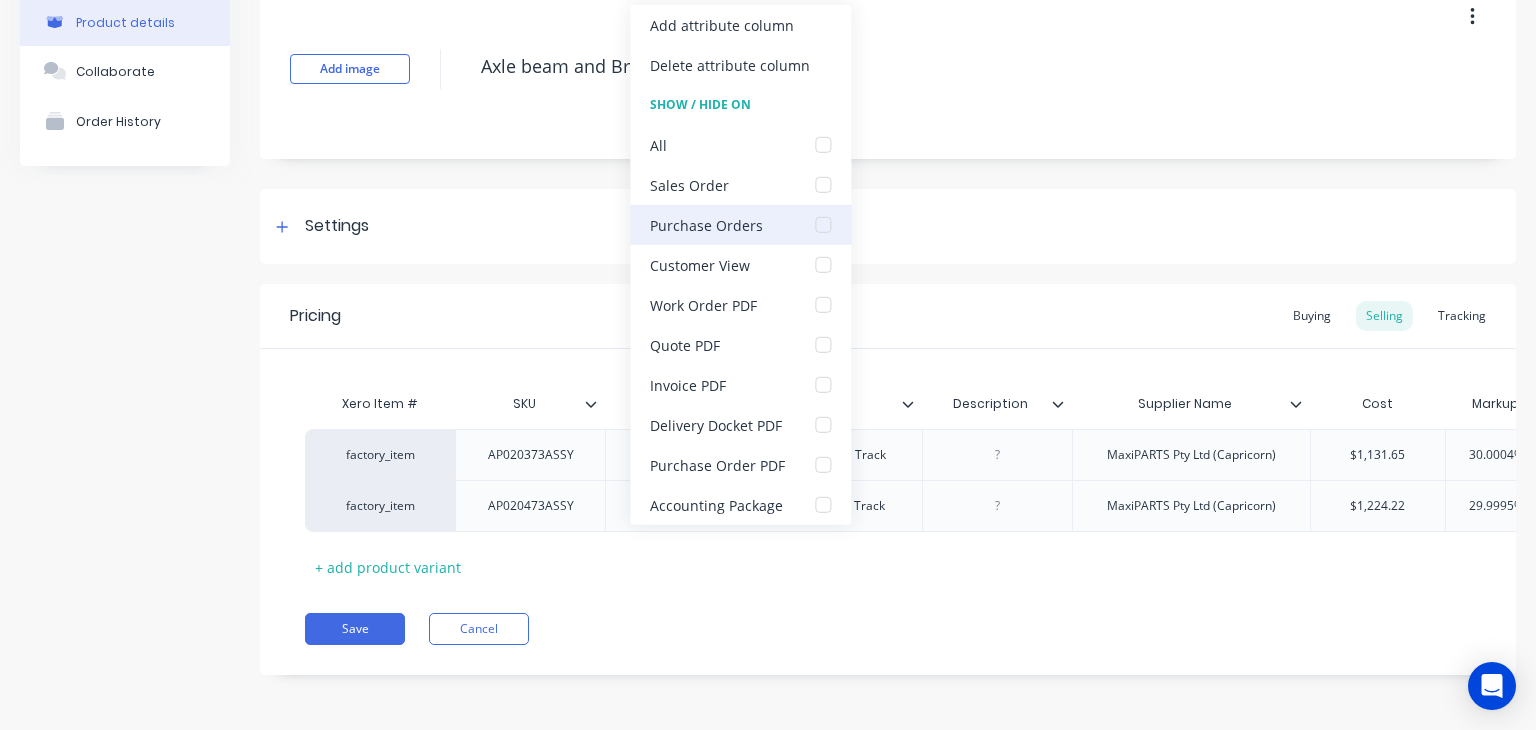 click at bounding box center (823, 225) 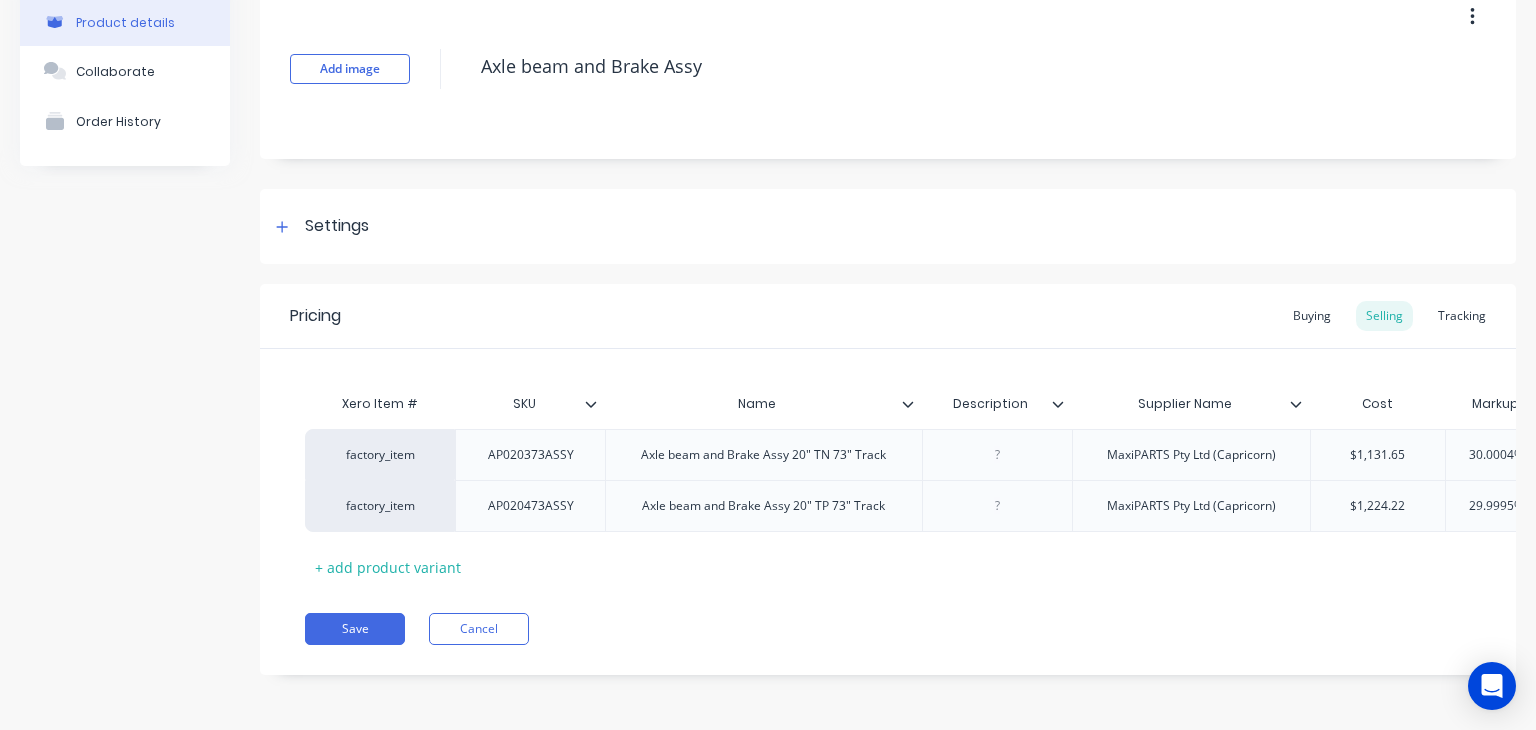 click on "Pricing Buying Selling Tracking" at bounding box center [888, 316] 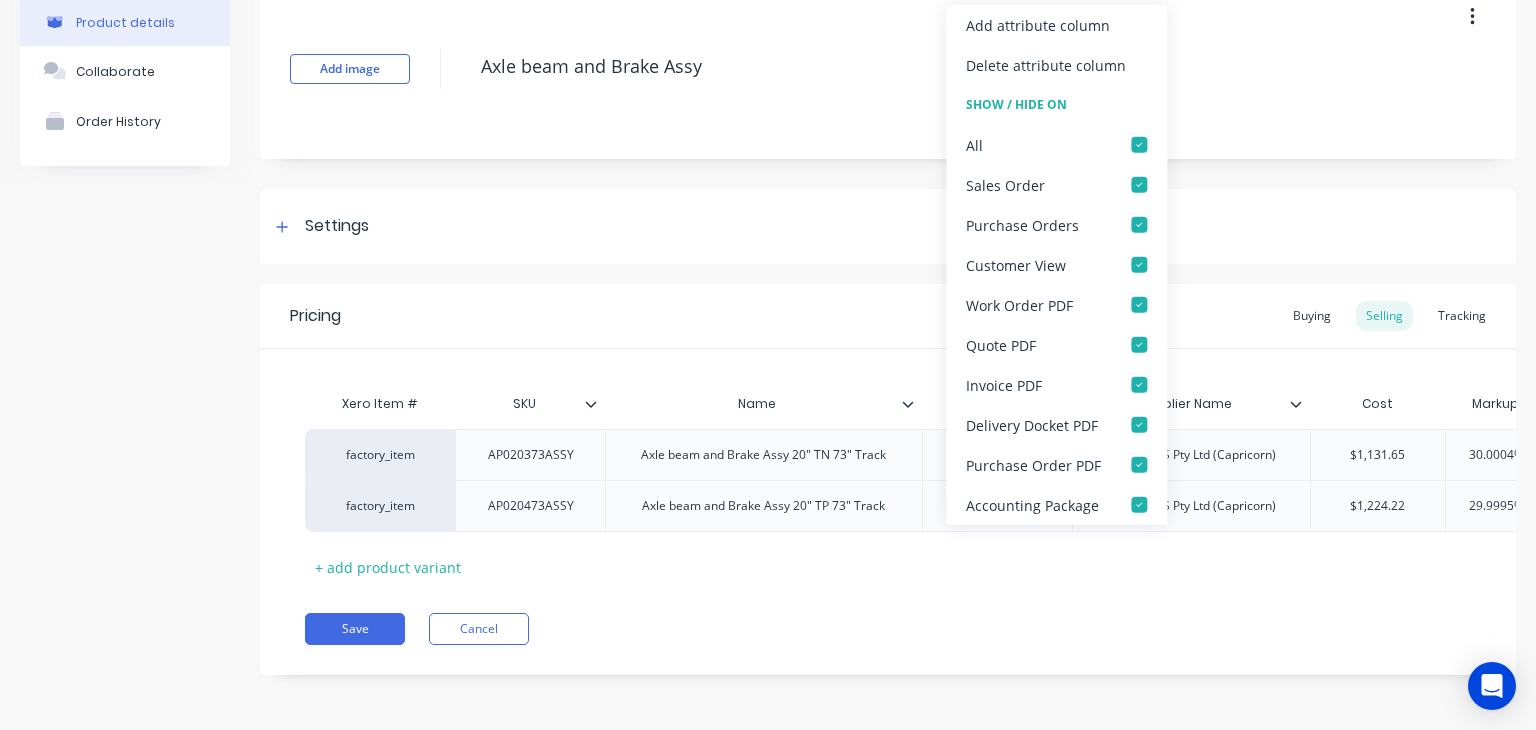 click 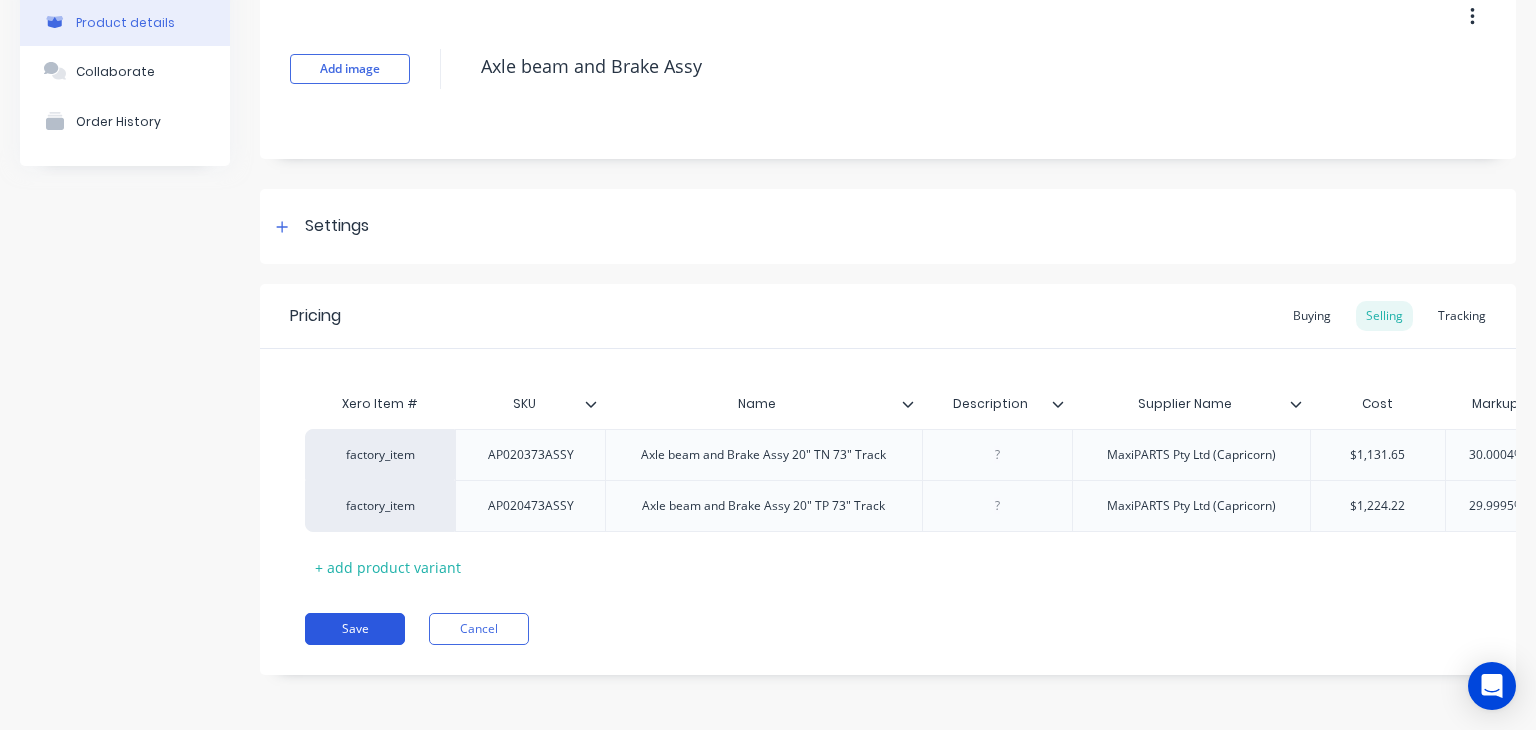 click on "Save" at bounding box center (355, 629) 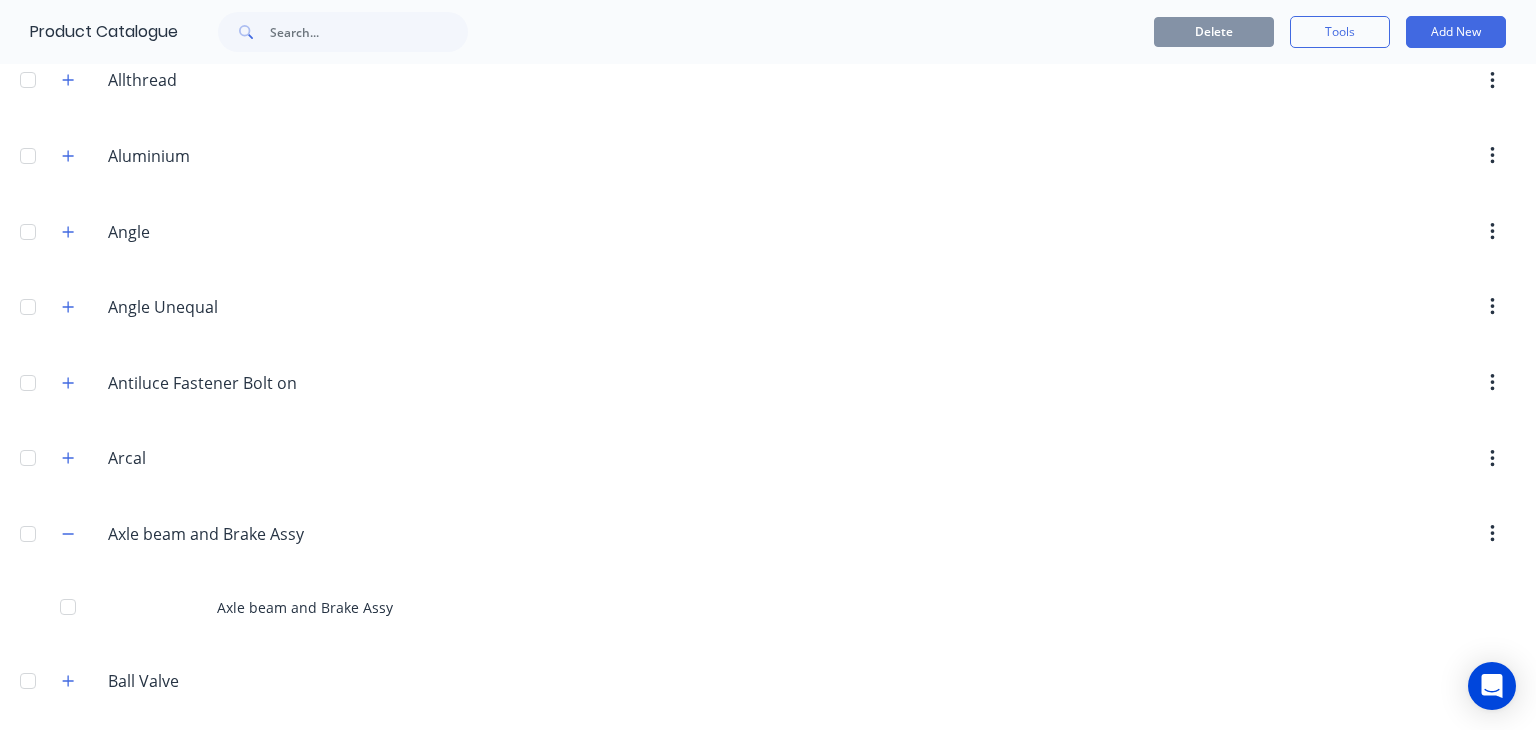 scroll, scrollTop: 624, scrollLeft: 0, axis: vertical 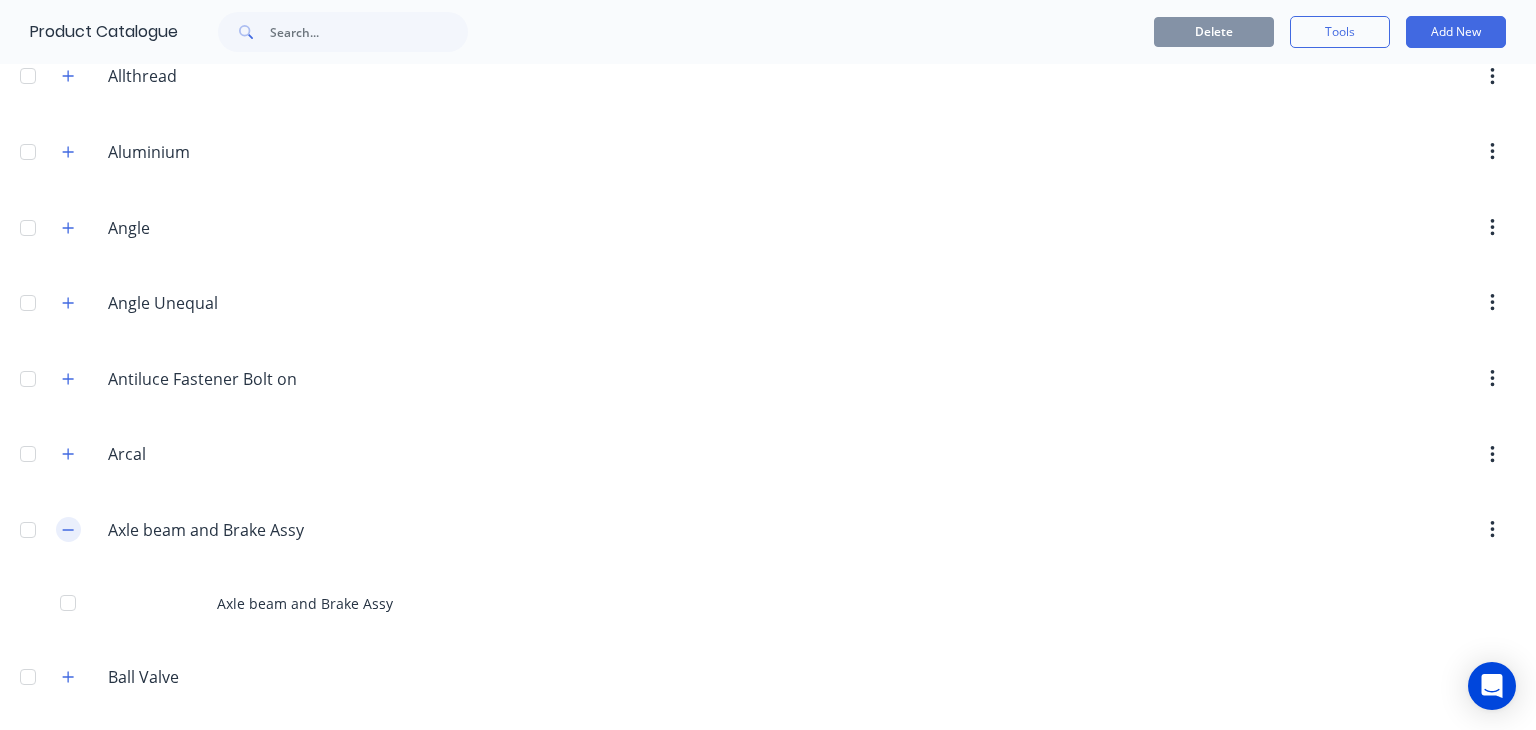 click 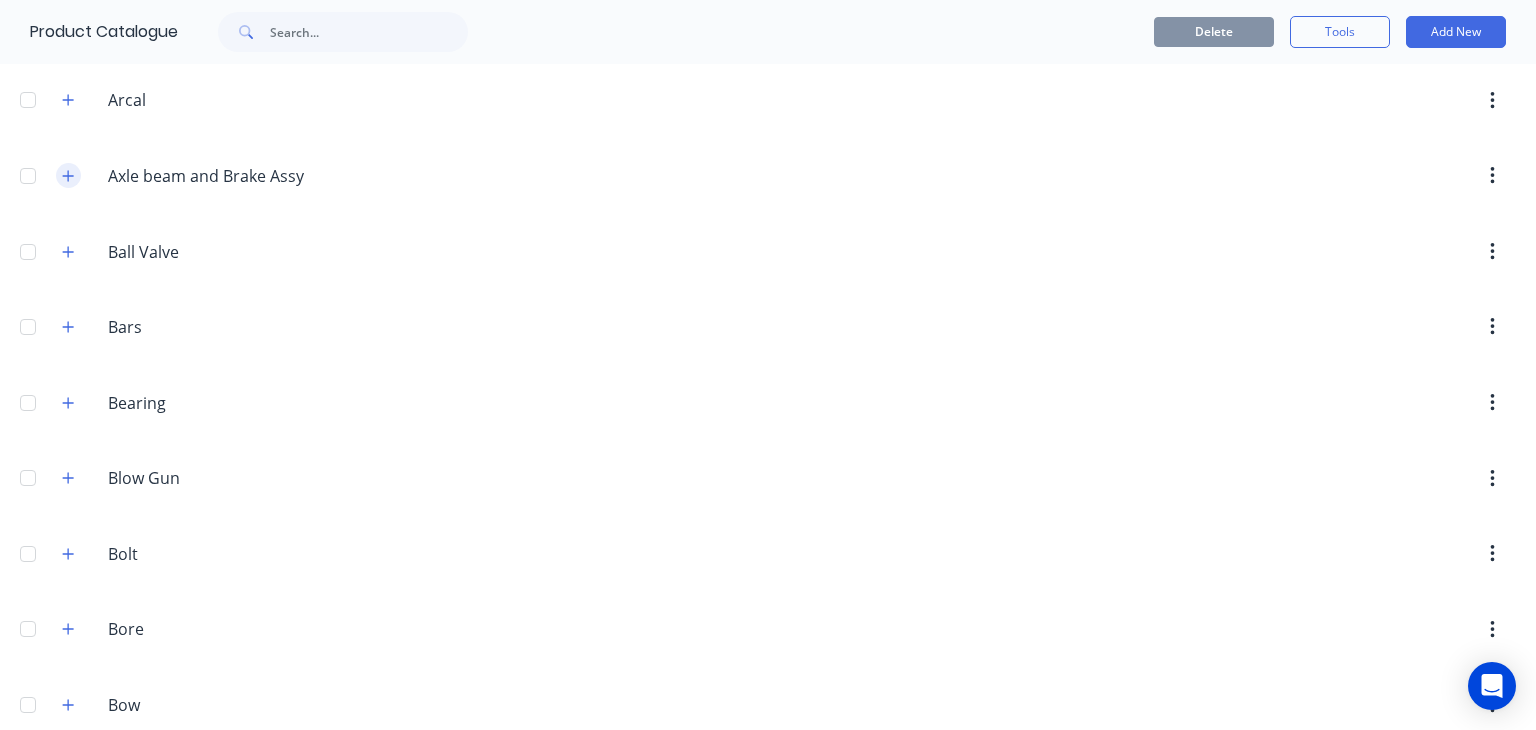 scroll, scrollTop: 980, scrollLeft: 0, axis: vertical 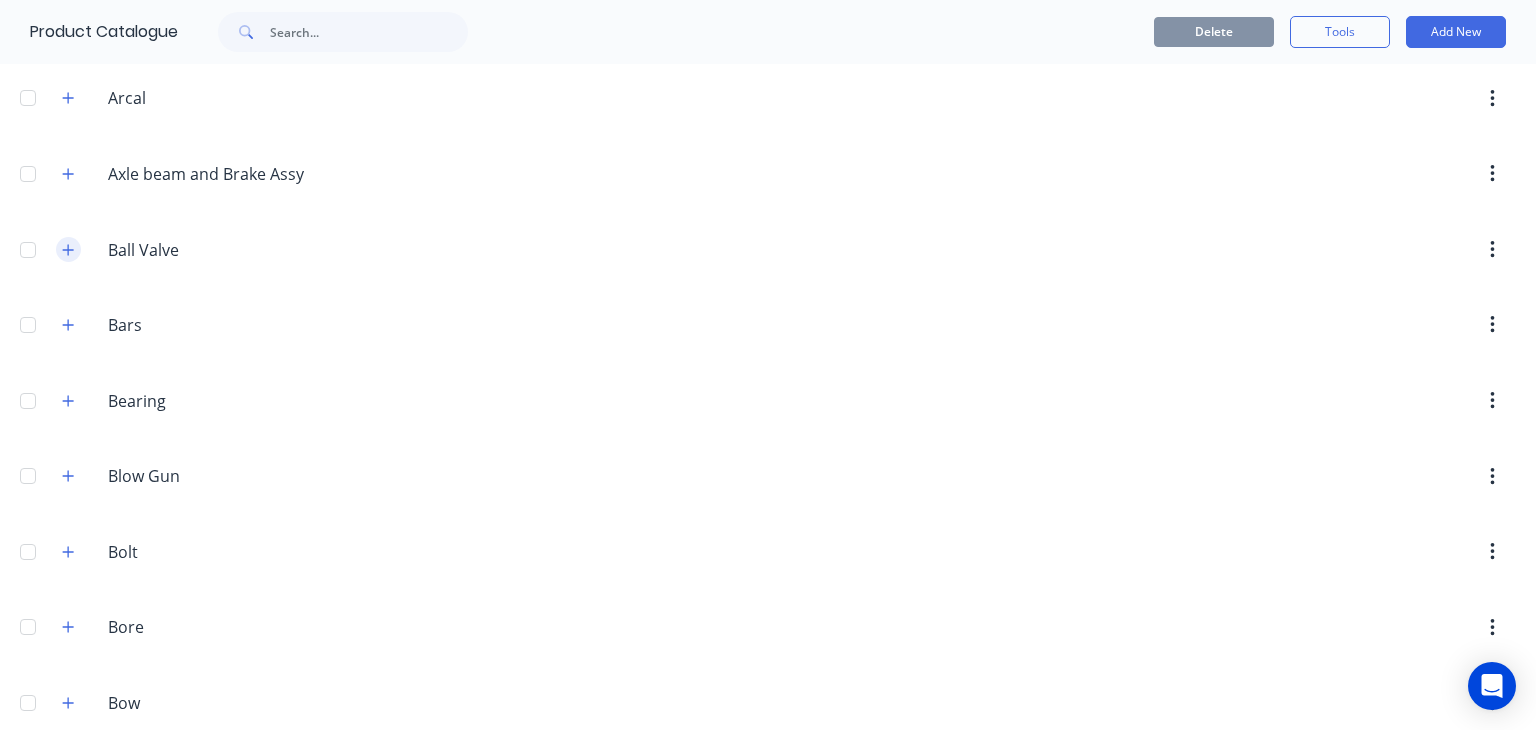 click 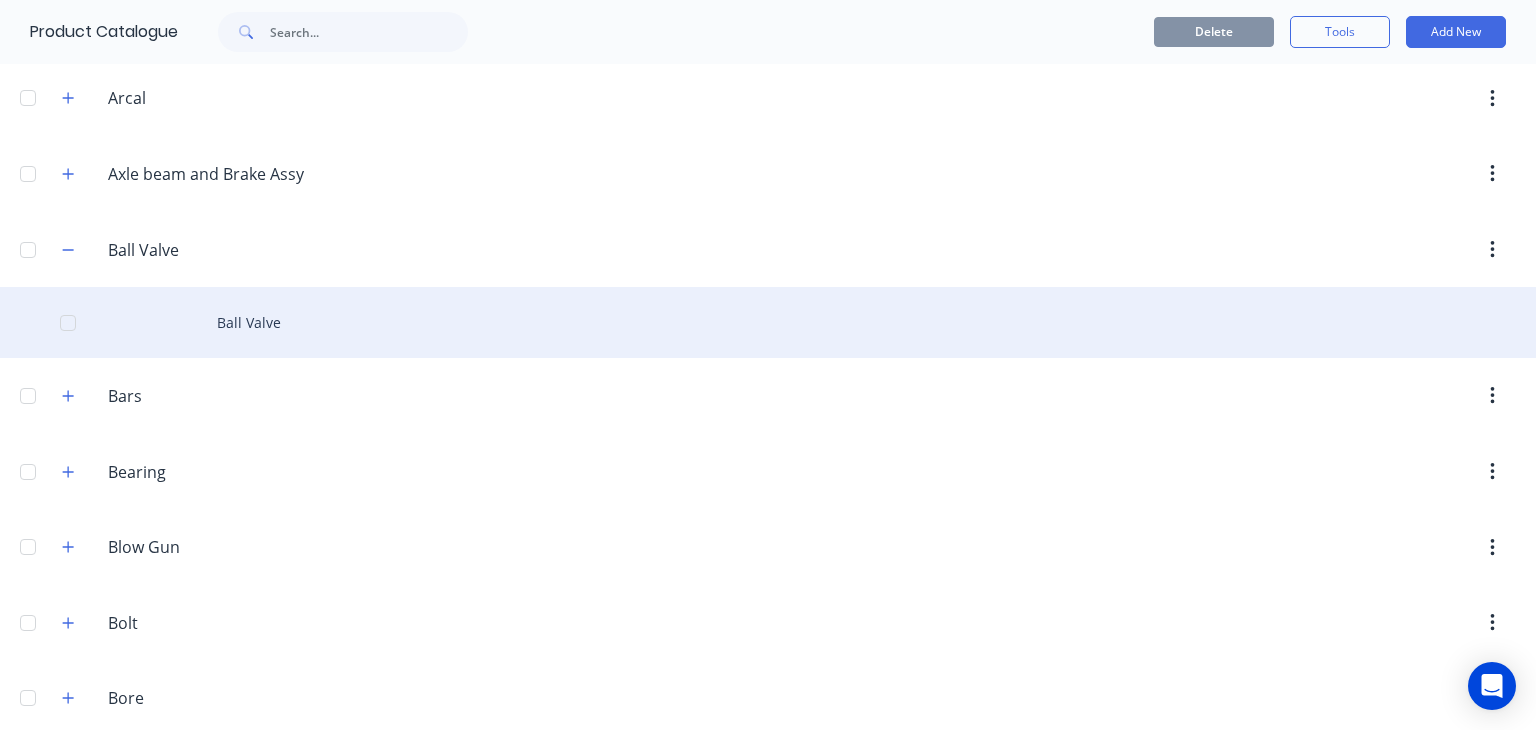 click on "Ball Valve" at bounding box center (768, 322) 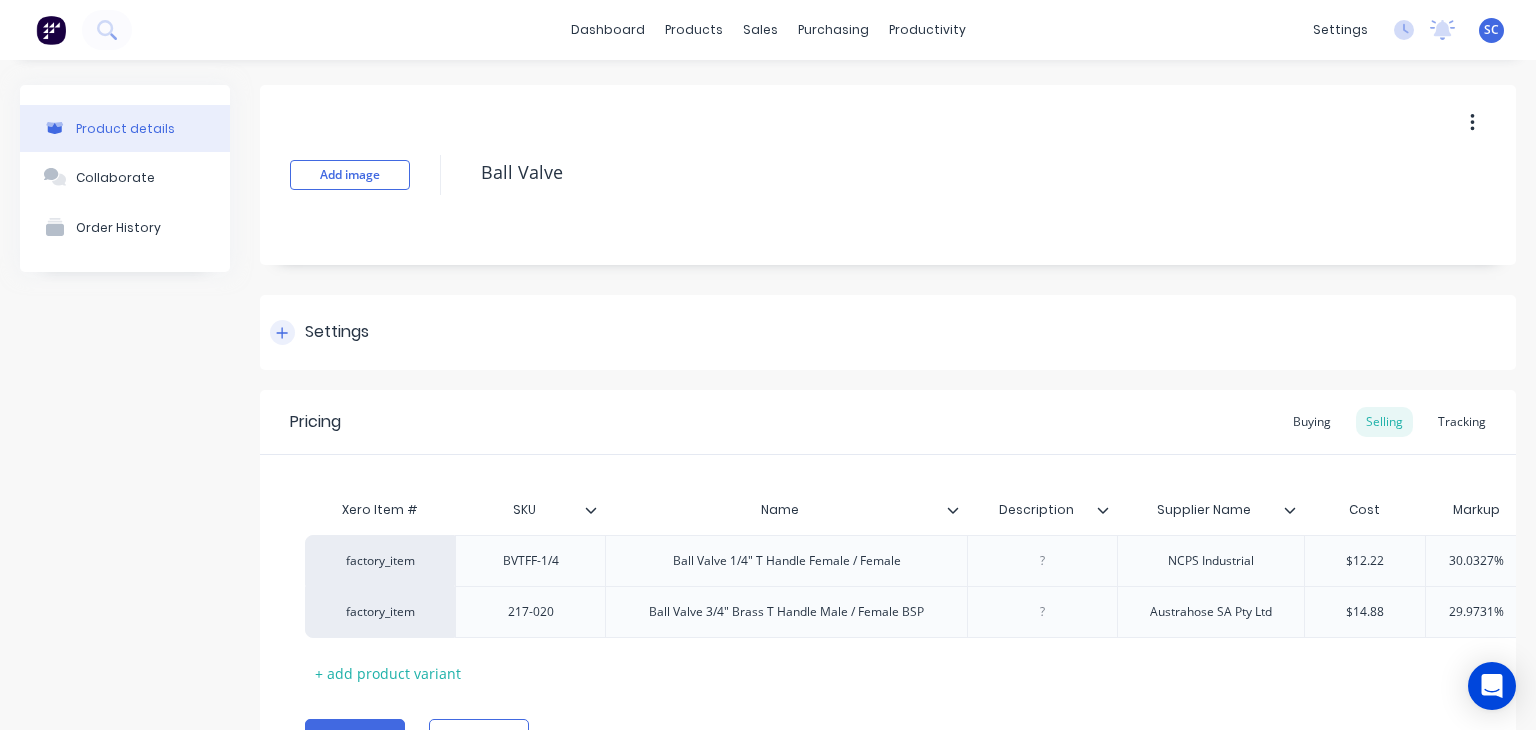 scroll, scrollTop: 120, scrollLeft: 0, axis: vertical 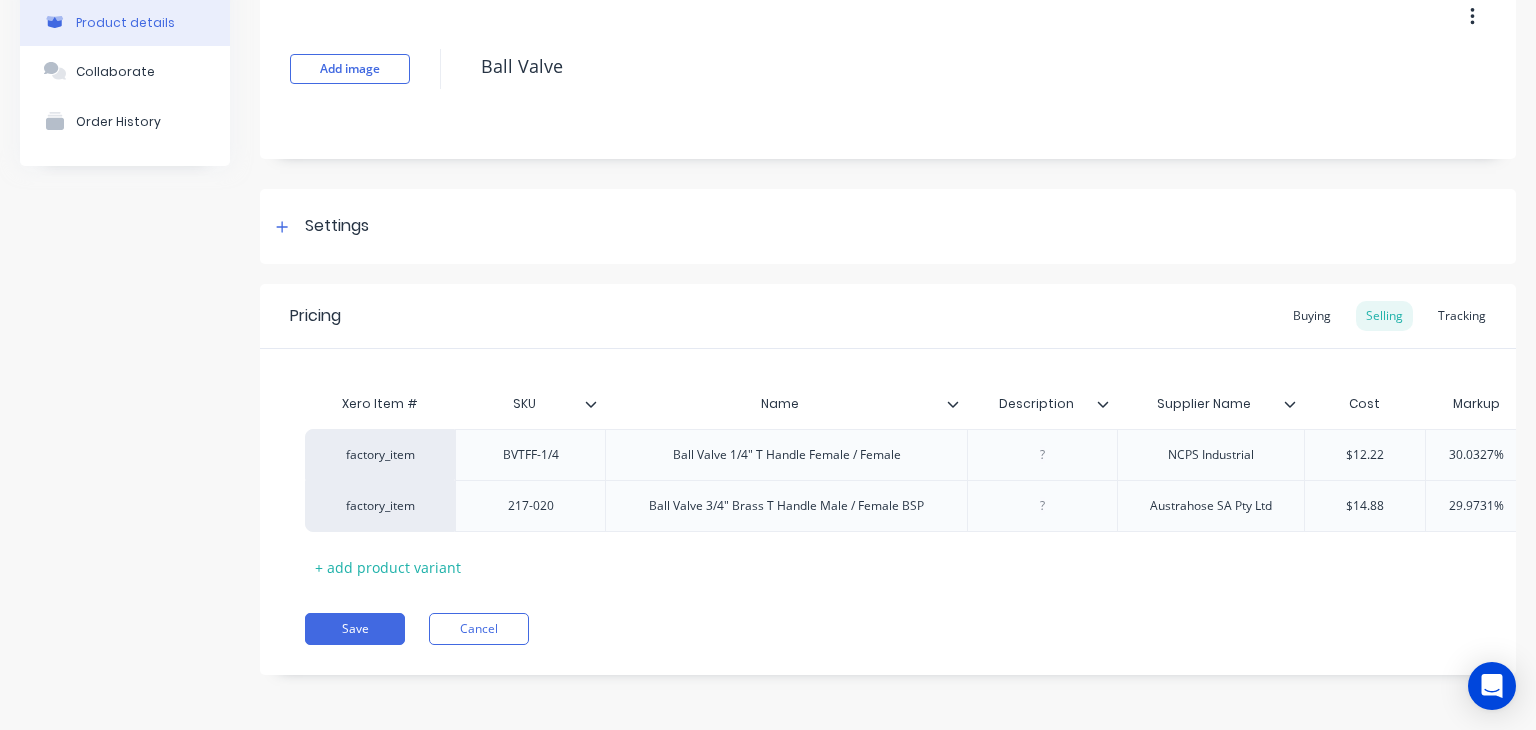 click 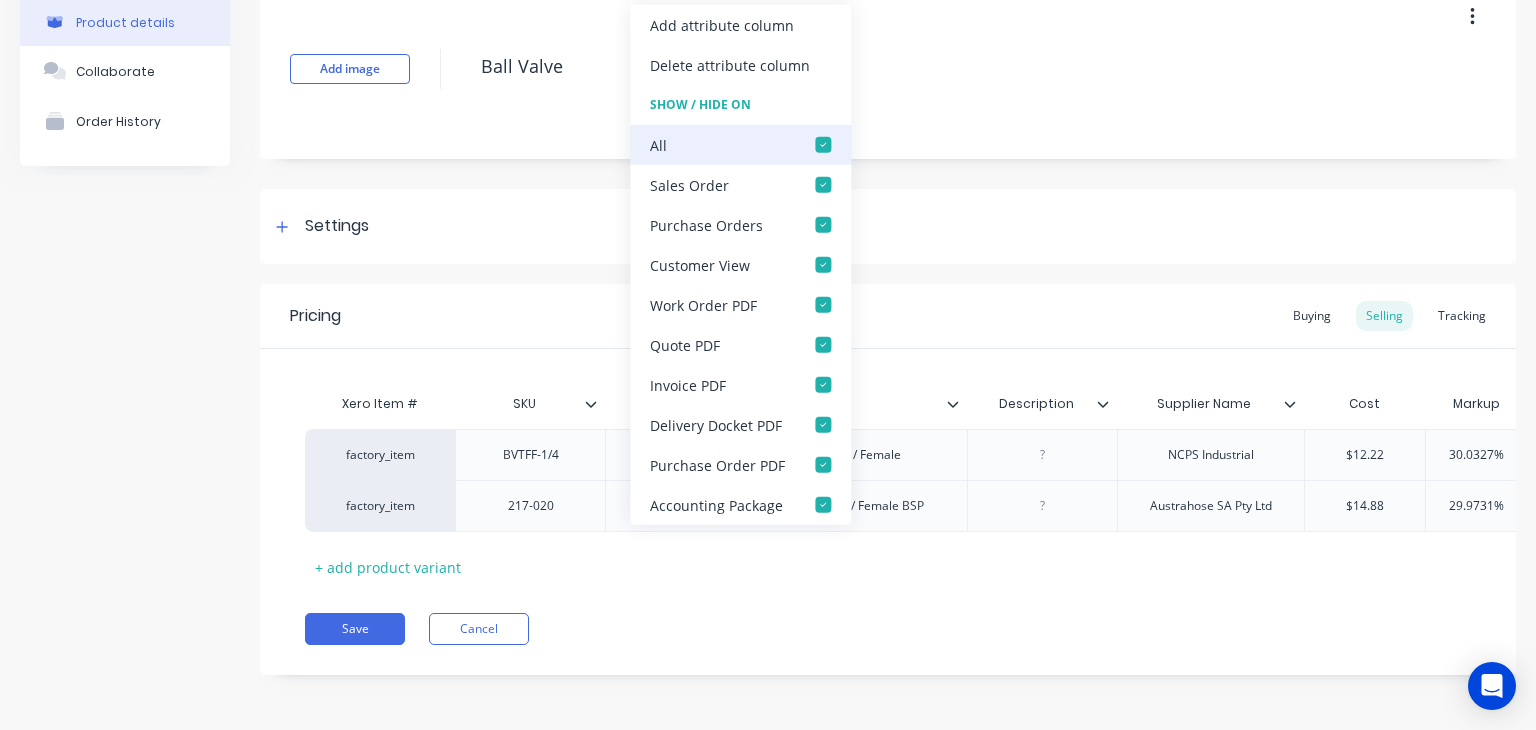 click at bounding box center [823, 145] 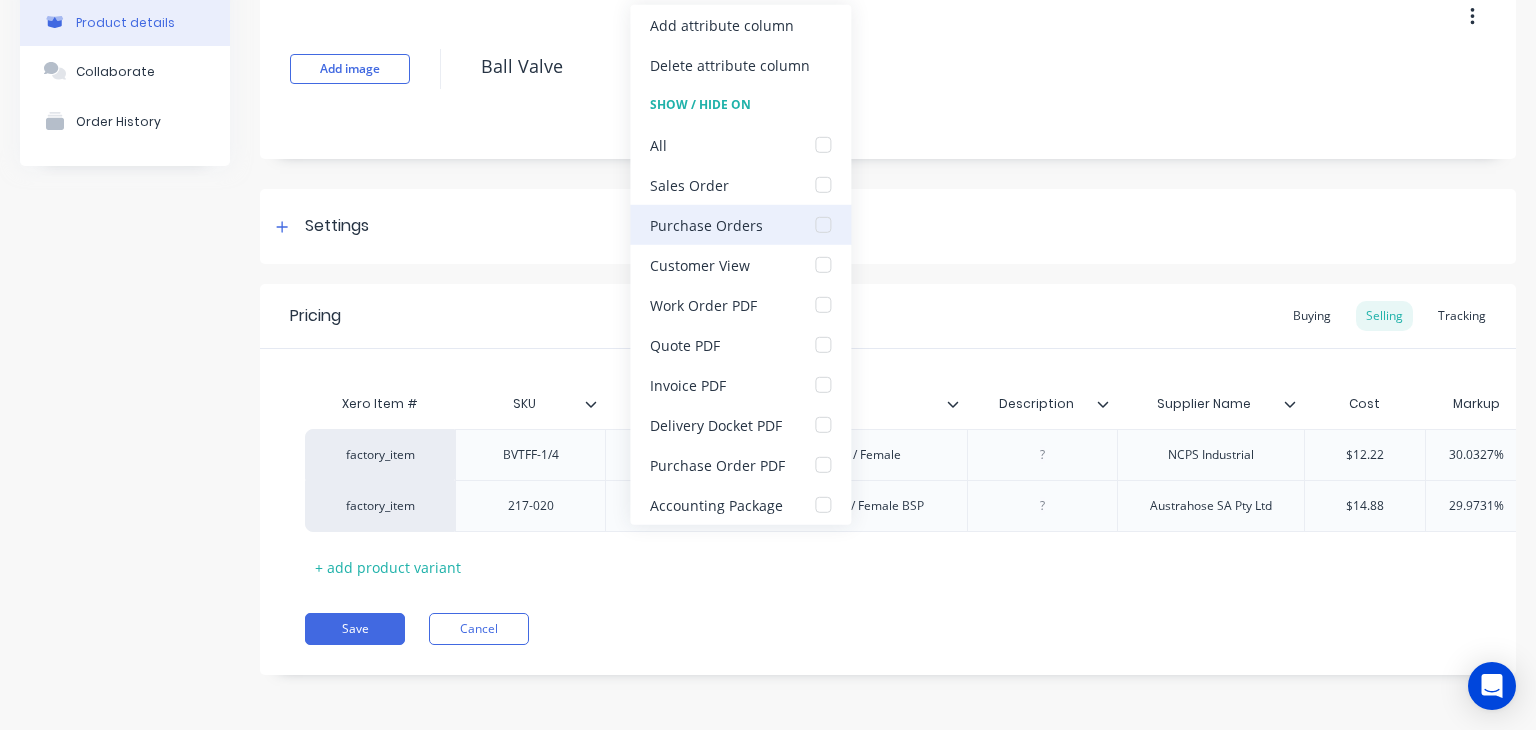 click at bounding box center (823, 225) 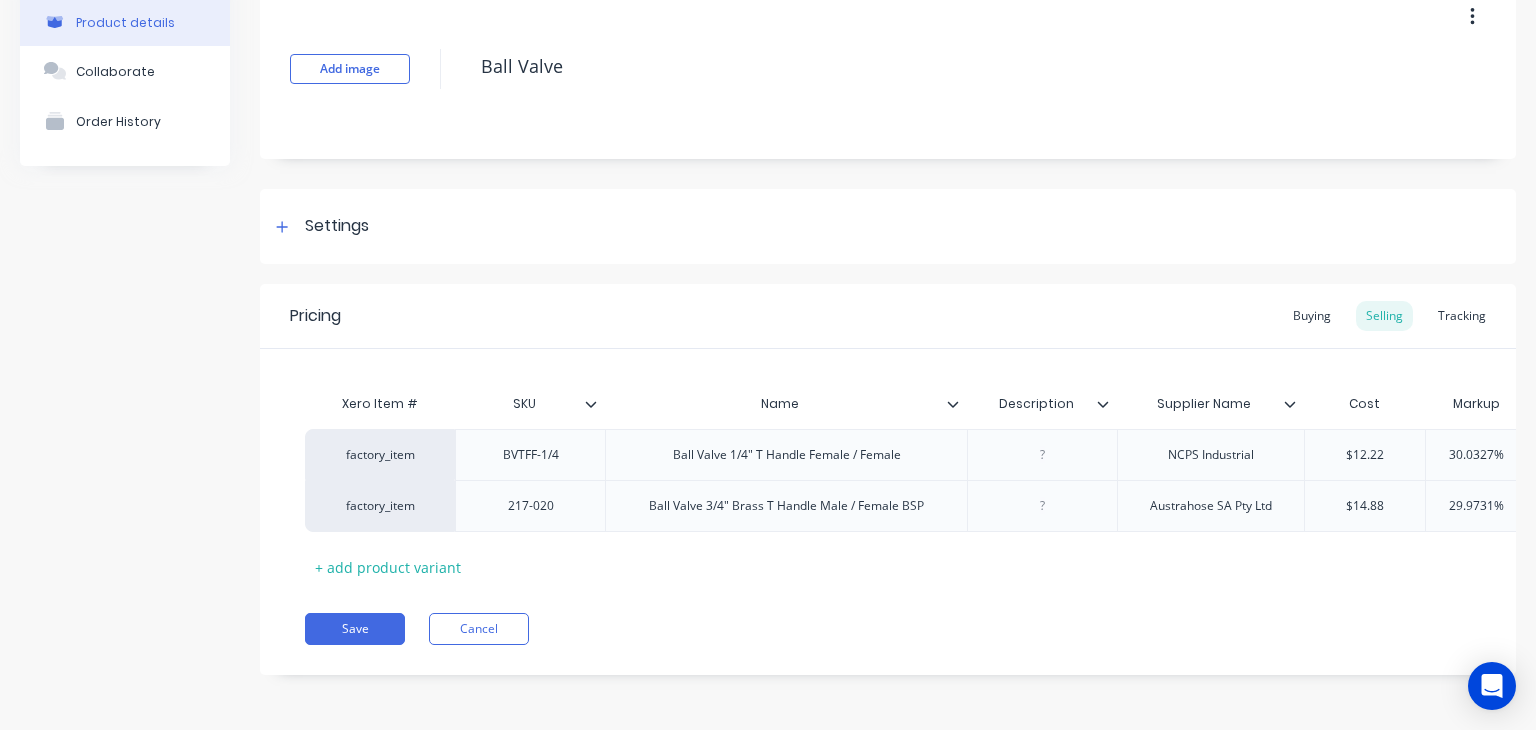 click on "Pricing Buying Selling Tracking" at bounding box center (888, 316) 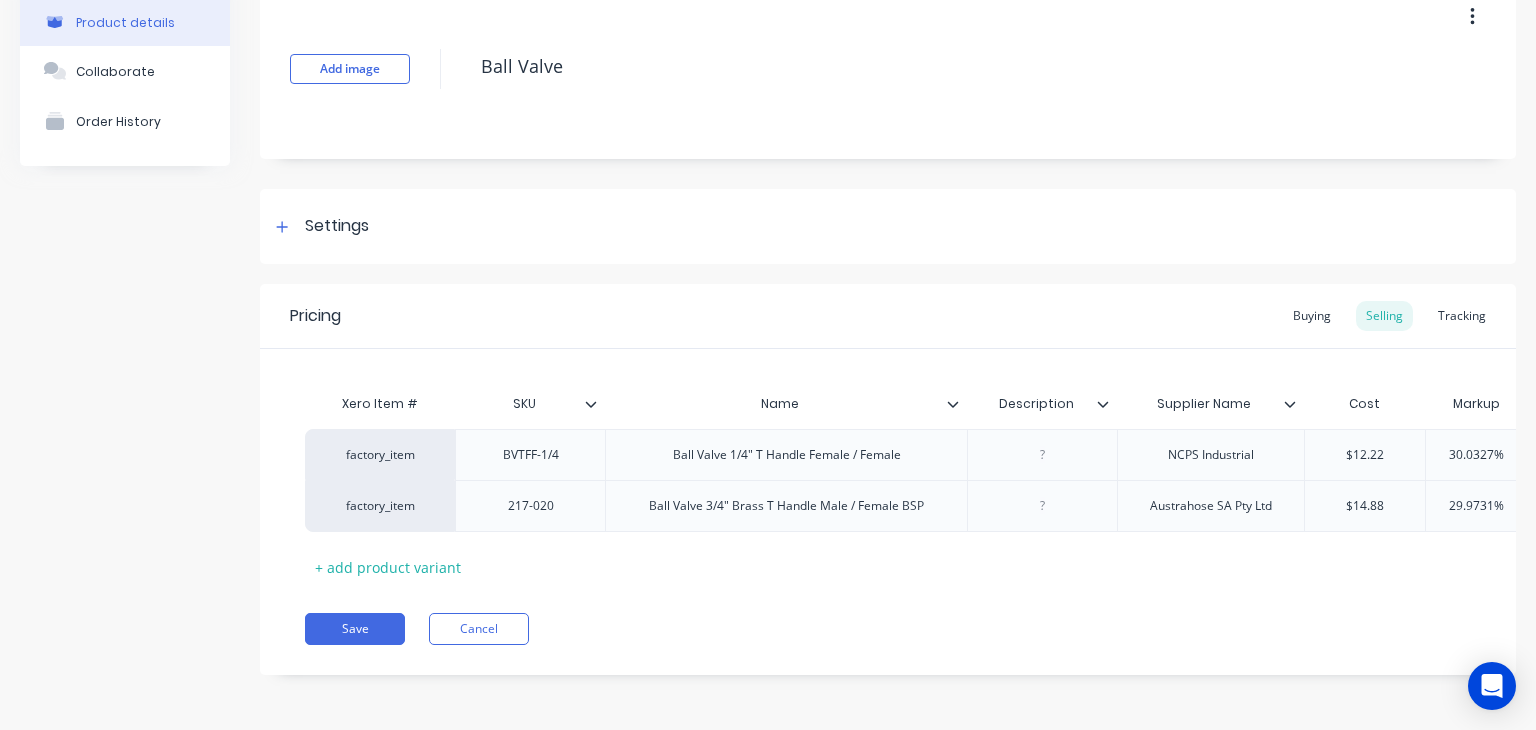 click 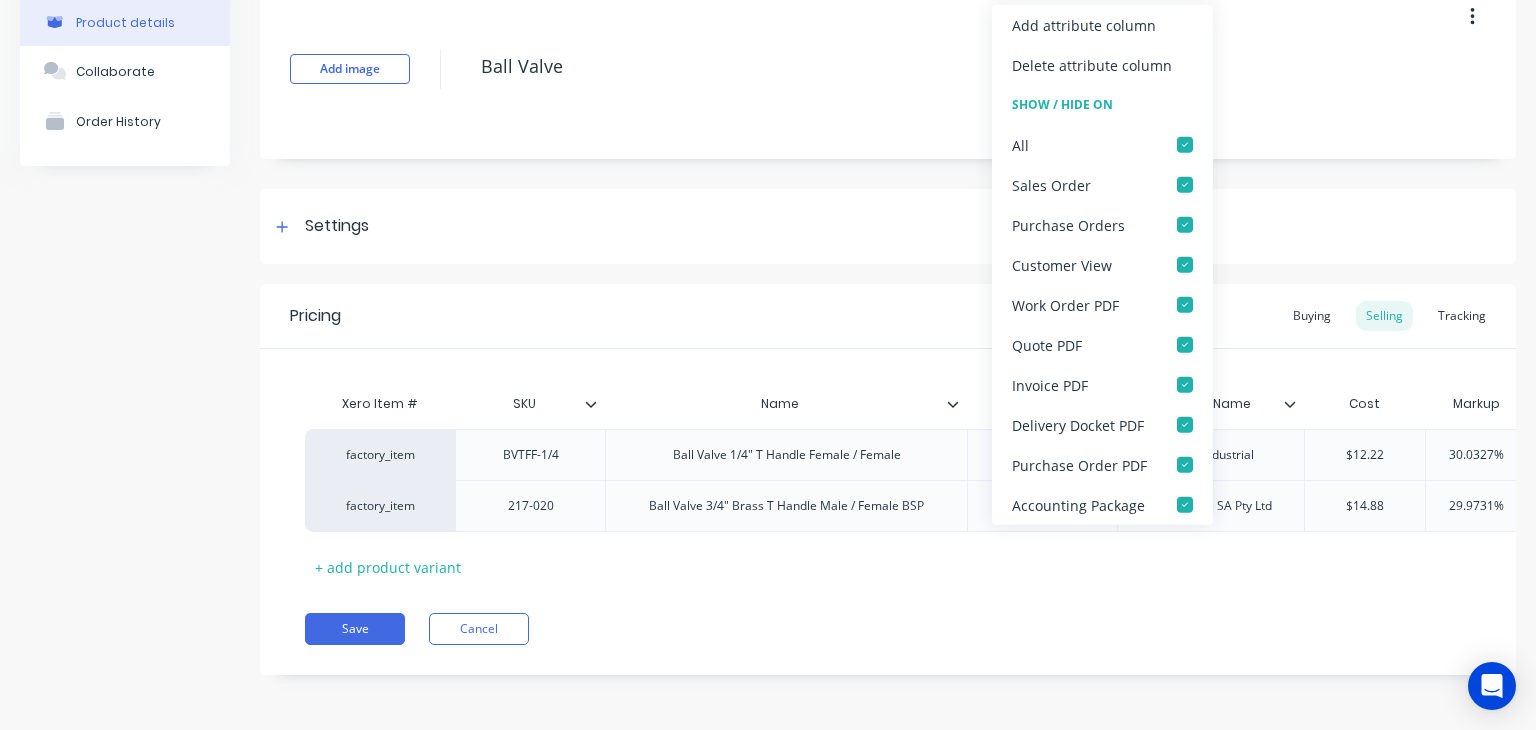 click 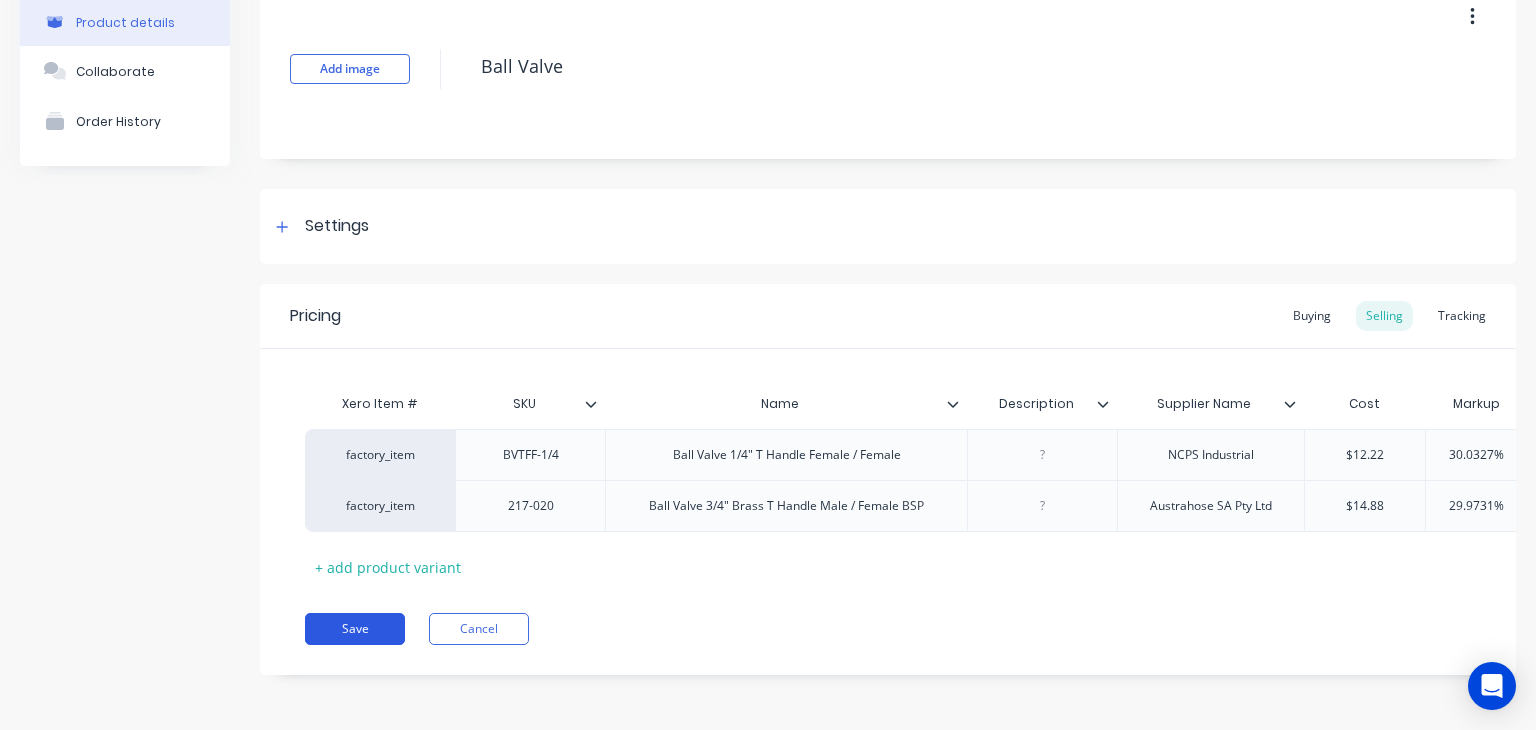 click on "Save" at bounding box center [355, 629] 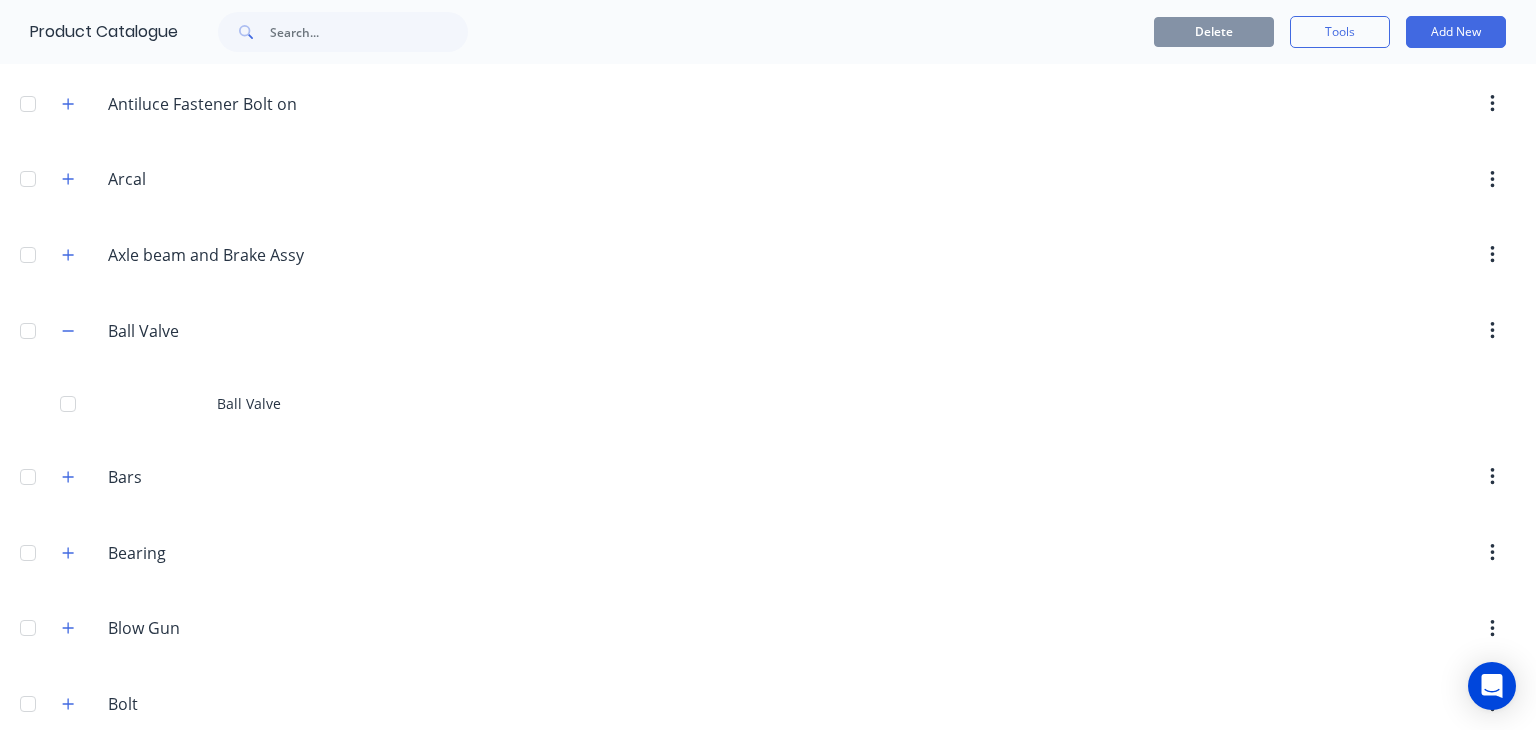scroll, scrollTop: 900, scrollLeft: 0, axis: vertical 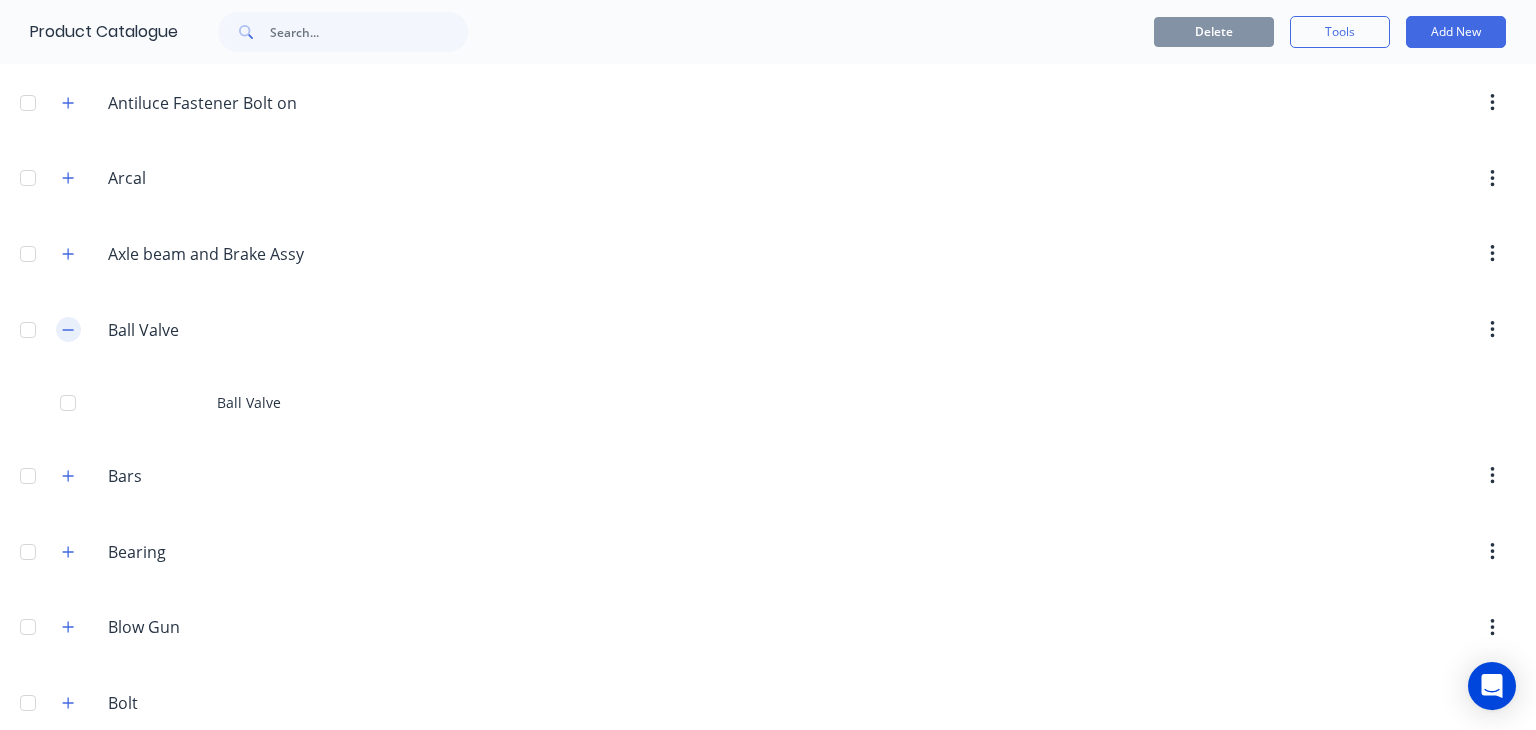 click 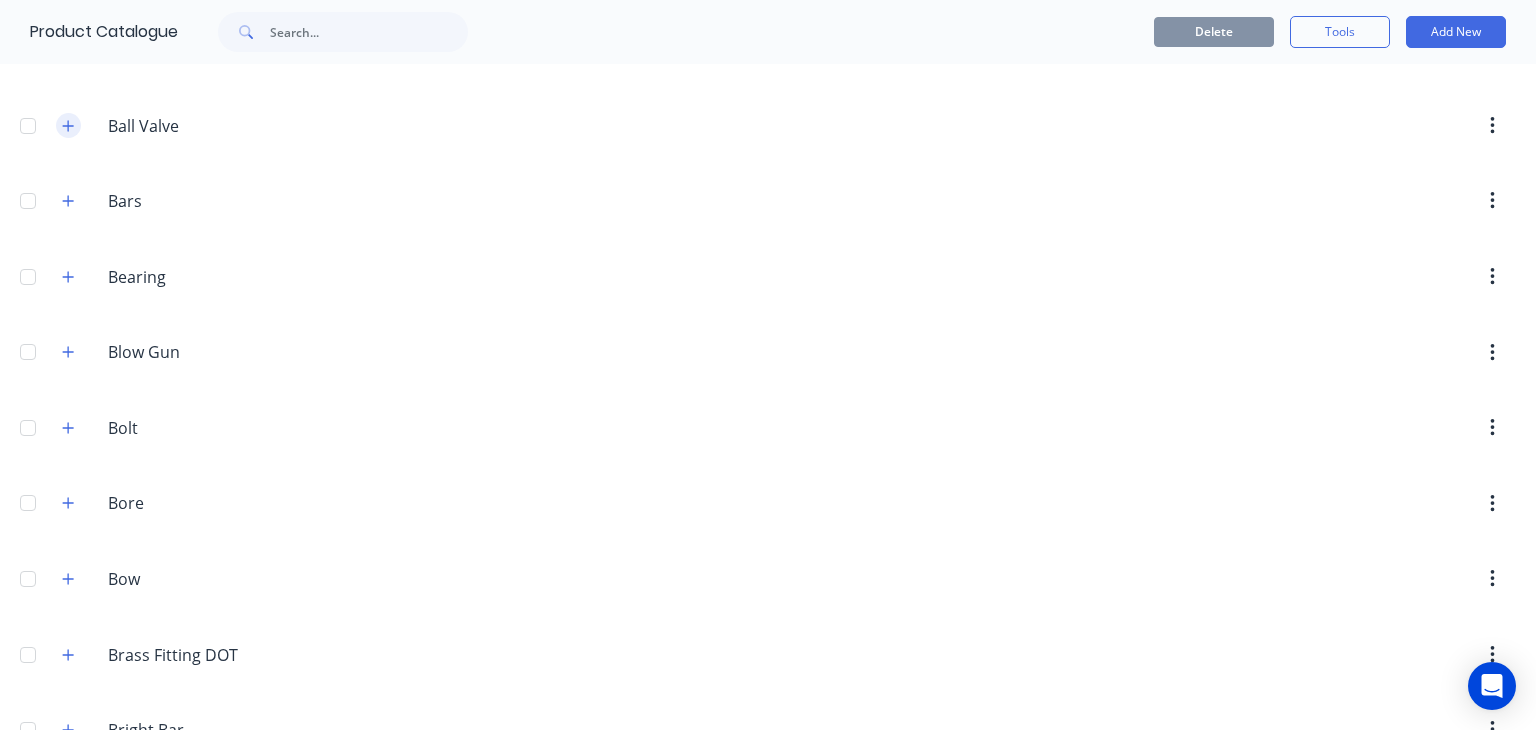 scroll, scrollTop: 1111, scrollLeft: 0, axis: vertical 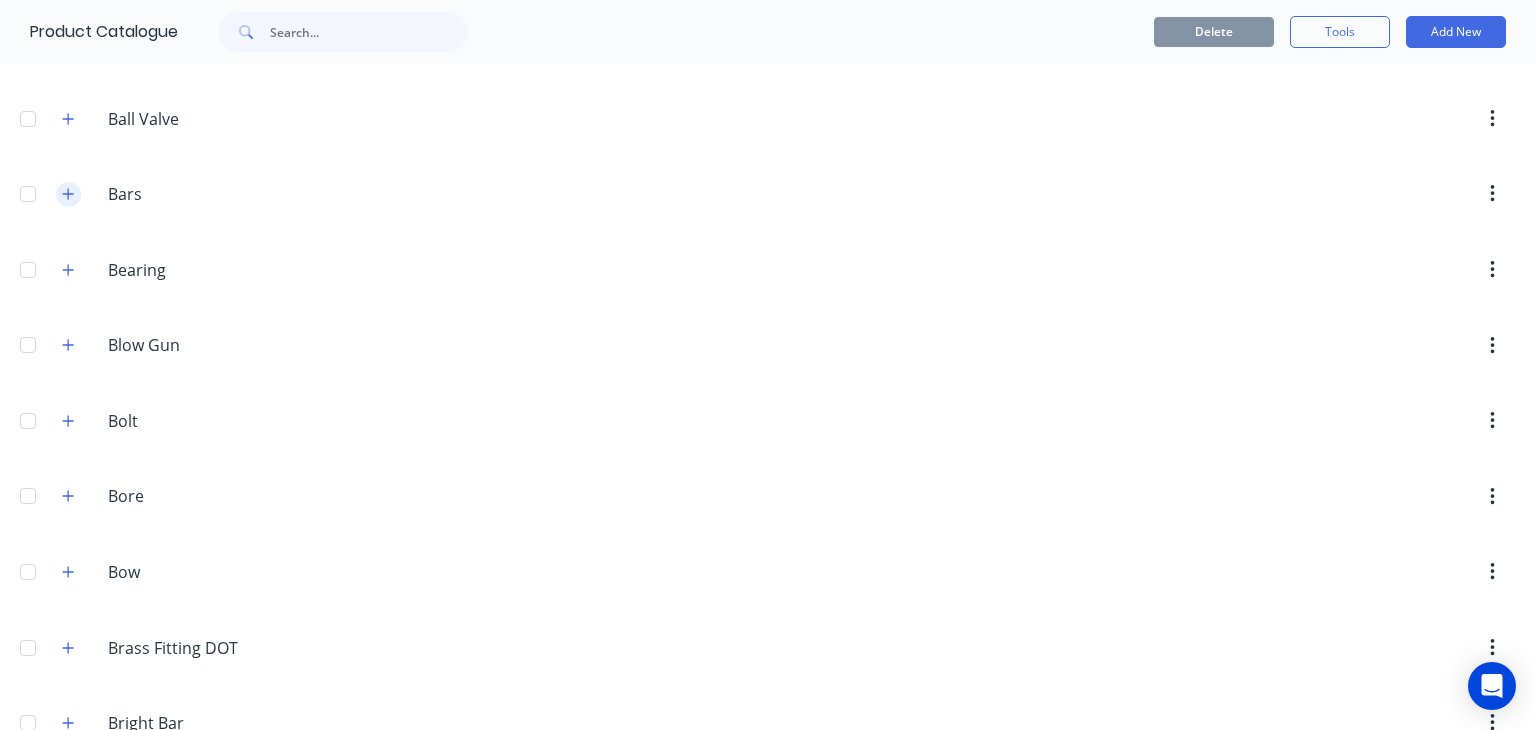 click 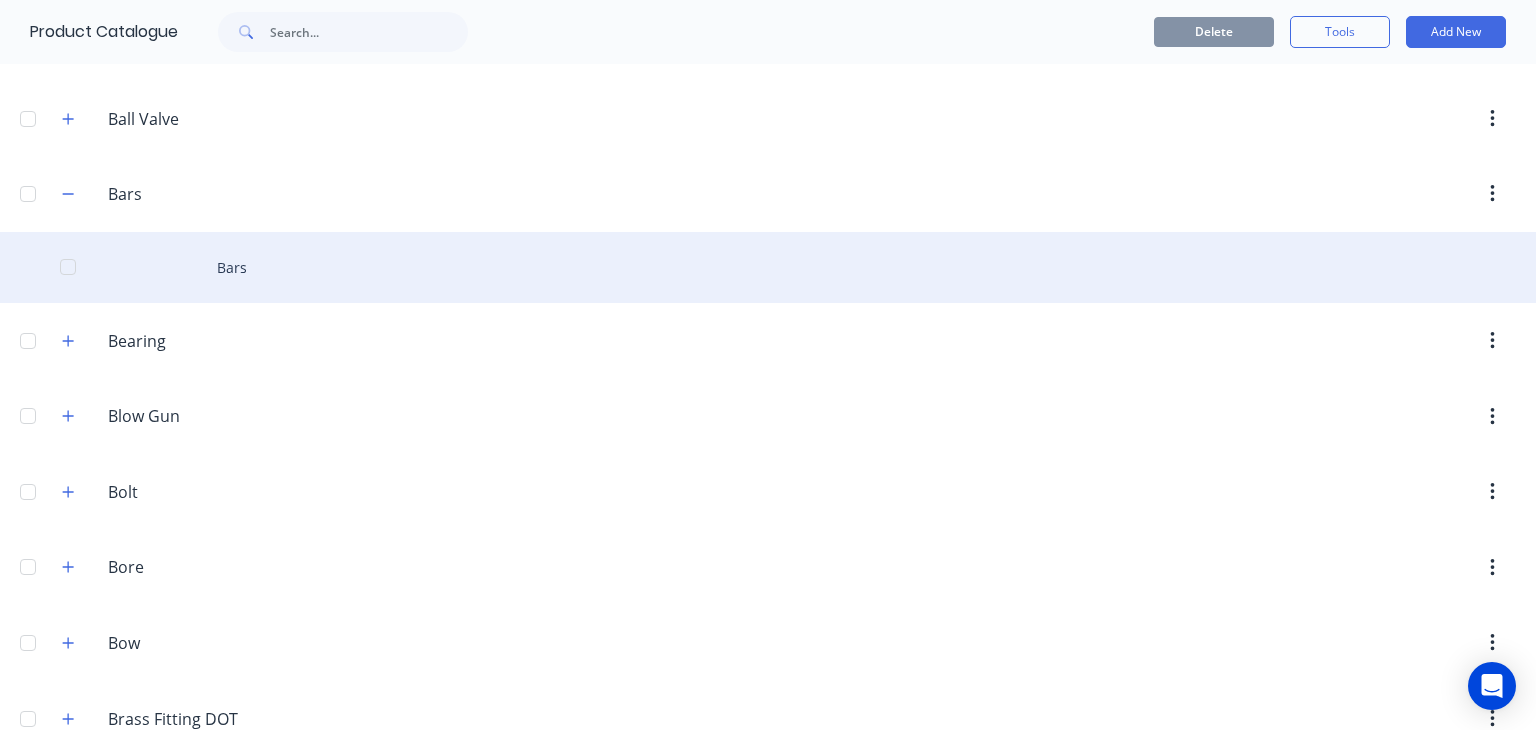 click on "Bars" at bounding box center (768, 267) 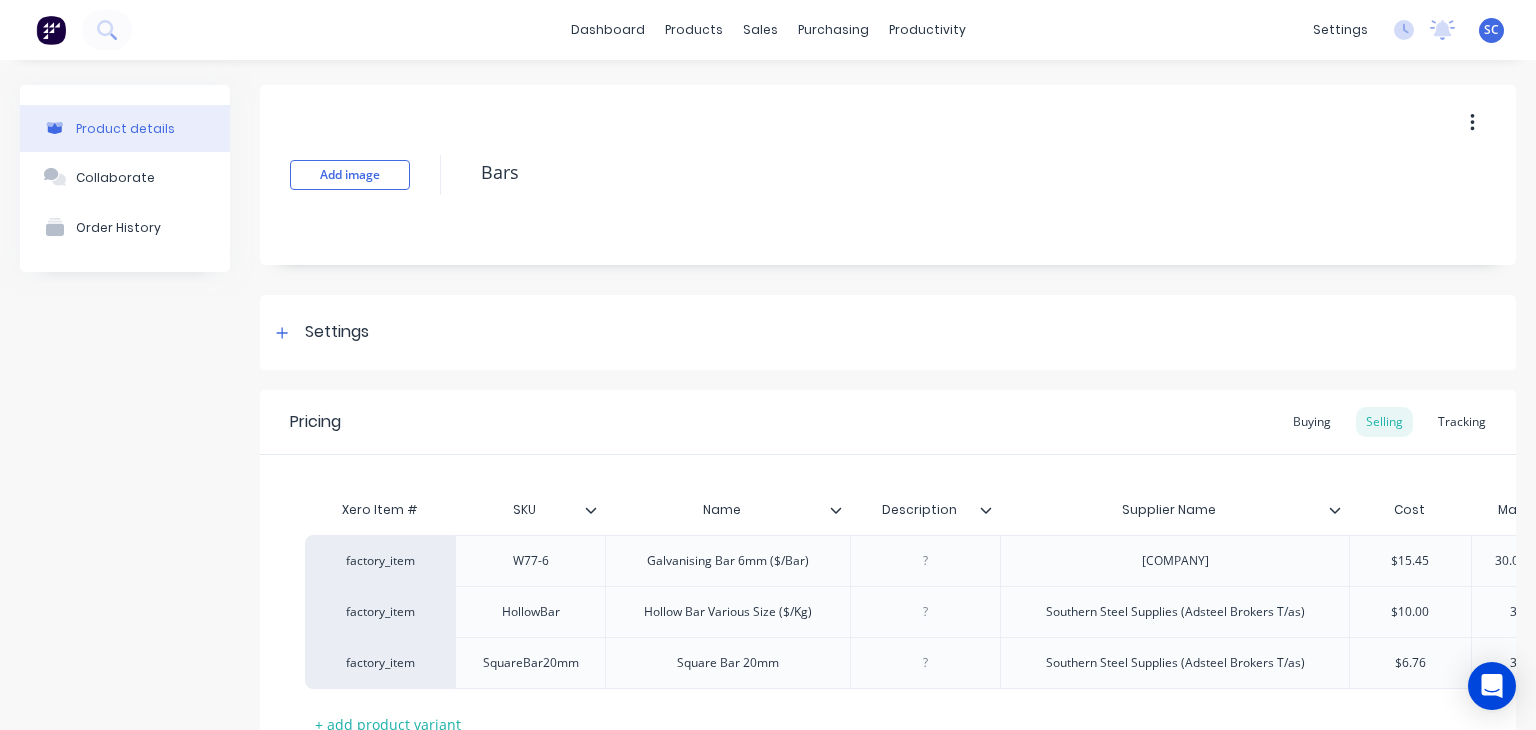 type on "x" 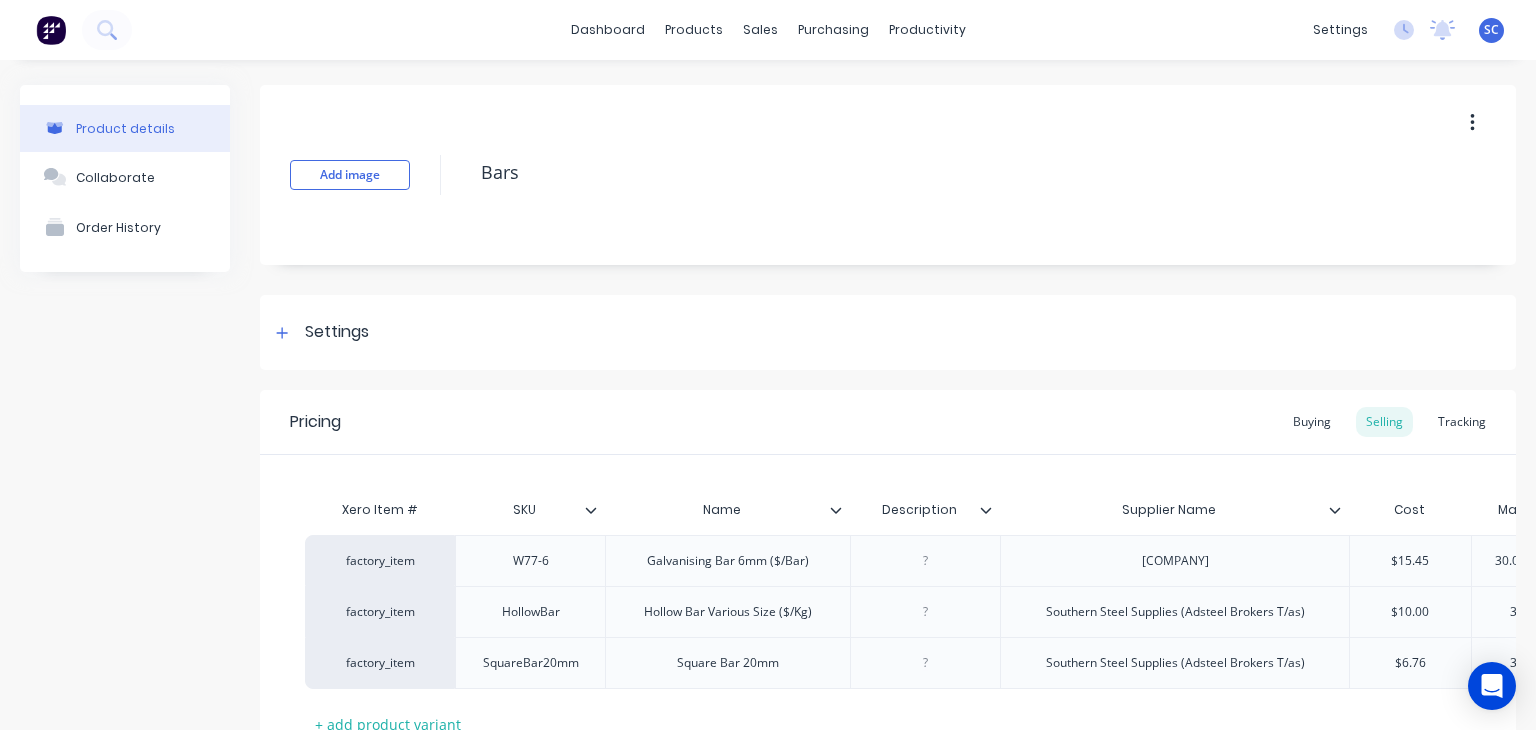 type on "SKU" 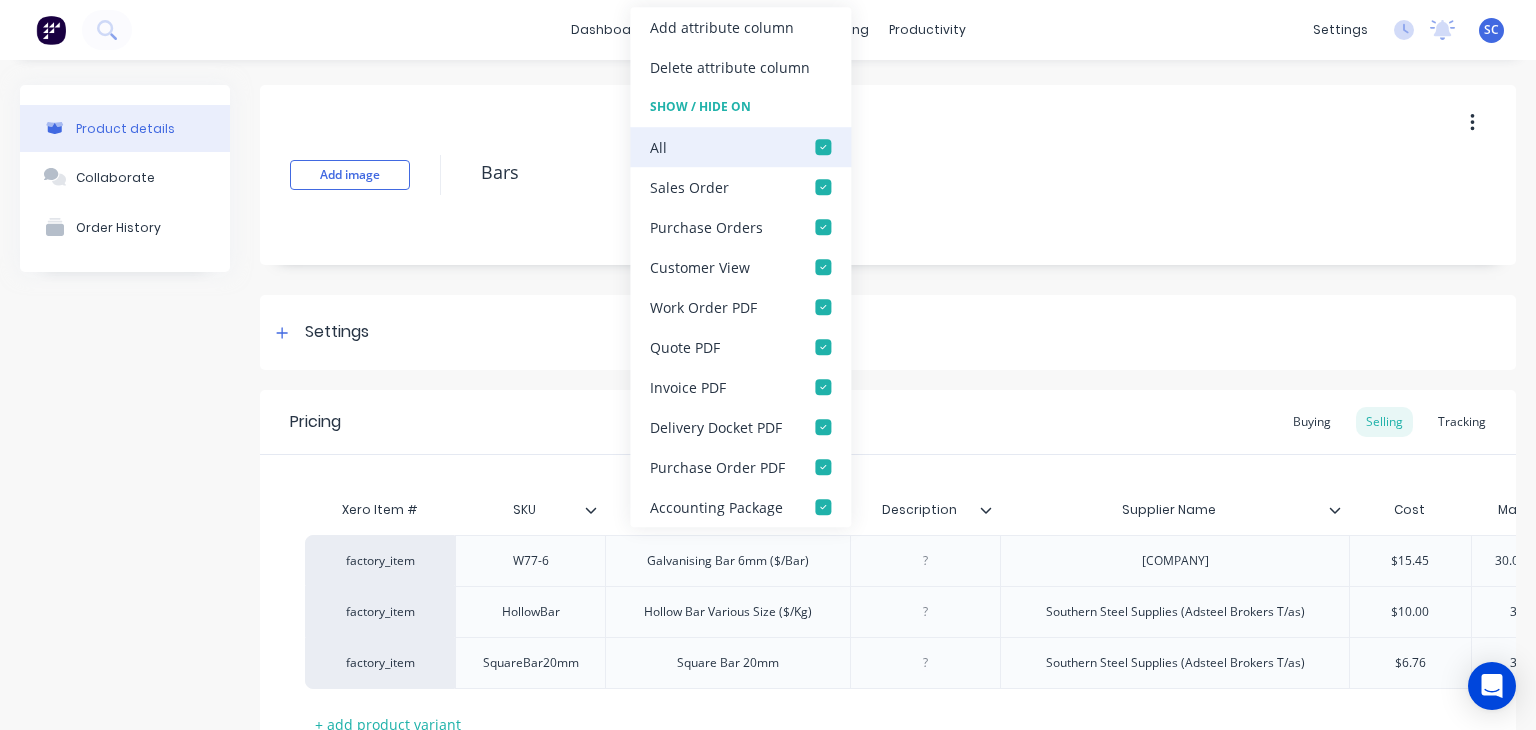 click at bounding box center [823, 147] 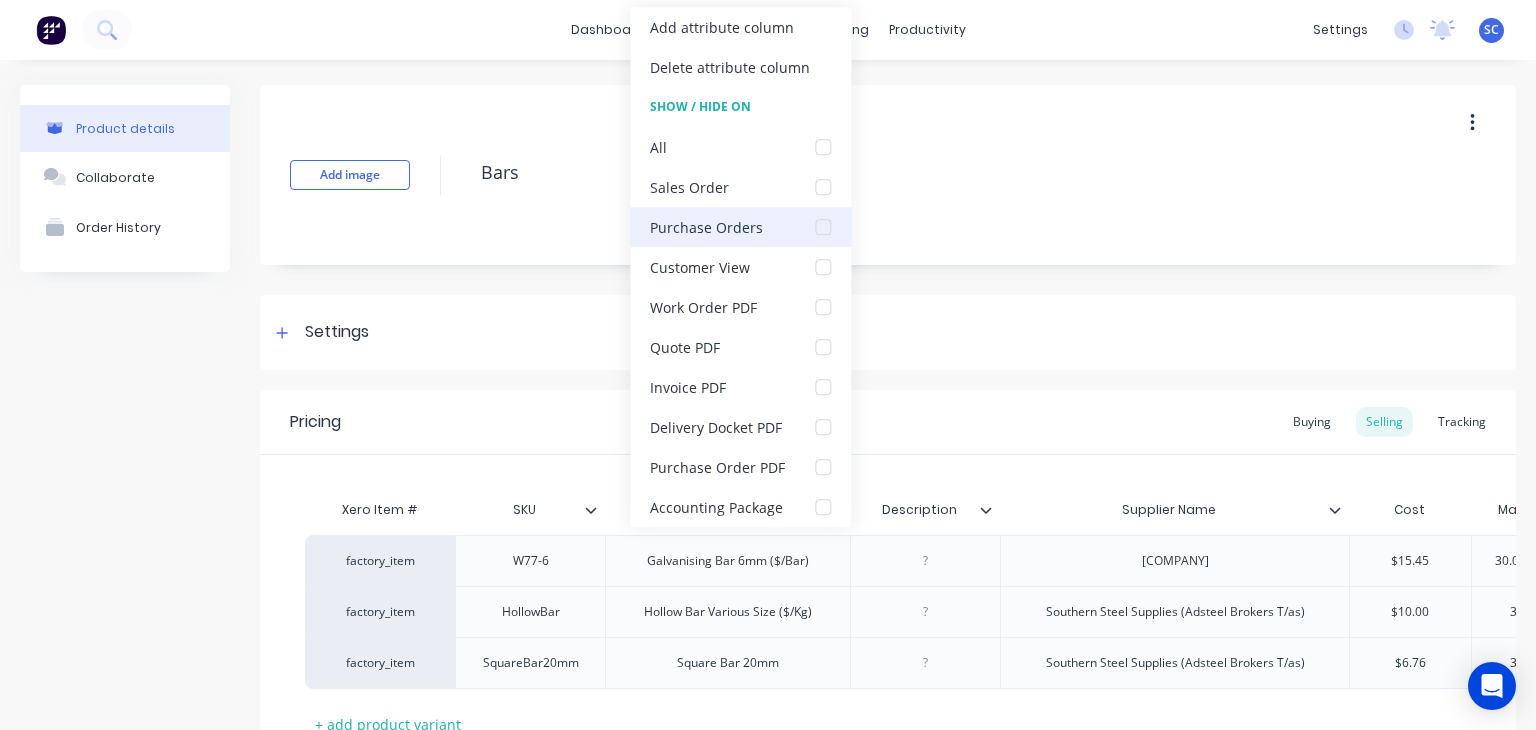 click at bounding box center (823, 227) 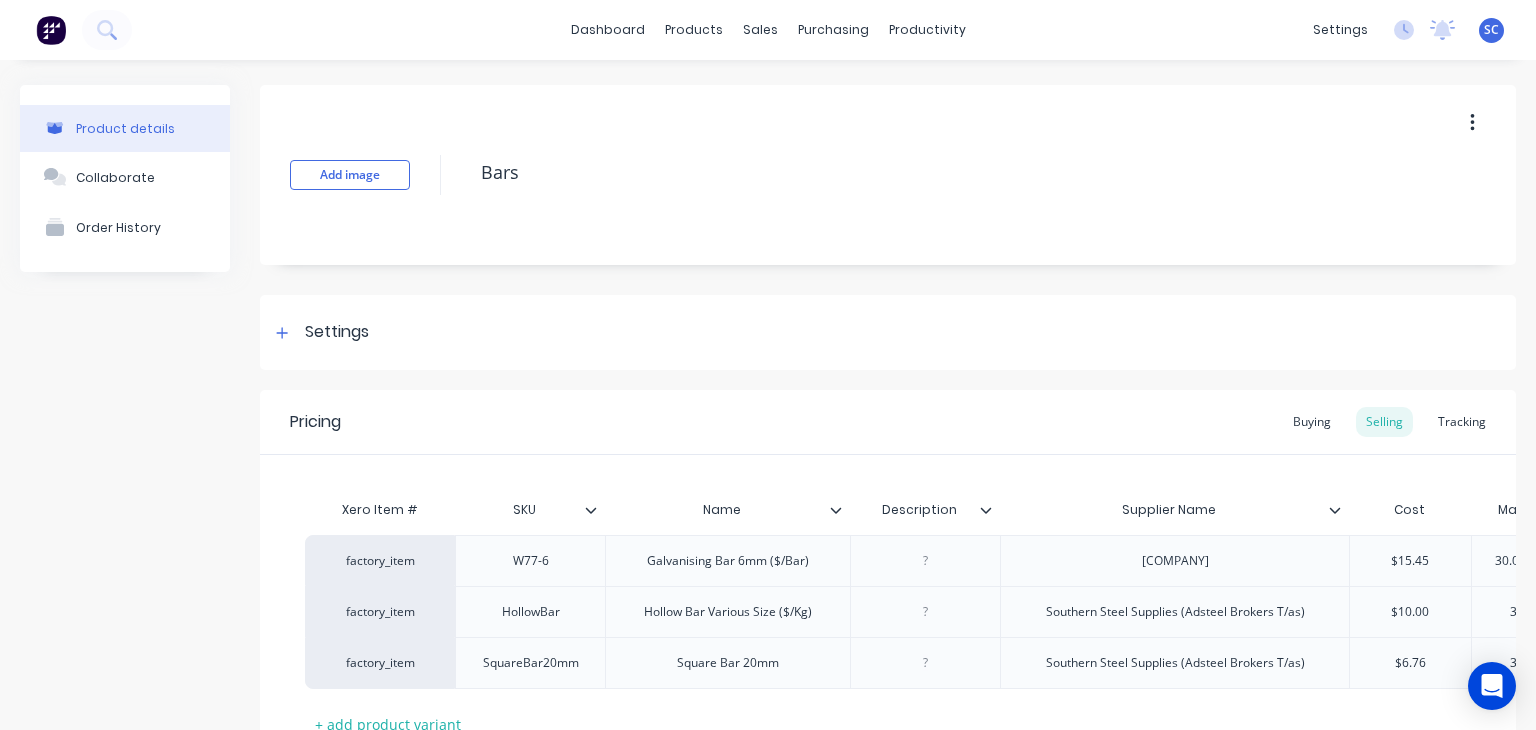 click on "Pricing Buying Selling Tracking" at bounding box center (888, 422) 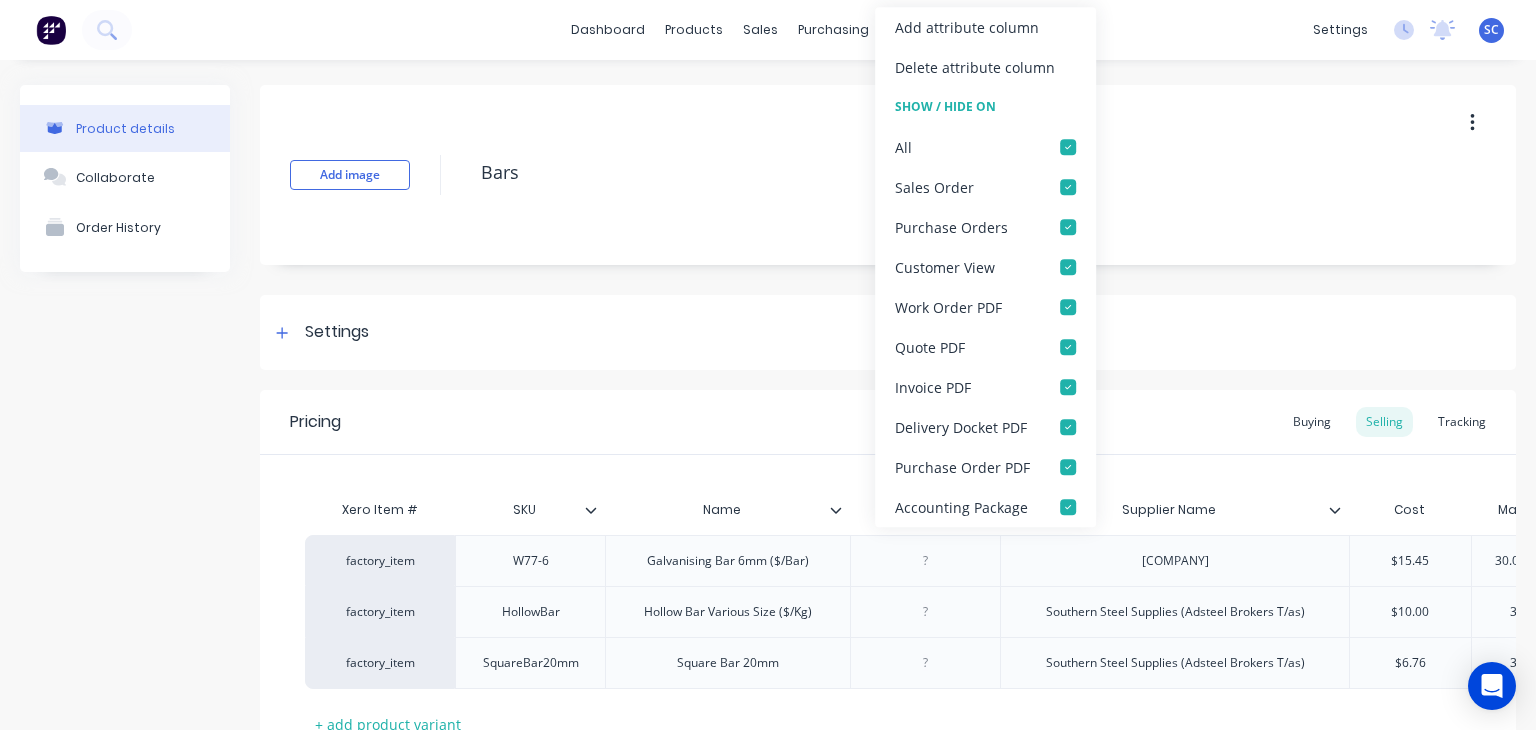 click 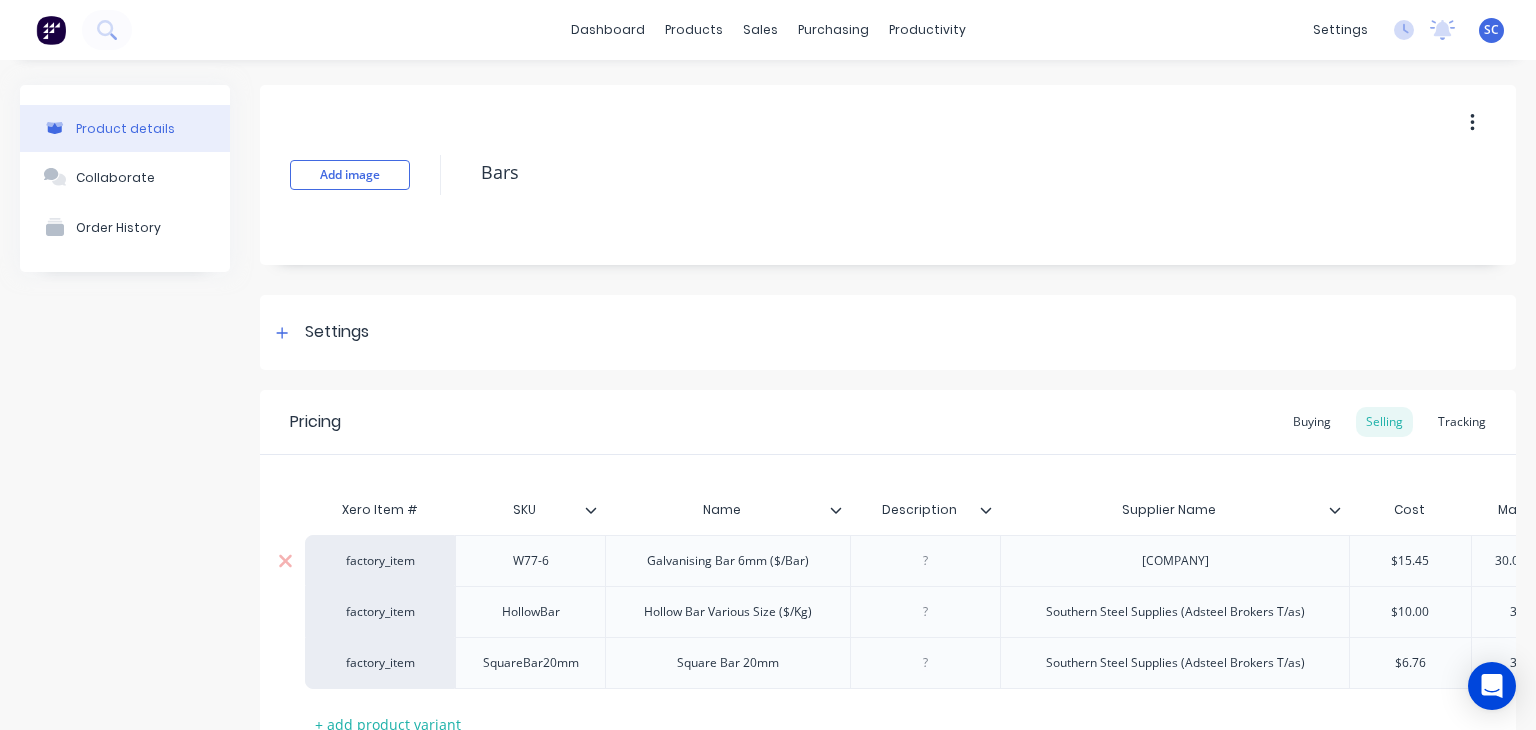 scroll, scrollTop: 171, scrollLeft: 0, axis: vertical 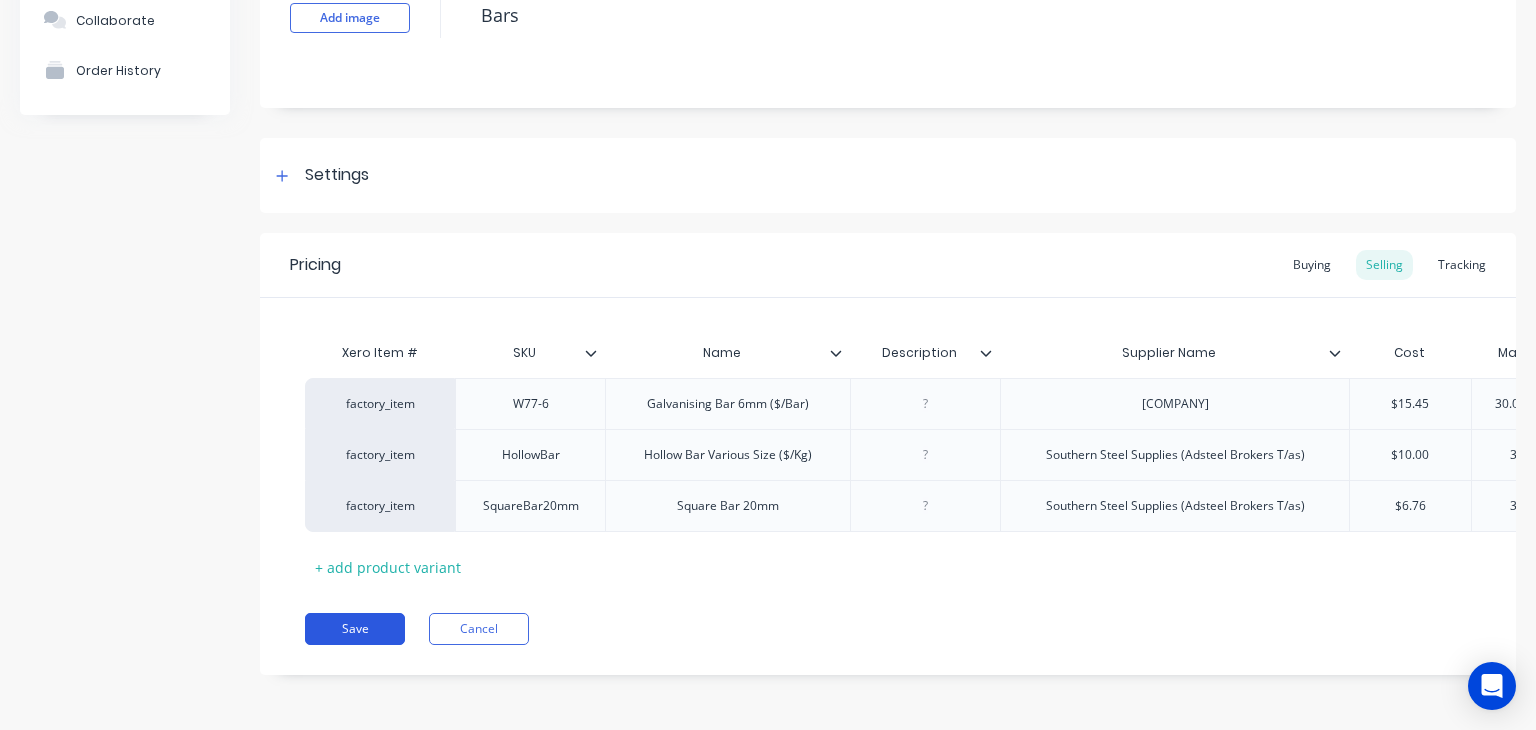 click on "Save" at bounding box center (355, 629) 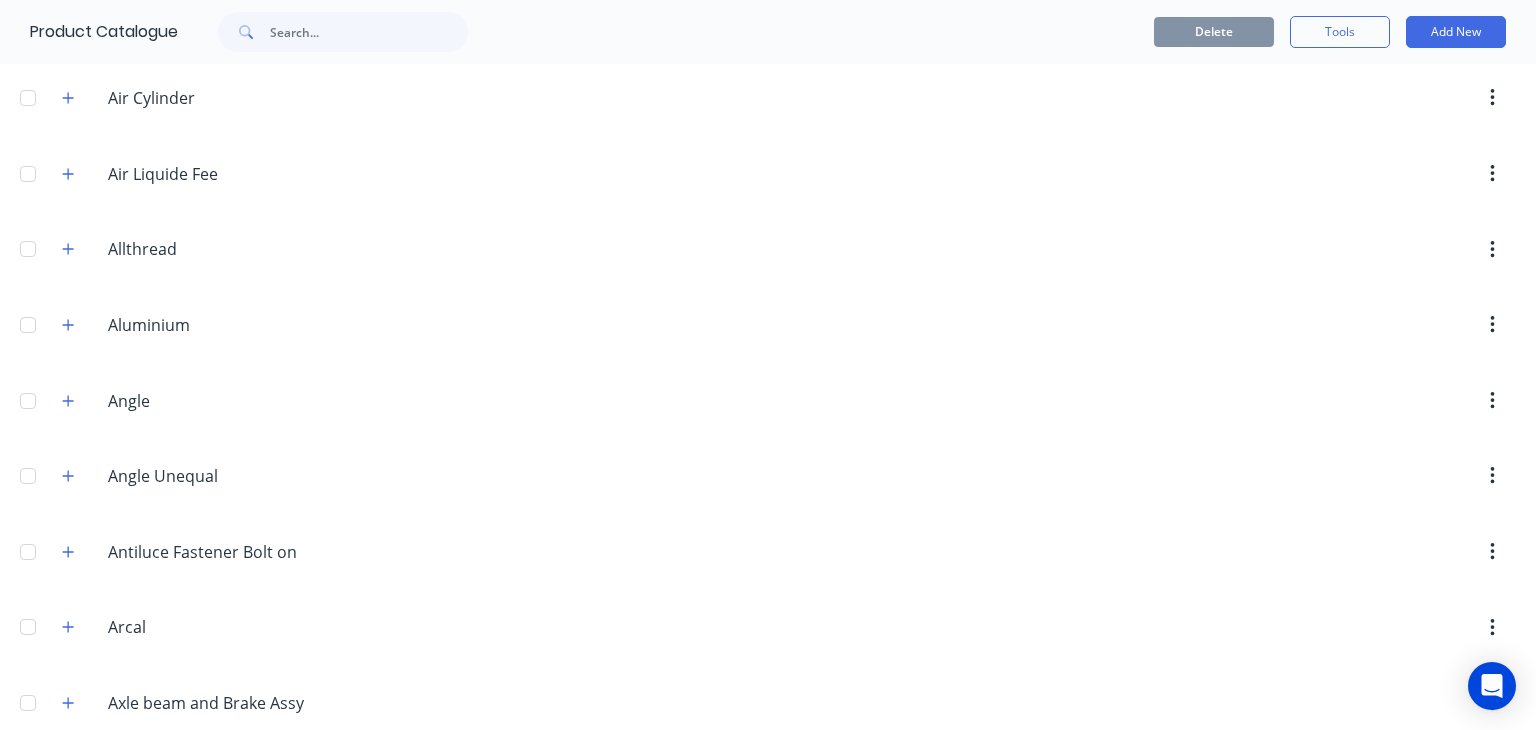 scroll, scrollTop: 795, scrollLeft: 0, axis: vertical 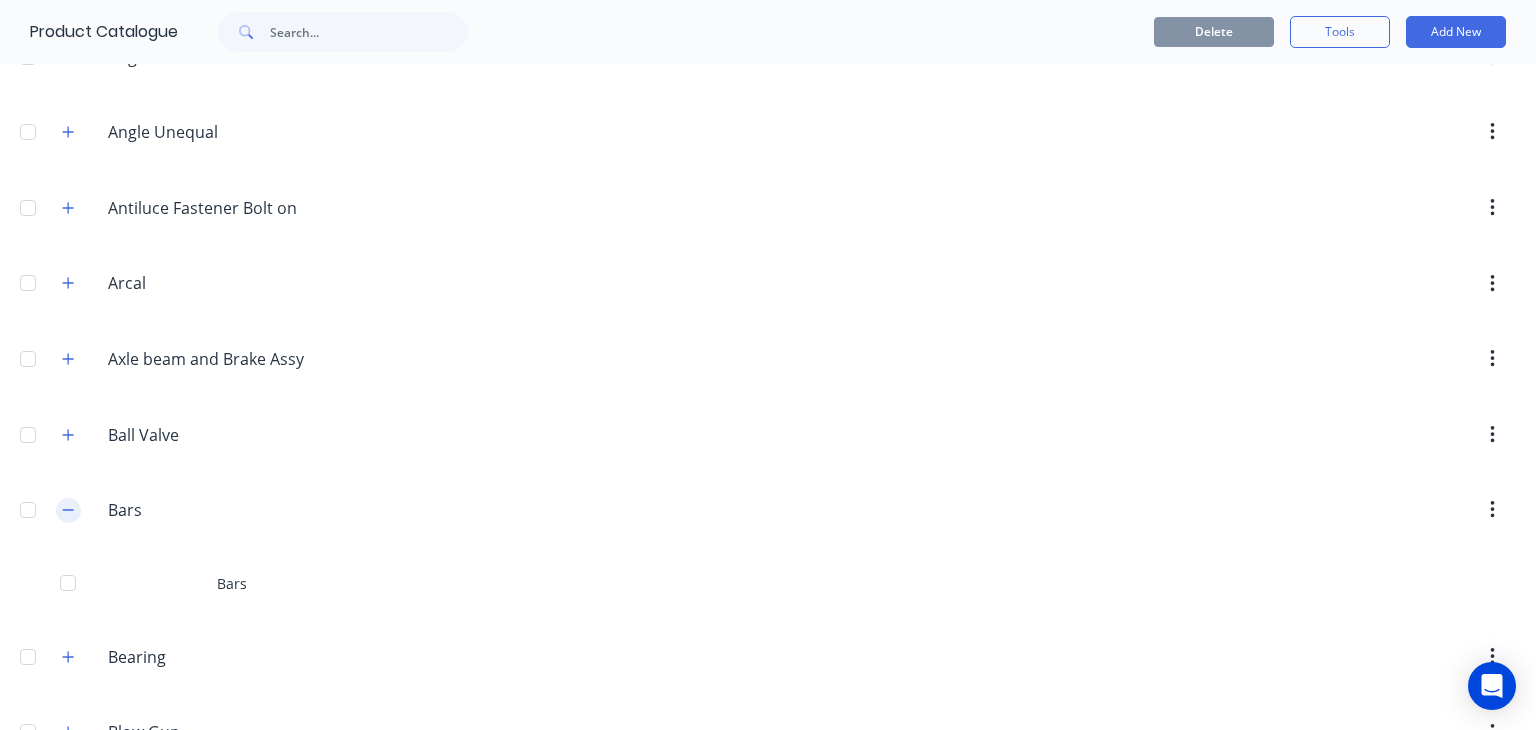 click at bounding box center [68, 510] 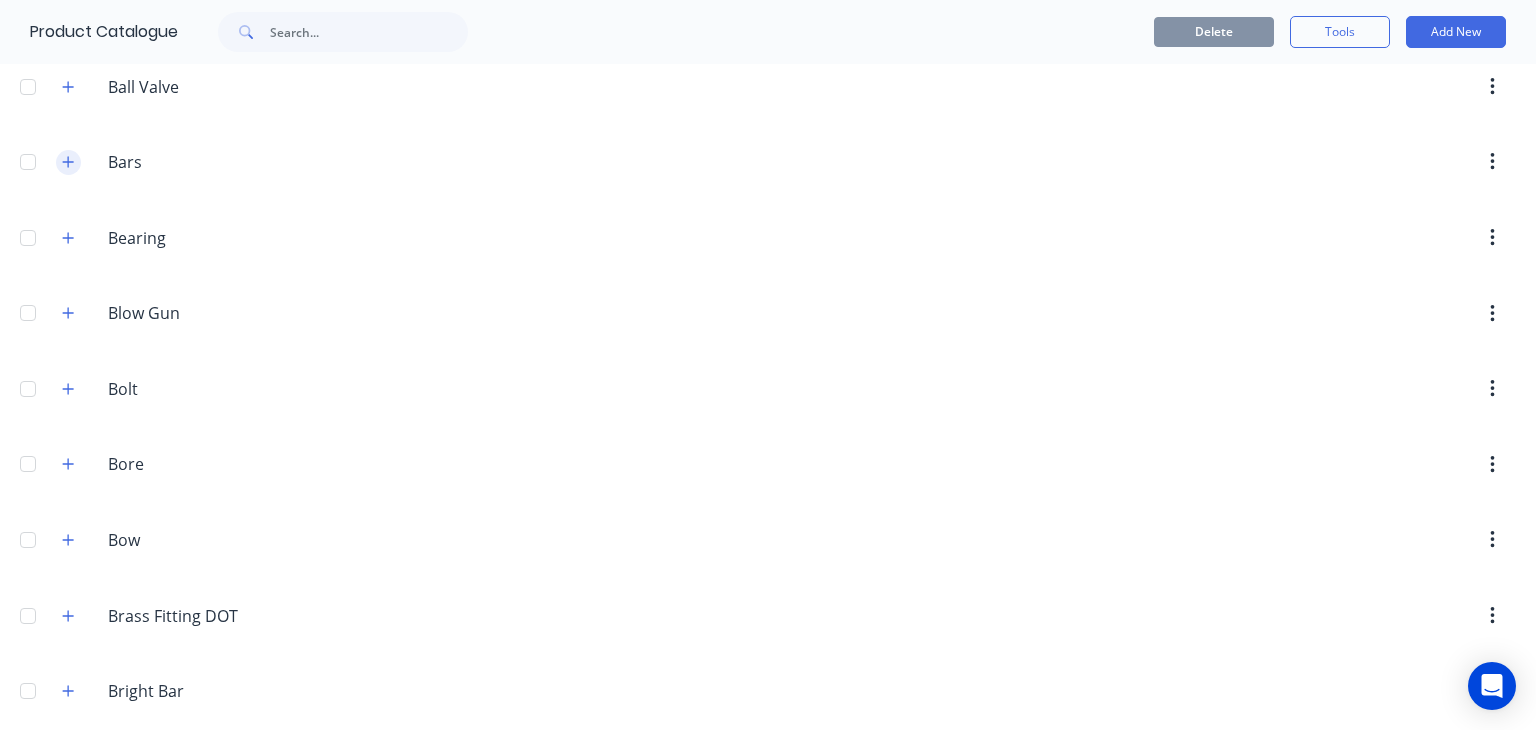 scroll, scrollTop: 1144, scrollLeft: 0, axis: vertical 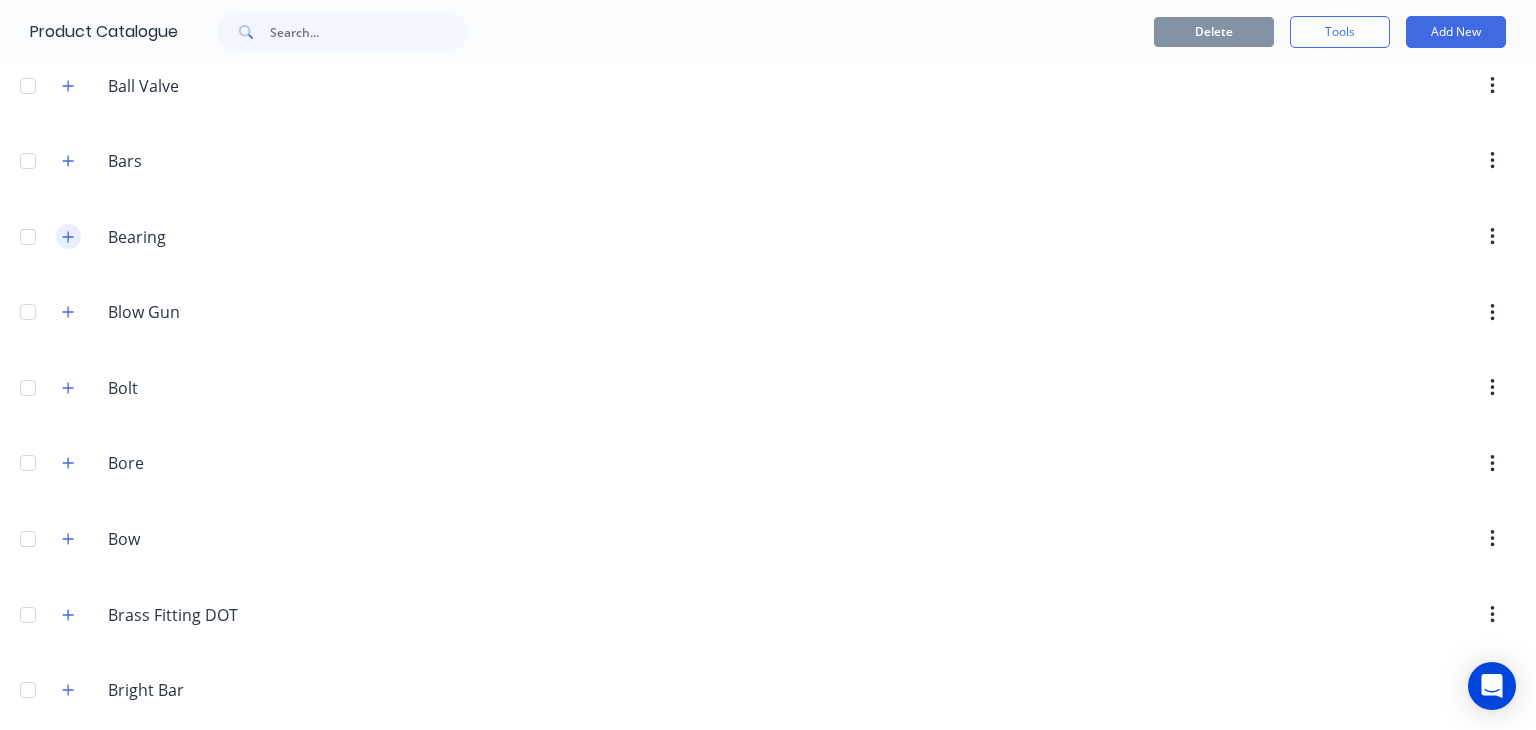 click 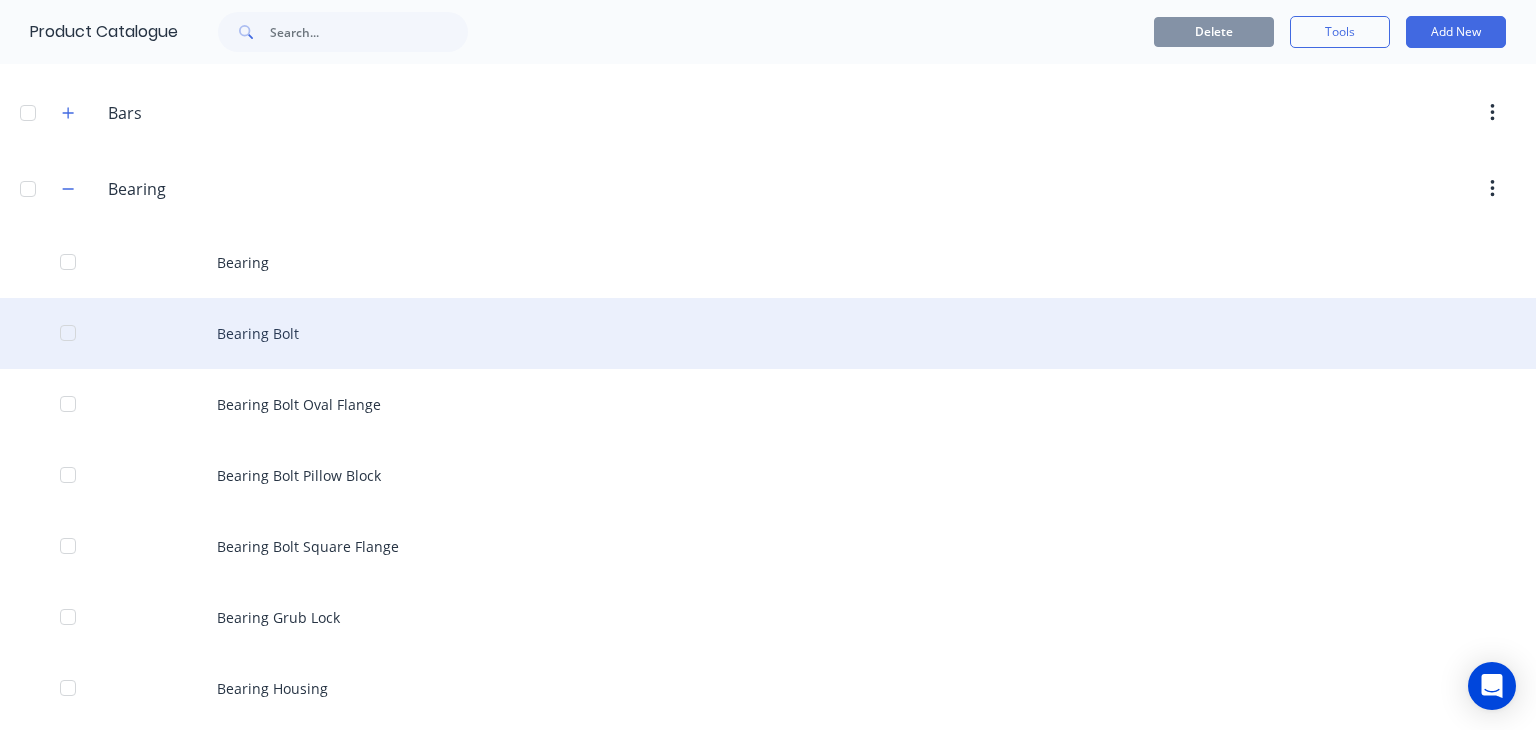 scroll, scrollTop: 1187, scrollLeft: 0, axis: vertical 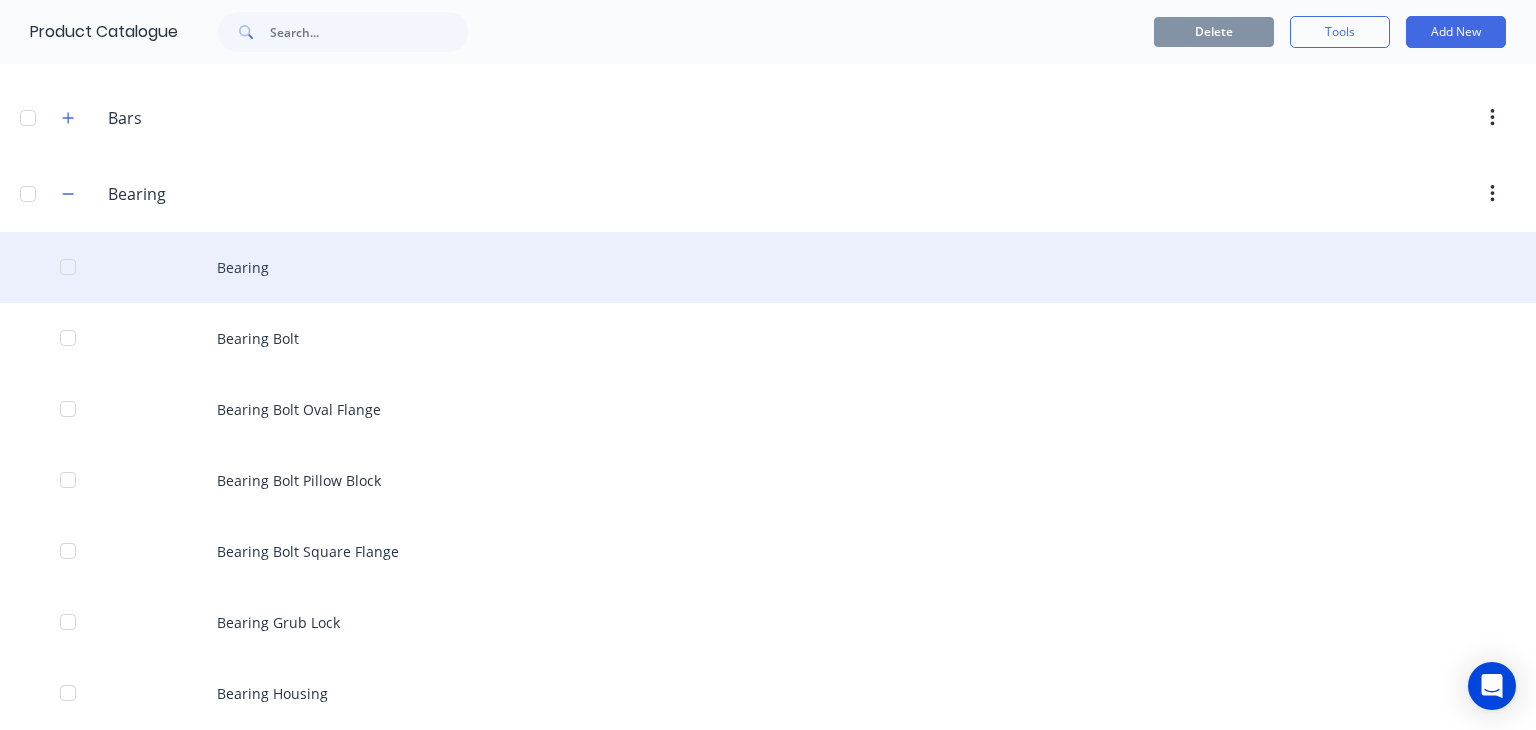 click on "Bearing" at bounding box center [768, 267] 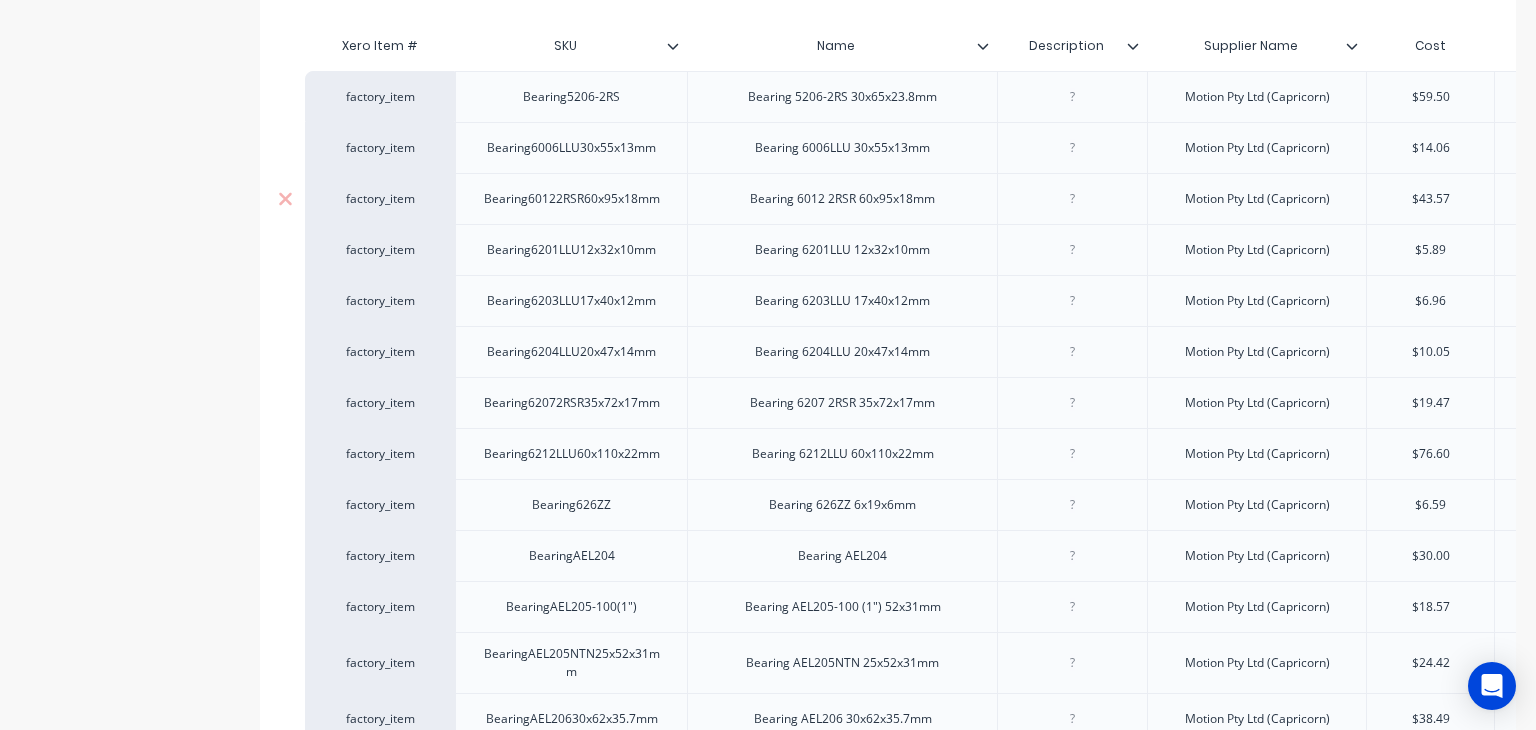 scroll, scrollTop: 382, scrollLeft: 0, axis: vertical 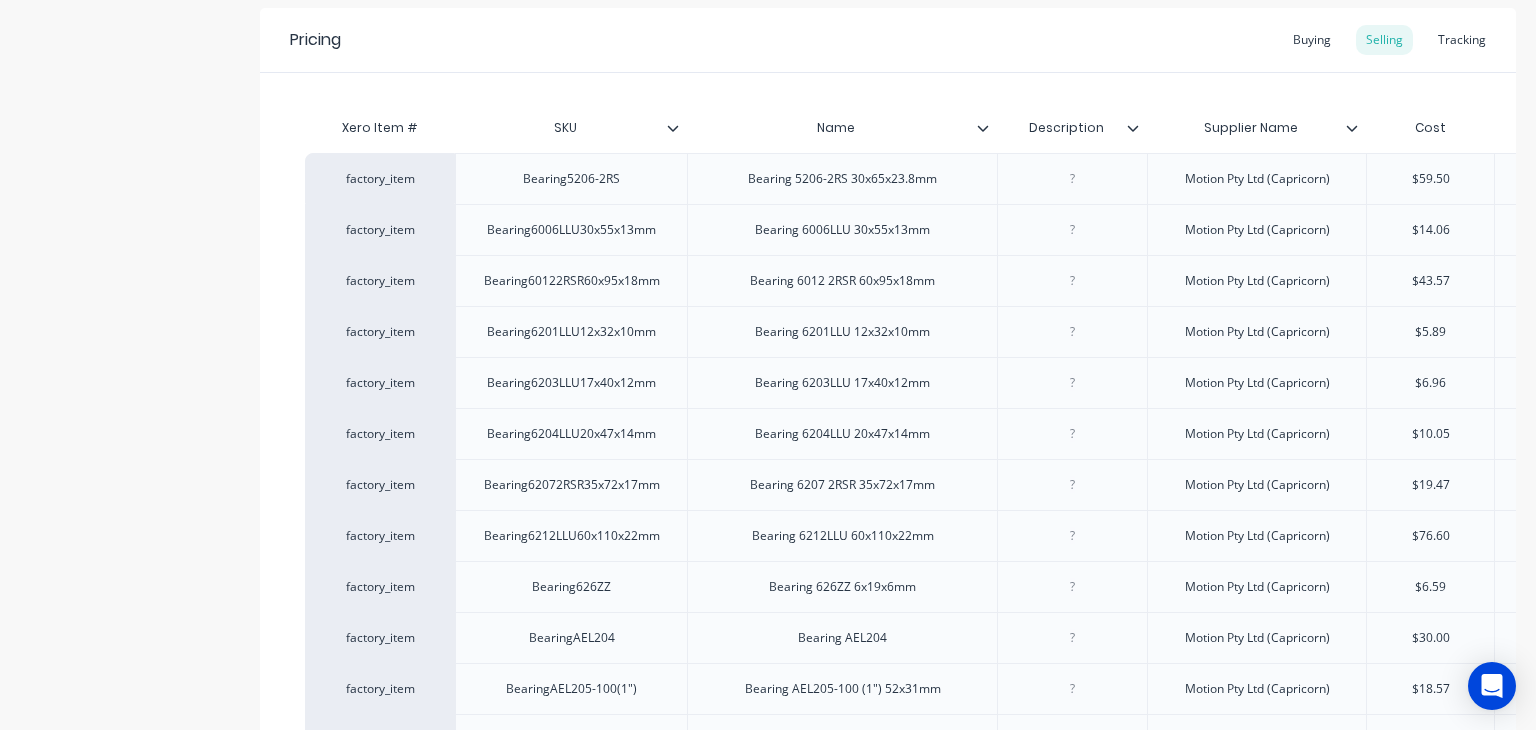 click 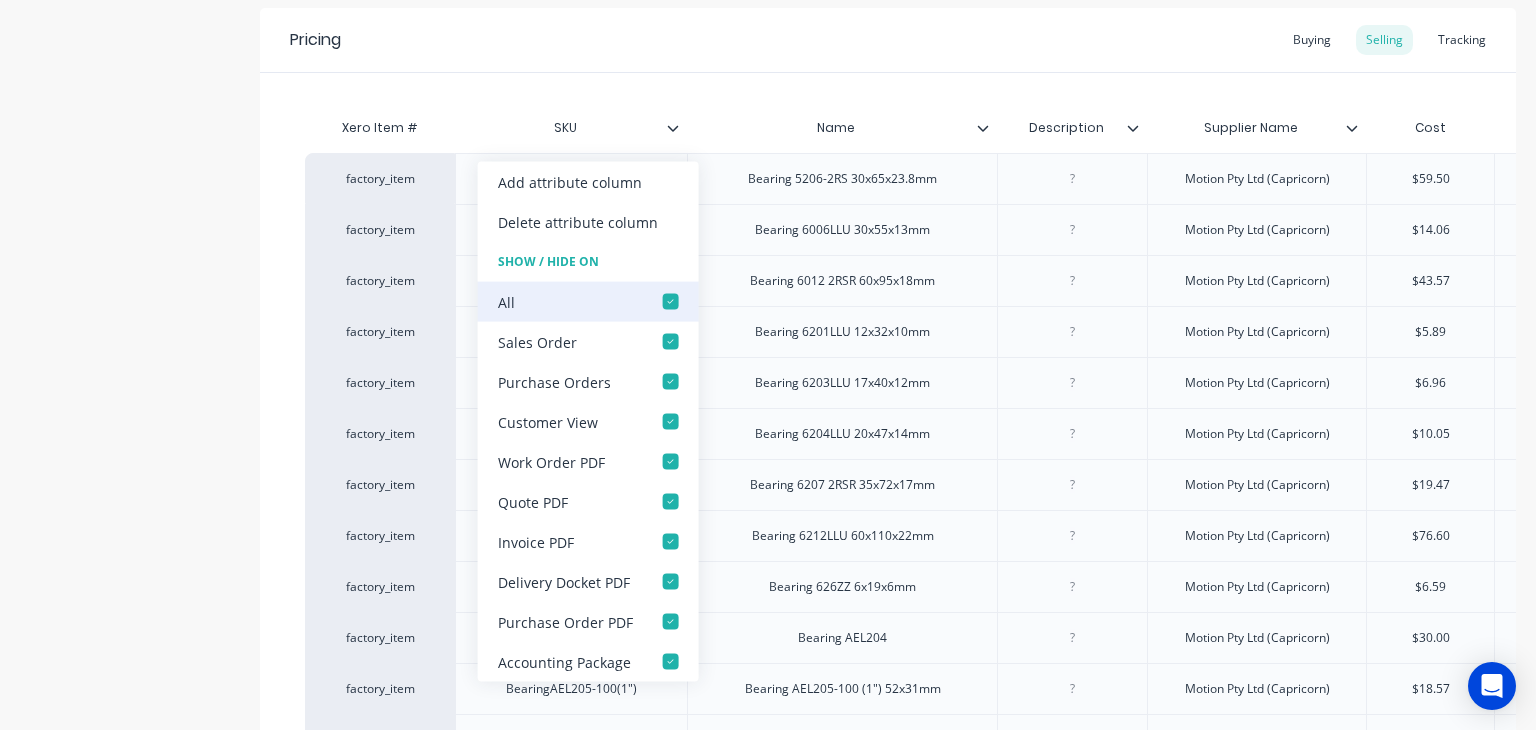click at bounding box center (671, 302) 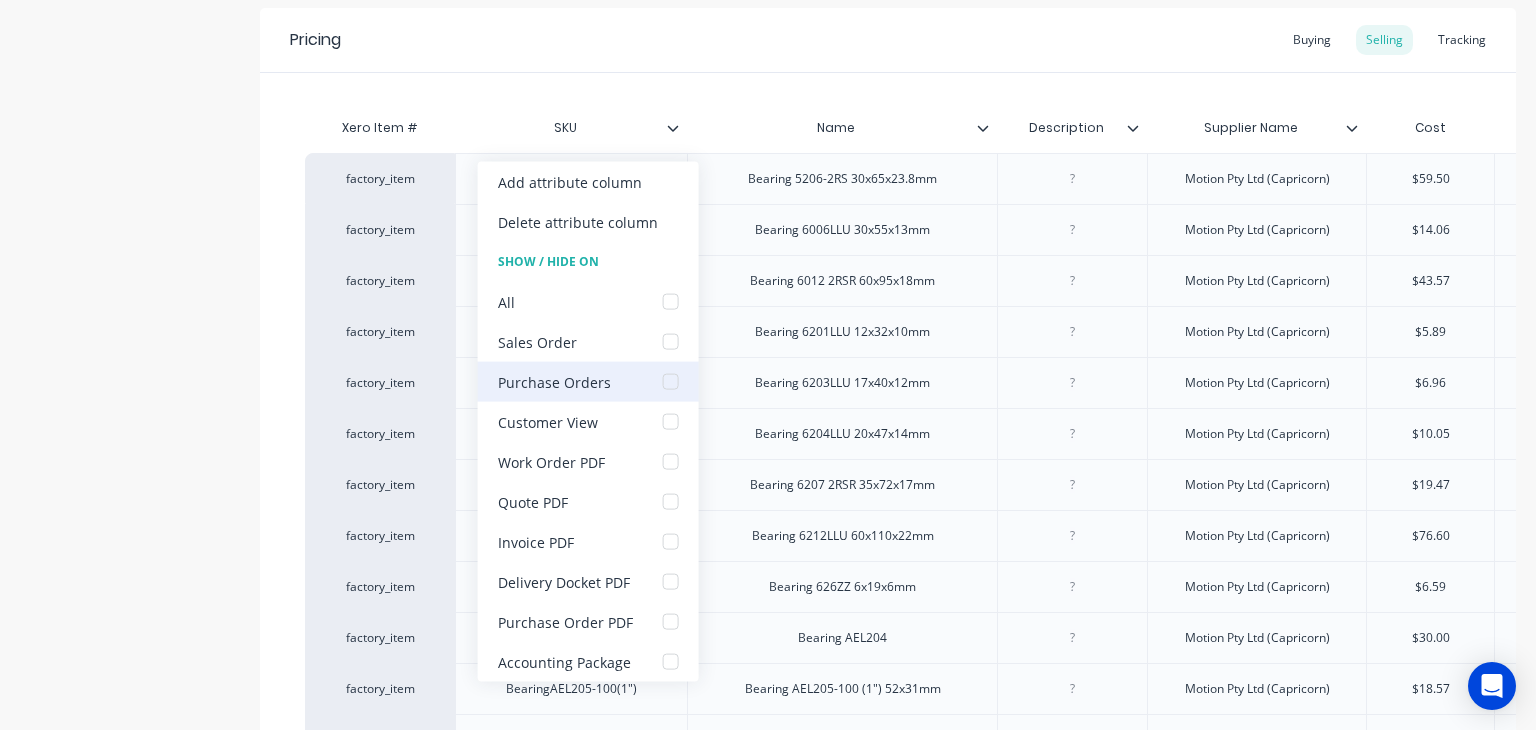 click at bounding box center [671, 382] 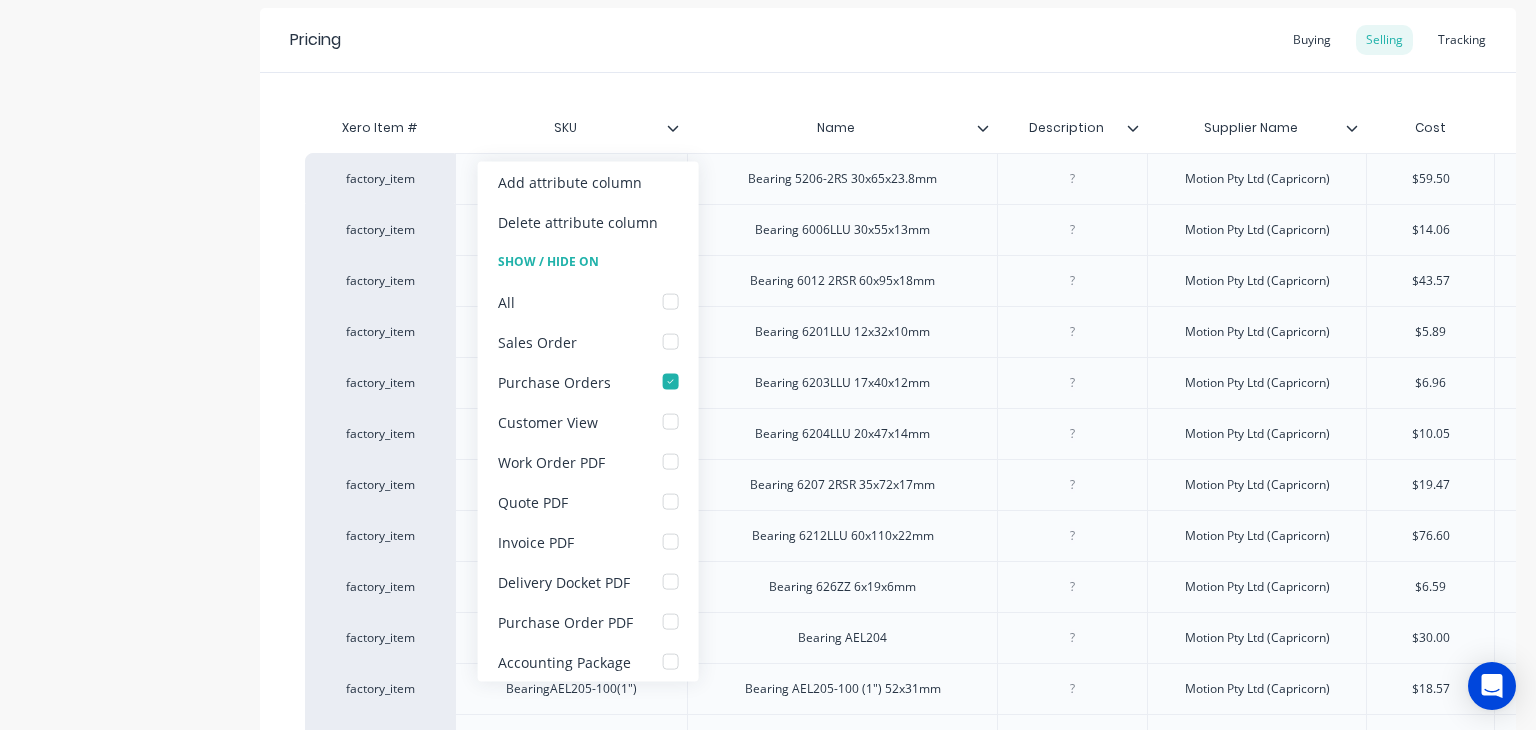 click on "Product details Collaborate Order History" at bounding box center (125, 591) 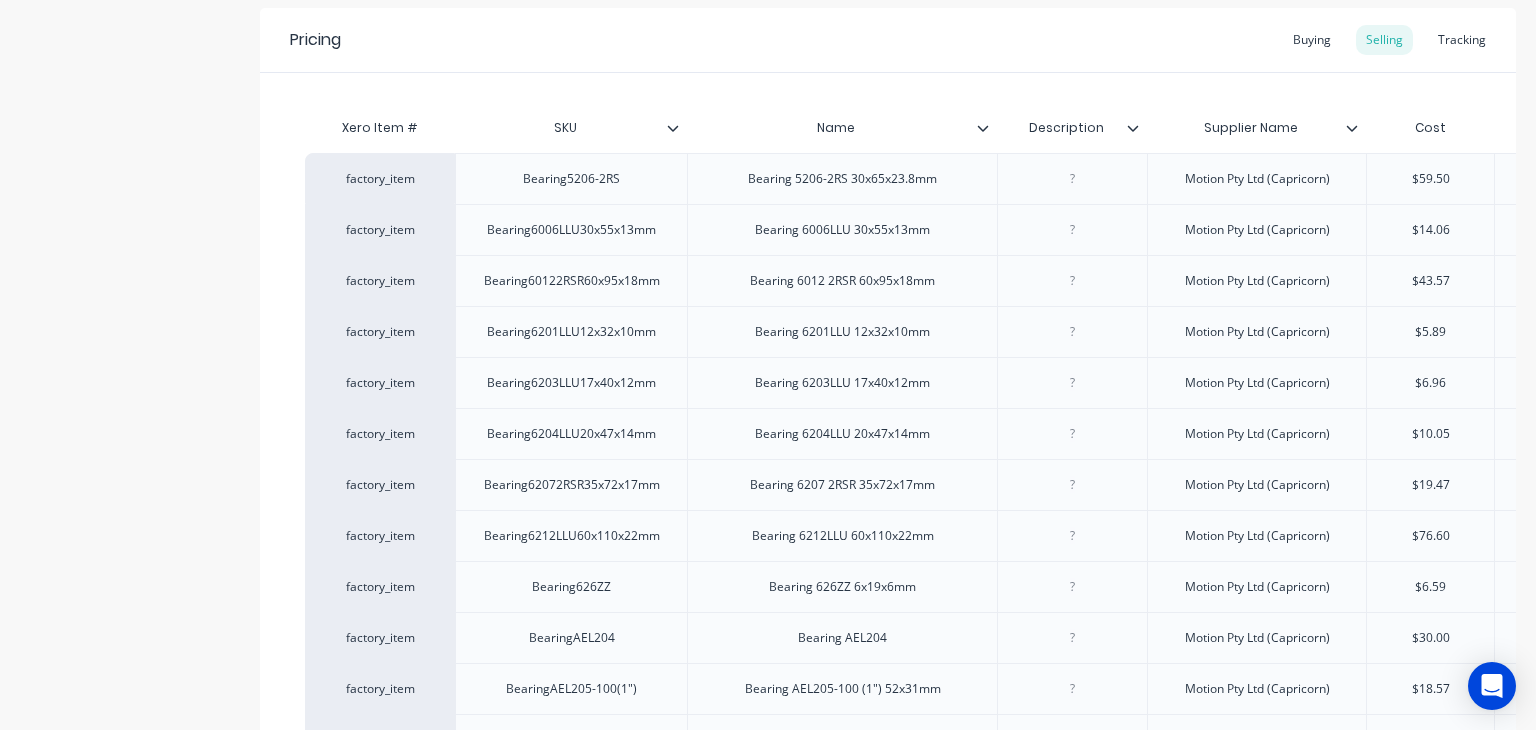 click 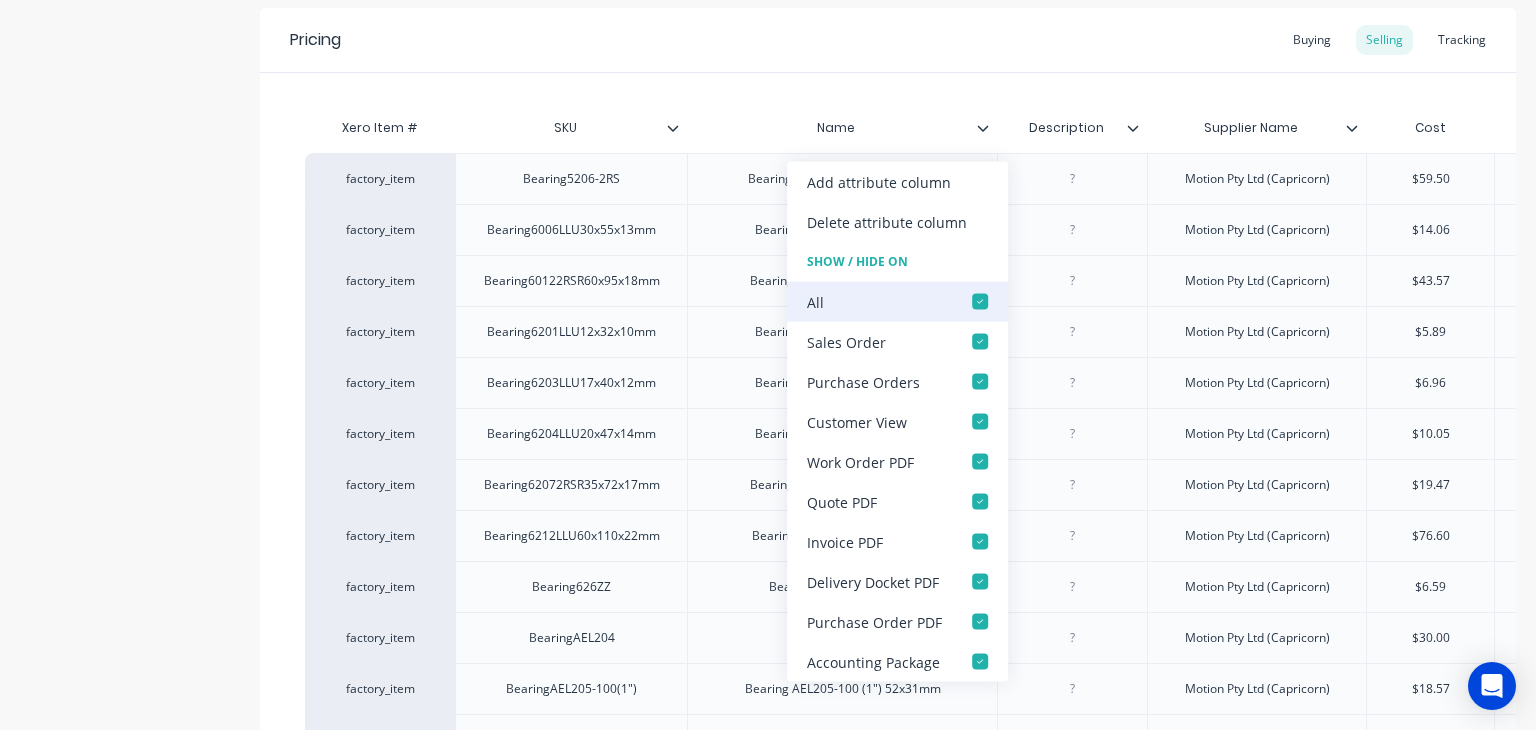 click at bounding box center [980, 302] 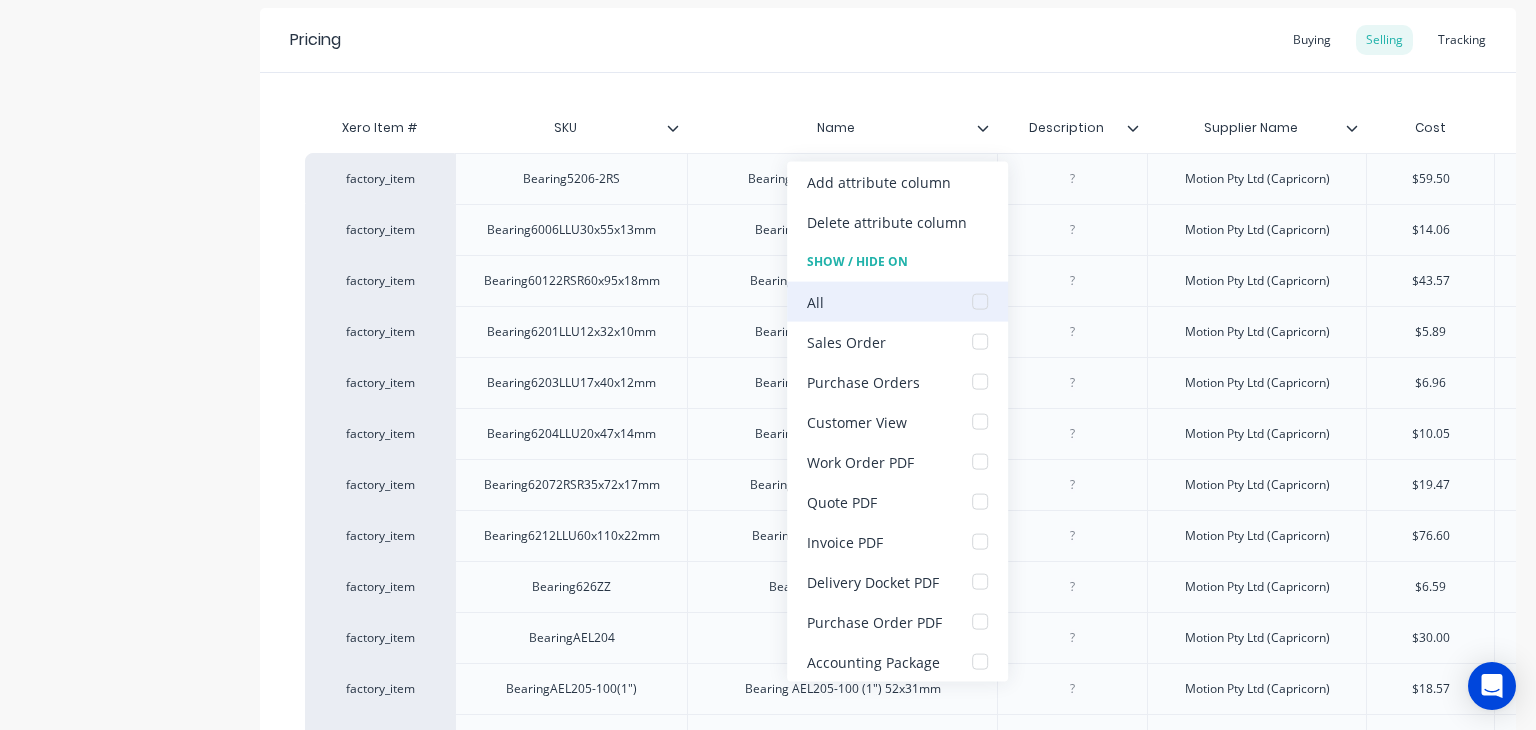 click at bounding box center (980, 302) 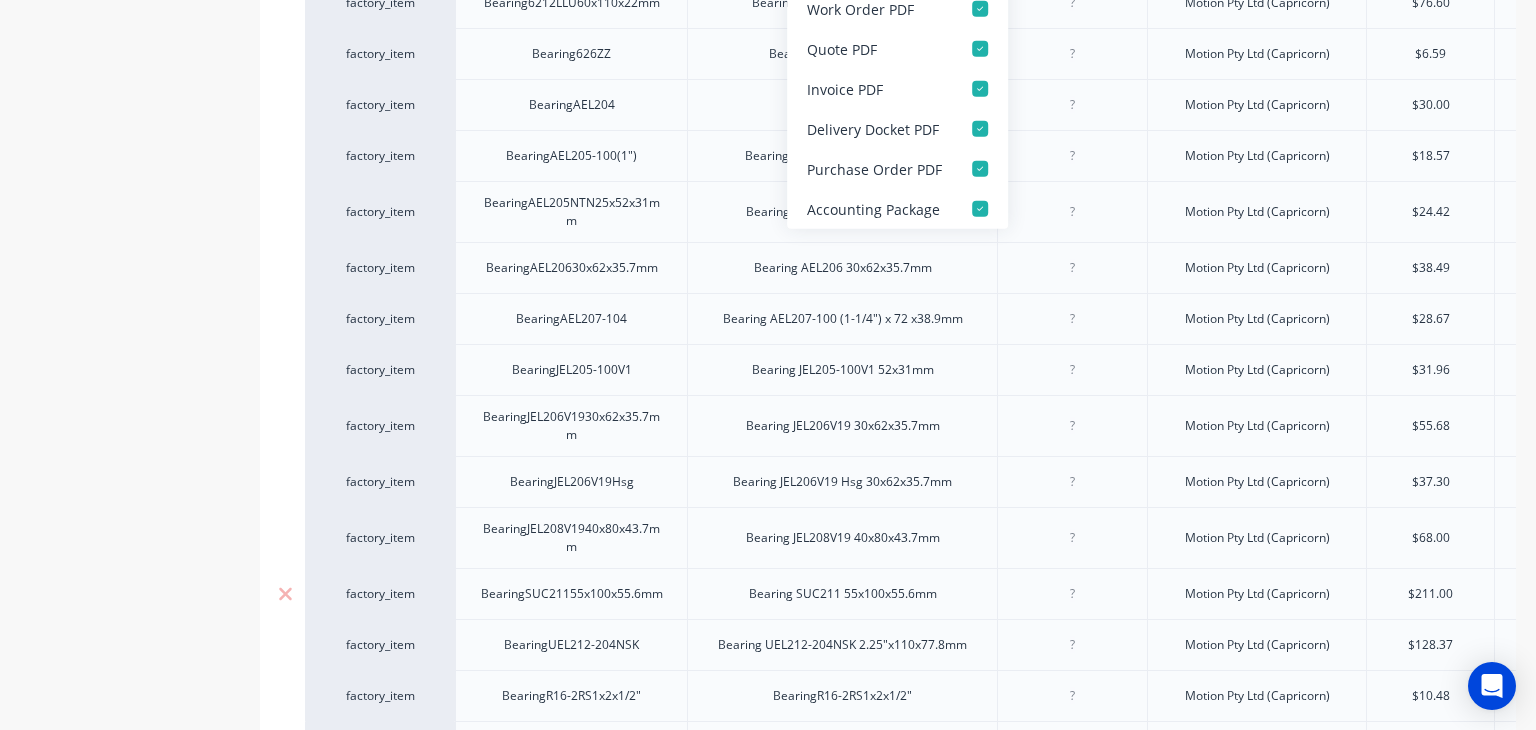 scroll, scrollTop: 926, scrollLeft: 0, axis: vertical 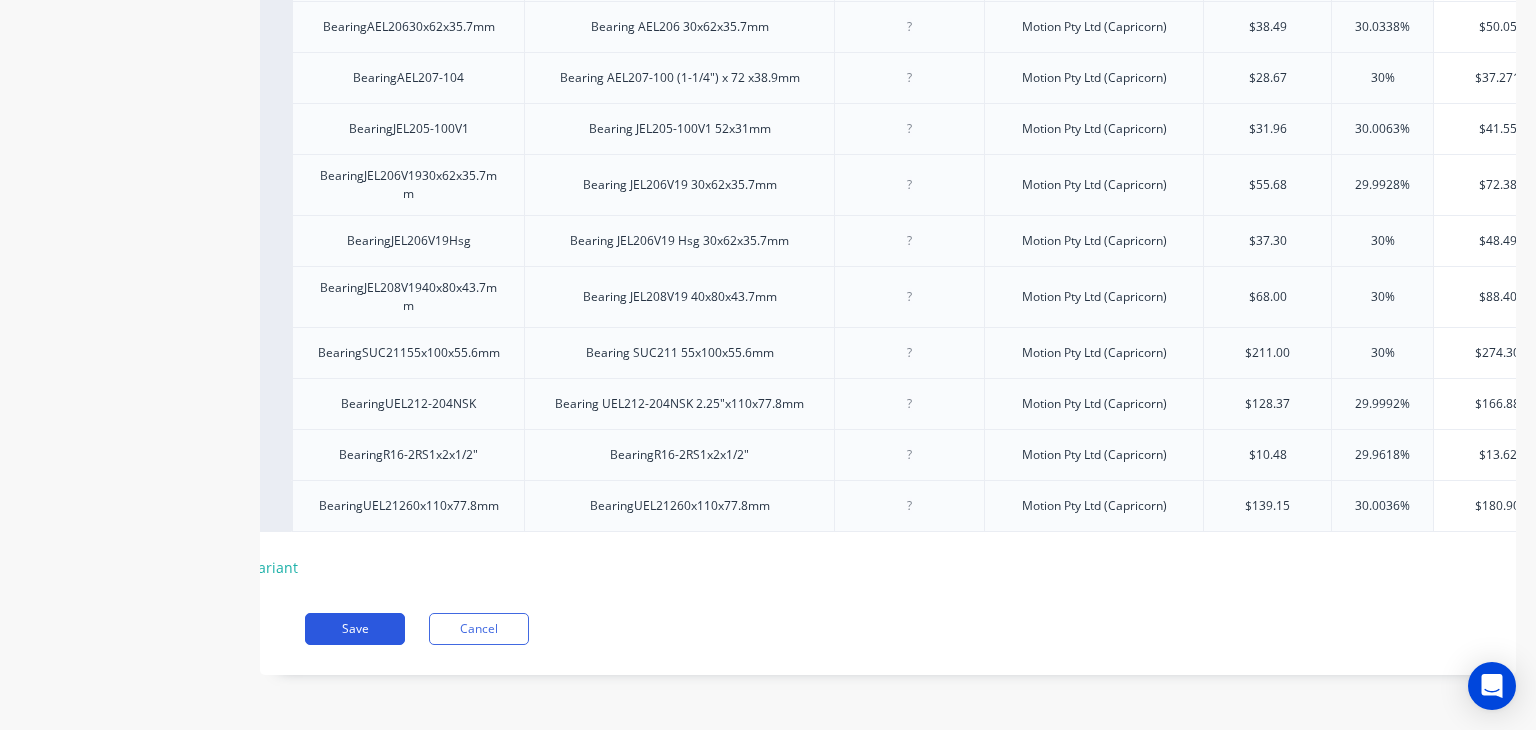 click on "Save" at bounding box center [355, 629] 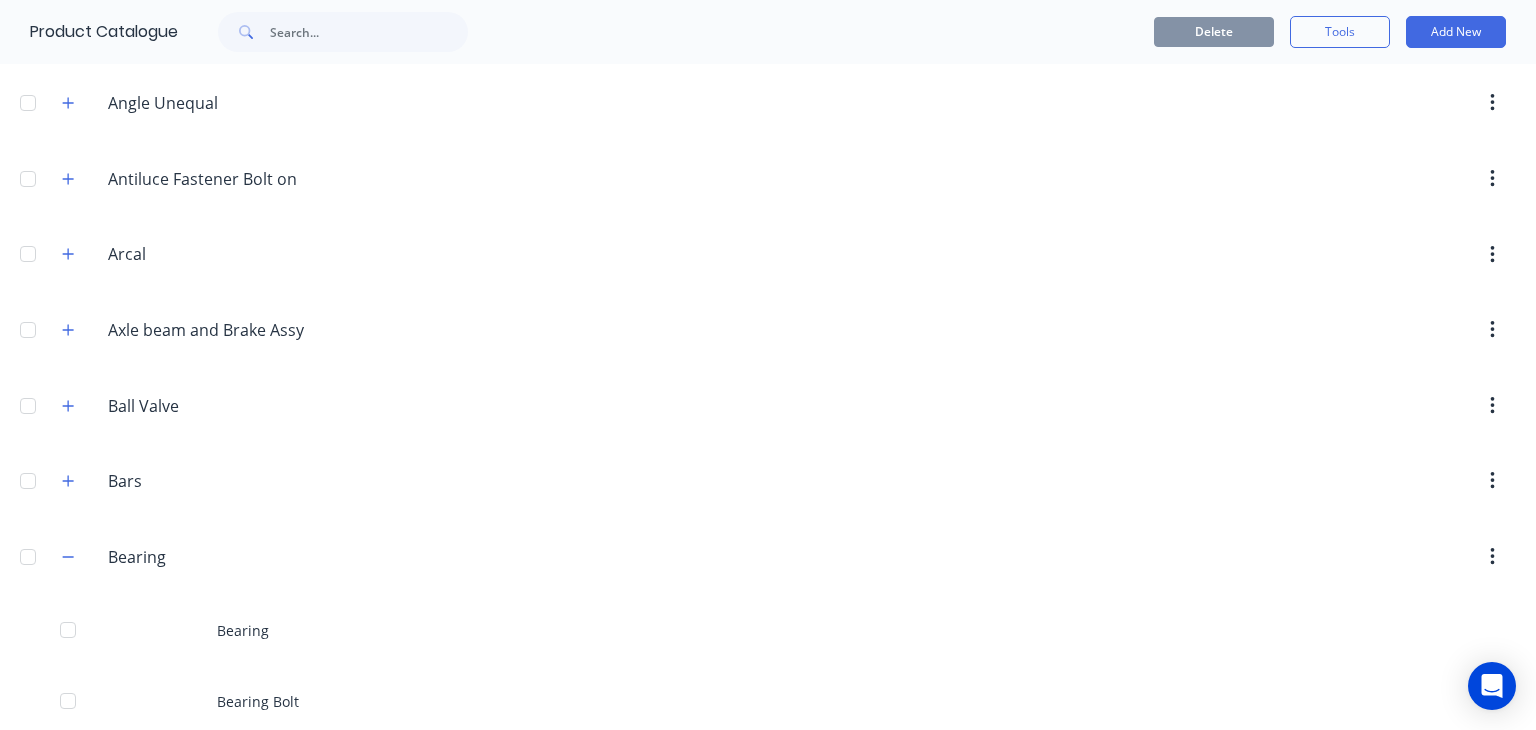 scroll, scrollTop: 1032, scrollLeft: 0, axis: vertical 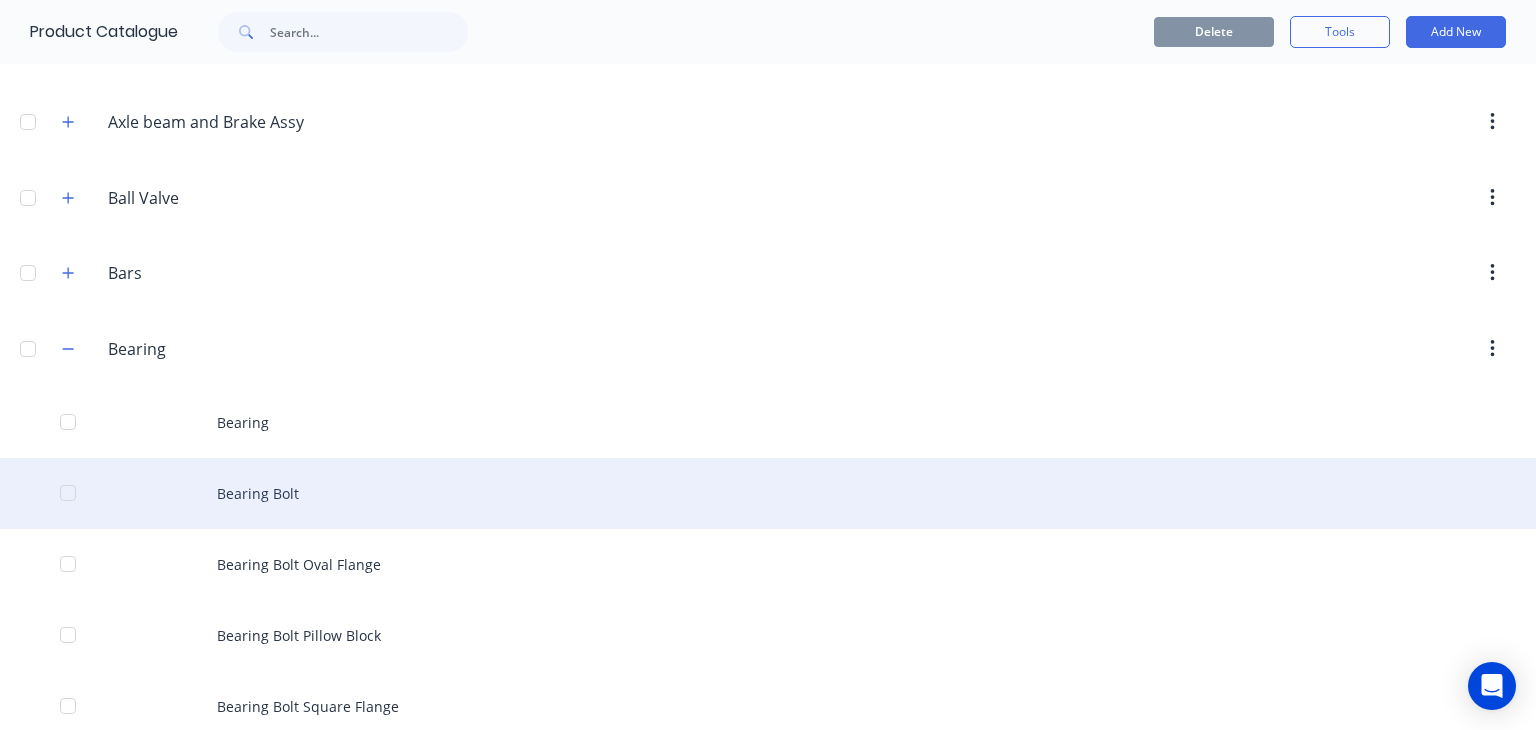 click on "Bearing Bolt" at bounding box center (768, 493) 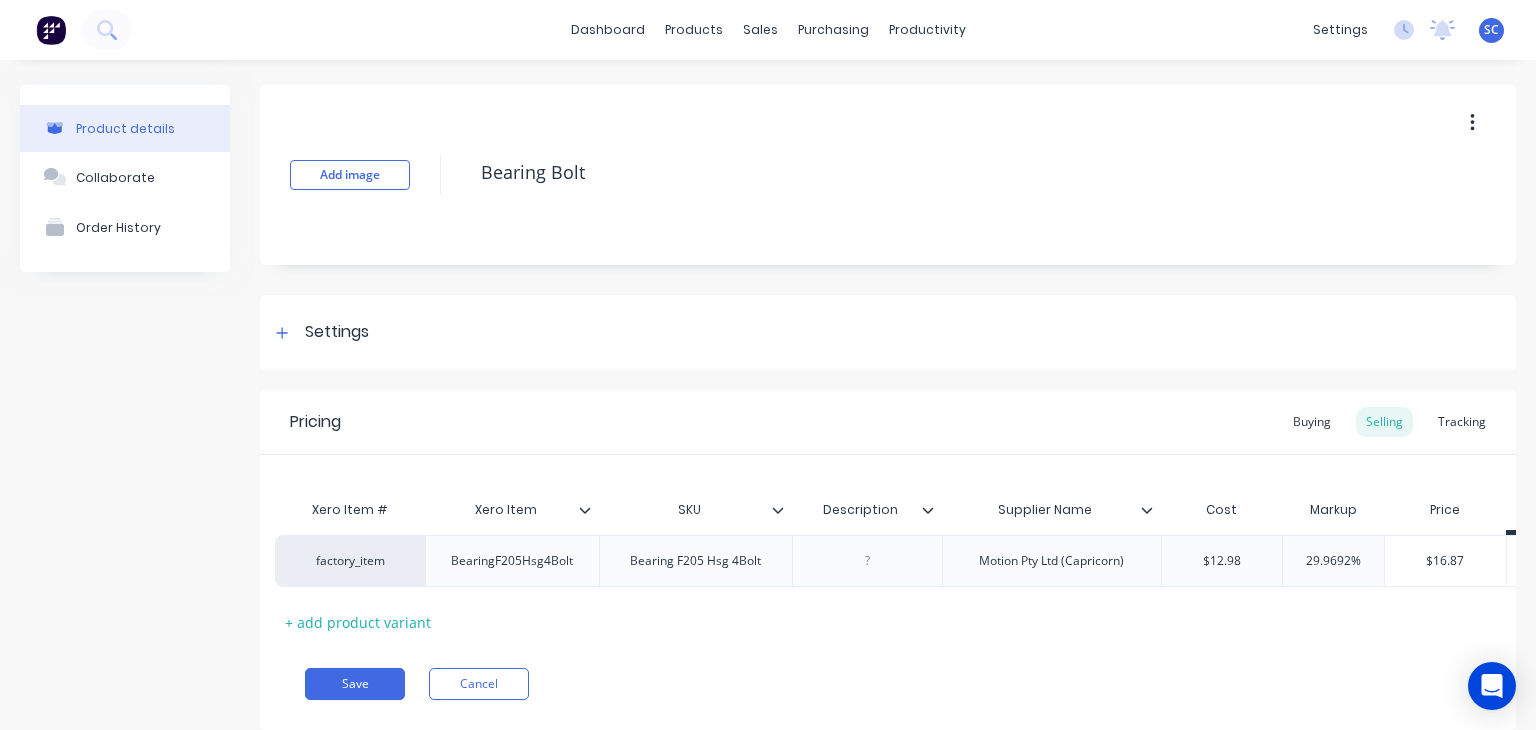 scroll, scrollTop: 0, scrollLeft: 32, axis: horizontal 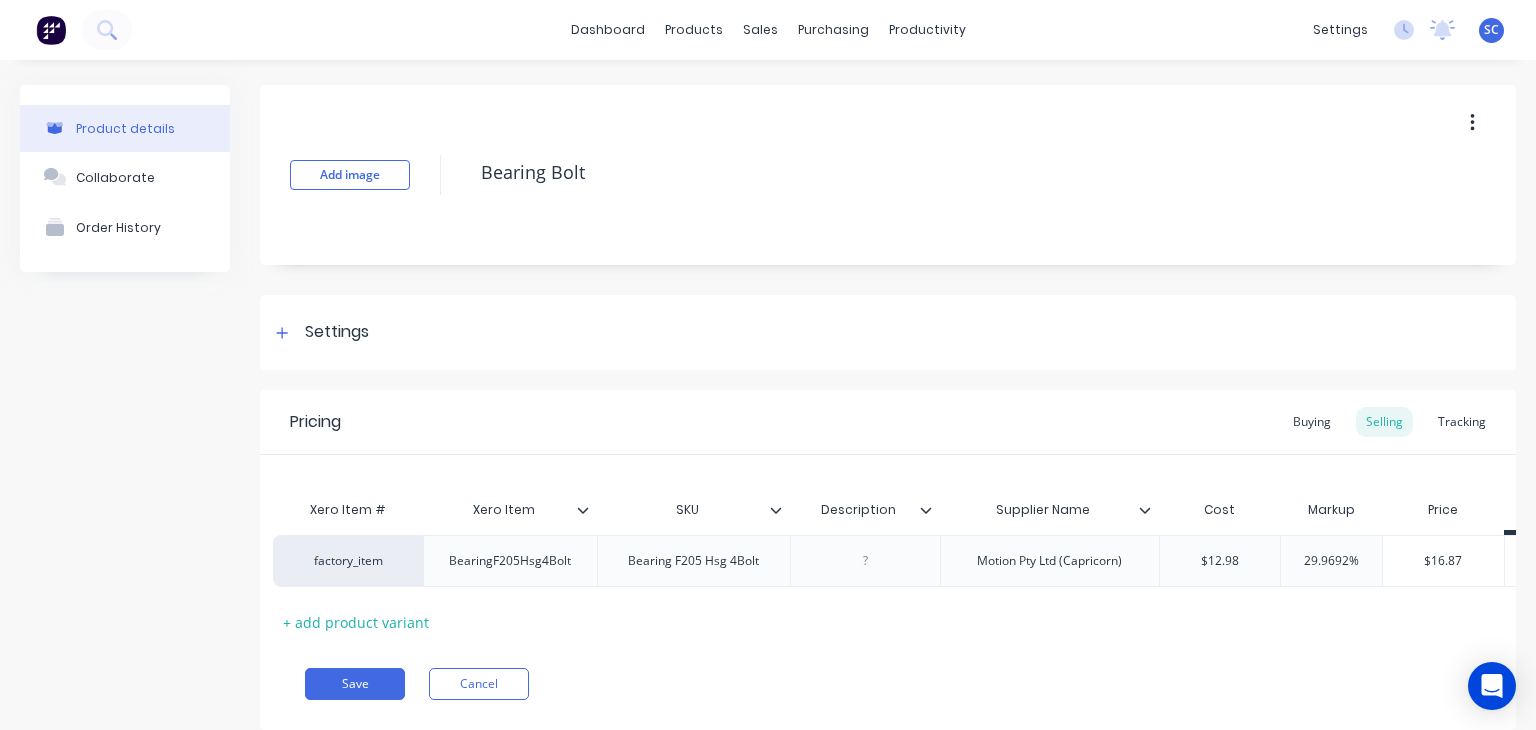 click 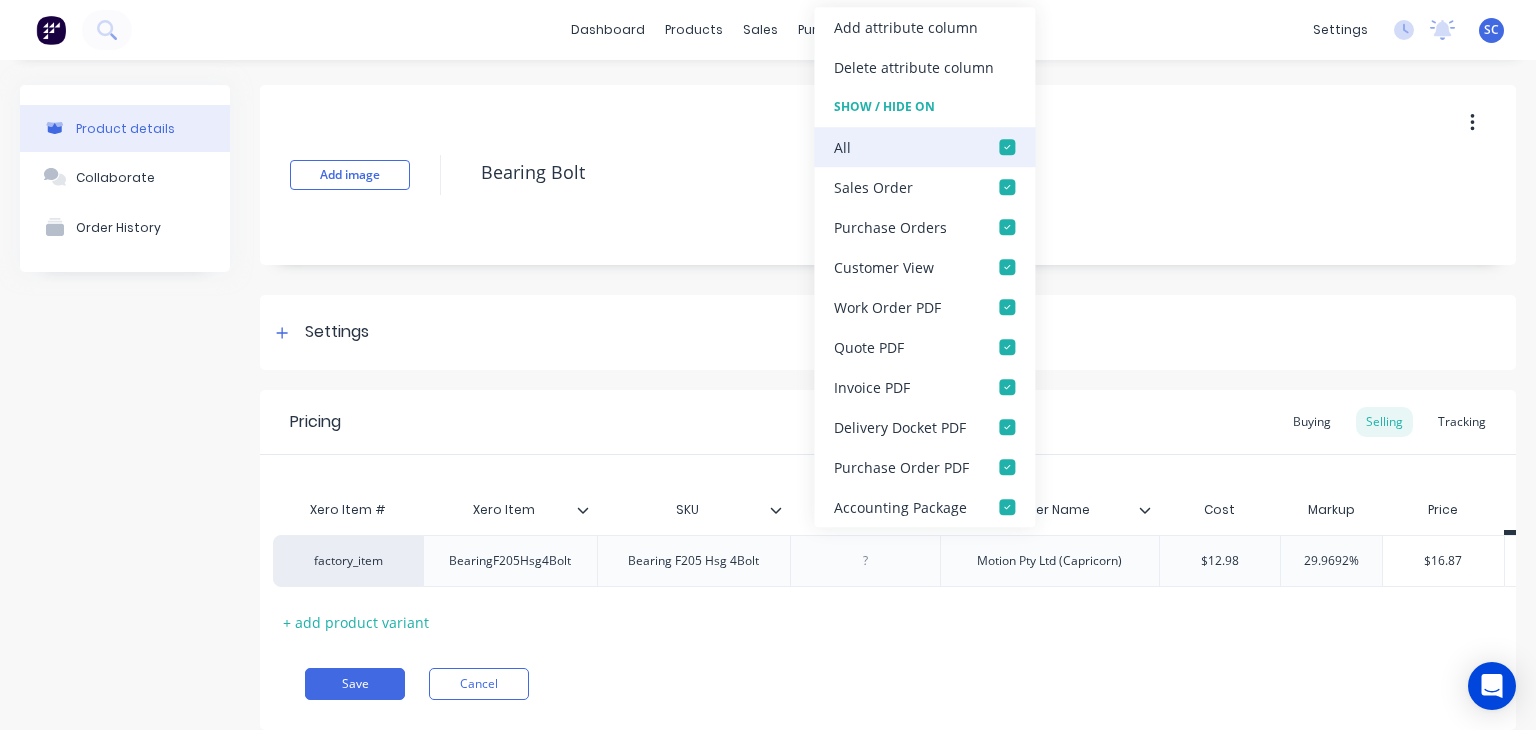click at bounding box center (1007, 147) 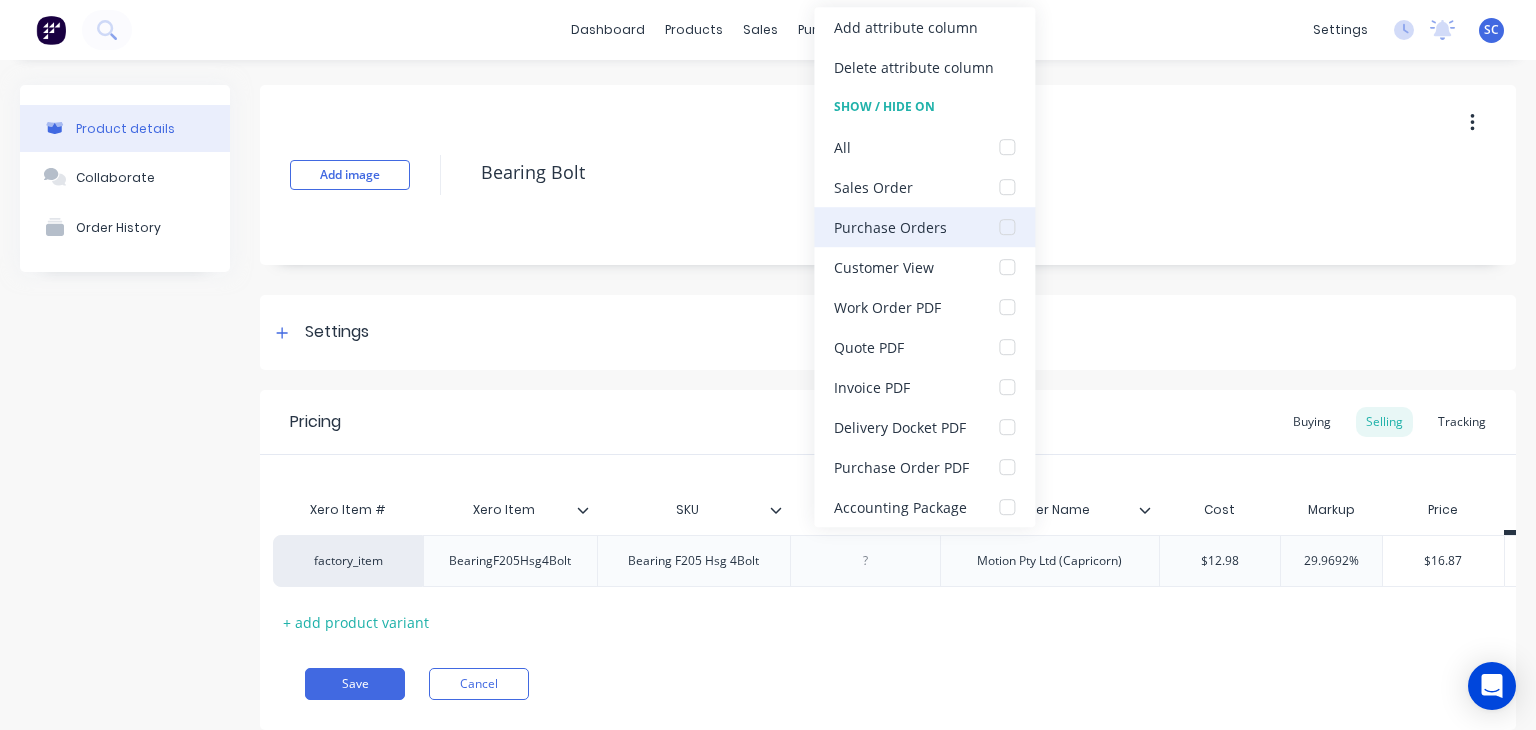 click at bounding box center (1007, 227) 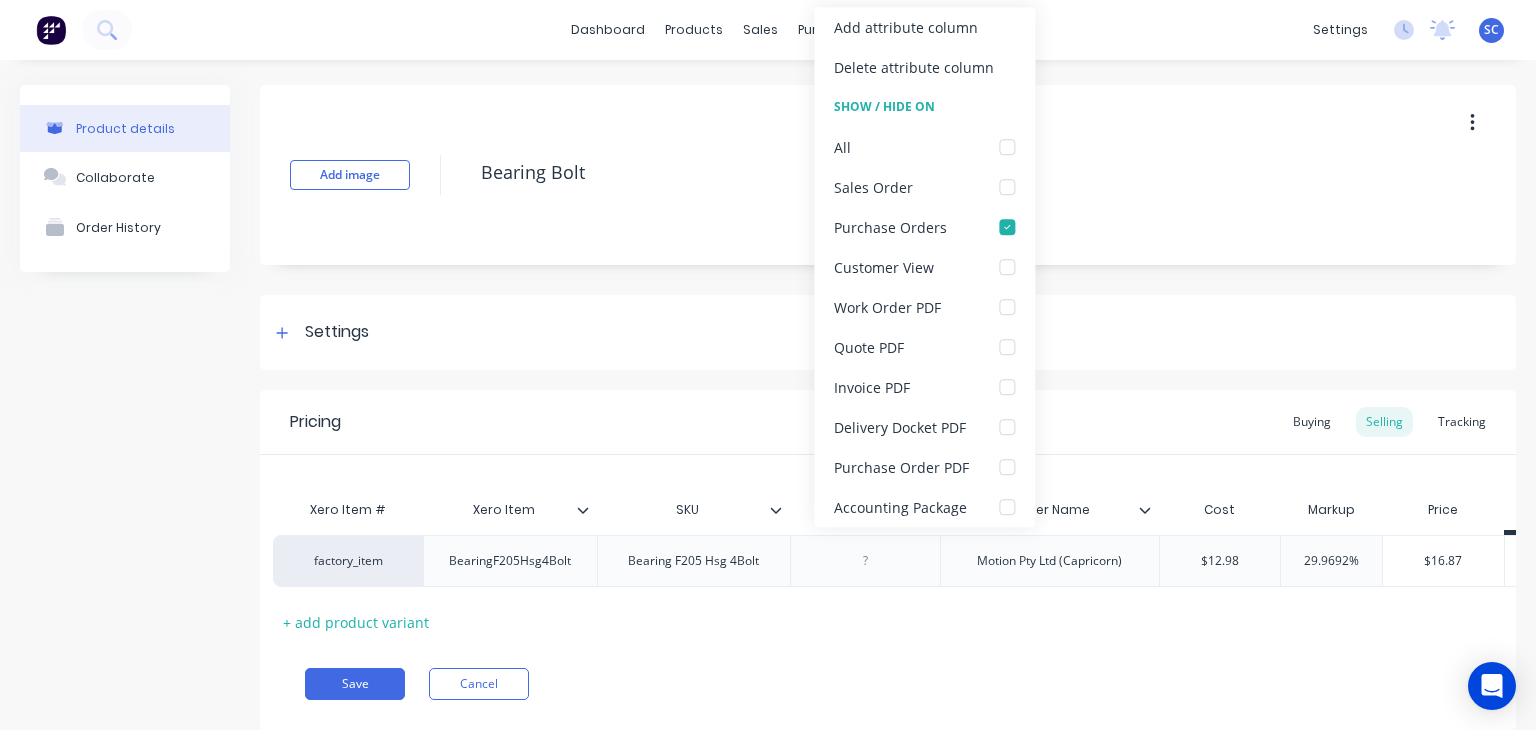 click on "Add image Bearing Bolt   Settings Product Options I buy this item I sell this item I track stock for this item I track costs and markups for this item Product is bought/sold tax-free Product is bought / sold in Basic Quantities Product Category Bearing Available Materials None Buying Suppliers None Preferred Supplier None No options... Pricing Buying Selling Tracking Xero Item # Xero Item SKU Description Supplier Name Cost Markup Price Standard factory_item BearingF205Hsg4Bolt Bearing F205 Hsg 4Bolt Motion Pty Ltd (Capricorn) $12.98 29.9692% $16.87 $16.87 + add product variant Save   Cancel" at bounding box center (888, 422) 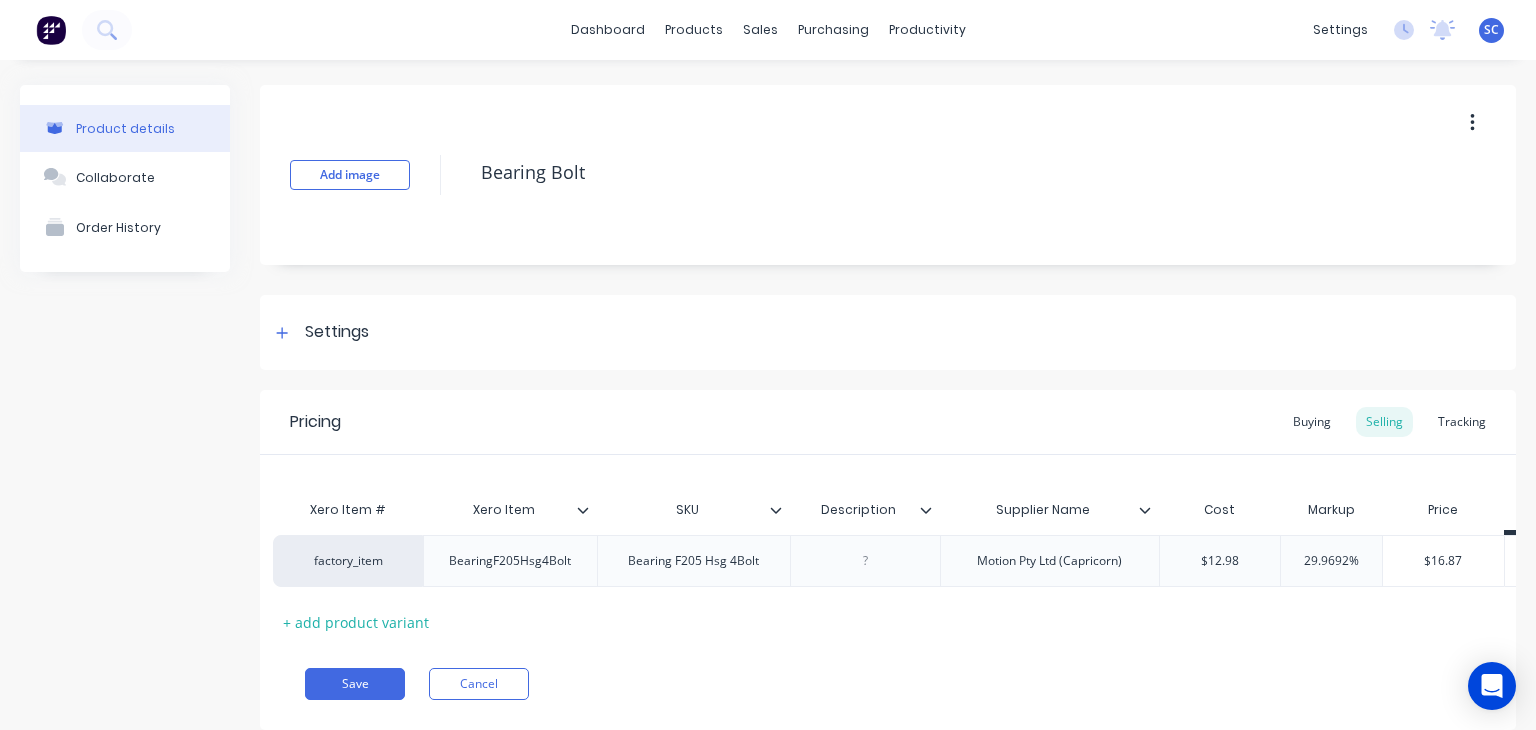 scroll, scrollTop: 0, scrollLeft: 143, axis: horizontal 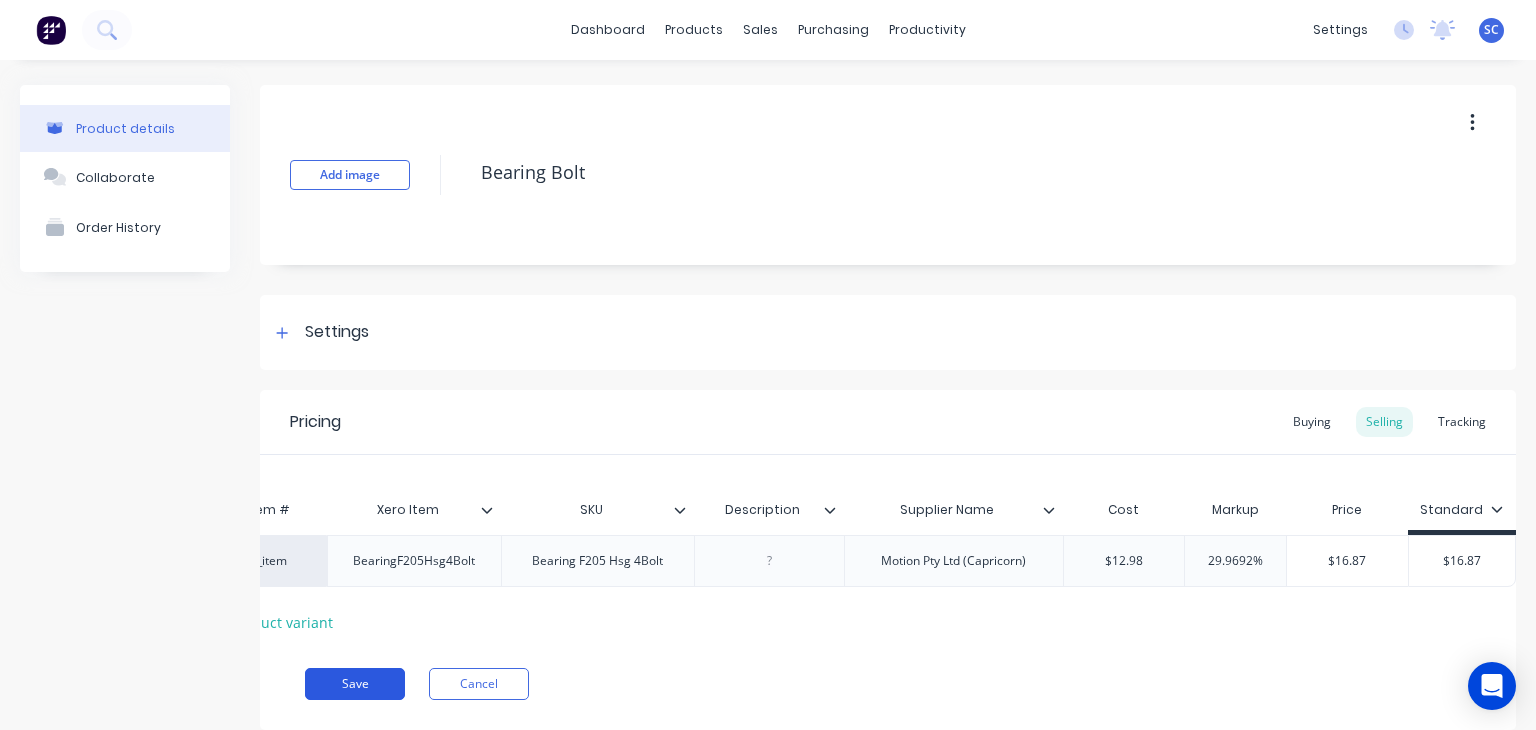 click on "Save" at bounding box center (355, 684) 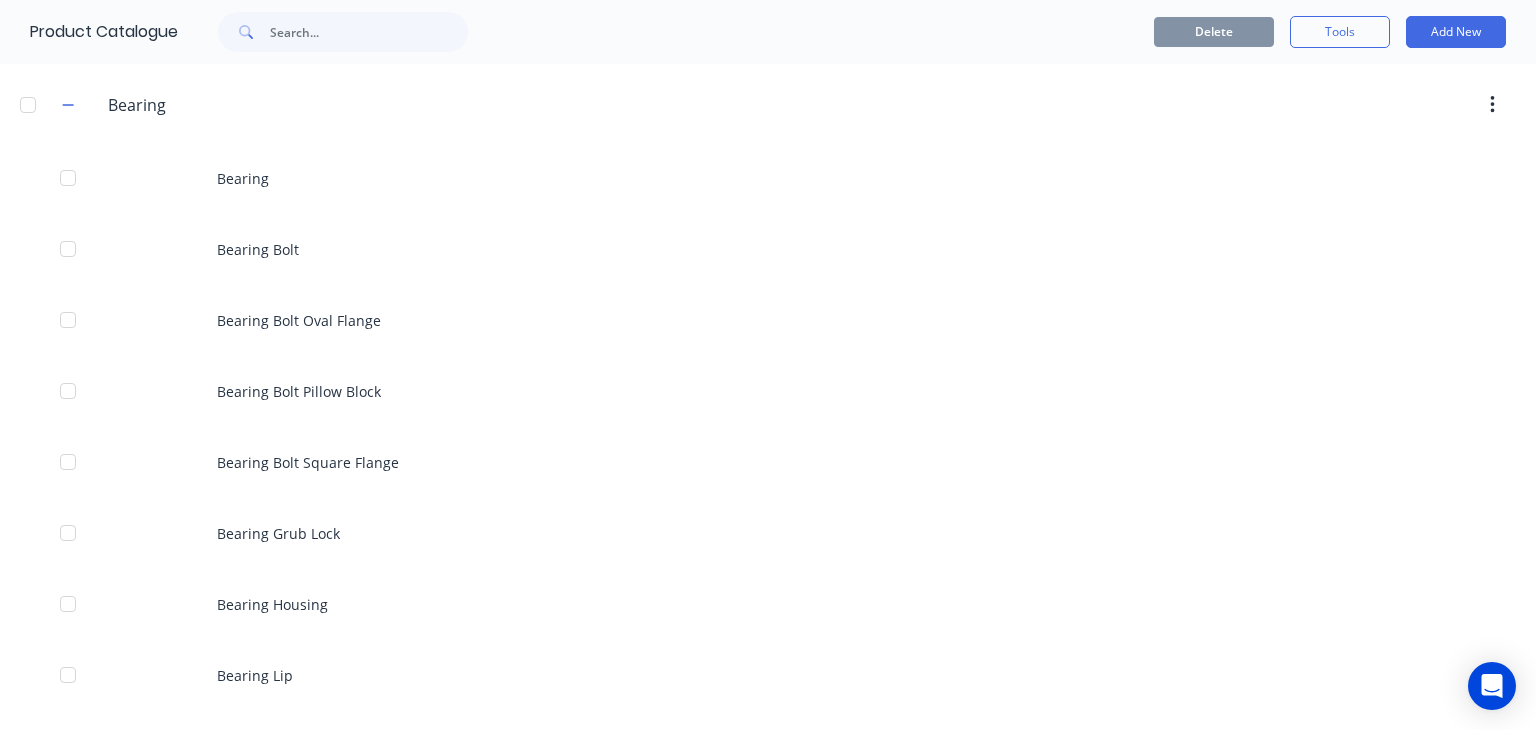 scroll, scrollTop: 1278, scrollLeft: 0, axis: vertical 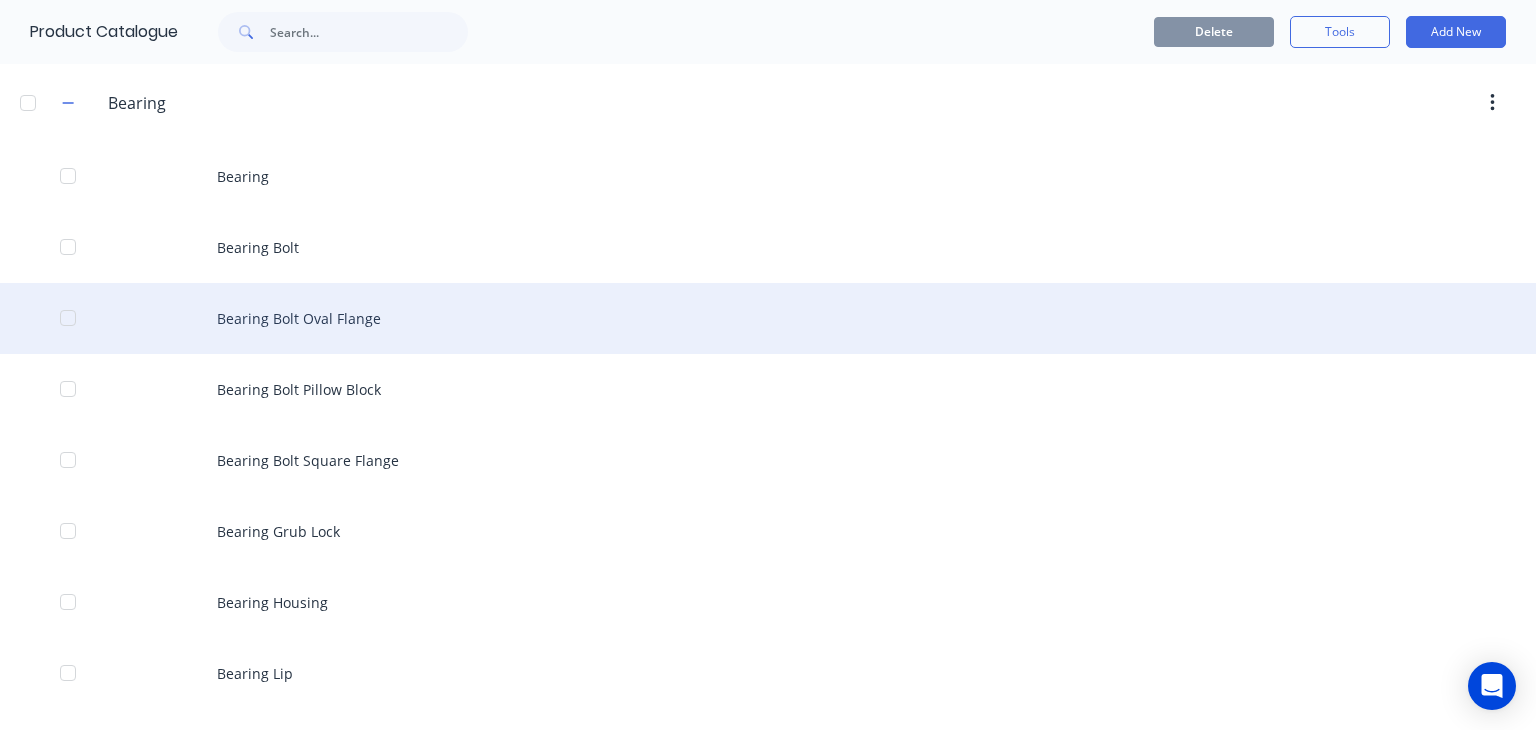 click on "Bearing Bolt Oval Flange" at bounding box center [768, 318] 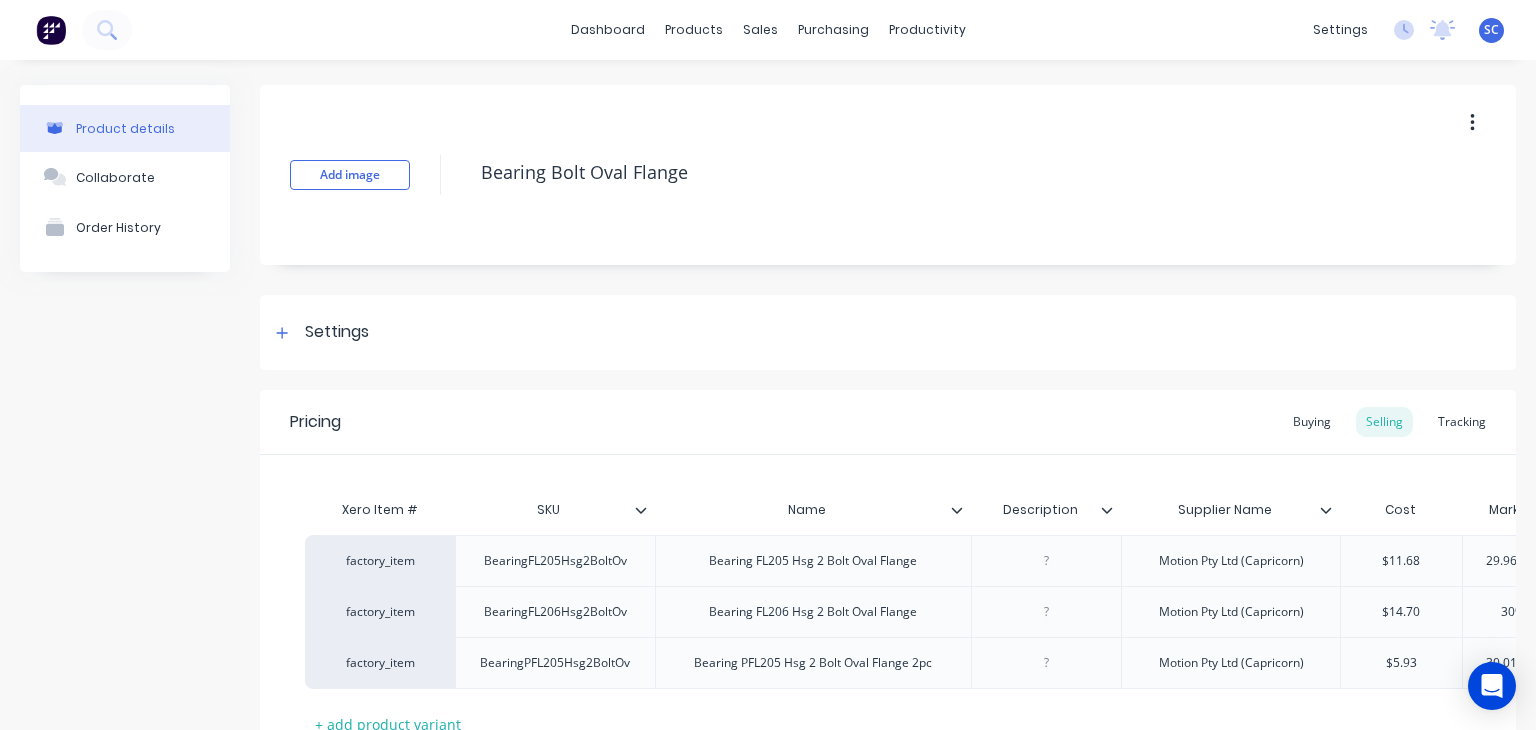 scroll, scrollTop: 171, scrollLeft: 0, axis: vertical 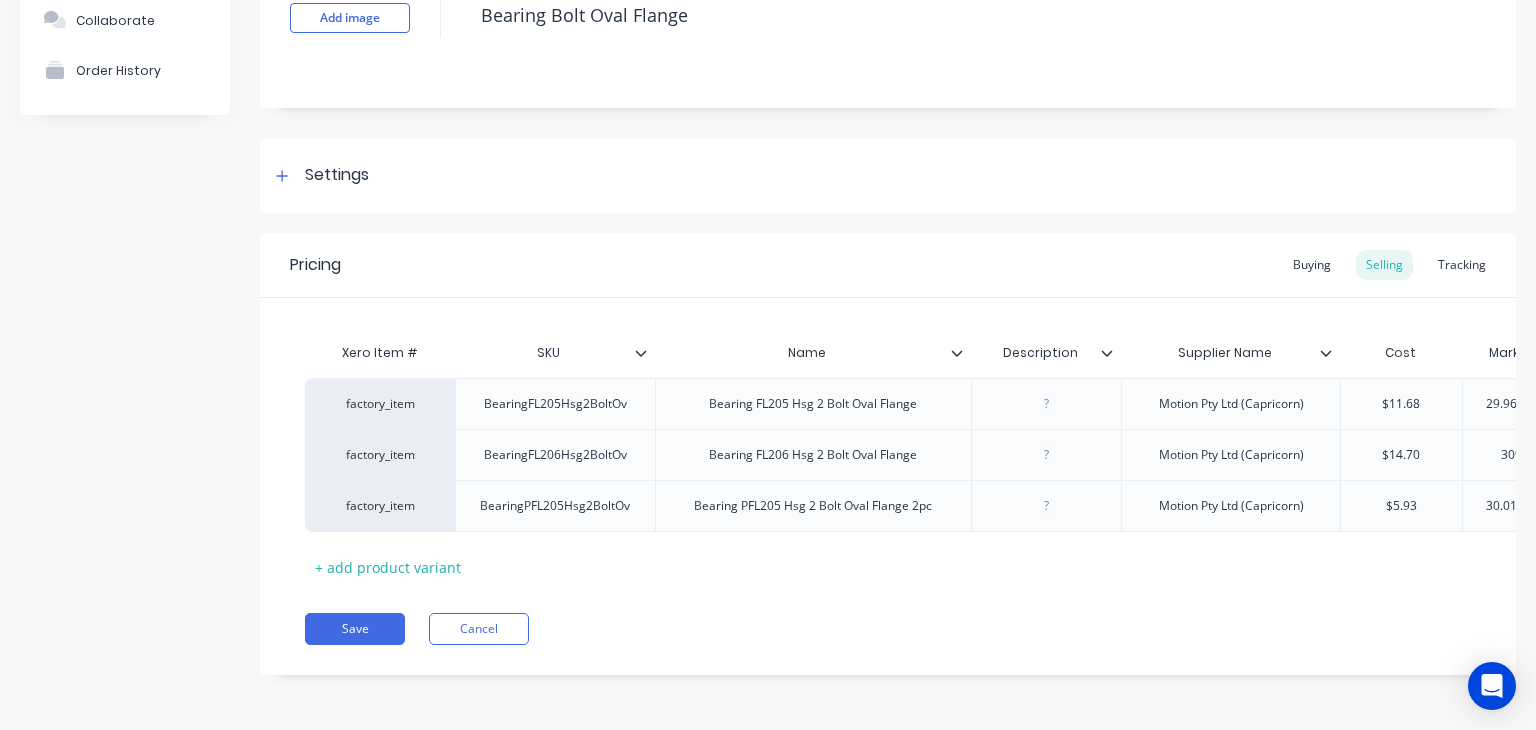click 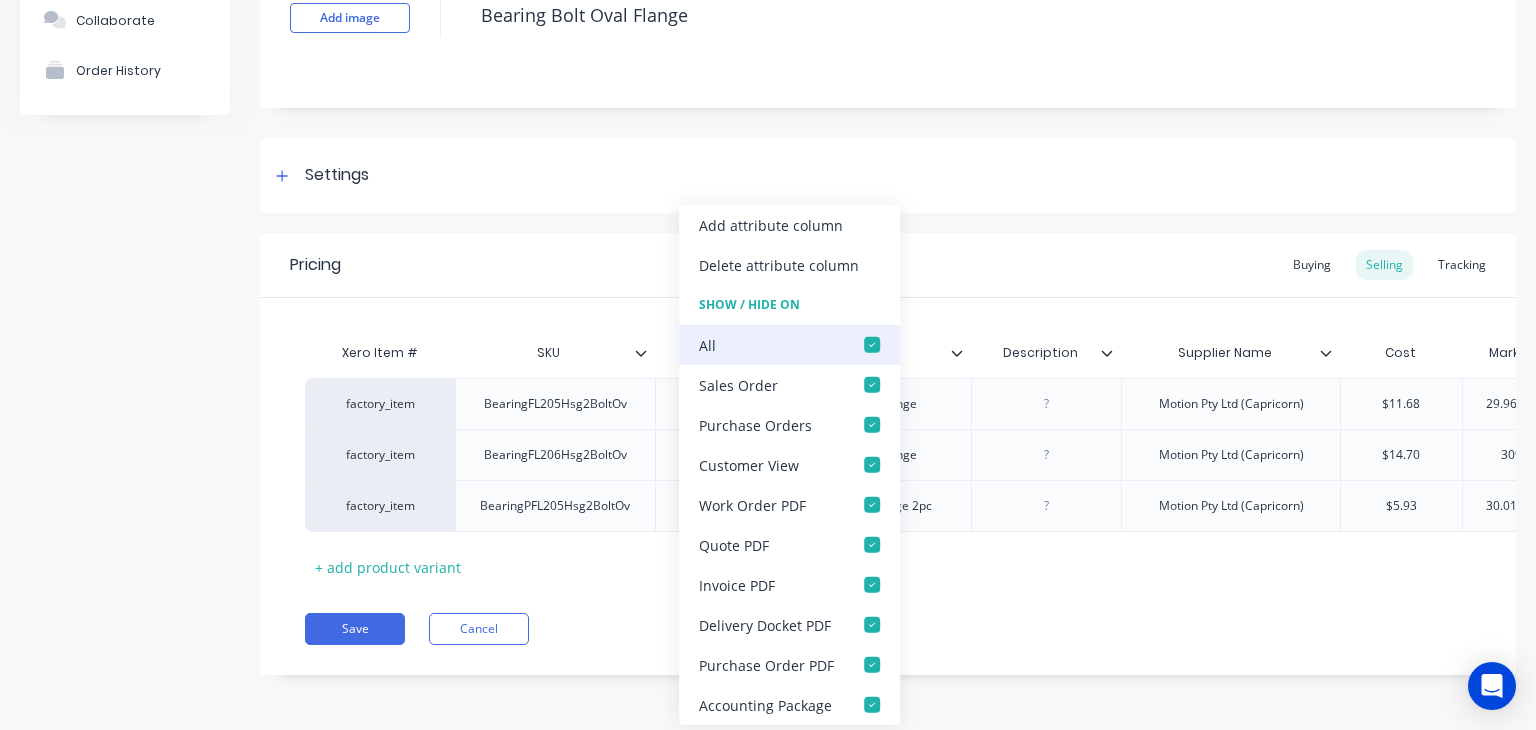 click at bounding box center [872, 345] 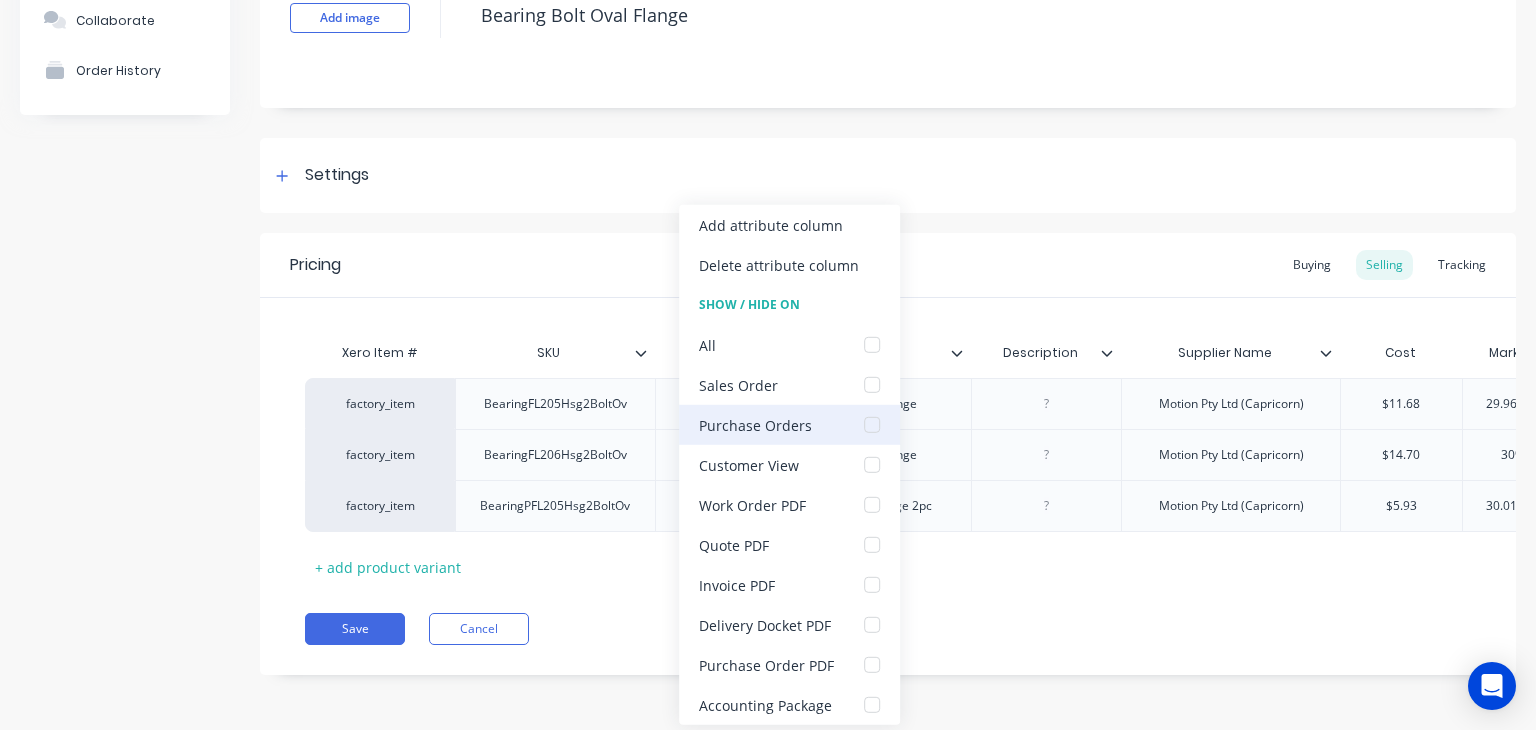click at bounding box center (872, 425) 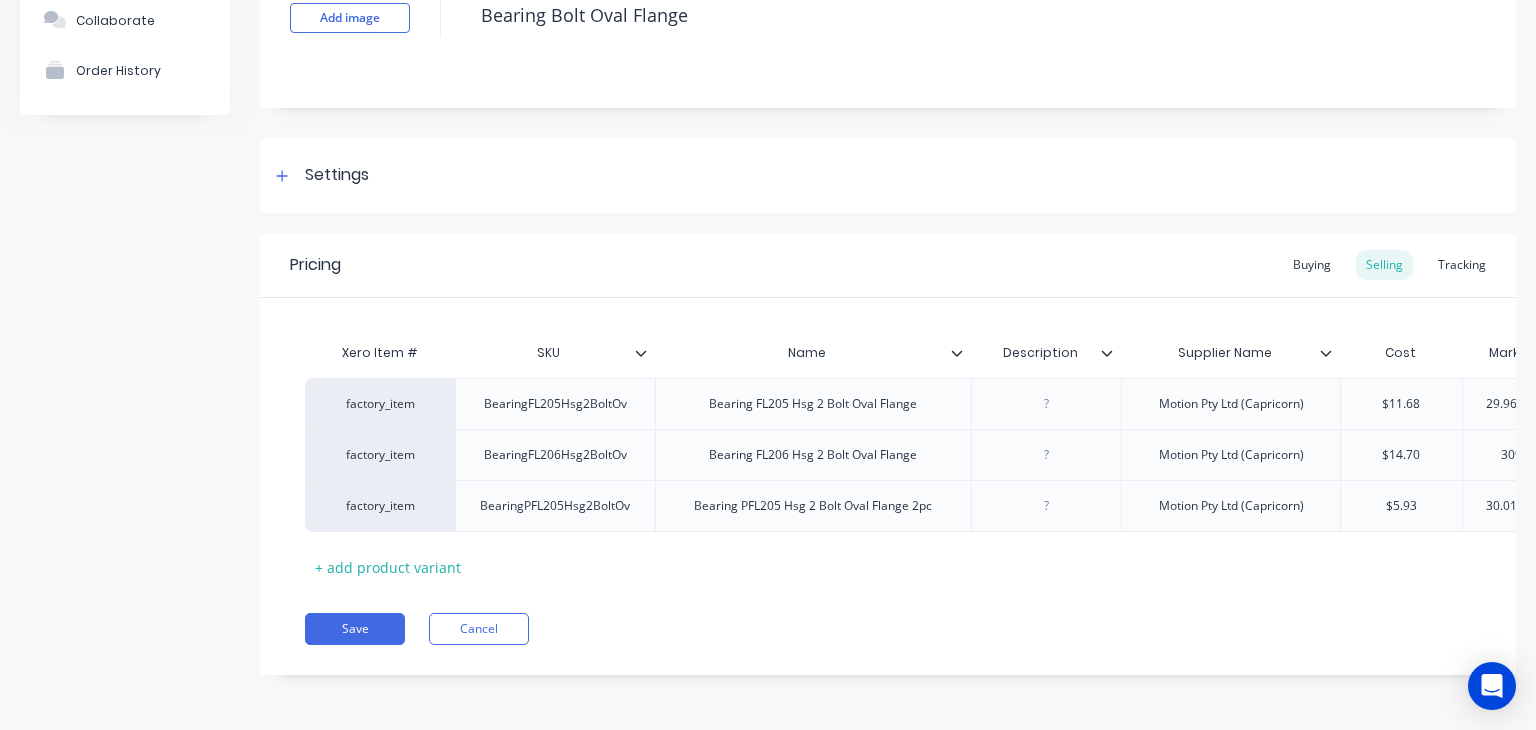 click on "Pricing Buying Selling Tracking" at bounding box center (888, 265) 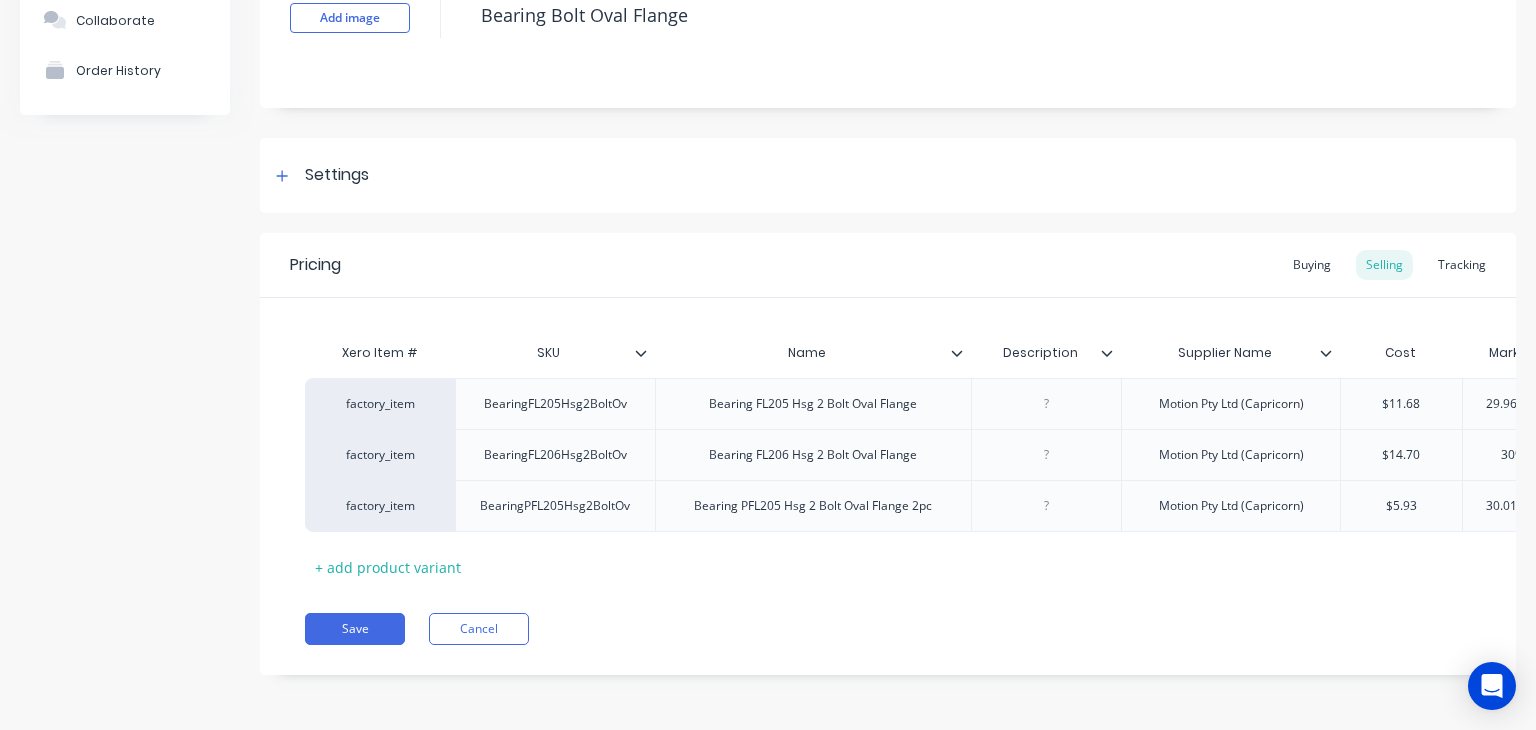 click 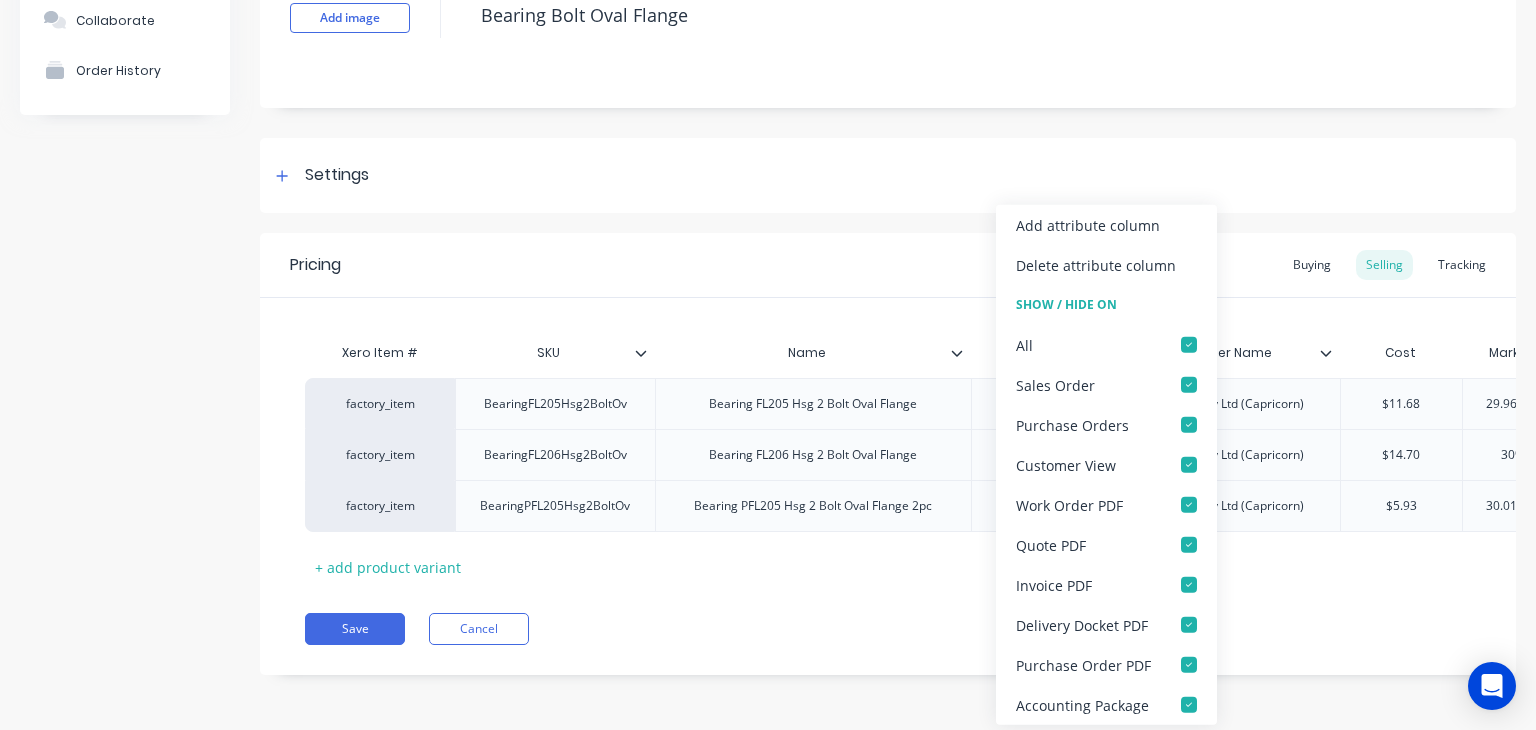 click 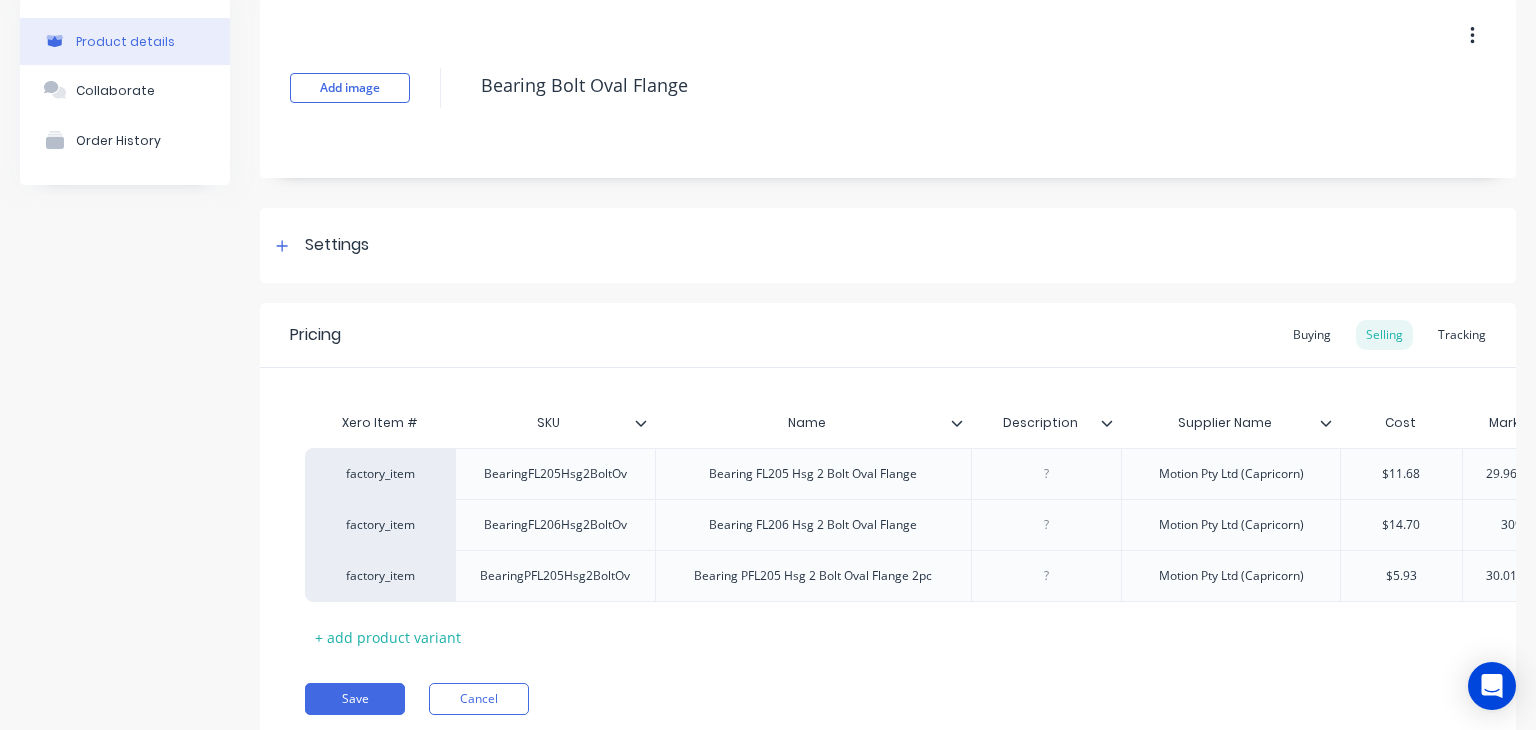 scroll, scrollTop: 171, scrollLeft: 0, axis: vertical 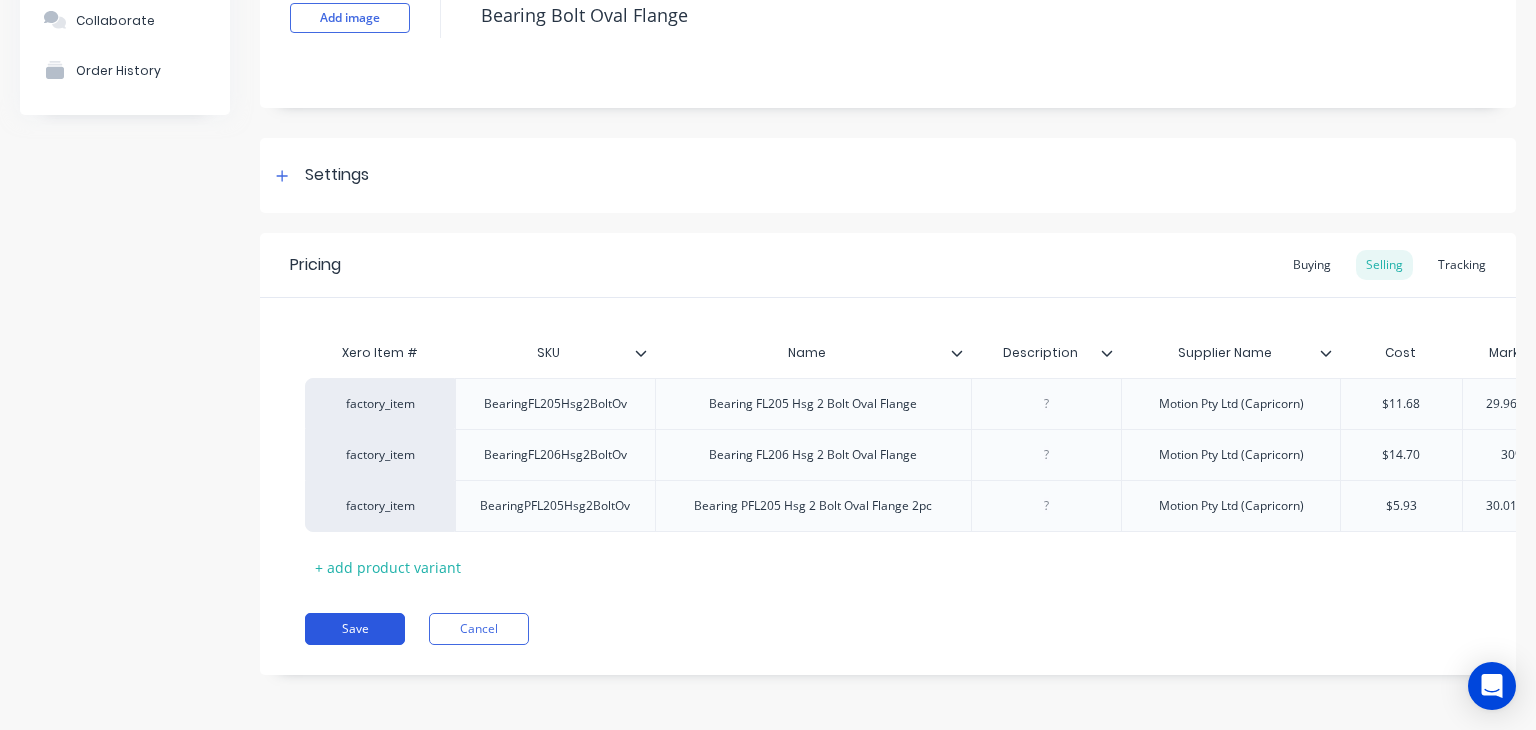 click on "Save" at bounding box center [355, 629] 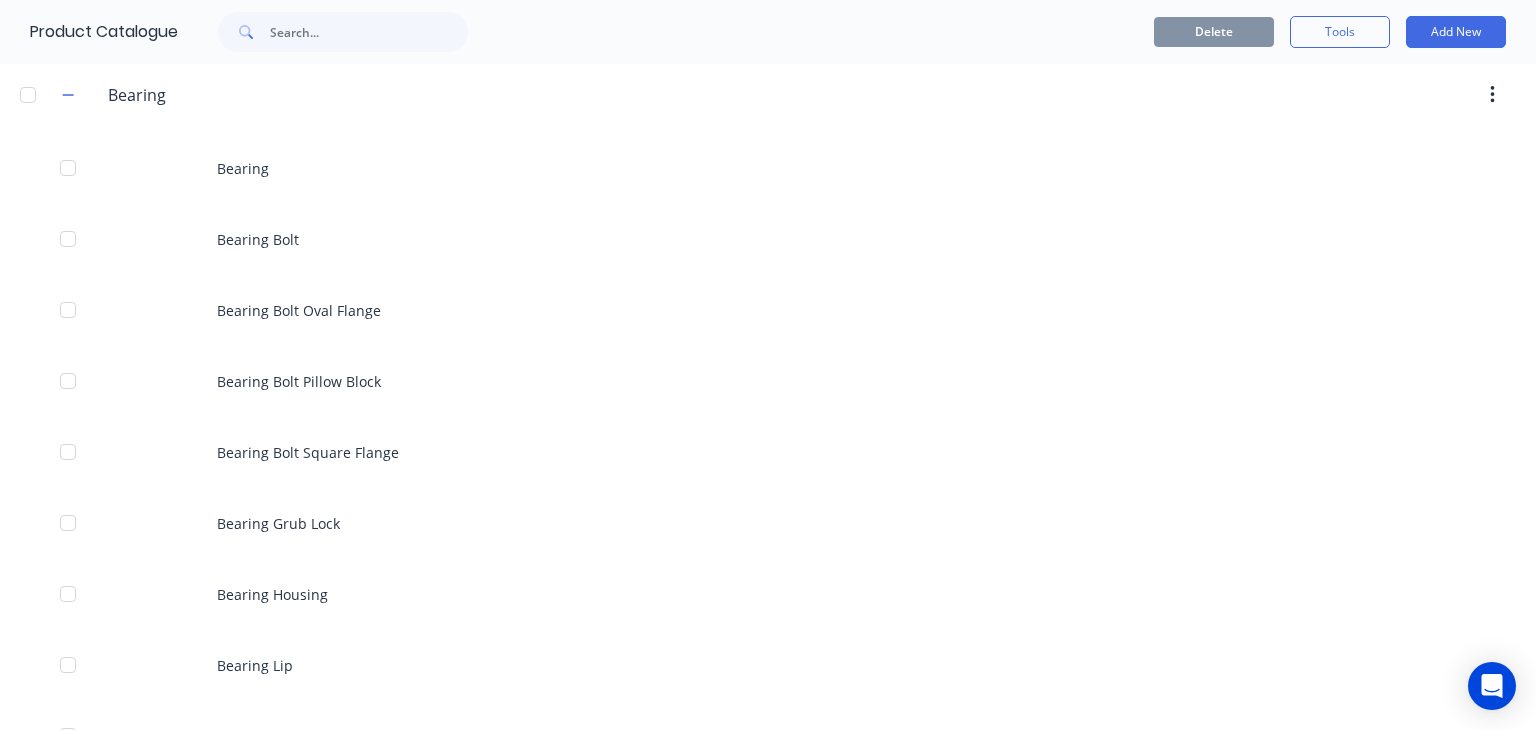 scroll, scrollTop: 1292, scrollLeft: 0, axis: vertical 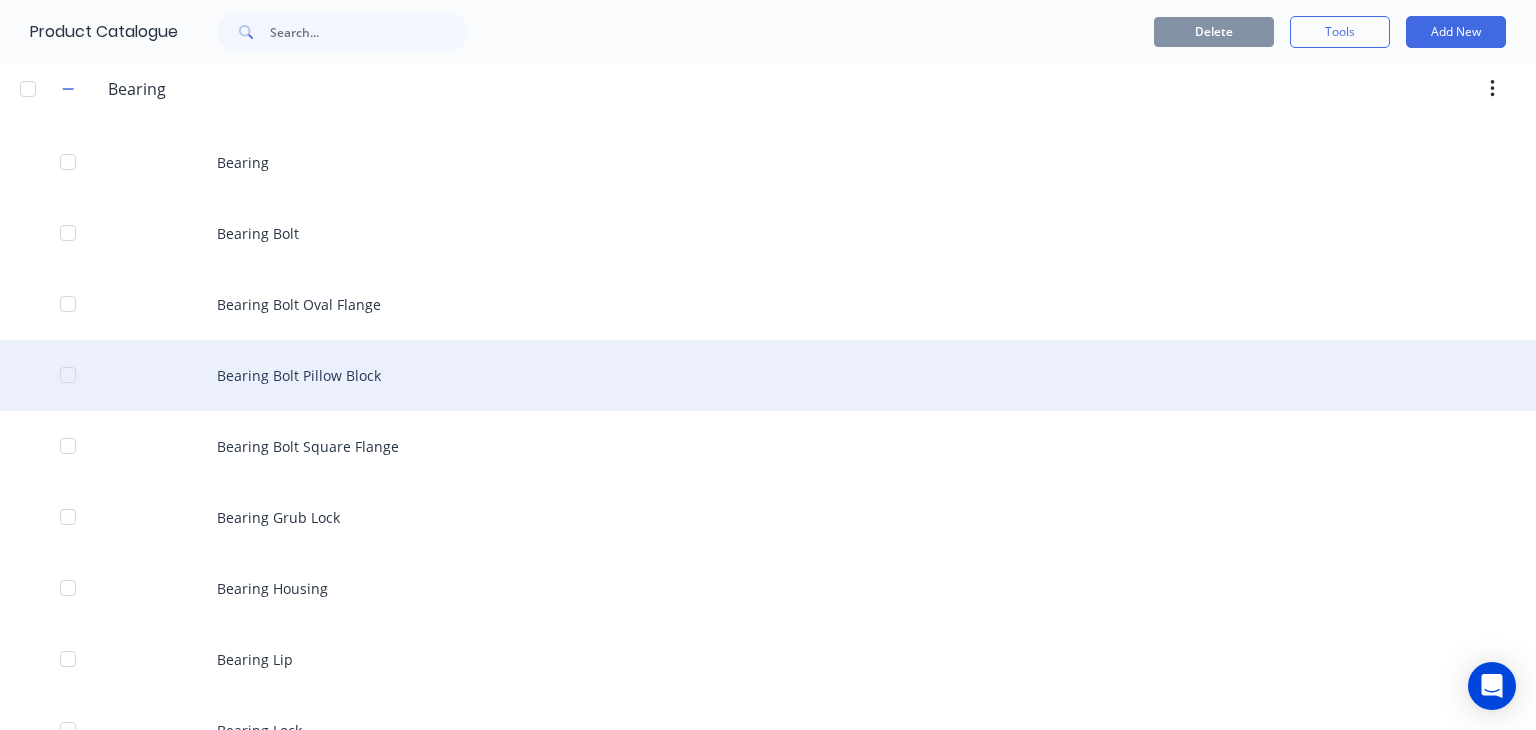 click on "Bearing Bolt Pillow Block" at bounding box center [768, 375] 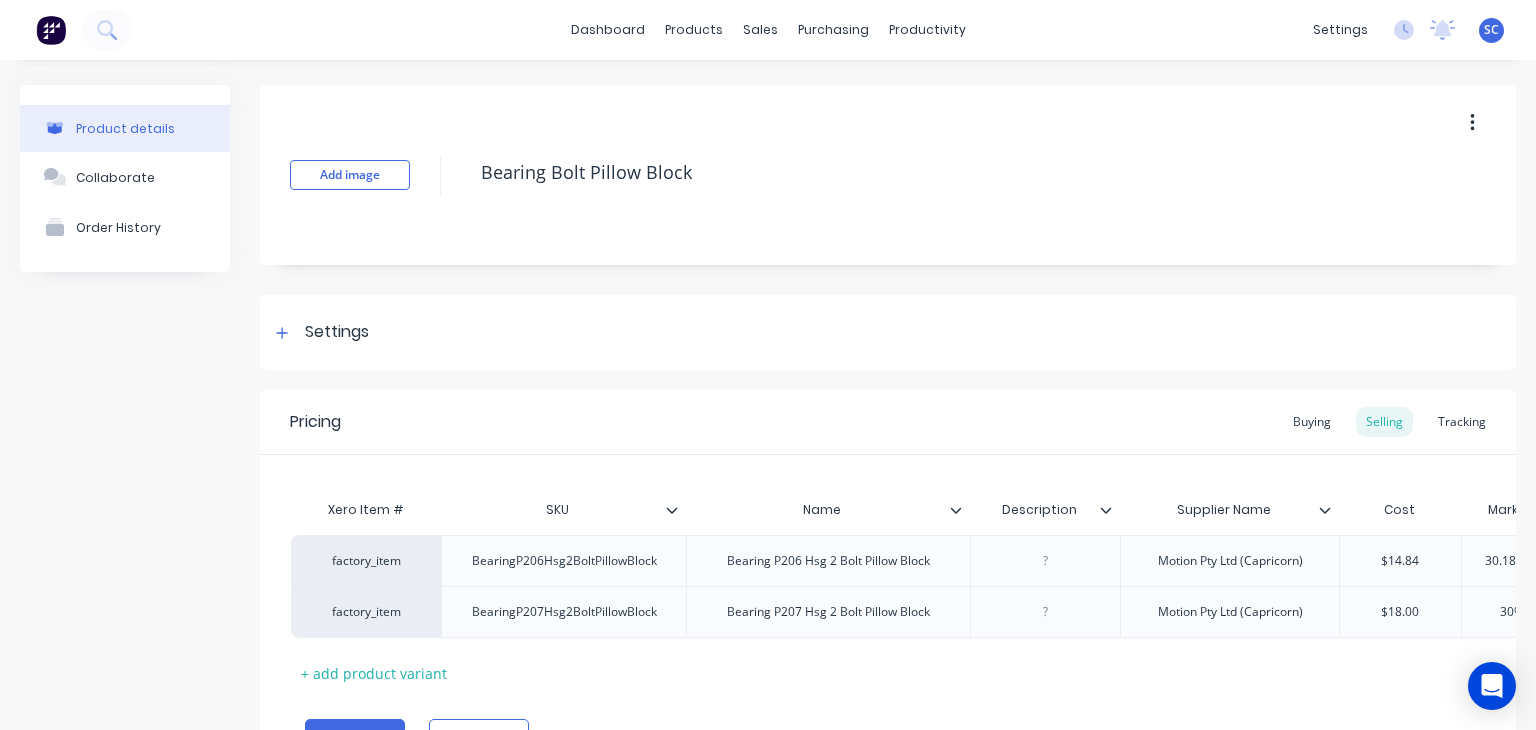 scroll, scrollTop: 0, scrollLeft: 16, axis: horizontal 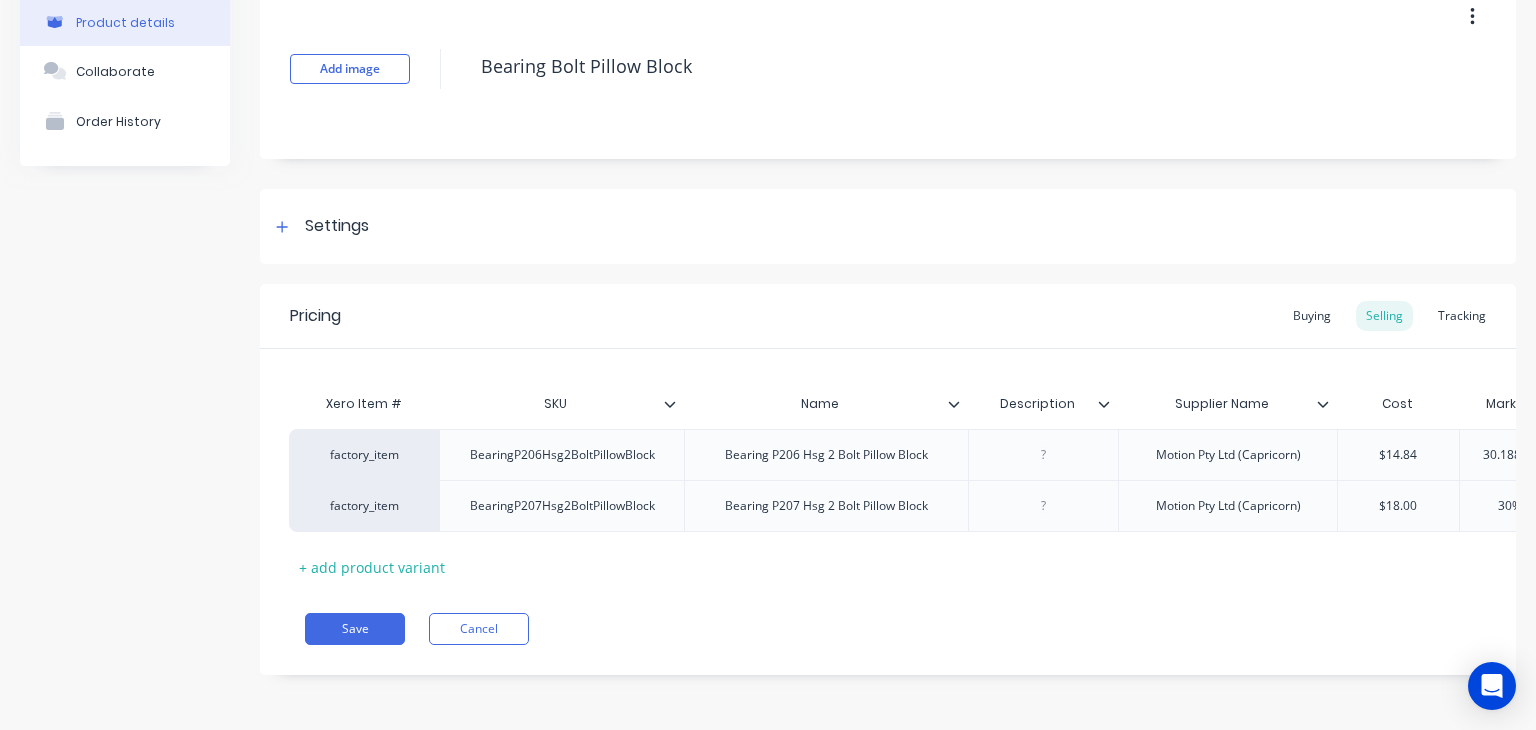 click at bounding box center (678, 404) 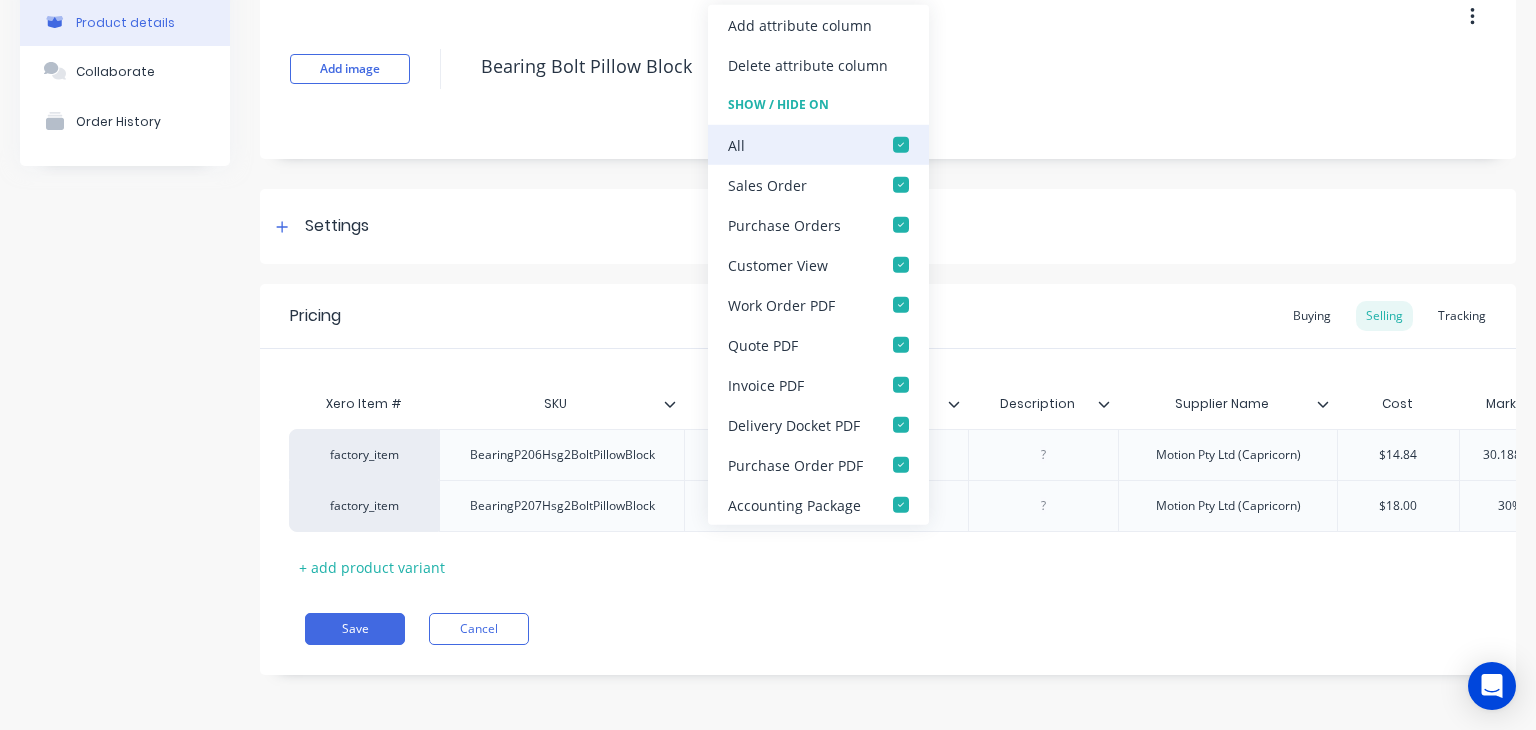 click at bounding box center [901, 145] 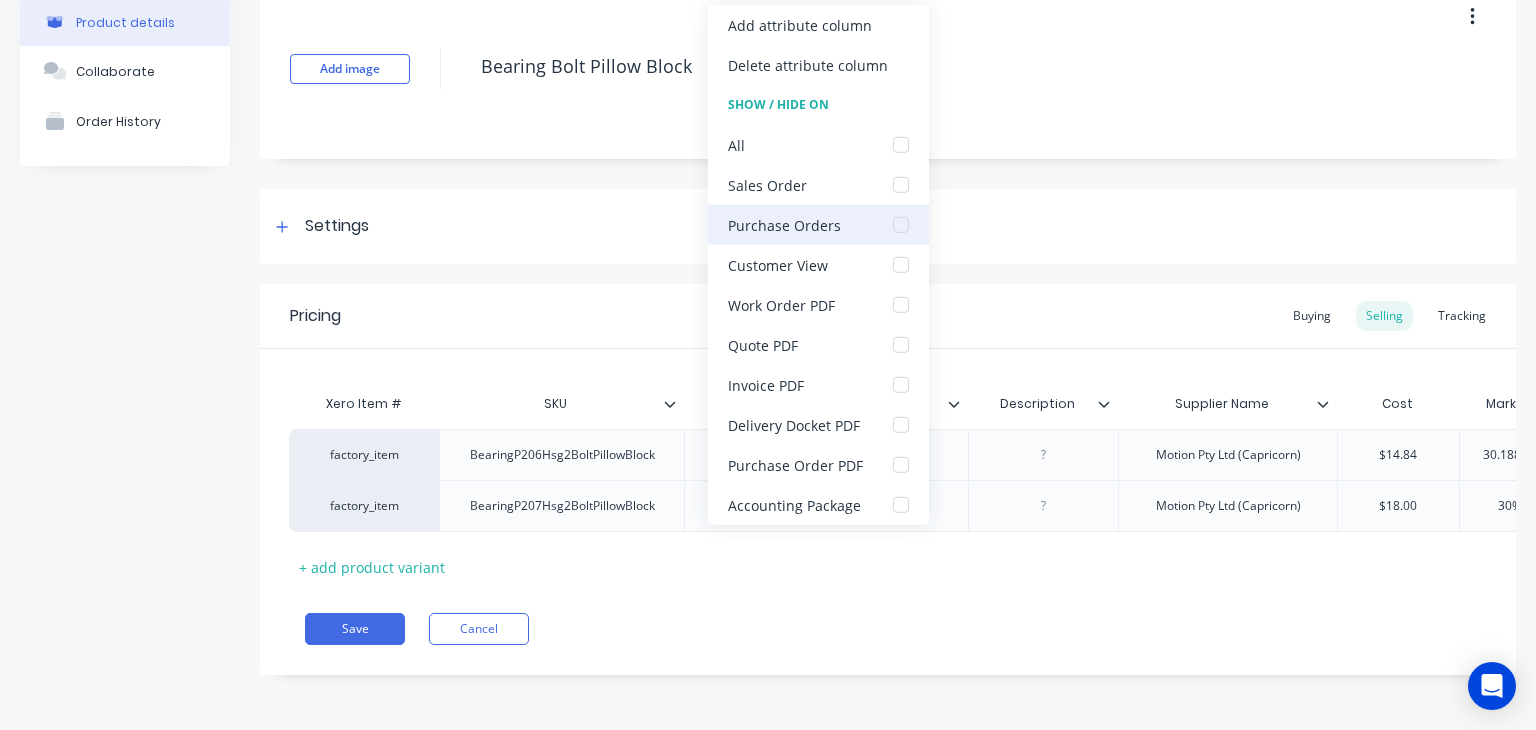 click at bounding box center [901, 225] 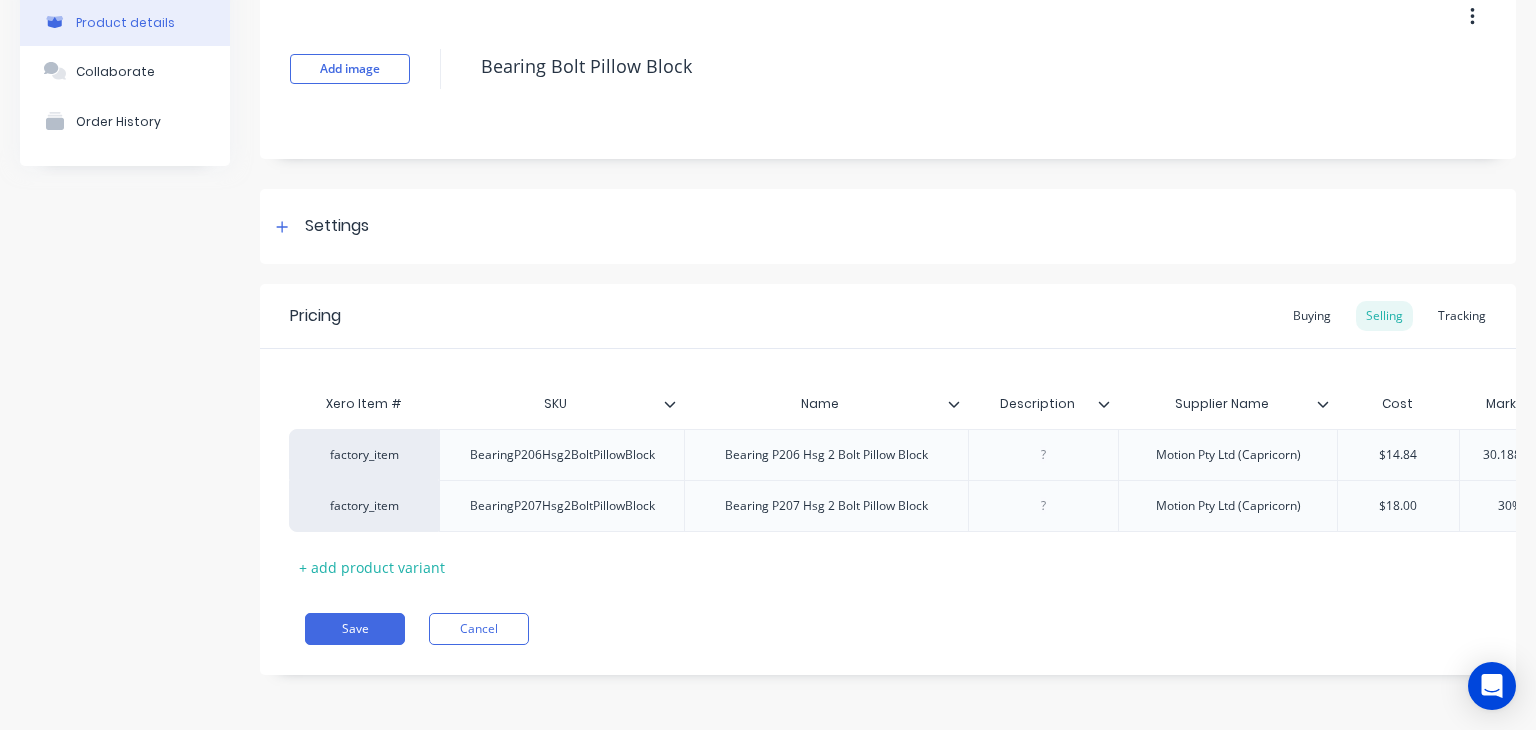 click on "Pricing Buying Selling Tracking" at bounding box center (888, 316) 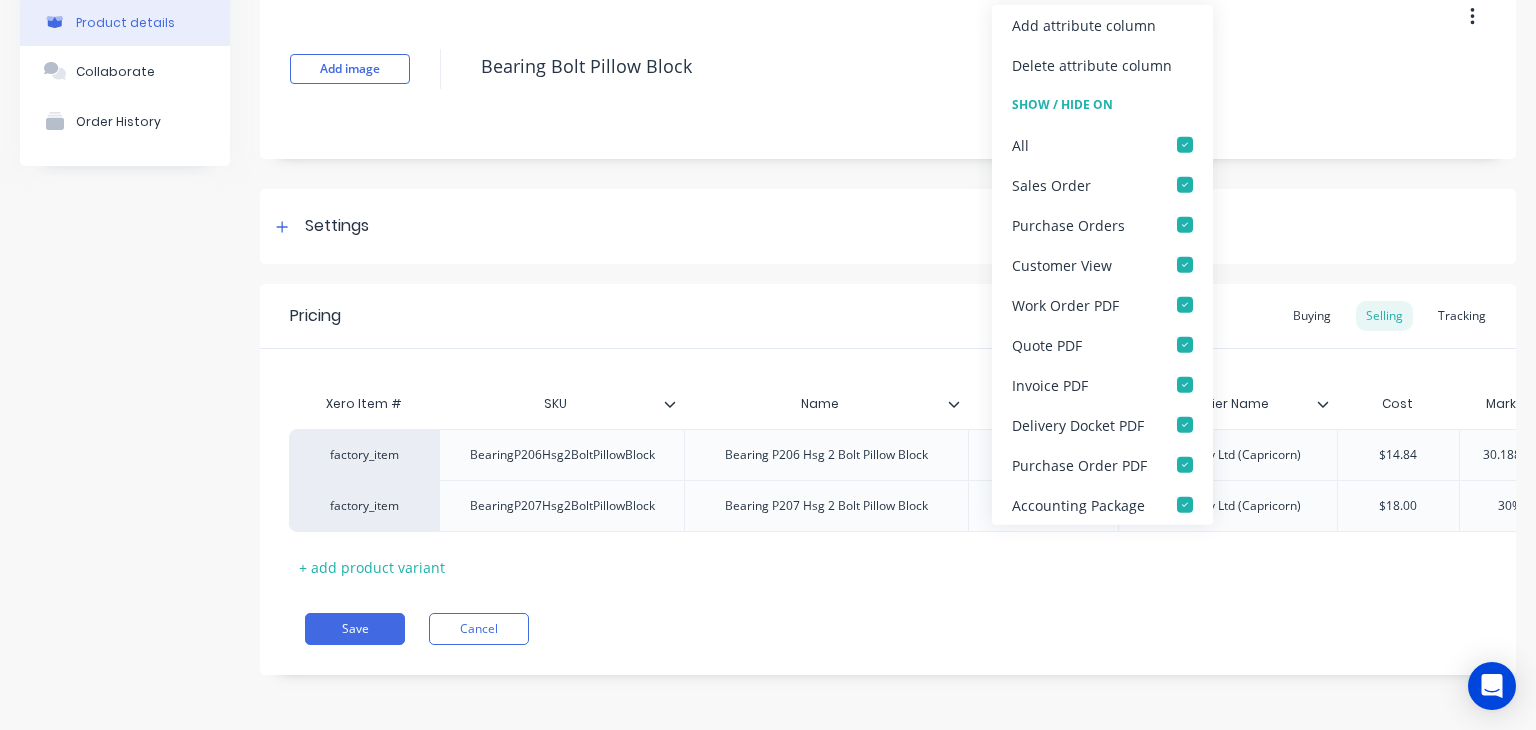 click at bounding box center (962, 404) 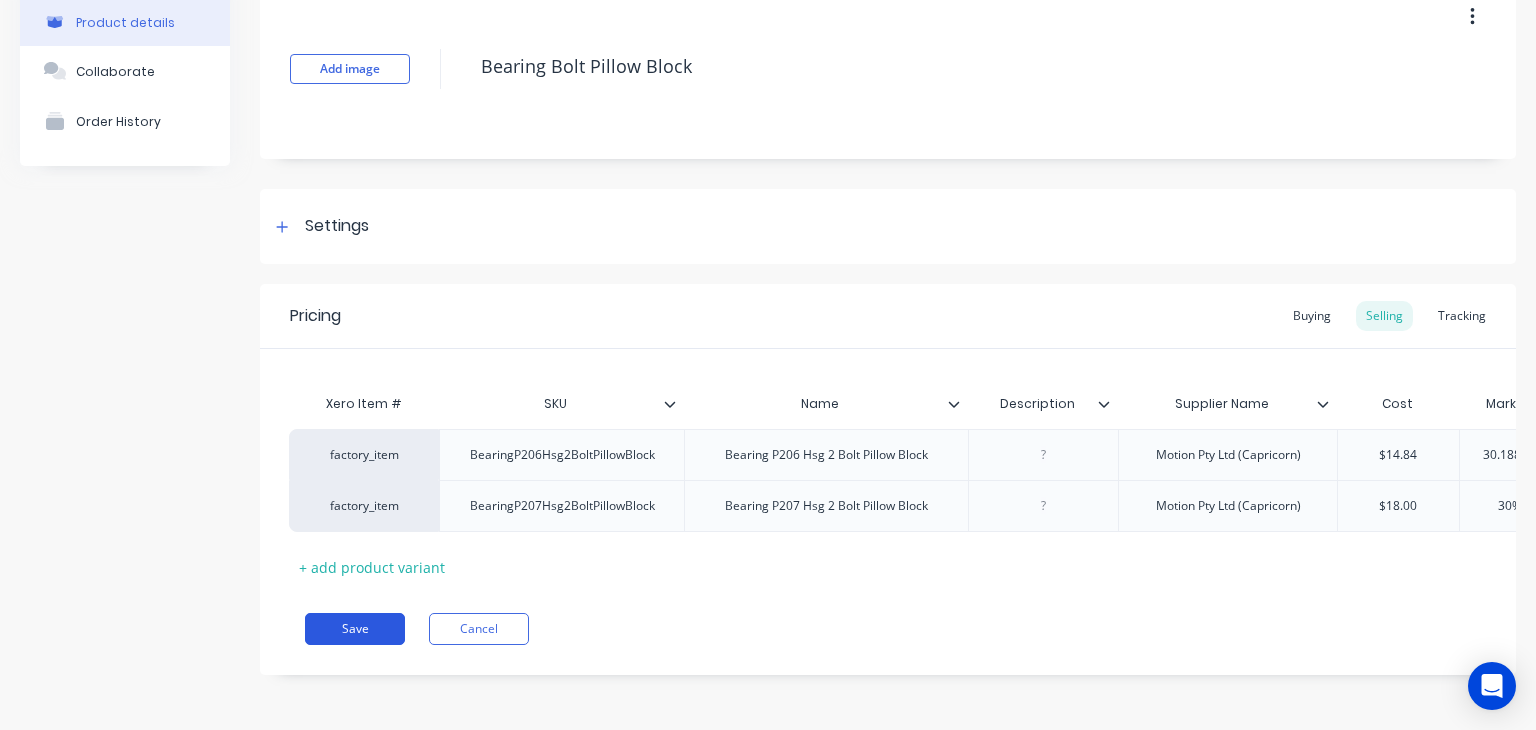 click on "Save" at bounding box center [355, 629] 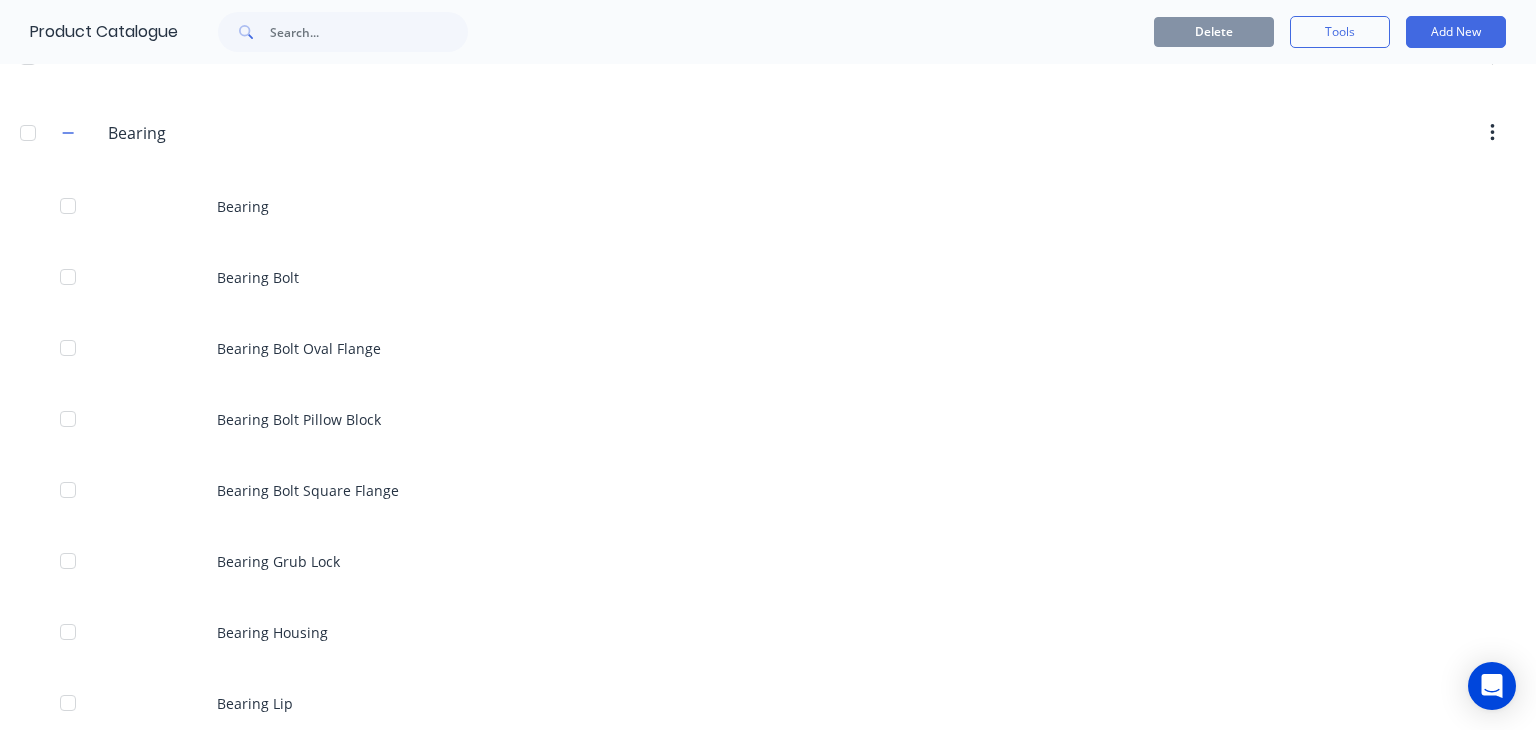 scroll, scrollTop: 1250, scrollLeft: 0, axis: vertical 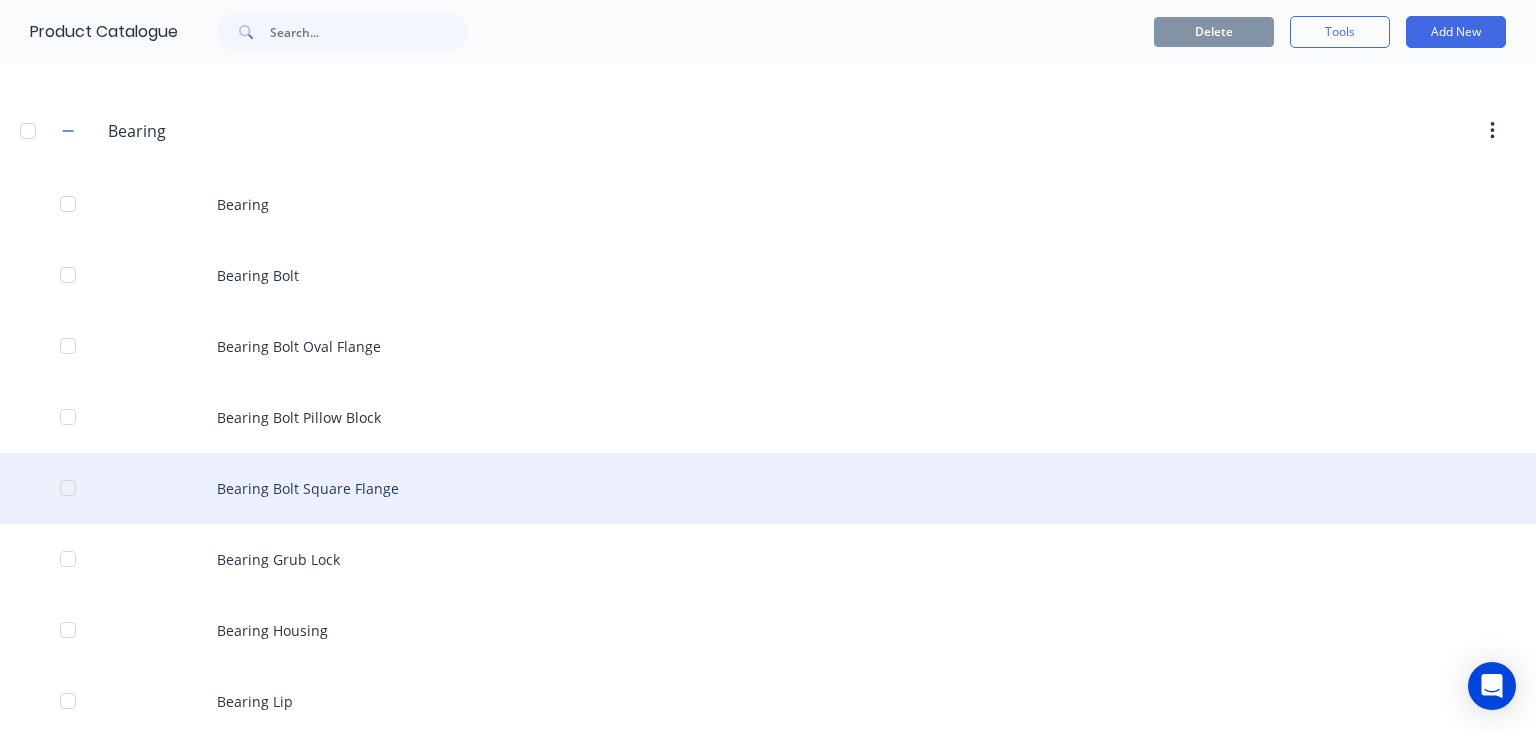 click on "Bearing Bolt Square Flange" at bounding box center [768, 488] 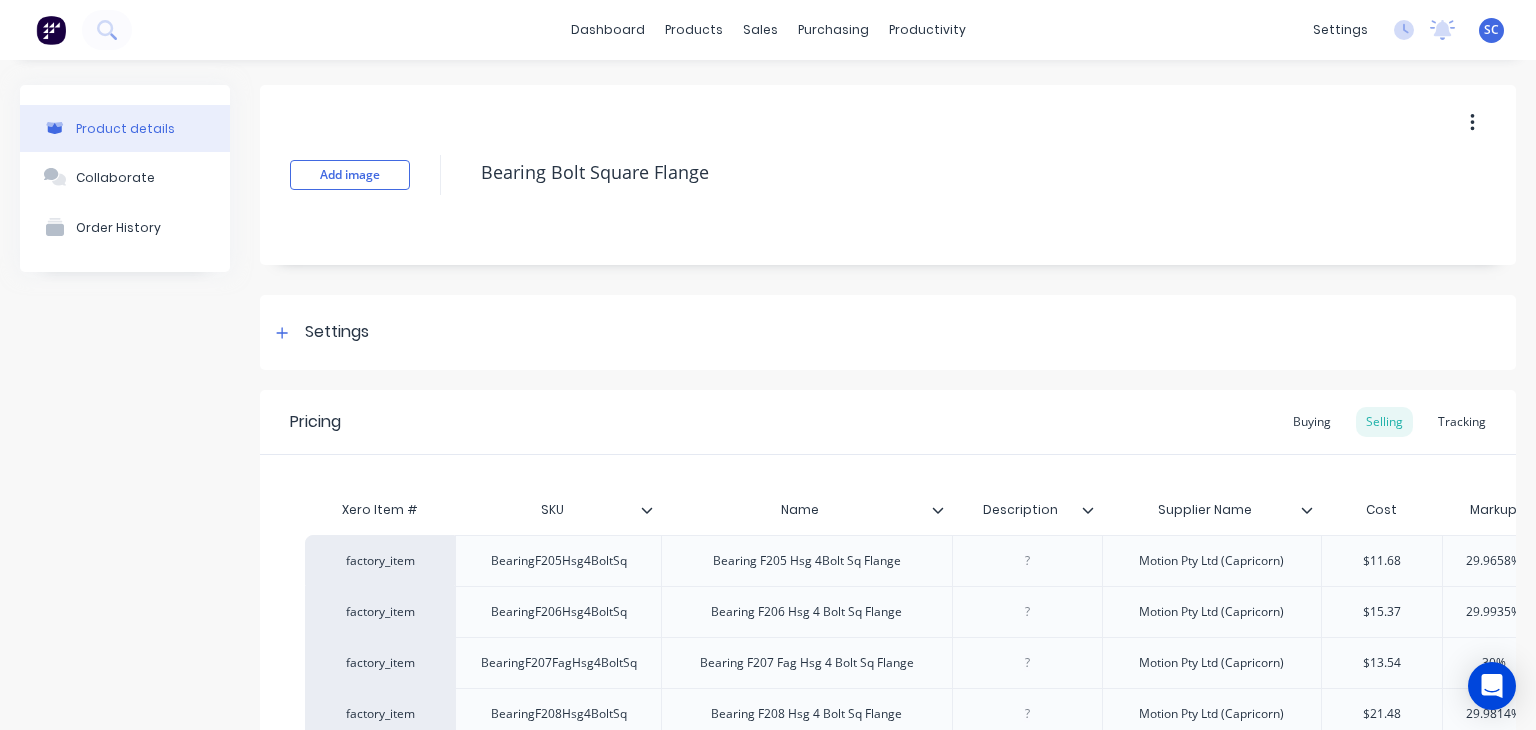click 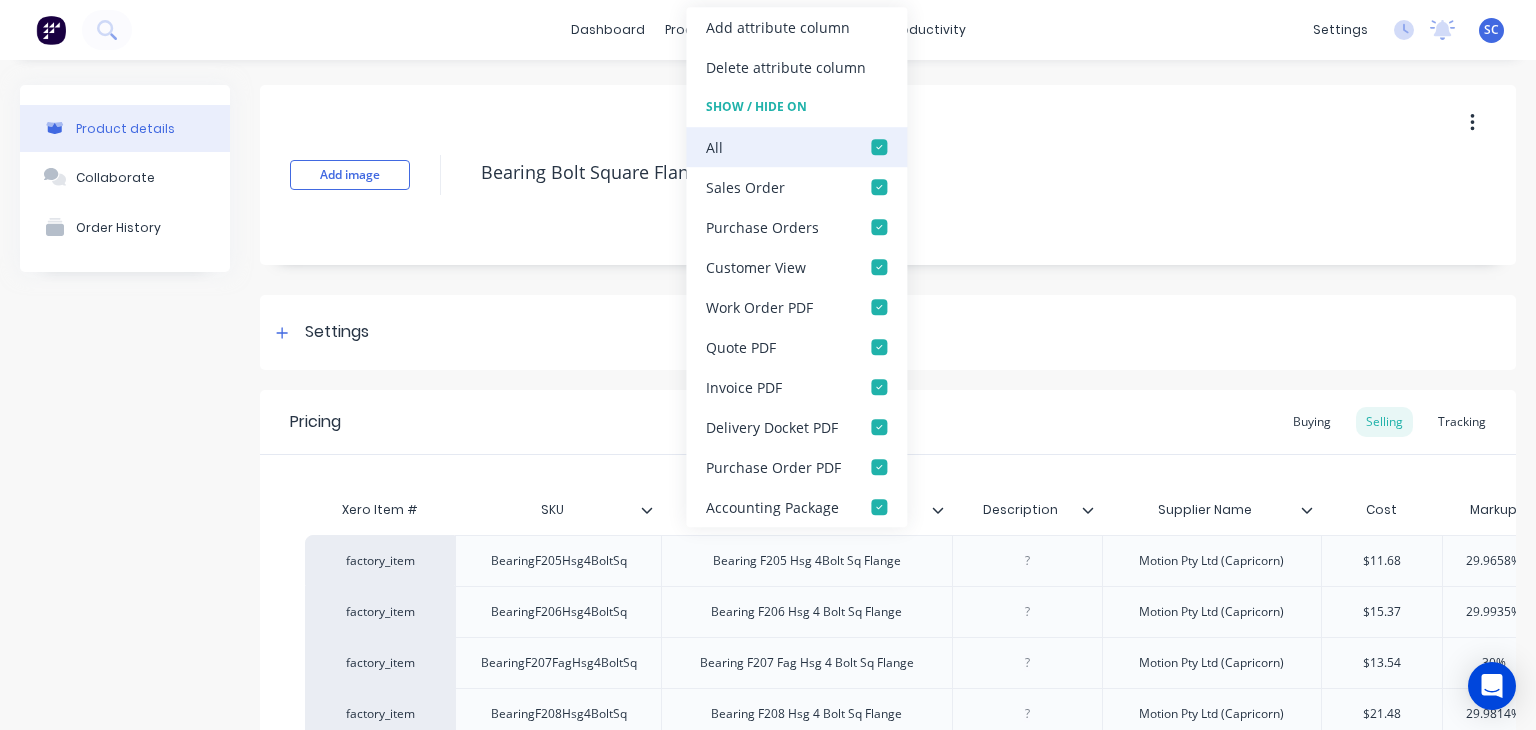 click at bounding box center (879, 147) 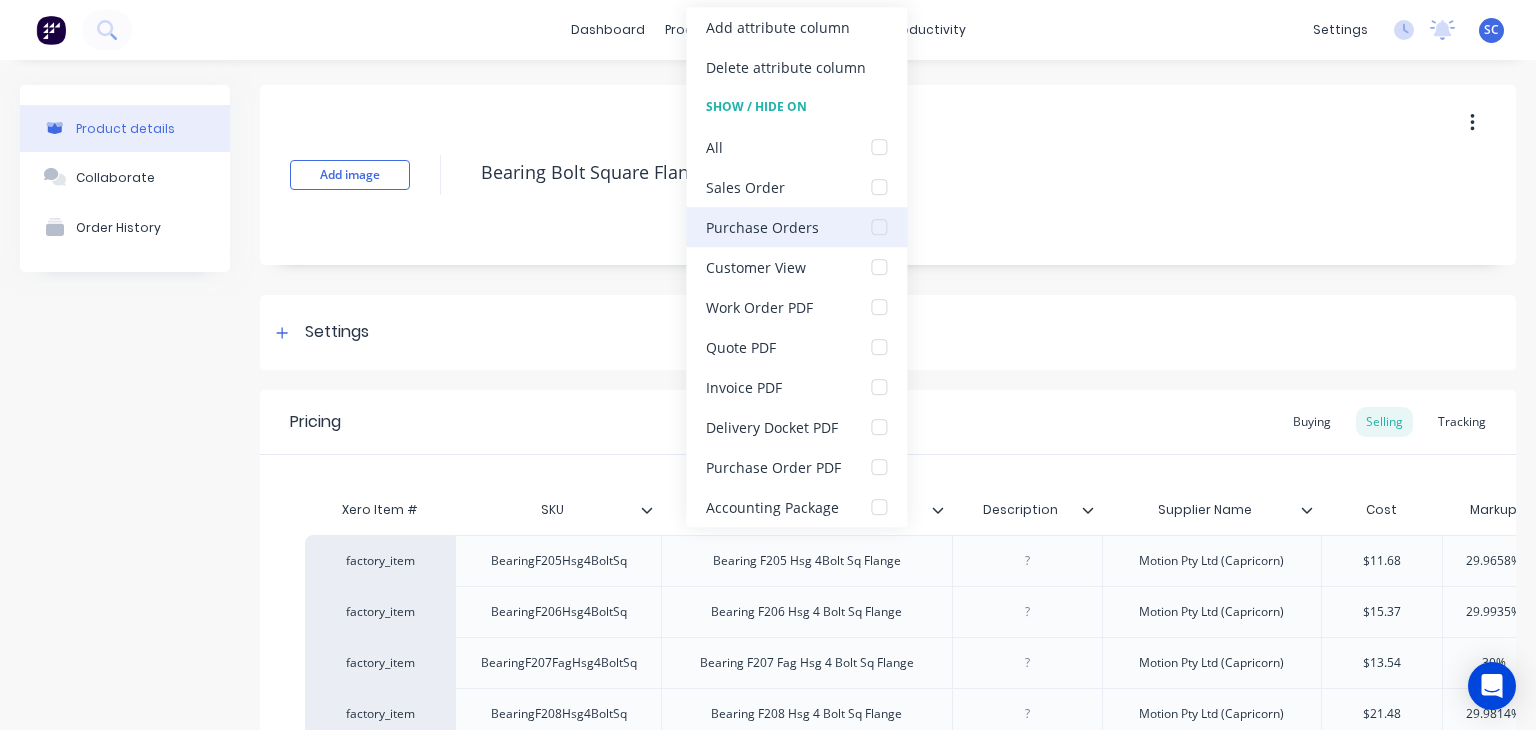 click at bounding box center (879, 227) 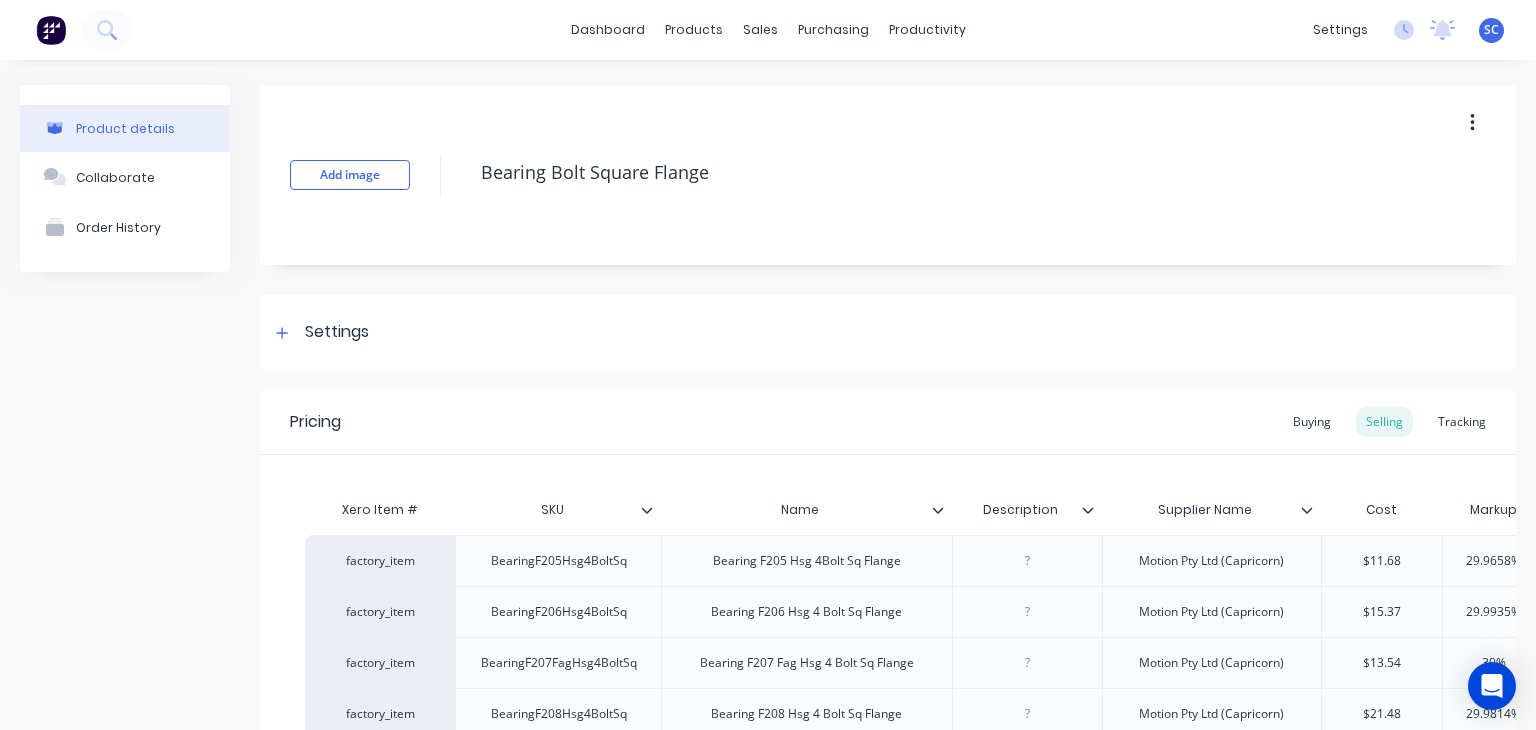 click on "Xero Item # SKU Name Description Supplier Name Cost Markup Price Standard factory_item BearingF205Hsg4BoltSq Bearing F205 Hsg 4Bolt Sq Flange [COMPANY] $11.68 29.9658% $15.18 $15.18 factory_item BearingF206Hsg4BoltSq Bearing F206 Hsg 4 Bolt Sq Flange [COMPANY] $15.37 29.9935% $19.98 $19.98 factory_item BearingF207FagHsg4BoltSq Bearing F207 Fag Hsg 4 Bolt Sq Flange [COMPANY] $13.54 30% $17.602 $17.60 factory_item BearingF208Hsg4BoltSq Bearing F208 Hsg 4 Bolt Sq Flange [COMPANY] $21.48 29.9814% $27.92 $27.92 factory_item BearingF212Hsg4BoltSq Bearing F212 Hsg 4 Bolt Sq Flange [COMPANY] $44.37 29.9977% $57.68 $57.68 + add product variant" at bounding box center [888, 648] 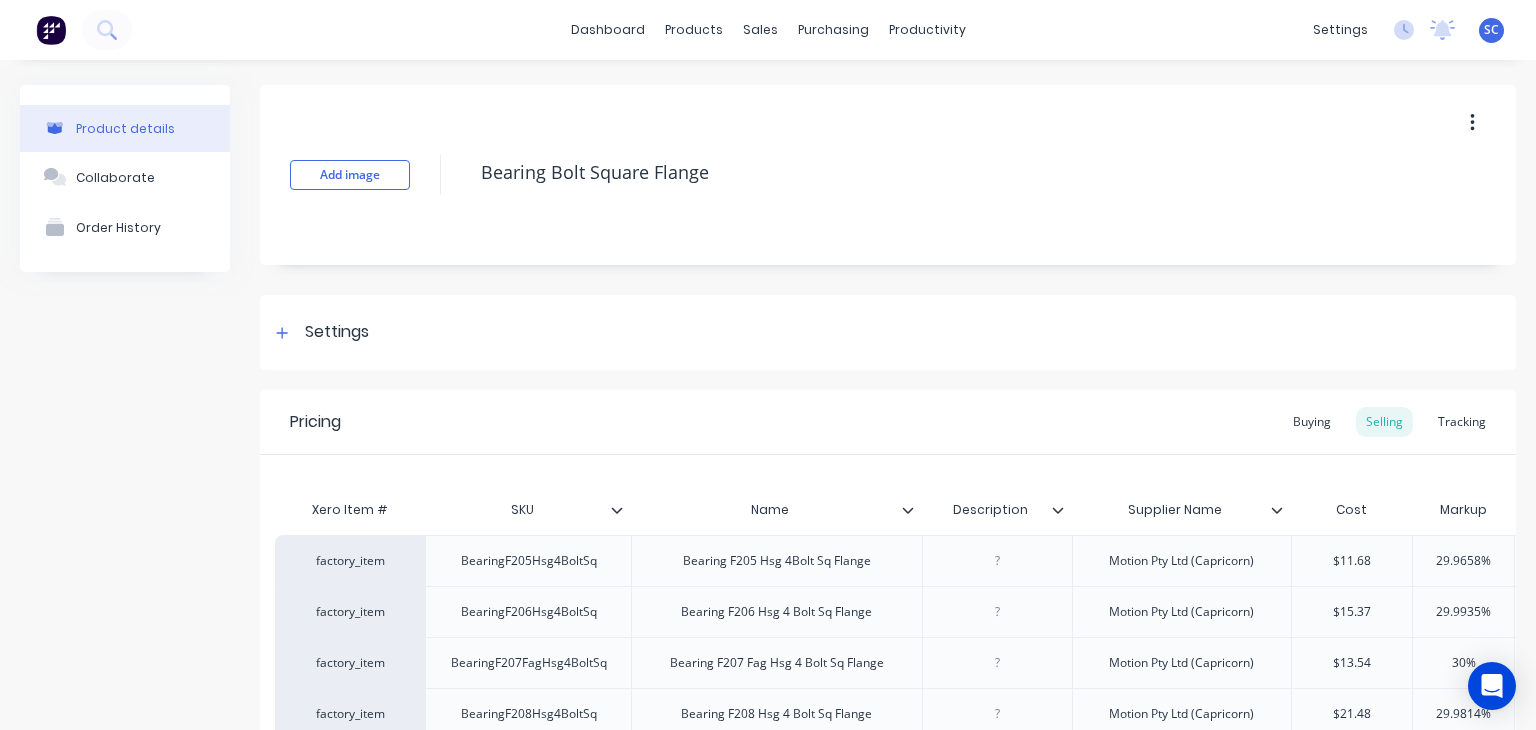 scroll, scrollTop: 0, scrollLeft: 76, axis: horizontal 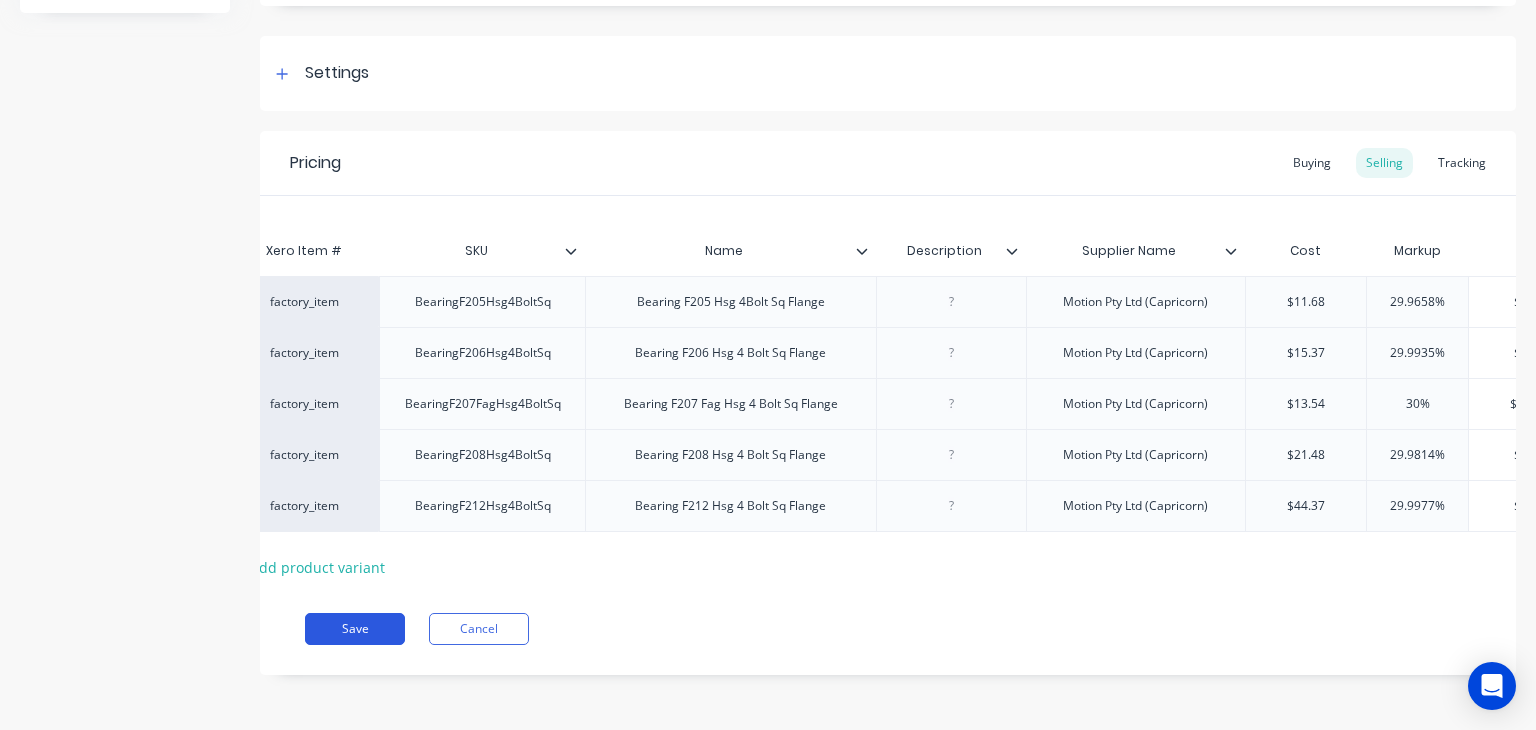 click on "Save" at bounding box center [355, 629] 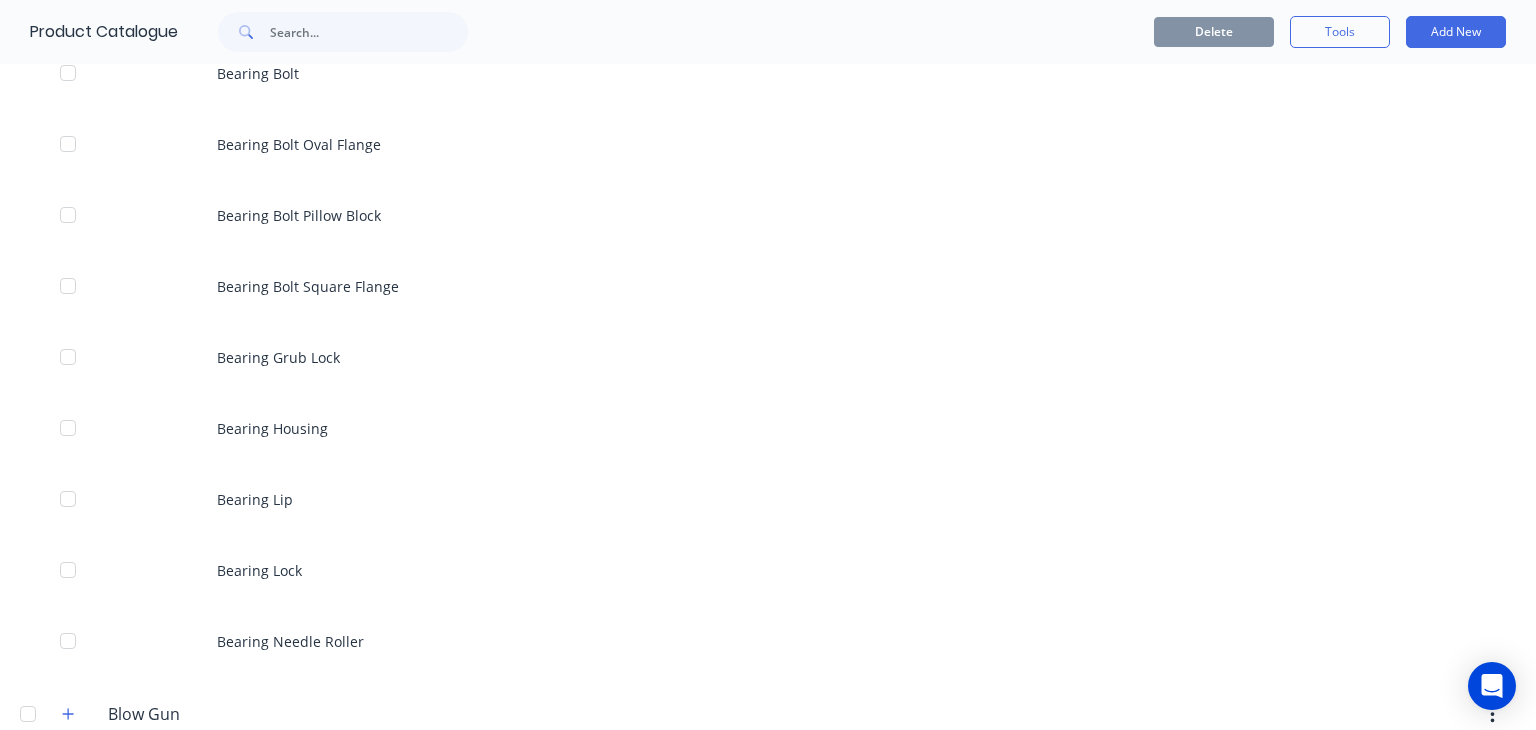 scroll, scrollTop: 1452, scrollLeft: 0, axis: vertical 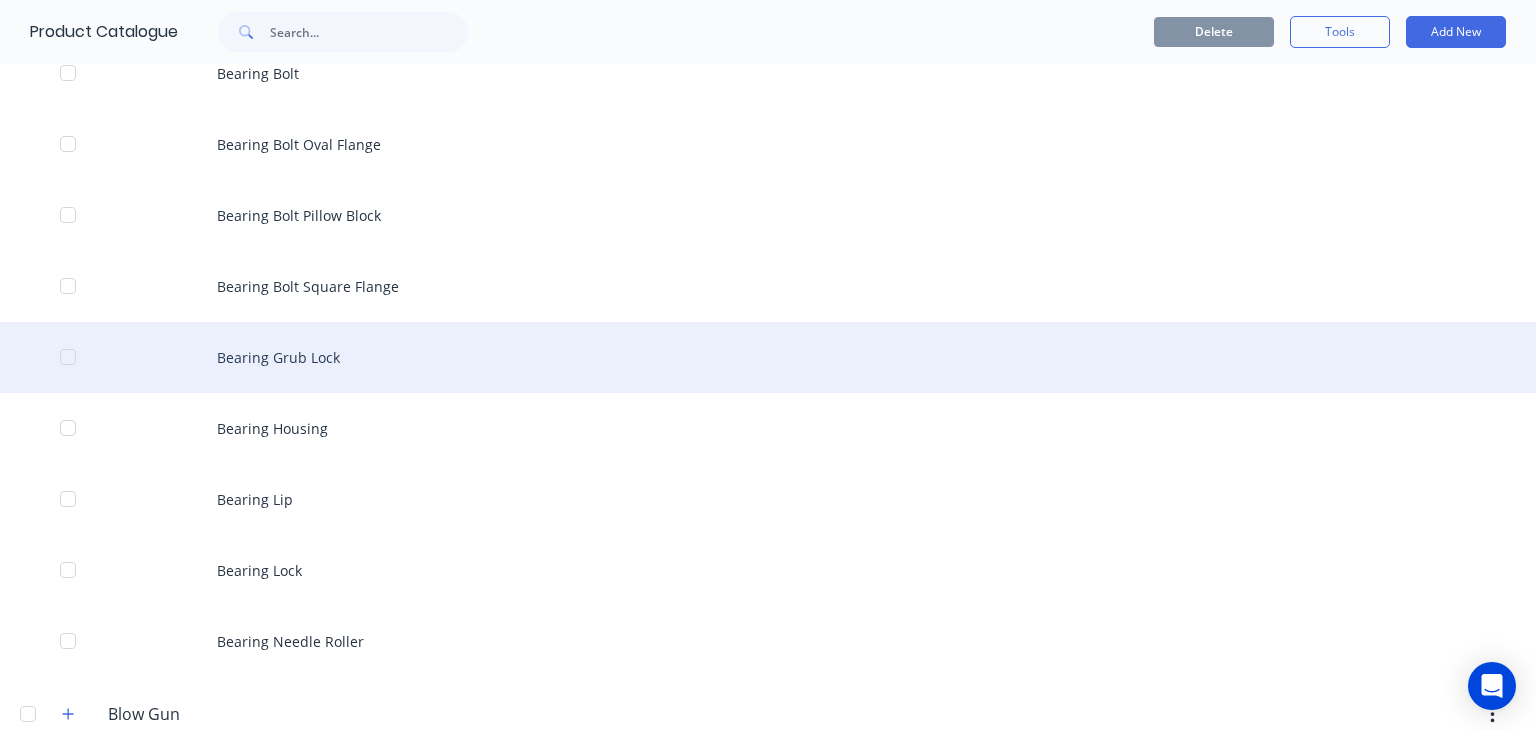 click on "Bearing Grub Lock" at bounding box center [768, 357] 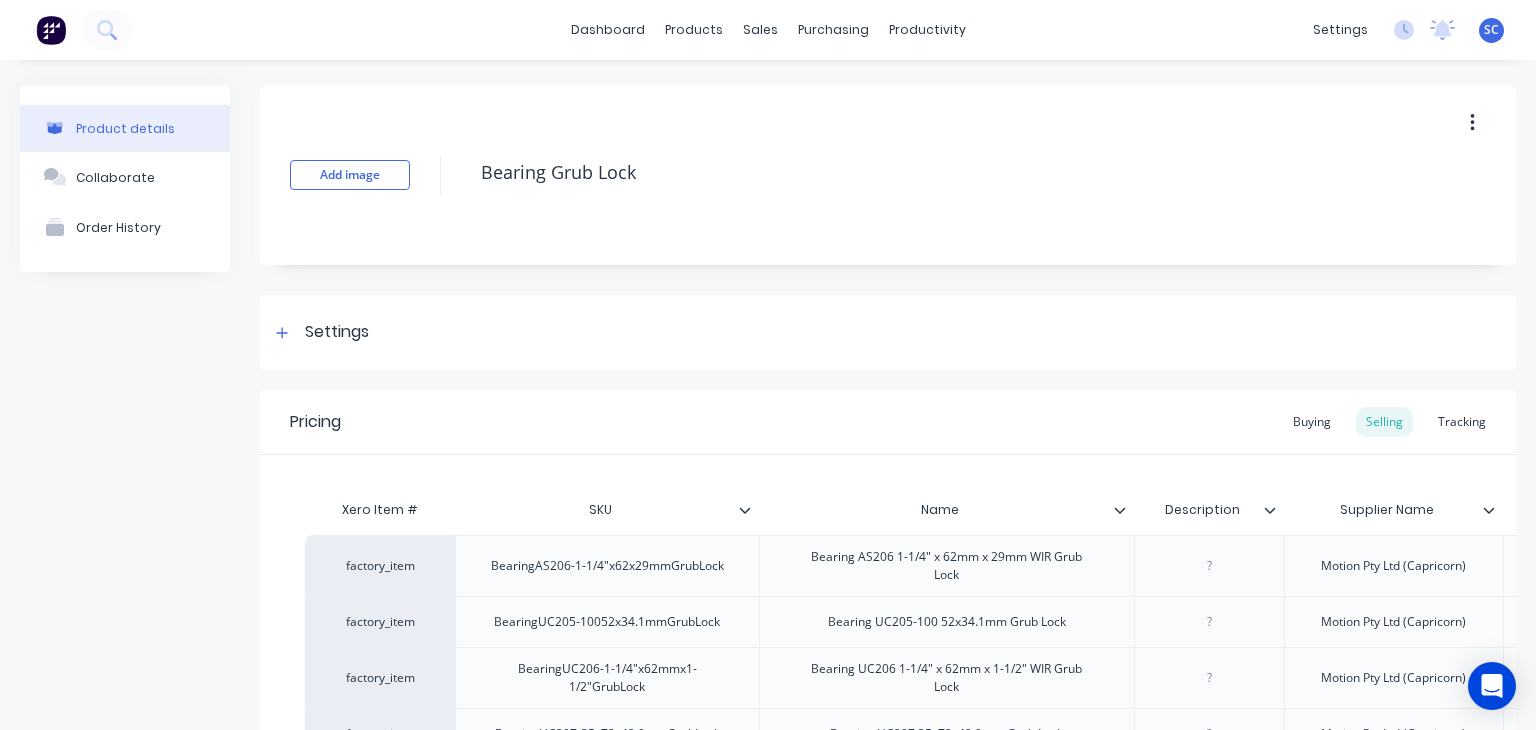 scroll, scrollTop: 242, scrollLeft: 0, axis: vertical 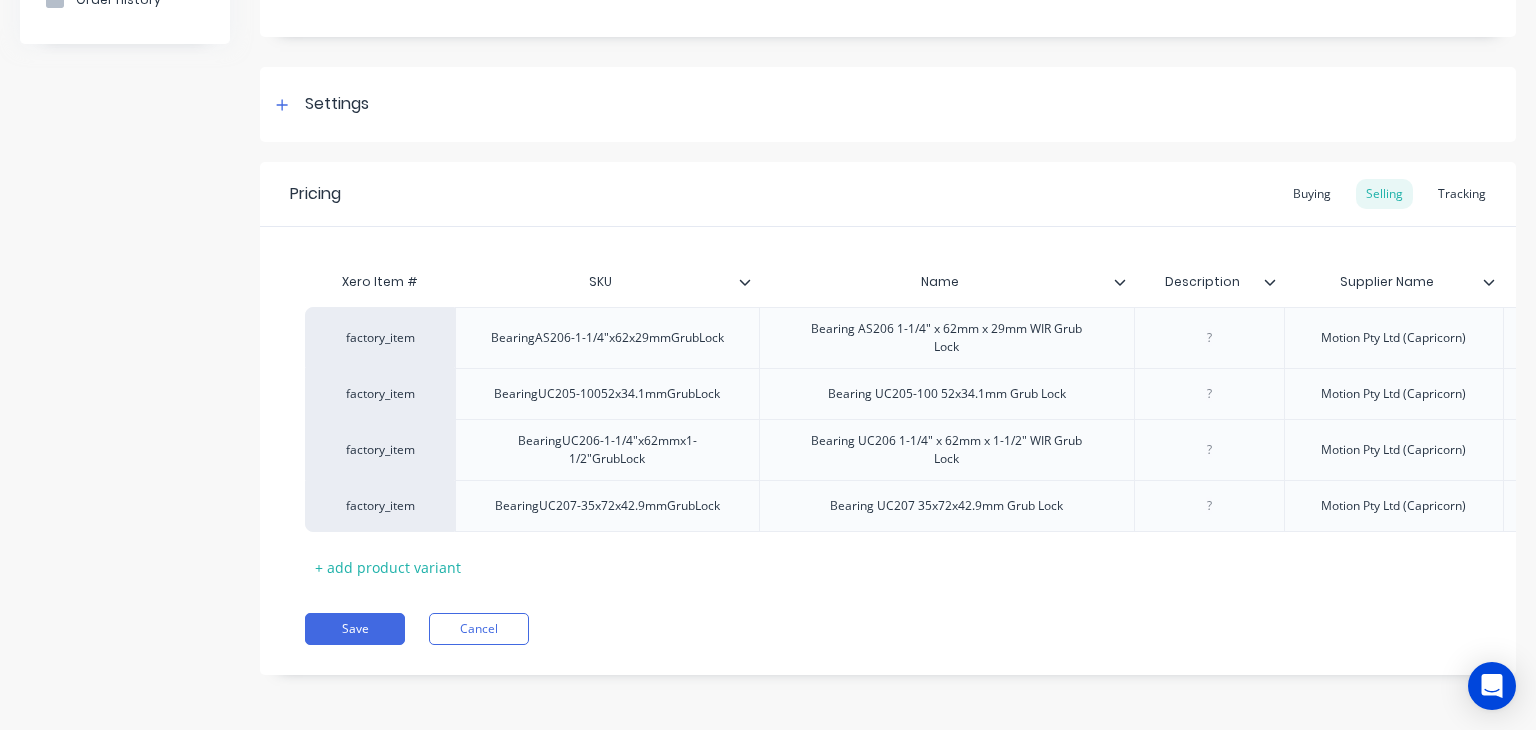 click 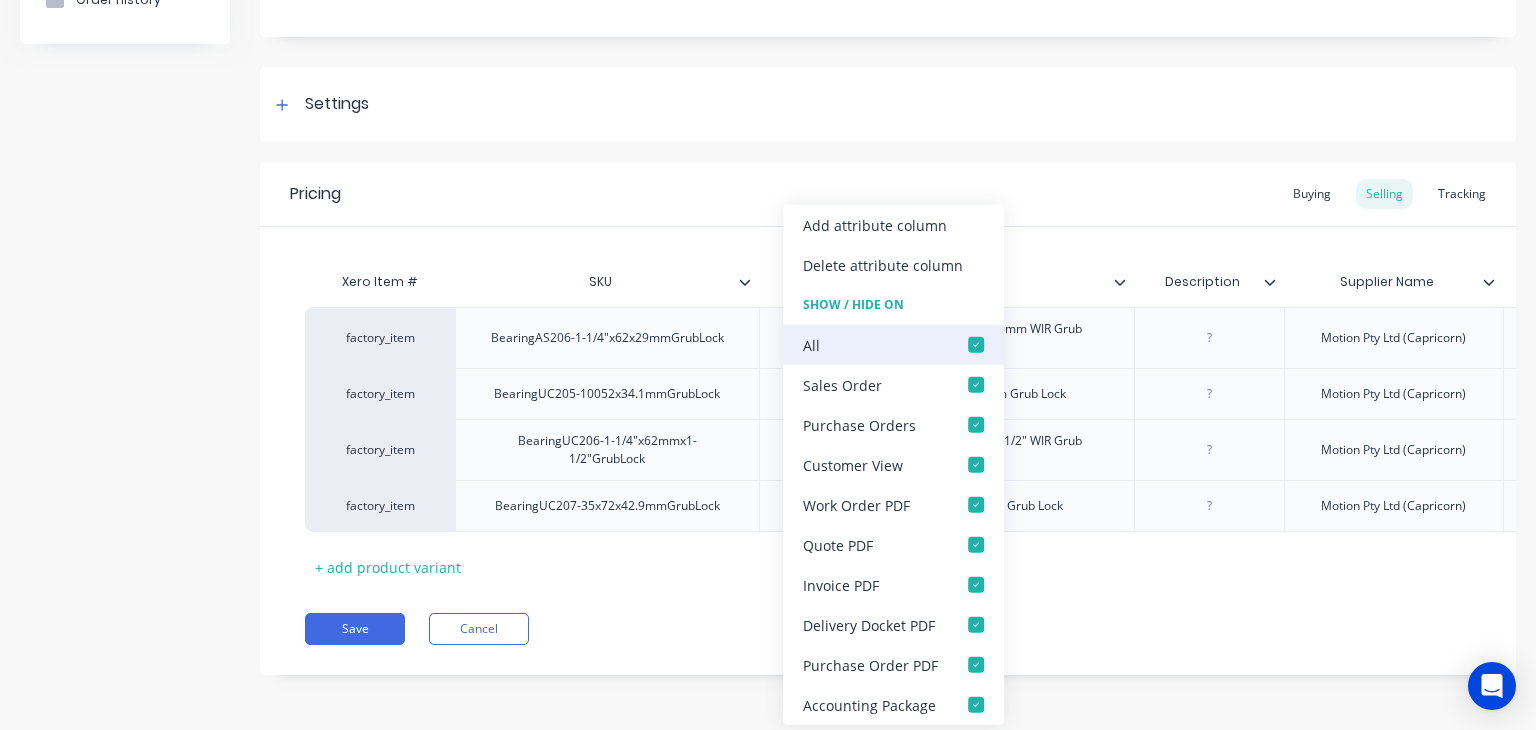 click at bounding box center (976, 345) 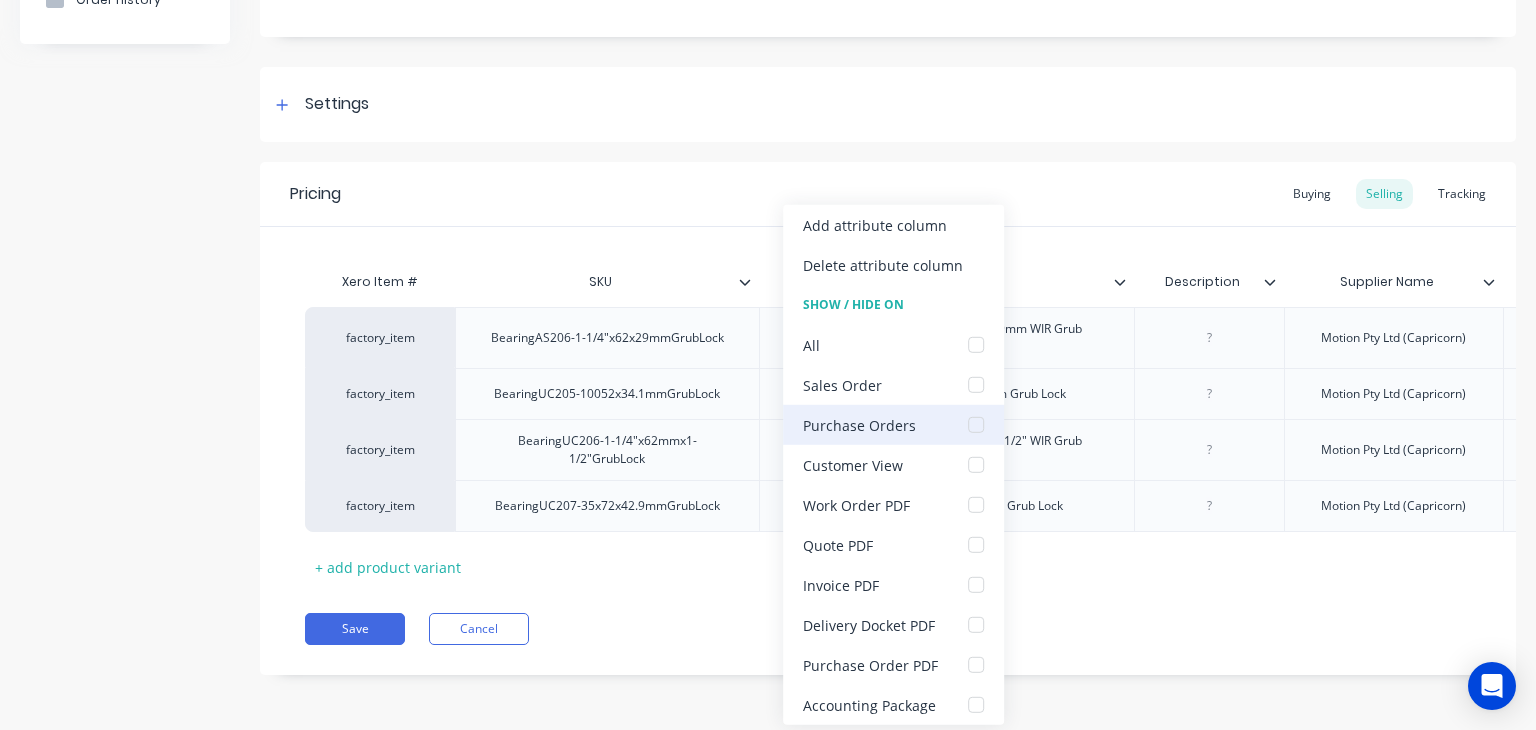 click at bounding box center (976, 425) 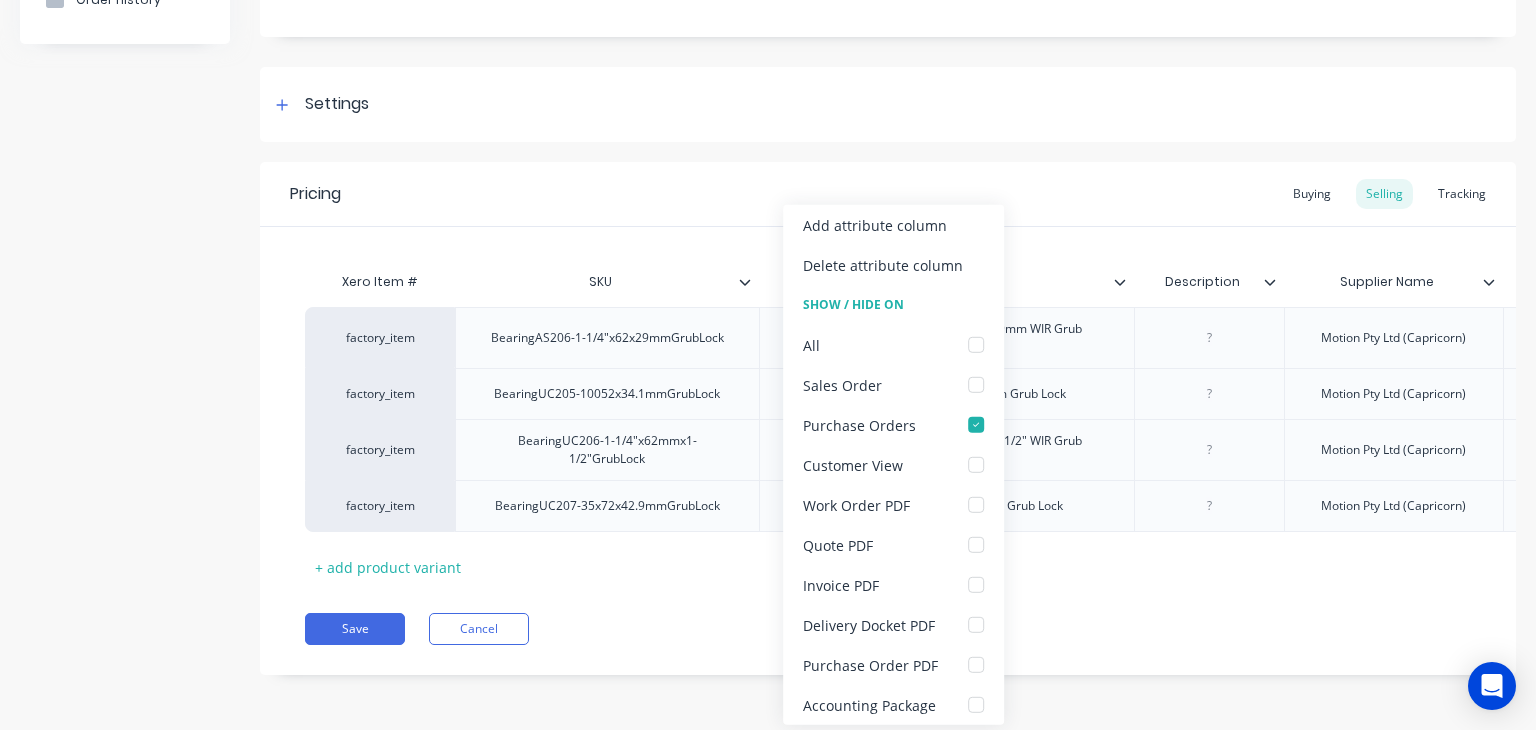 type on "x" 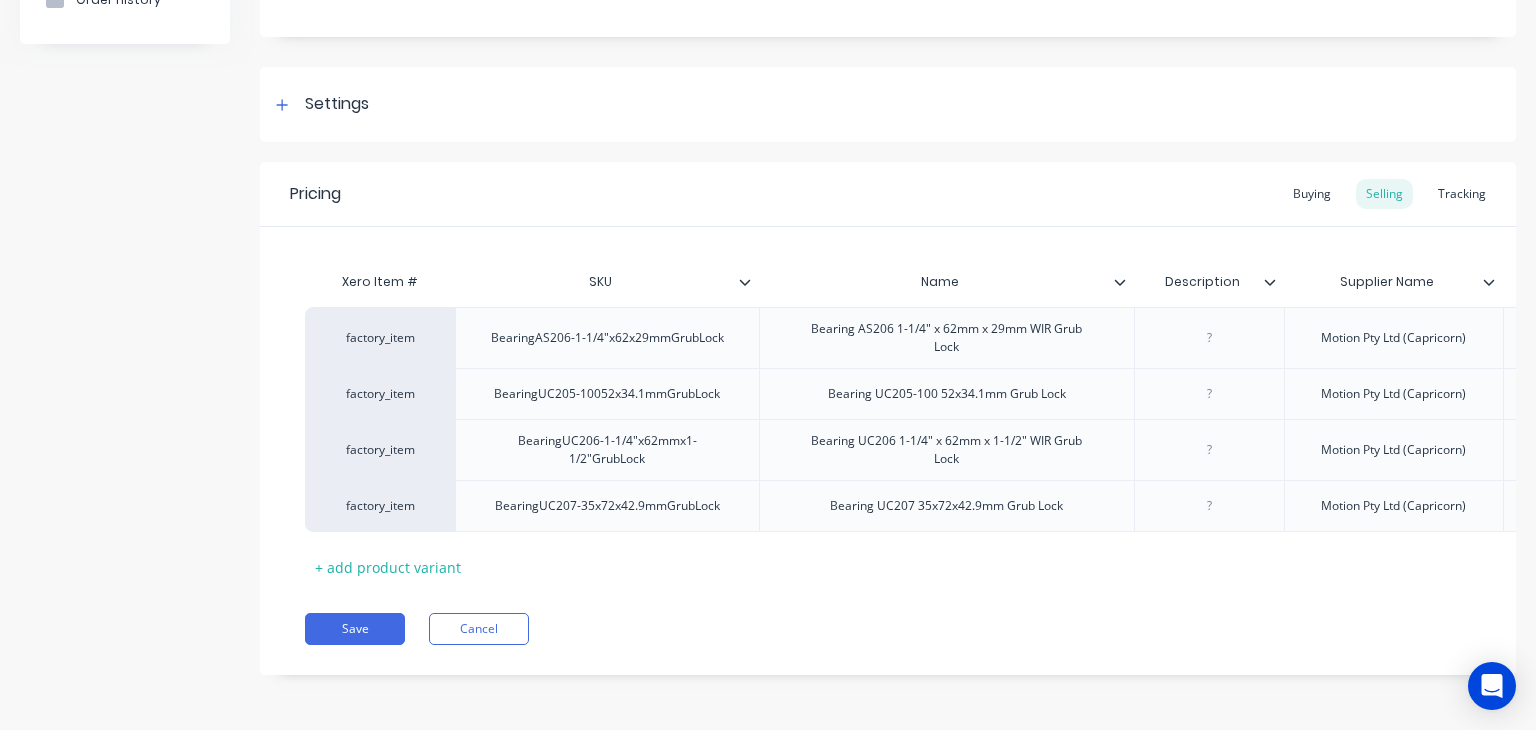 type on "Name" 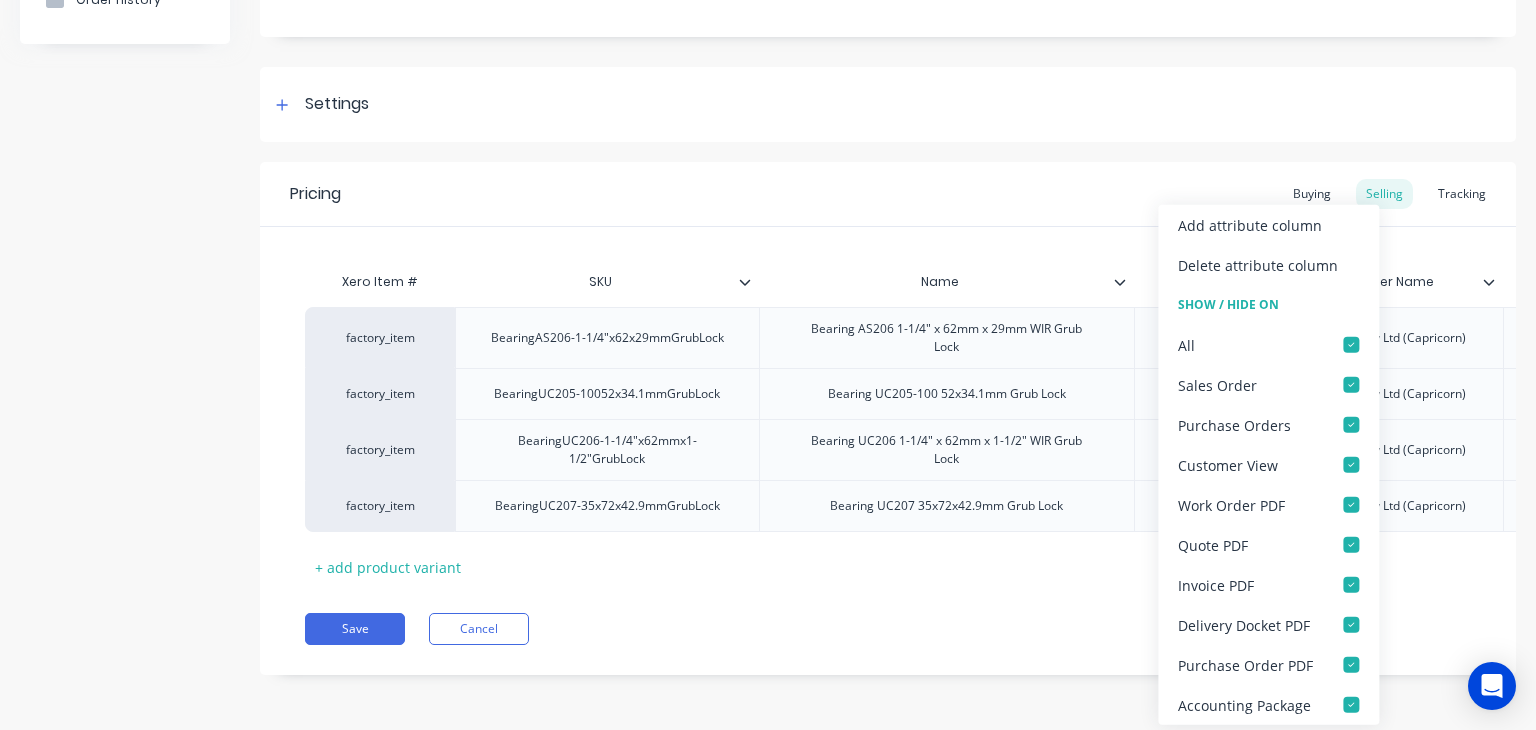 click 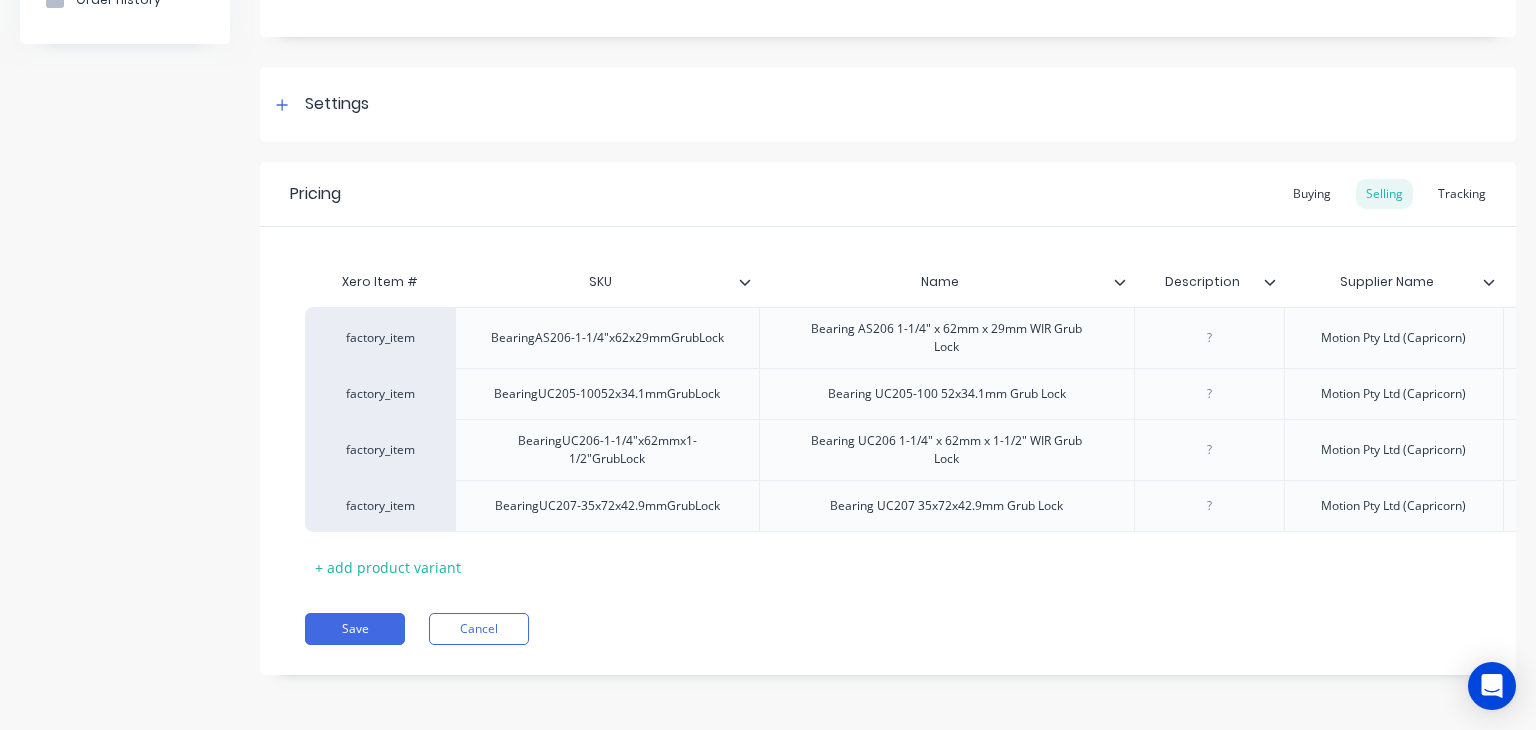 click on "Pricing Buying Selling Tracking Xero Item # SKU Name Description Supplier Name Cost Markup Price Standard factory_item BearingAS206-1-1/4"x62x29mmGrubLock Bearing AS206 1-1/4" x 62mm x 29mm WIR Grub Lock Motion Pty Ltd (Capricorn) $21.13 30% $27.469 $27.47 factory_item BearingUC205-10052x34.1mmGrubLock Bearing UC205-100 52x34.1mm Grub Lock Motion Pty Ltd (Capricorn) $24.87 29.996% $32.33 $32.33 factory_item BearingUC206-1-1/4"x62mmx1-1/2"GrubLock Bearing UC206 1-1/4" x 62mm x 1-1/2" WIR Grub Lock Motion Pty Ltd (Capricorn) $19.89 30% $25.857 $25.86 factory_item BearingUC207-35x72x42.9mmGrubLock Bearing UC207 35x72x42.9mm Grub Lock Motion Pty Ltd (Capricorn) $20.09 30.0149% $26.12 $26.12 + add product variant Save   Cancel" at bounding box center [888, 418] 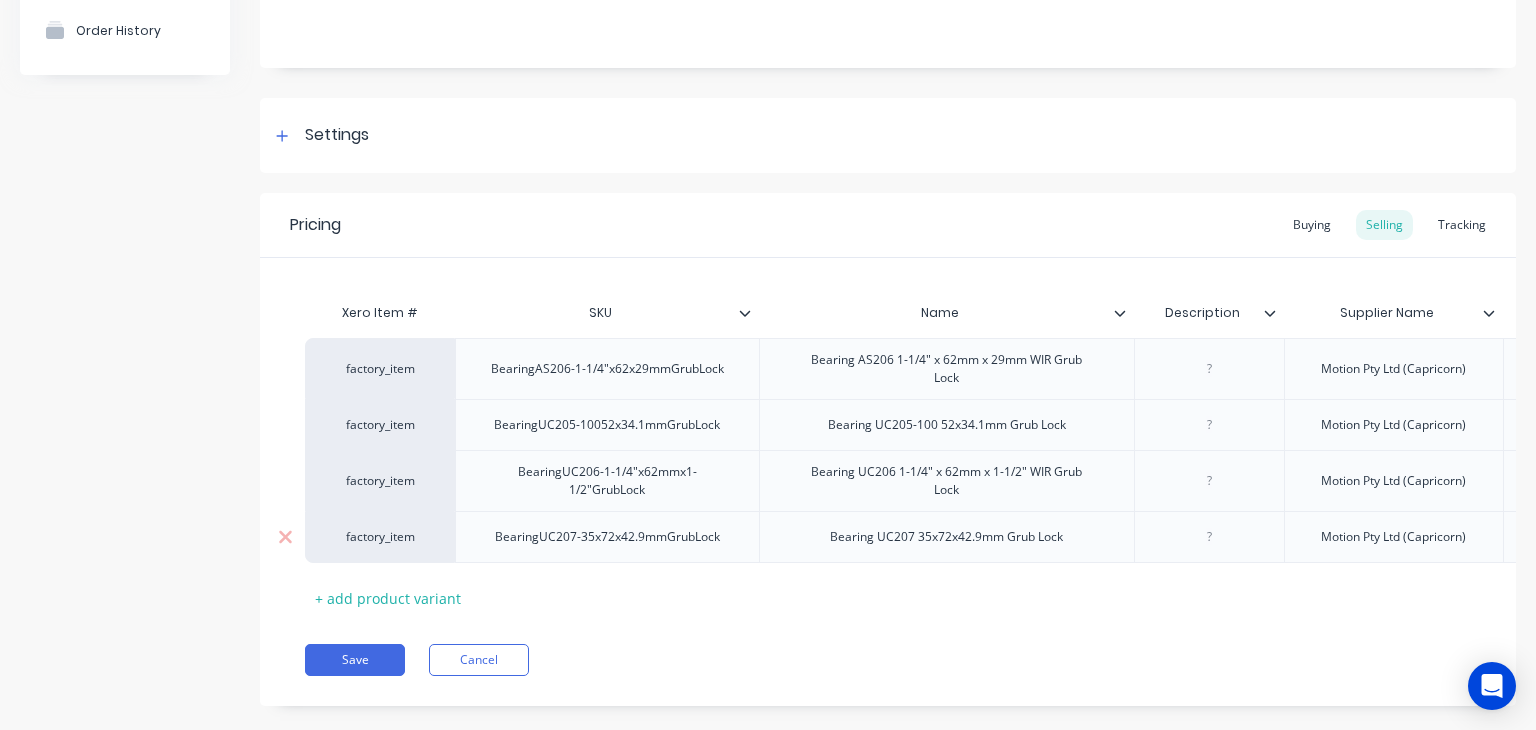 scroll, scrollTop: 196, scrollLeft: 0, axis: vertical 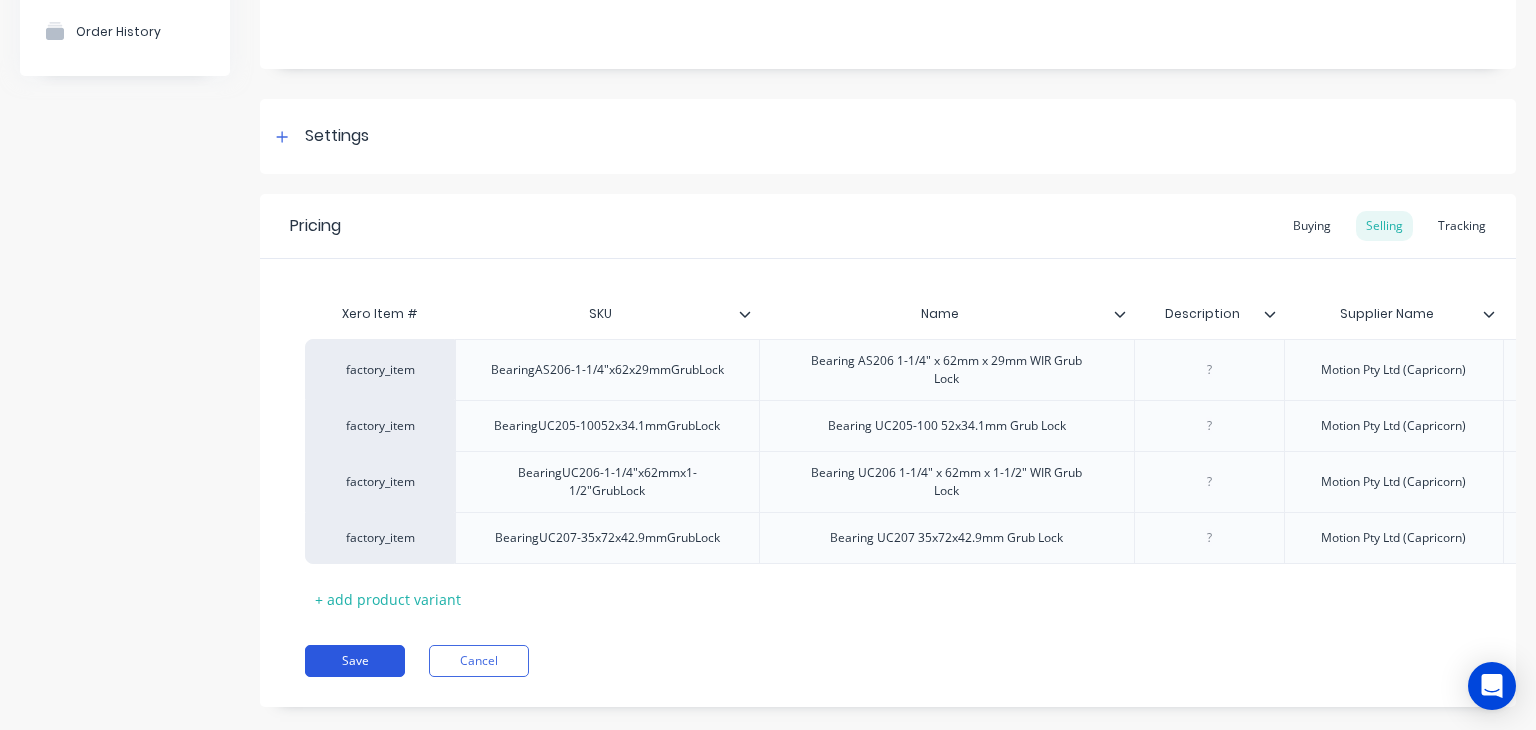 click on "Save" at bounding box center (355, 661) 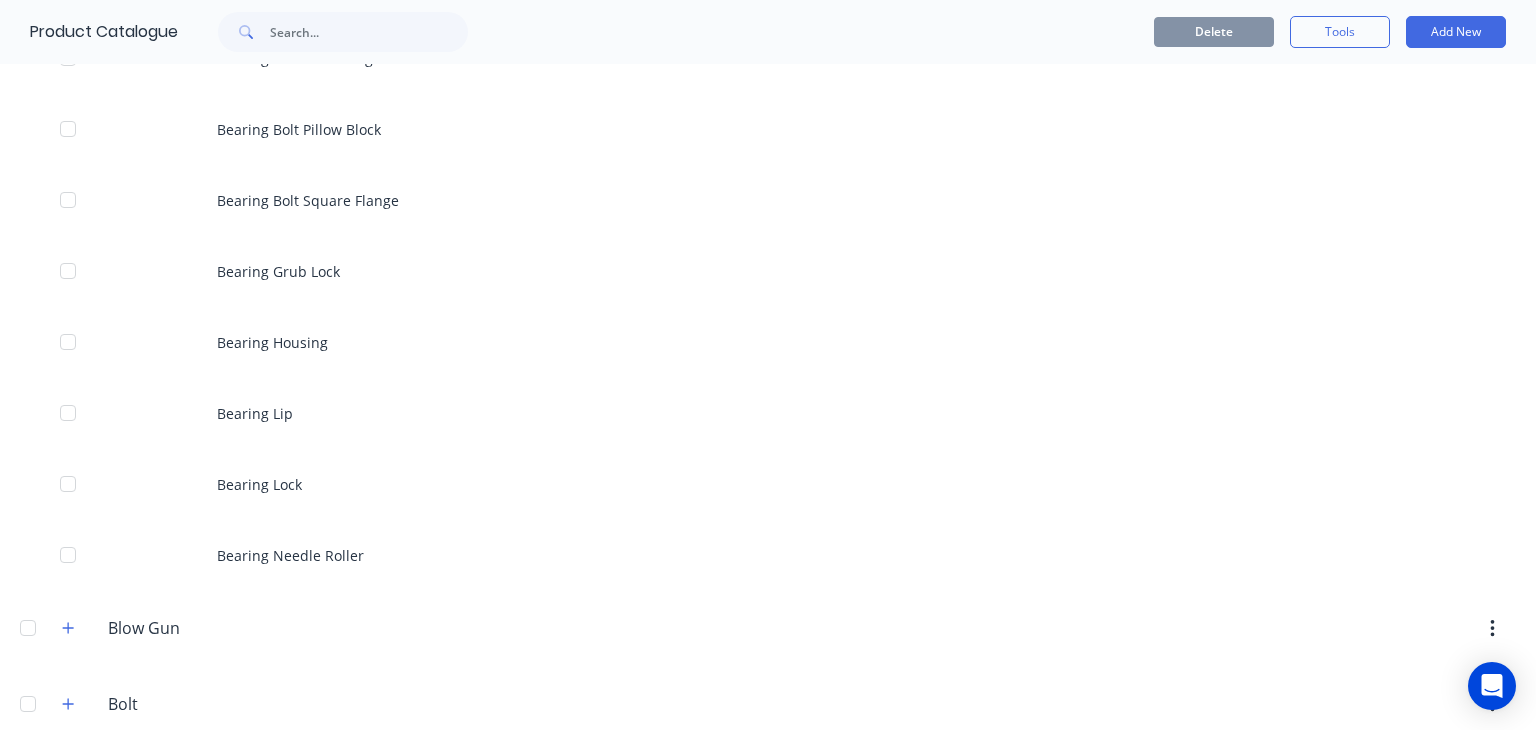scroll, scrollTop: 1548, scrollLeft: 0, axis: vertical 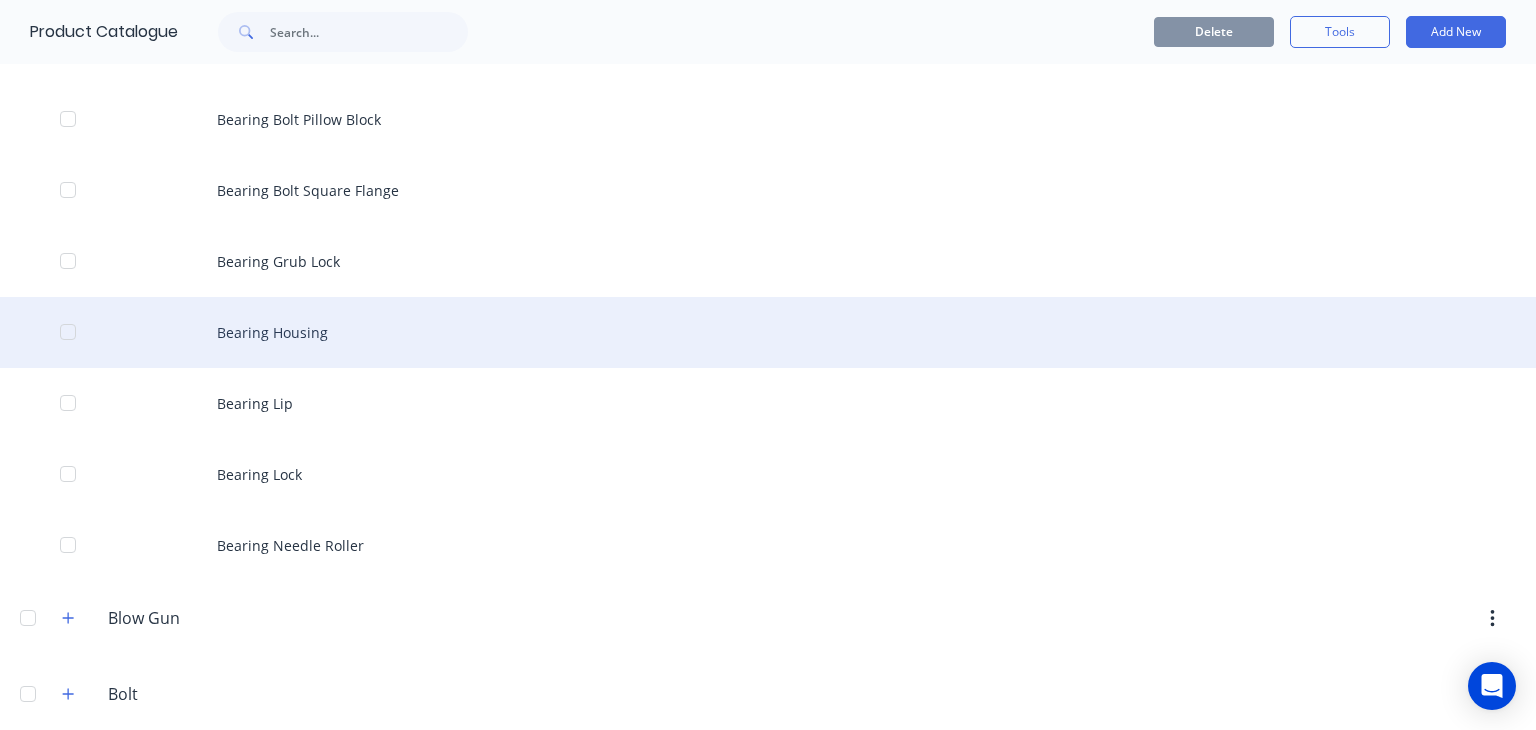 click on "Bearing Housing" at bounding box center [768, 332] 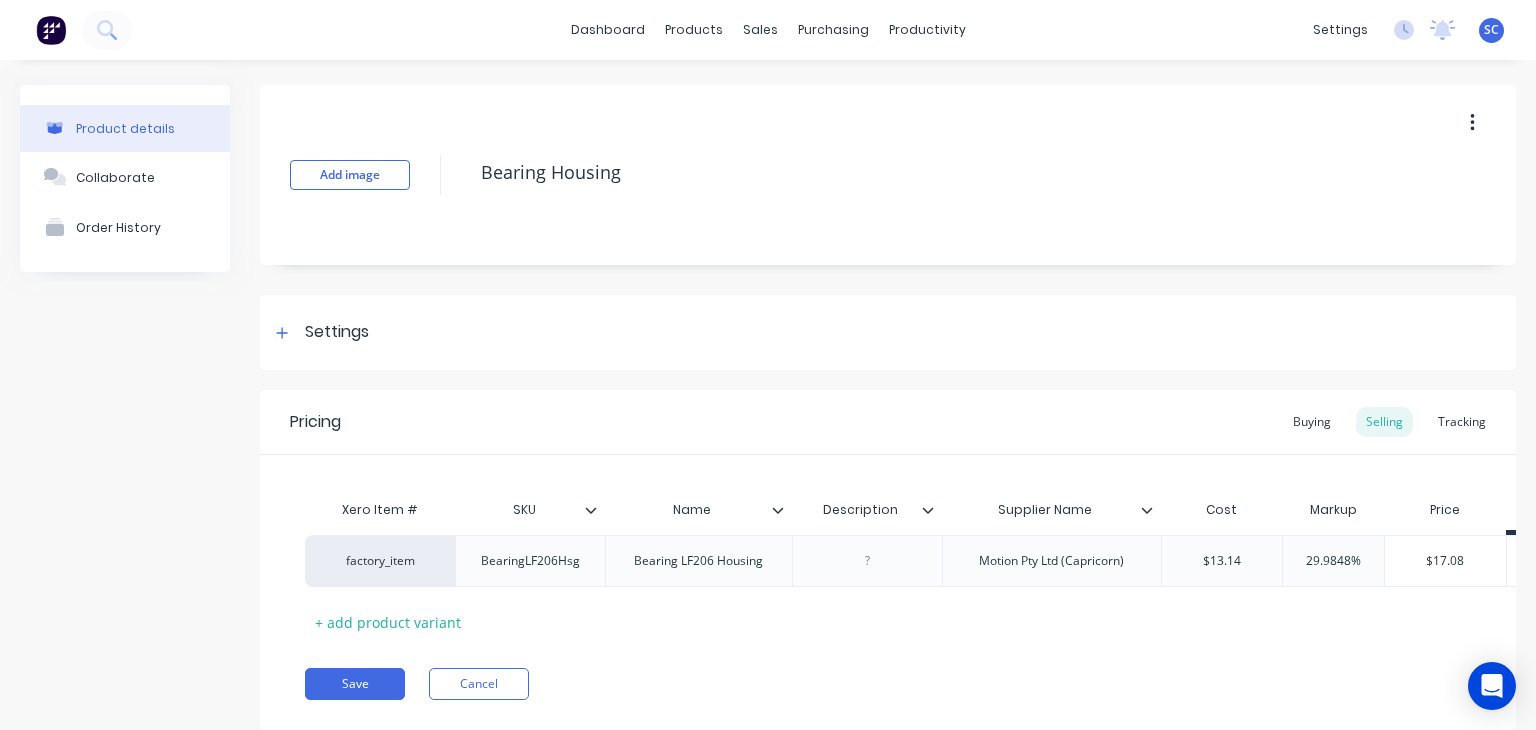 scroll, scrollTop: 69, scrollLeft: 0, axis: vertical 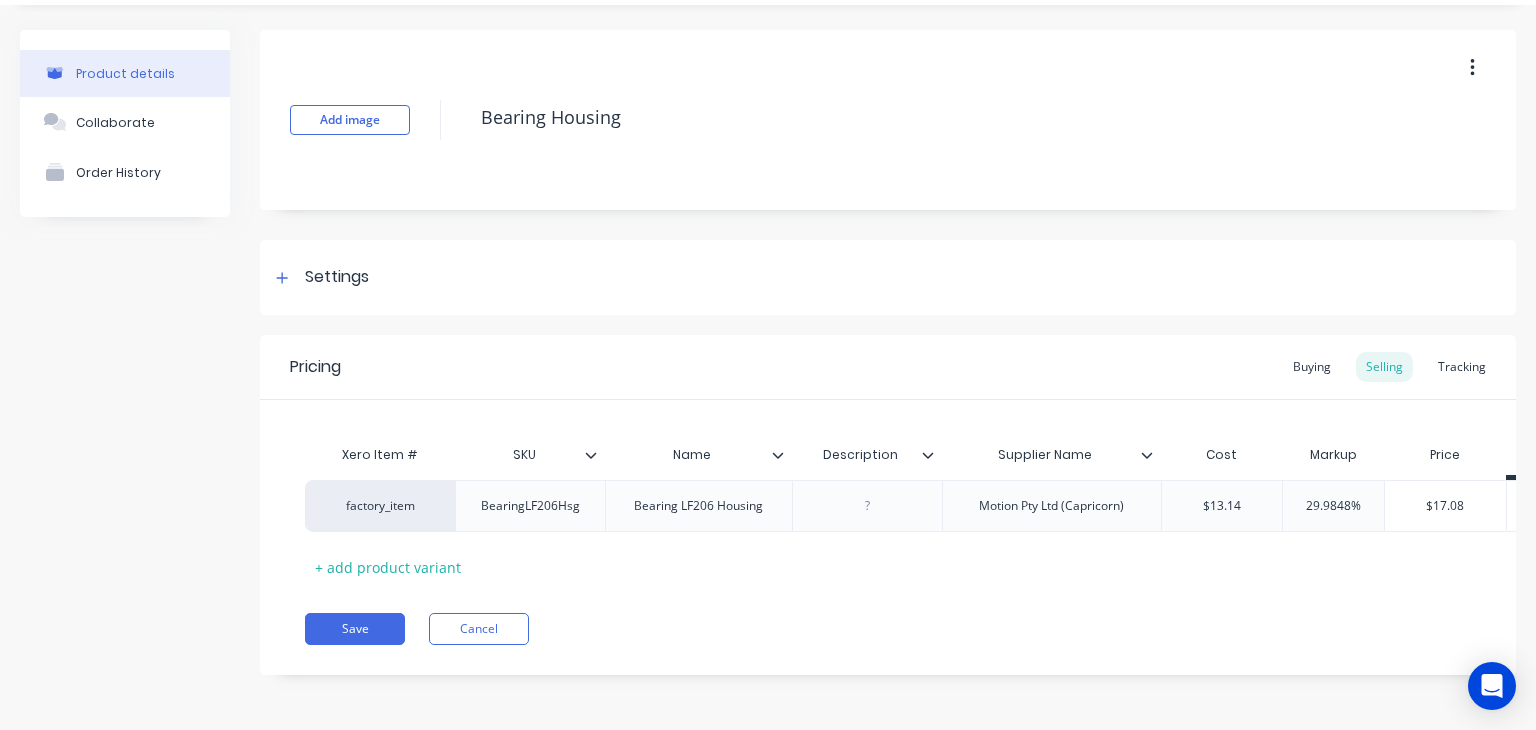 click 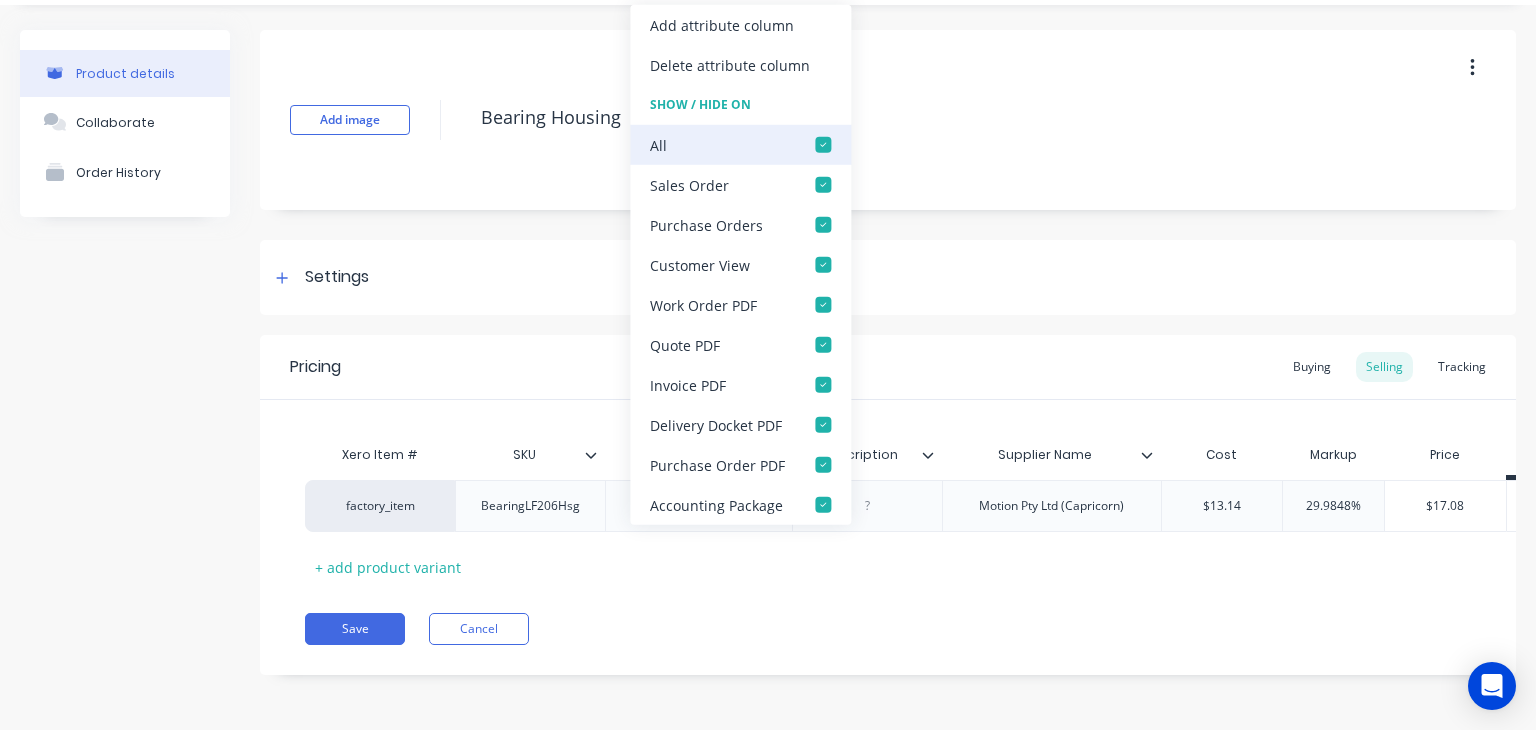 click at bounding box center (823, 145) 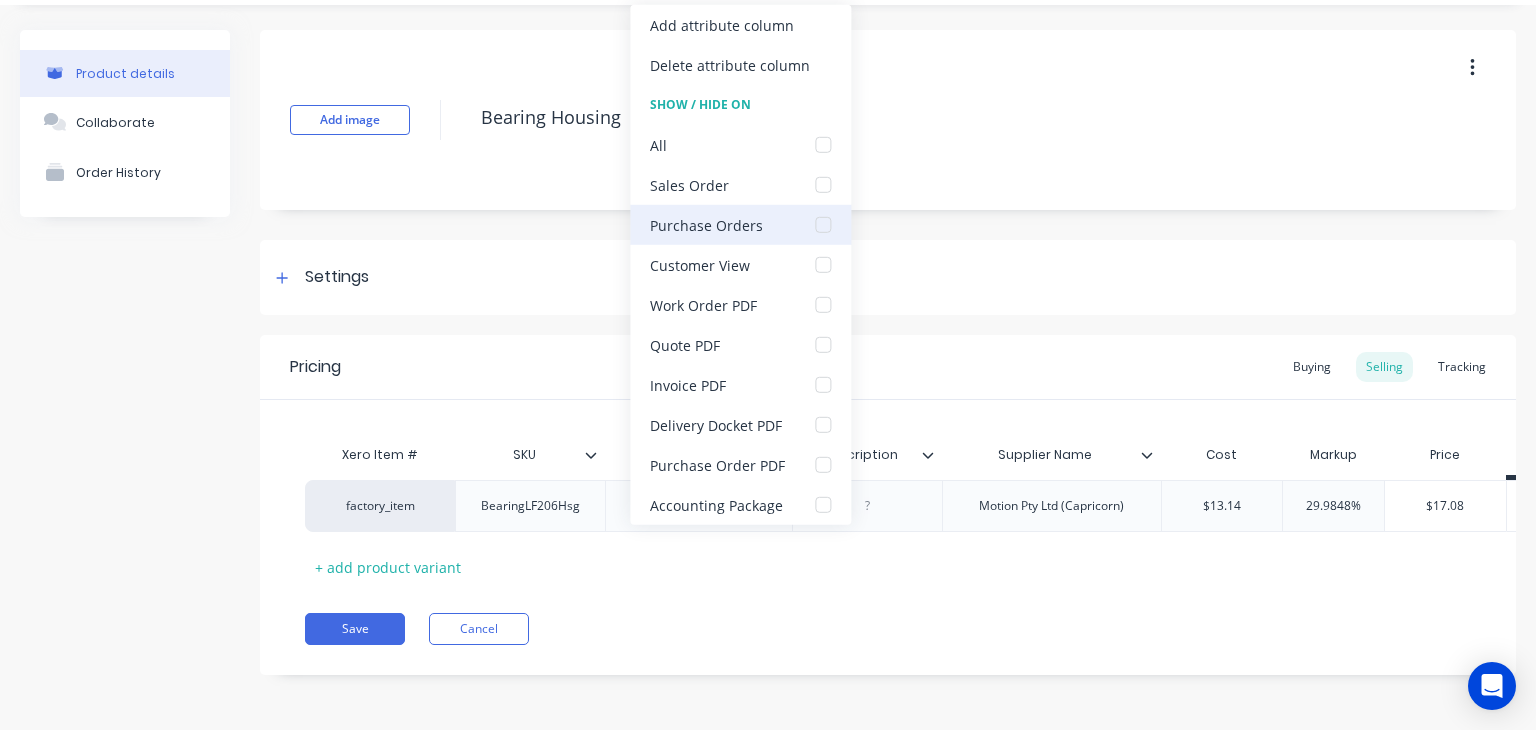 click at bounding box center [823, 225] 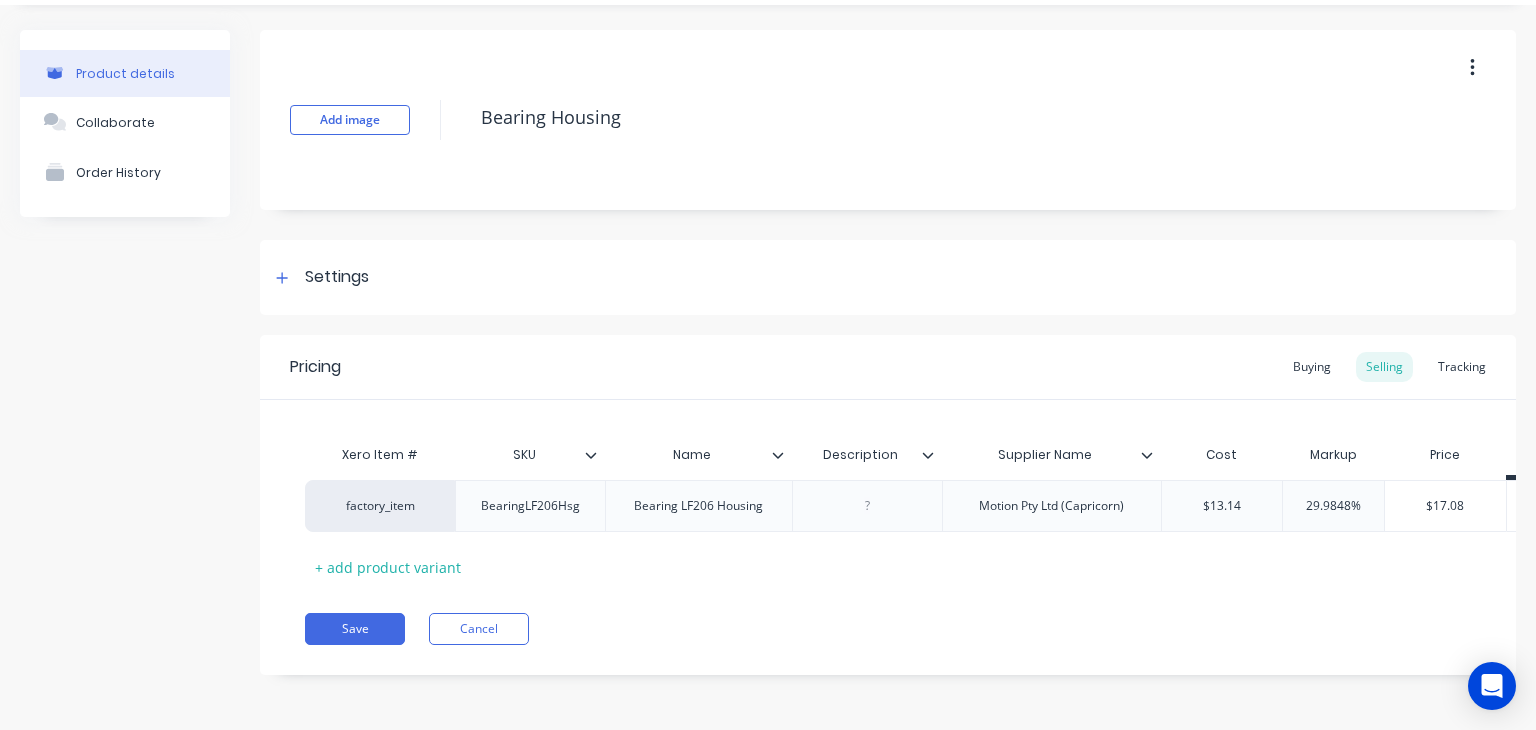 click on "Pricing Buying Selling Tracking" at bounding box center (888, 367) 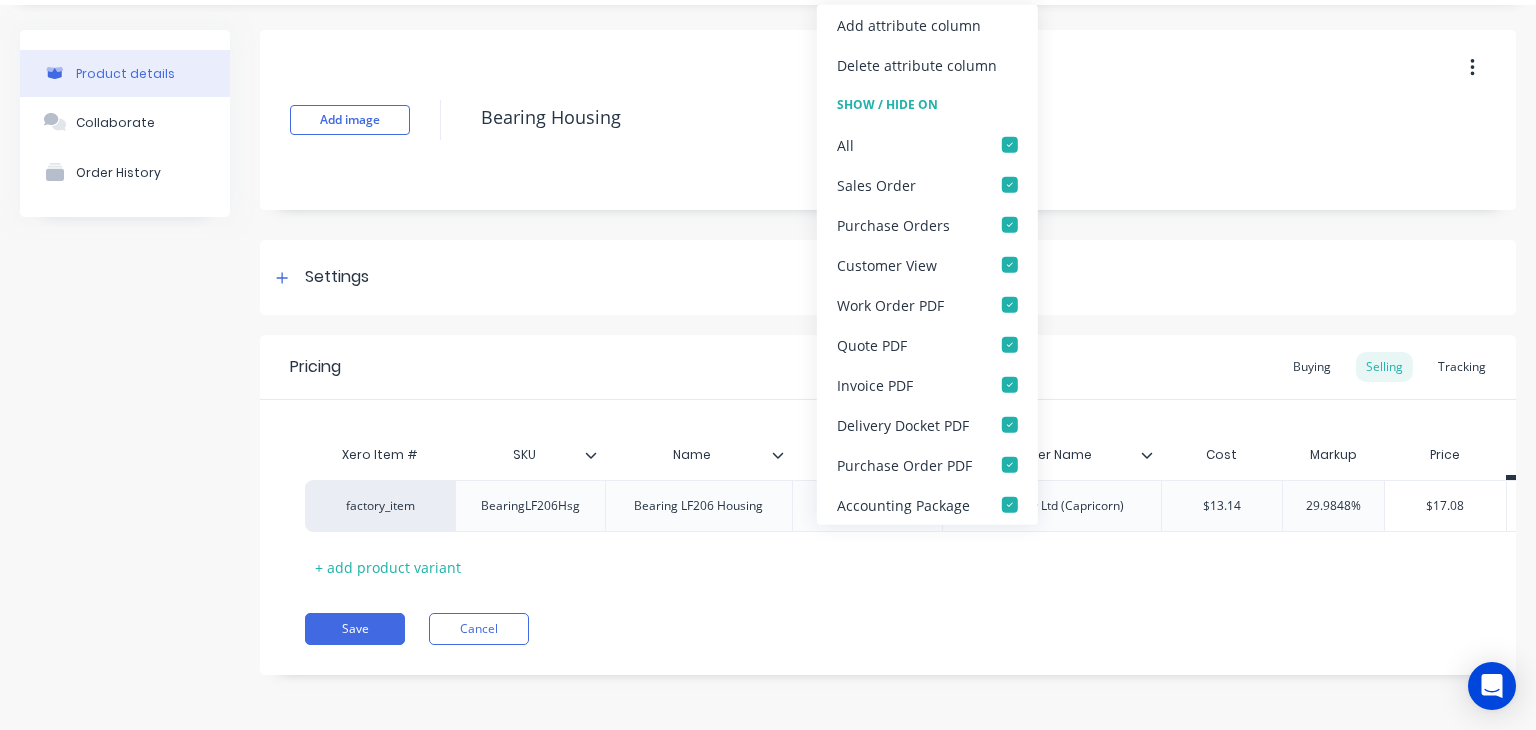 click 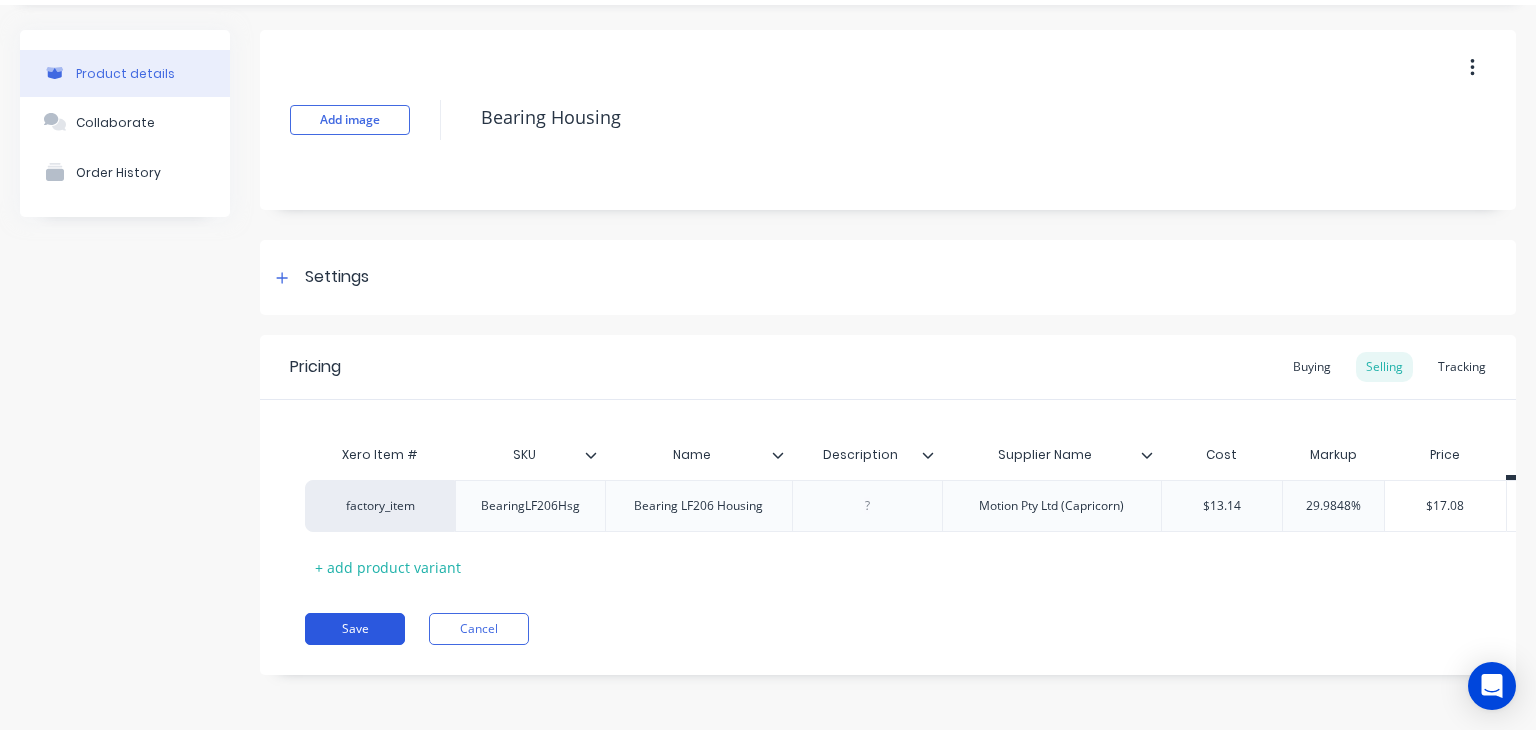 click on "Save" at bounding box center (355, 629) 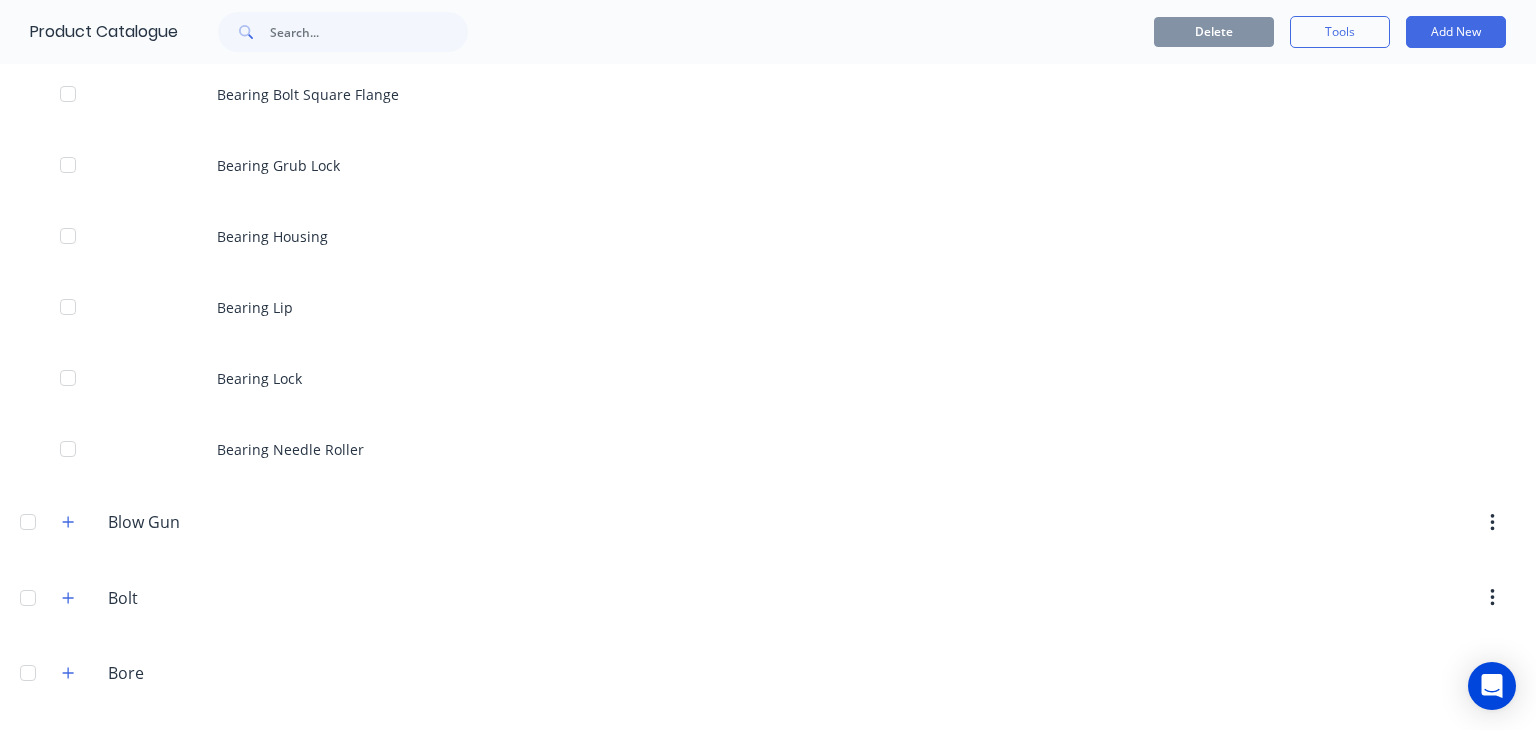 scroll, scrollTop: 1646, scrollLeft: 0, axis: vertical 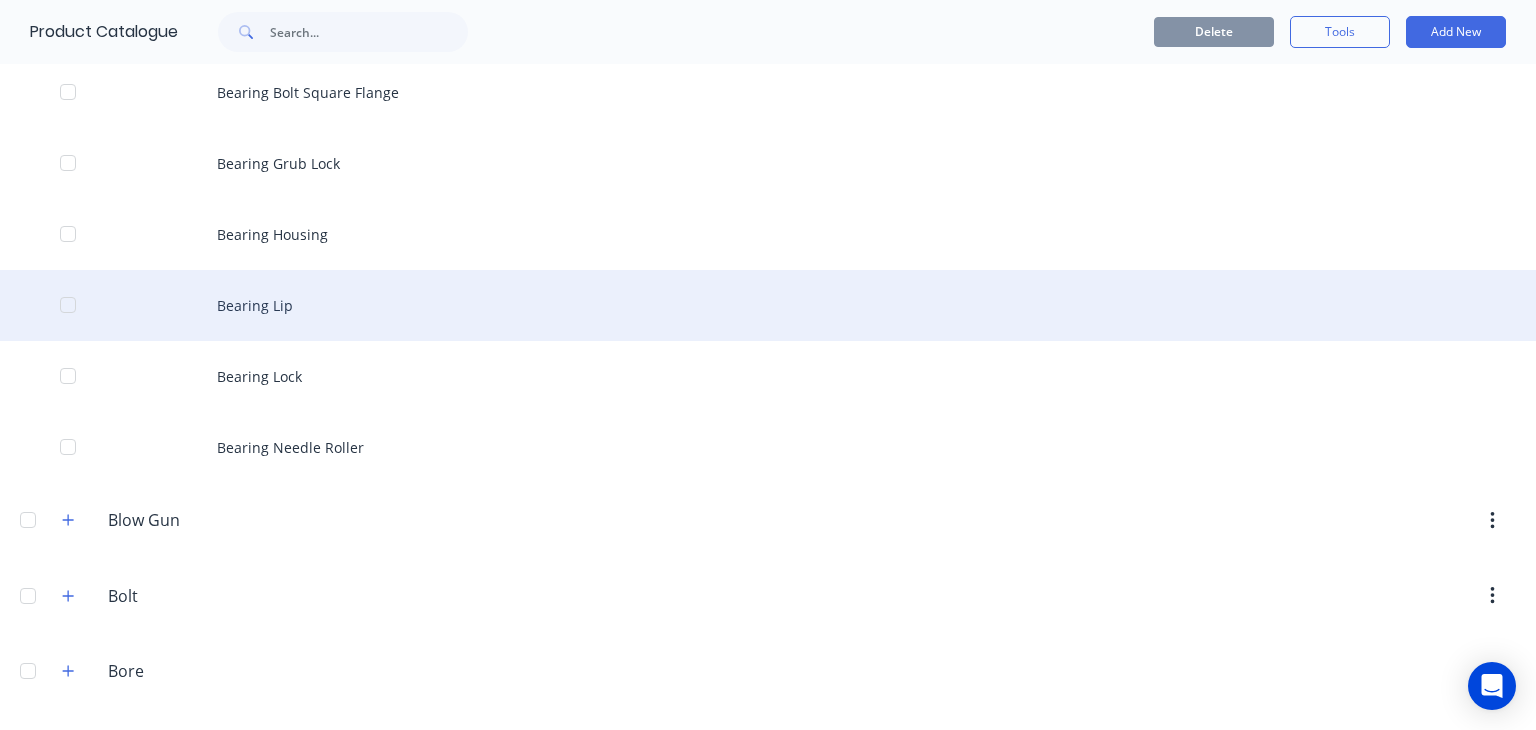 click on "Bearing Lip" at bounding box center [768, 305] 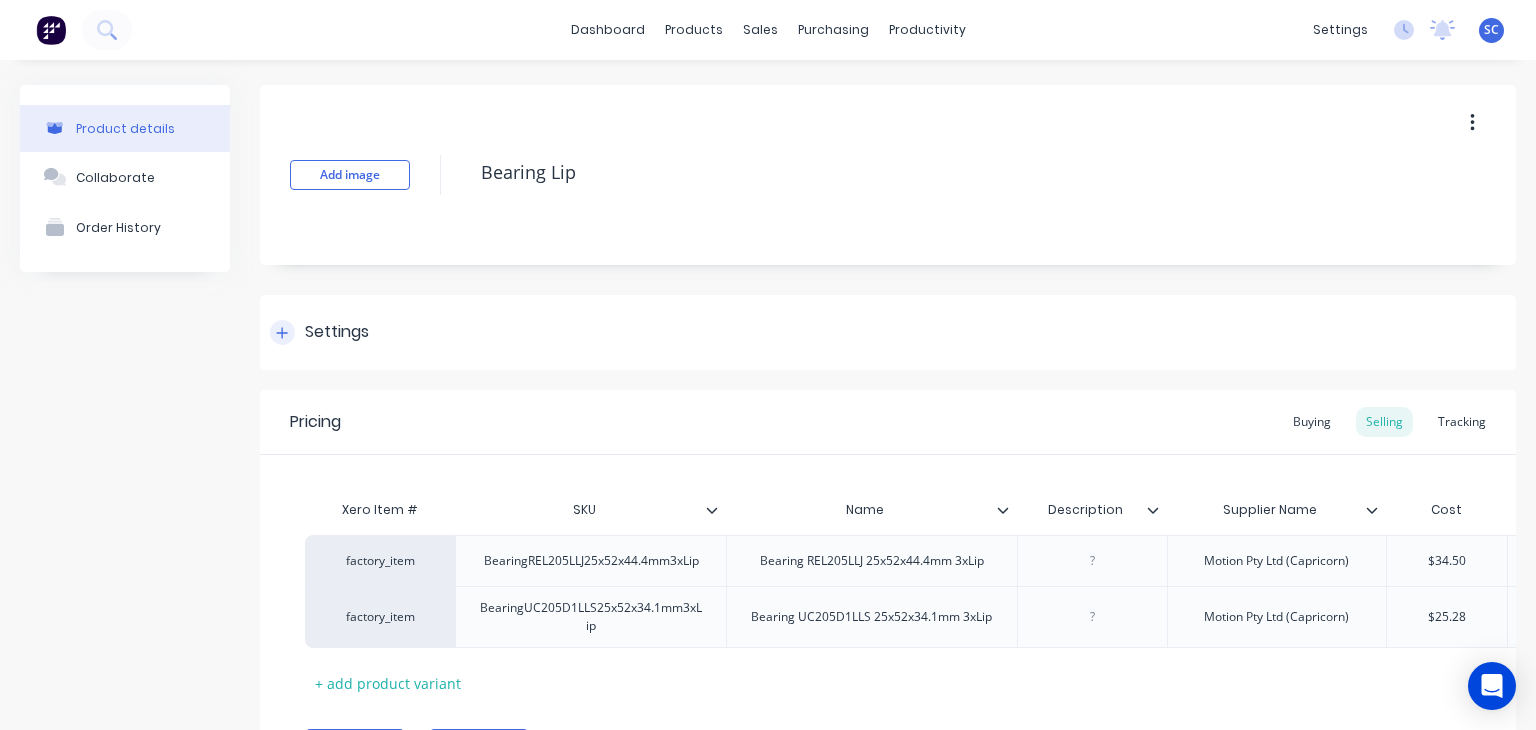 scroll, scrollTop: 130, scrollLeft: 0, axis: vertical 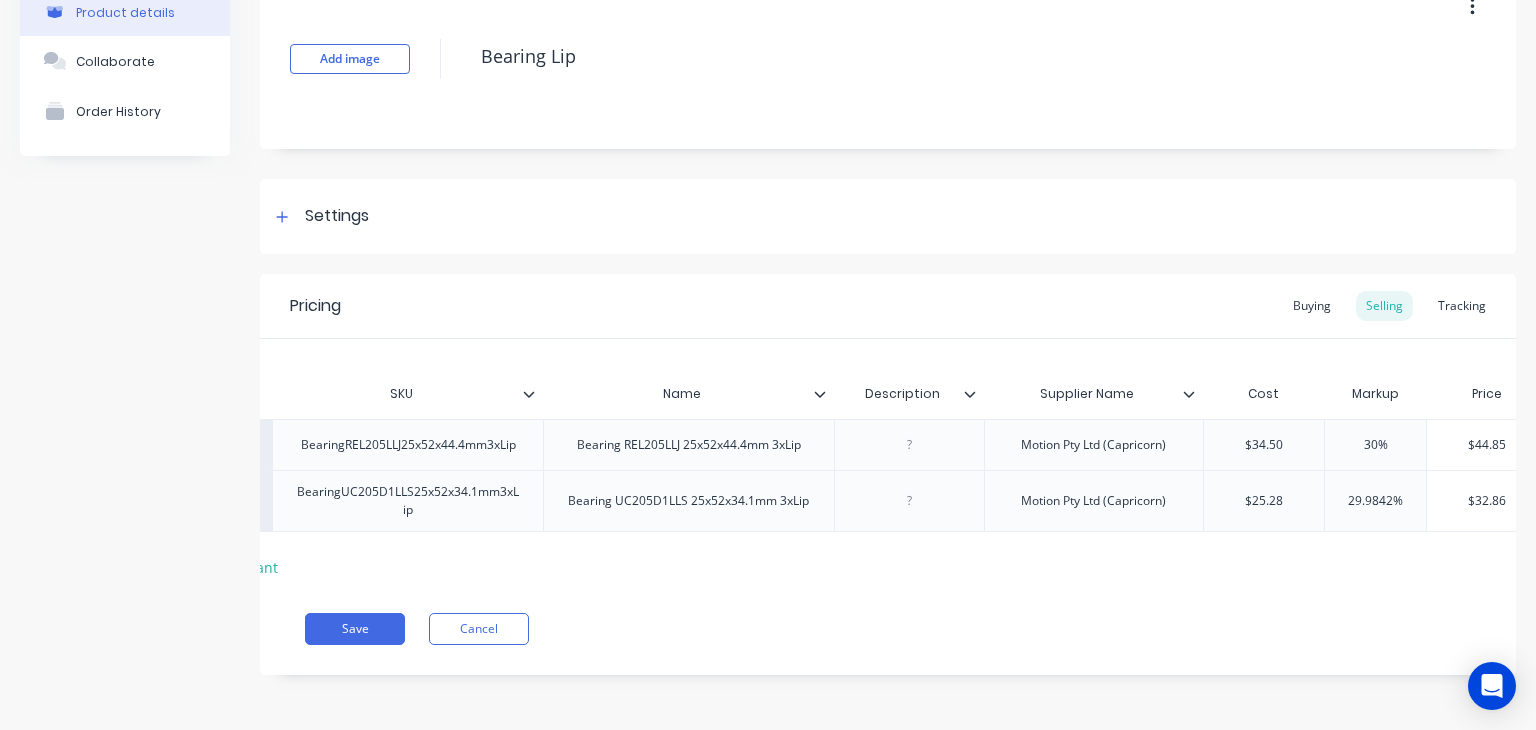 click 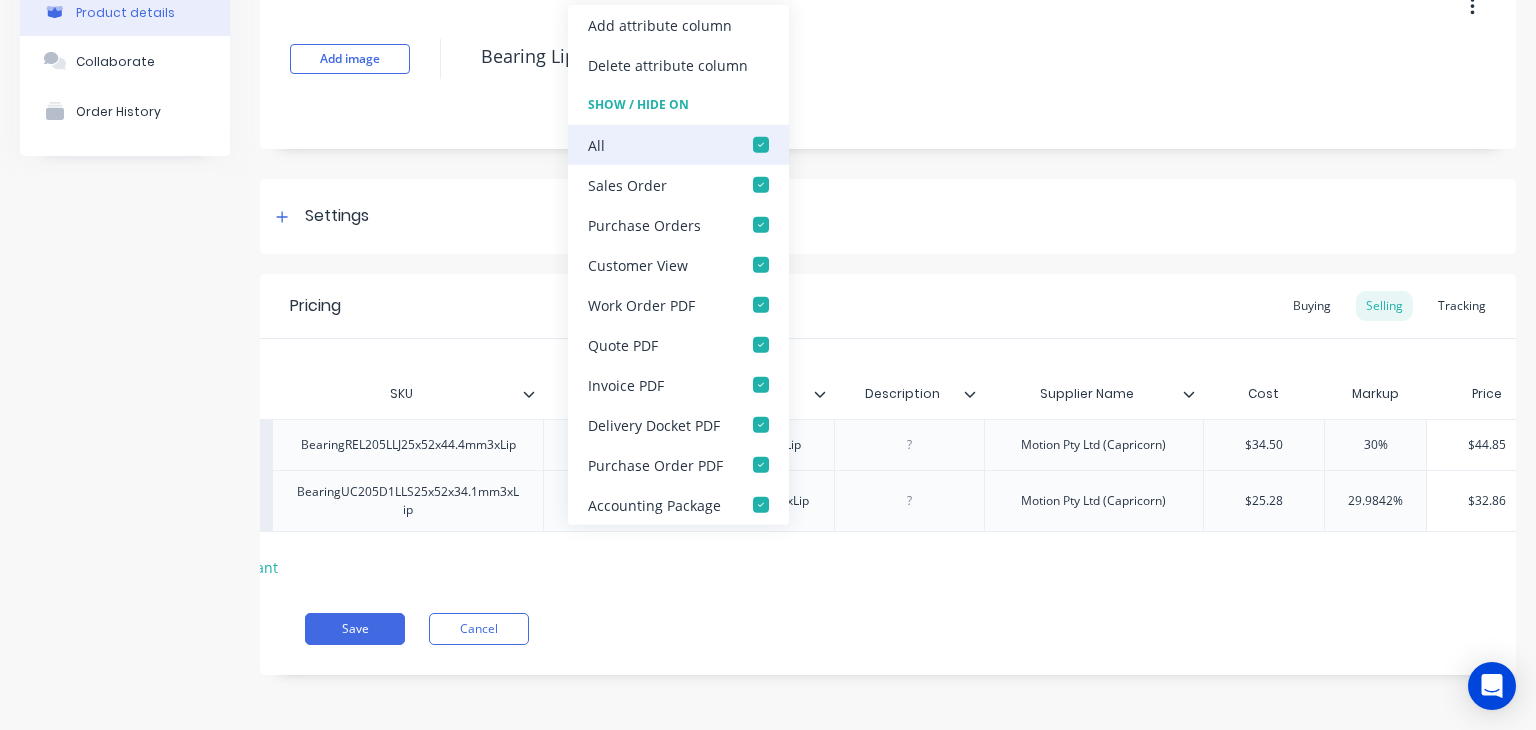 click on "All" at bounding box center (678, 145) 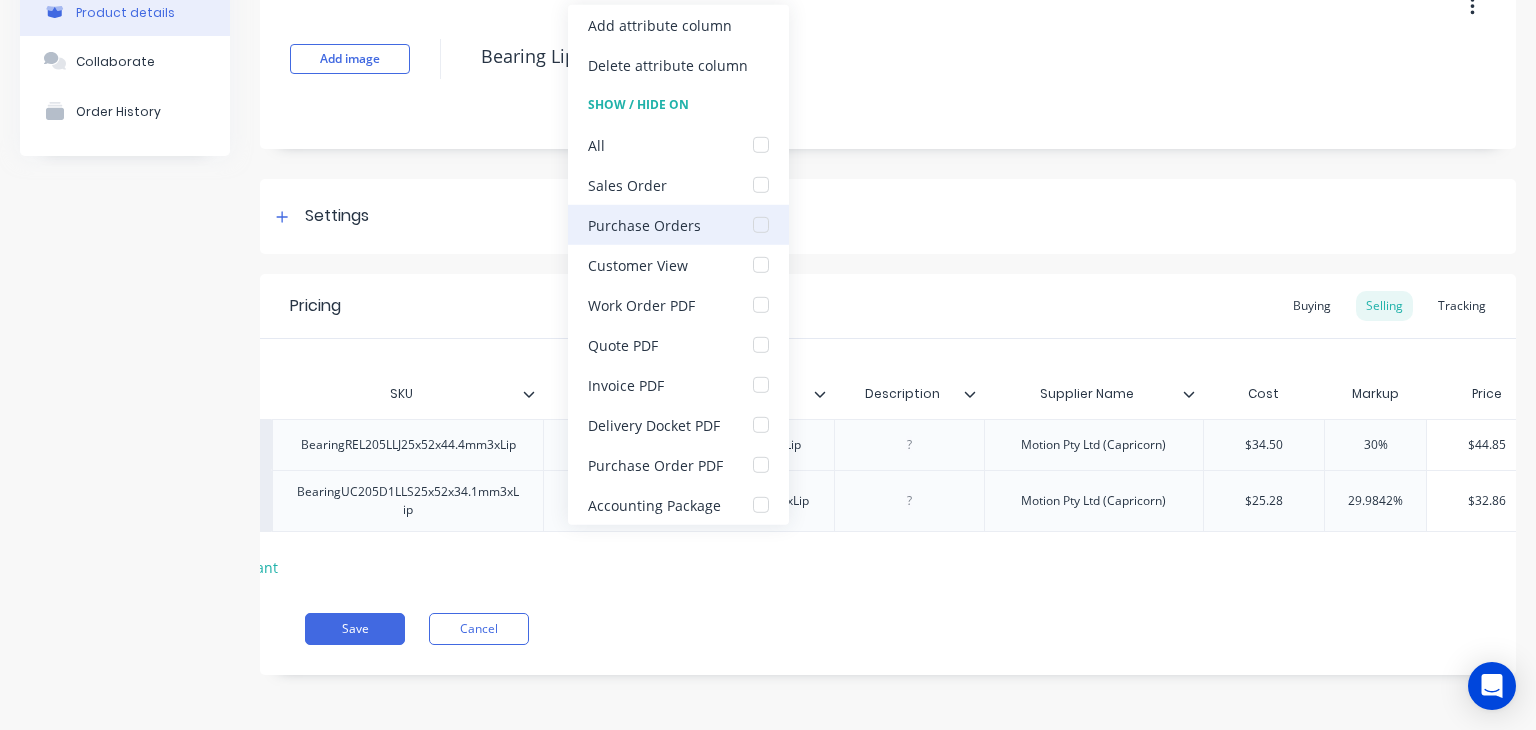 click at bounding box center [761, 225] 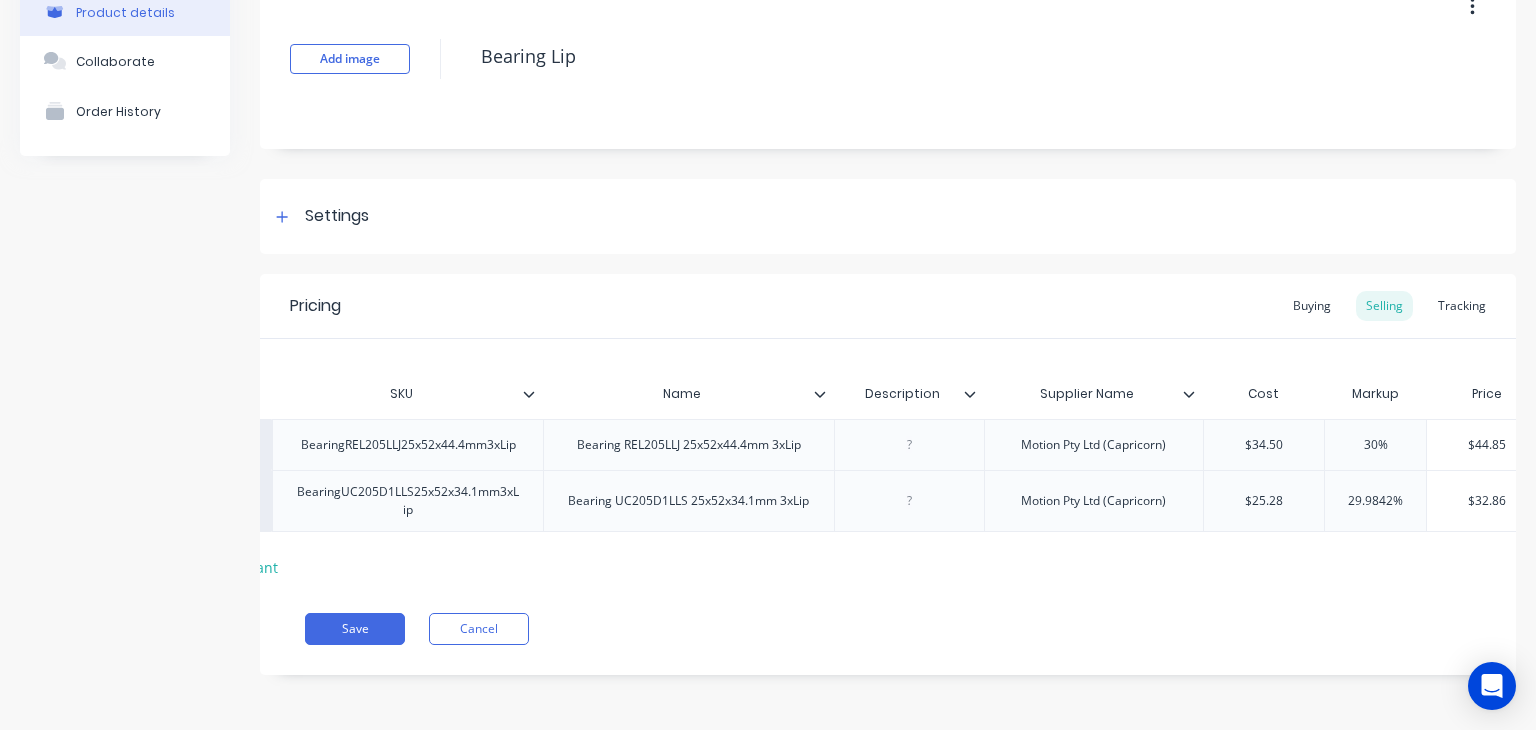 click on "Xero Item # SKU Name Description Supplier Name Cost Markup Price Standard factory_item BearingREL205LLJ25x52x44.4mm3xLip Bearing REL205LLJ 25x52x44.4mm 3xLip [COMPANY] $34.50 30% $44.85 $44.85 factory_item BearingUC205D1LLS25x52x34.1mm3xLip Bearing UC205D1LLS 25x52x34.1mm 3xLip [COMPANY] $25.28 29.9842% $32.86 $32.86 + add product variant" at bounding box center (888, 461) 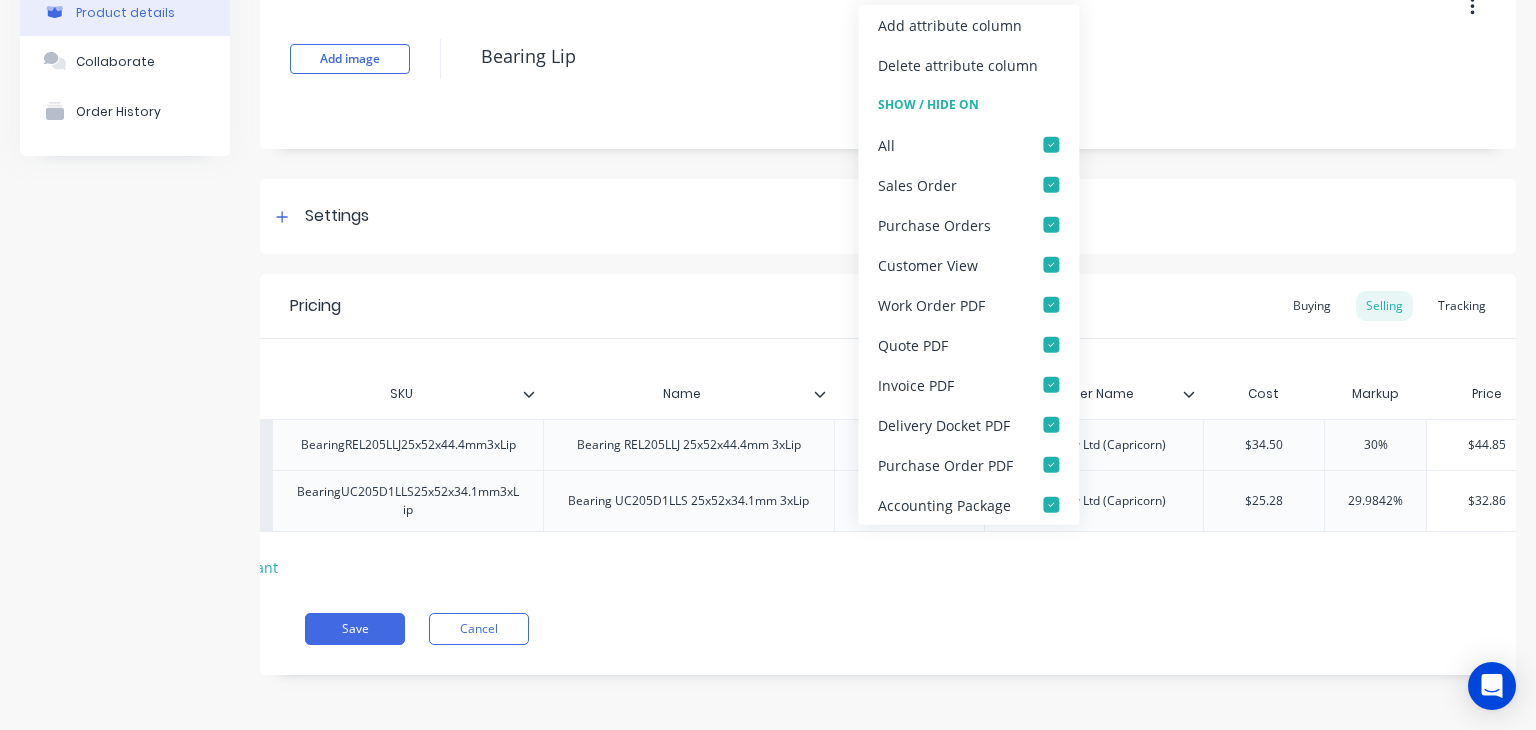 click 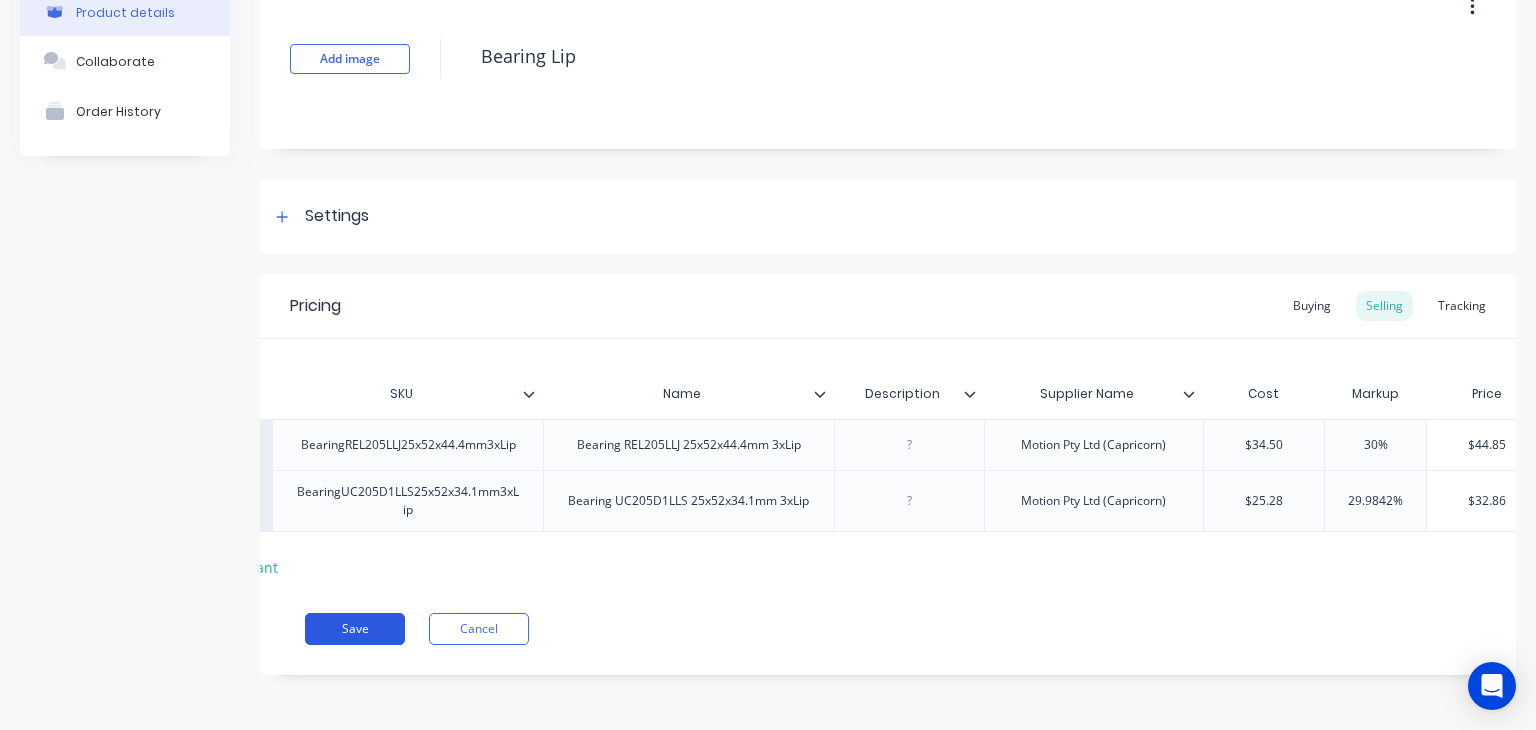 click on "Save" at bounding box center [355, 629] 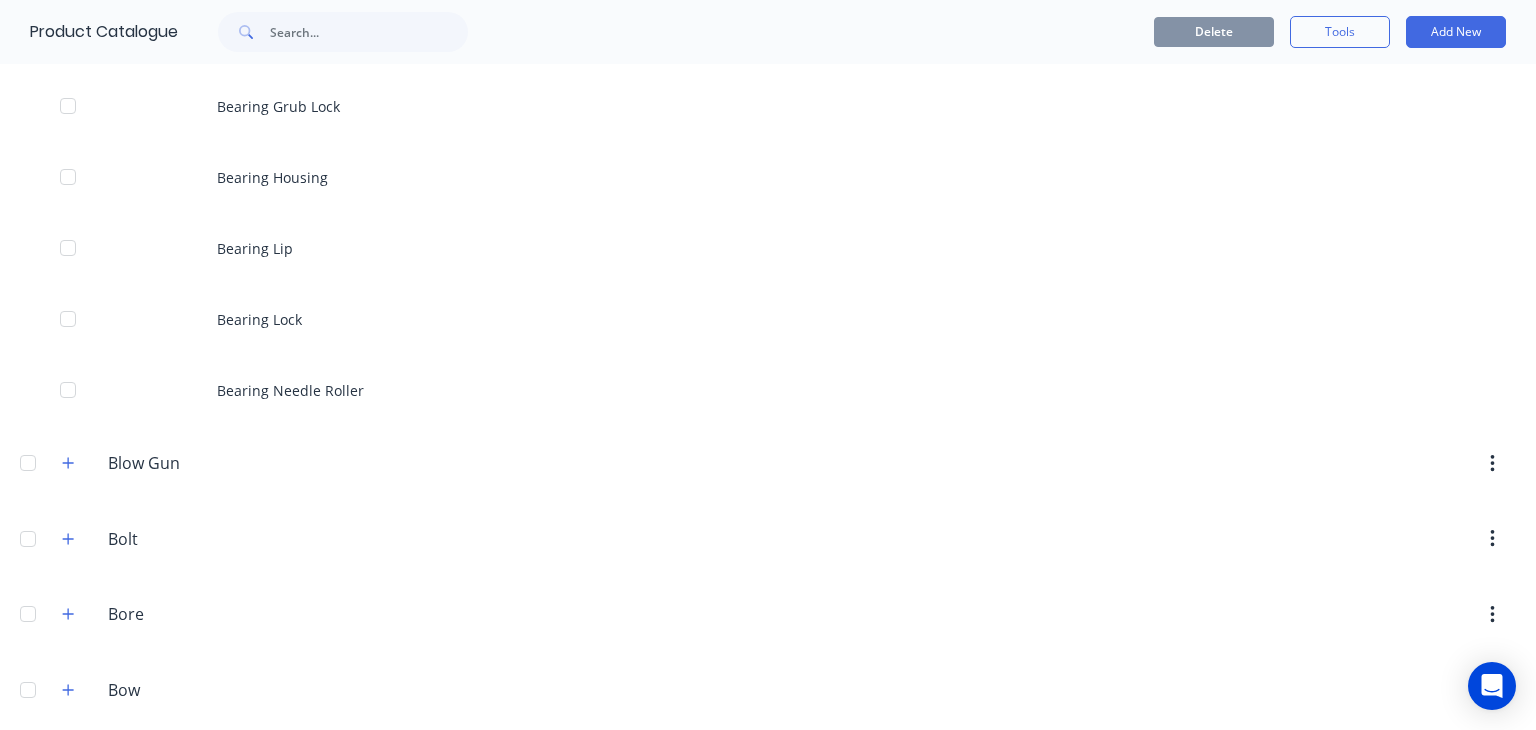 scroll, scrollTop: 1719, scrollLeft: 0, axis: vertical 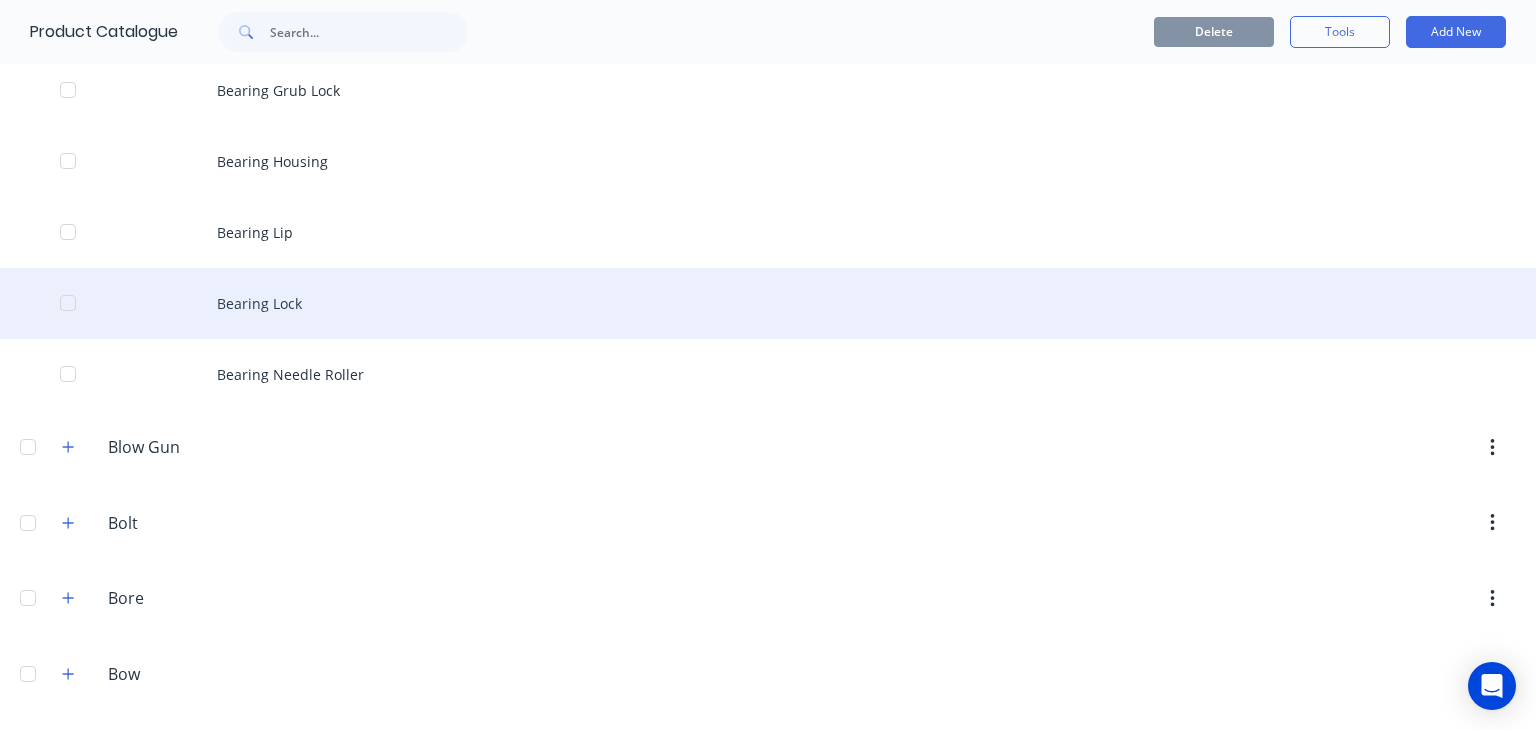 click on "Bearing Lock" at bounding box center (768, 303) 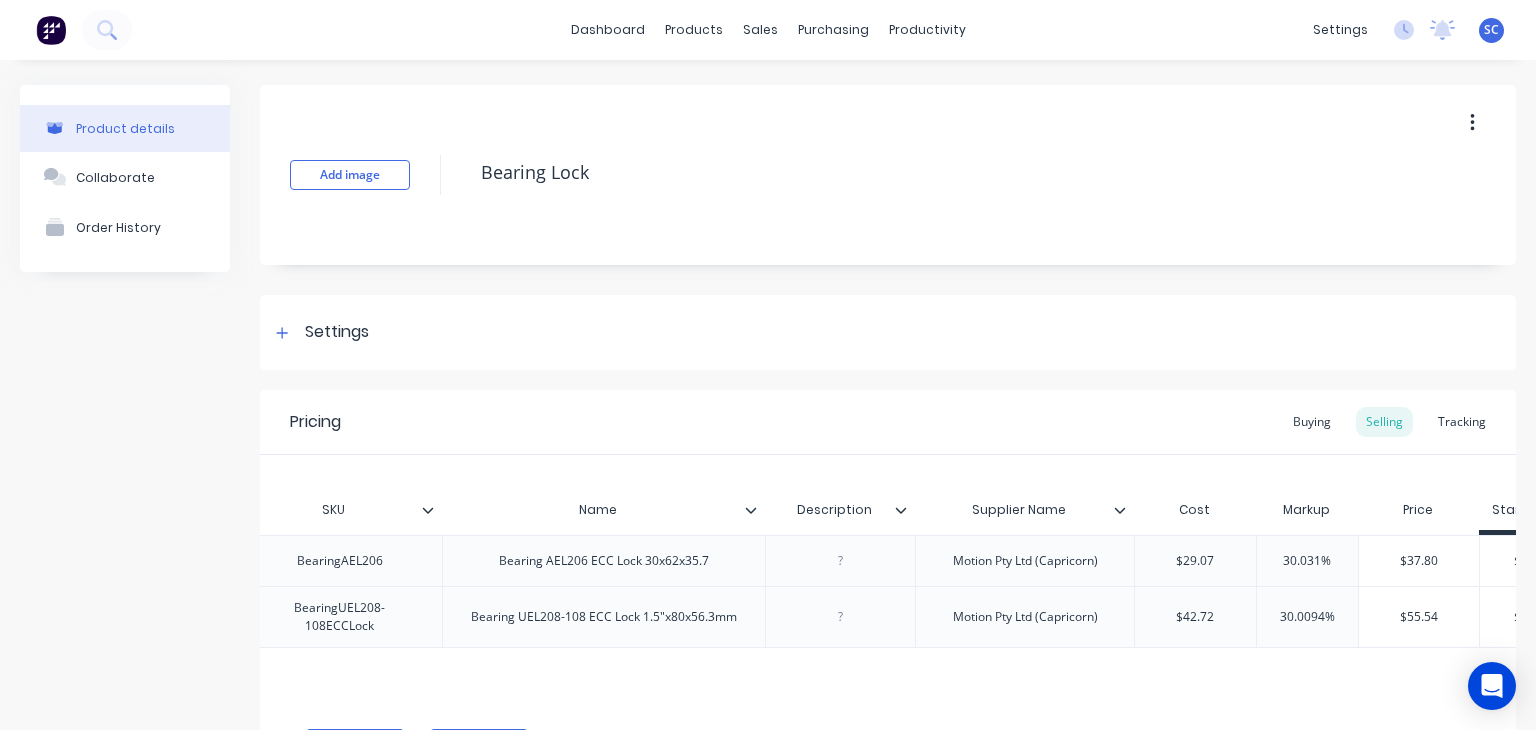 scroll, scrollTop: 0, scrollLeft: 220, axis: horizontal 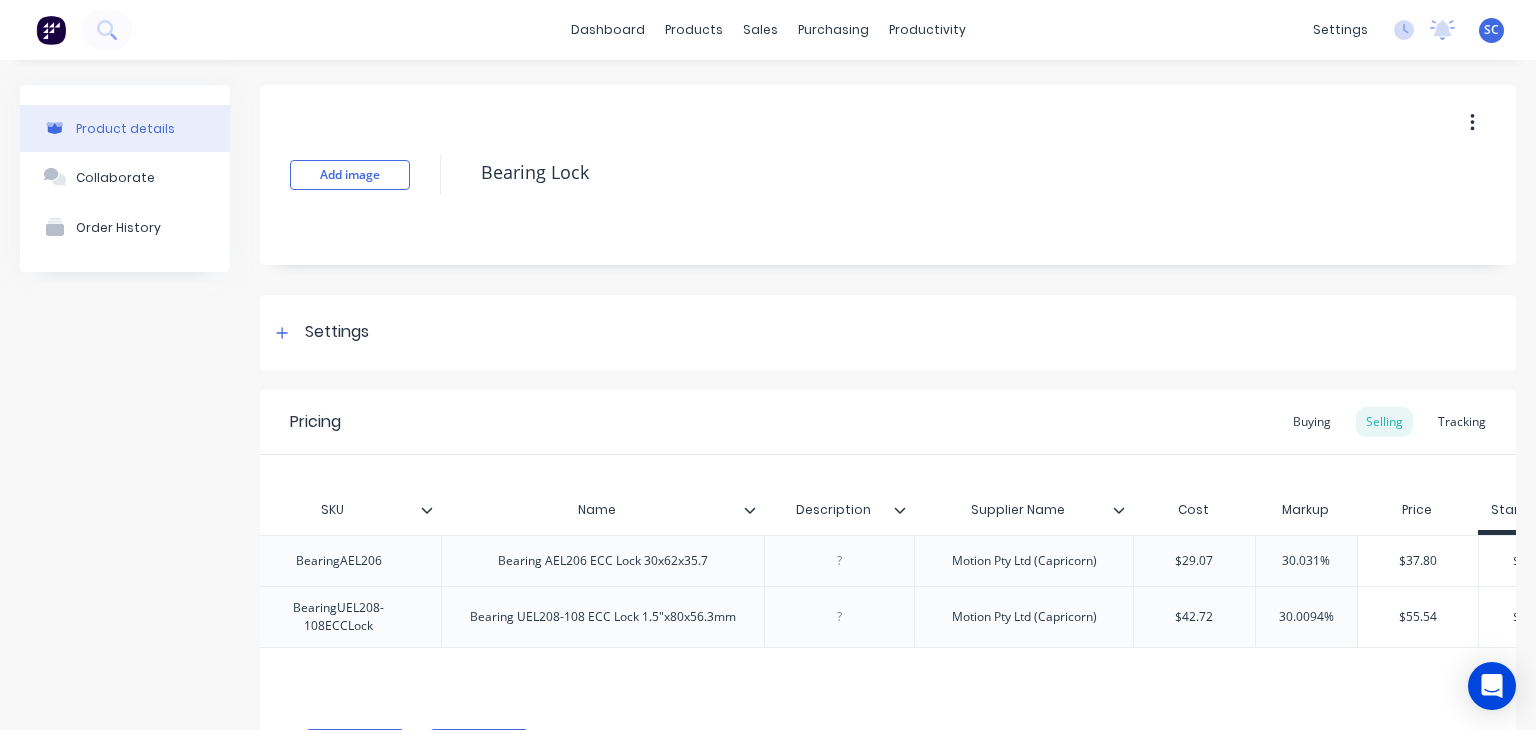 click 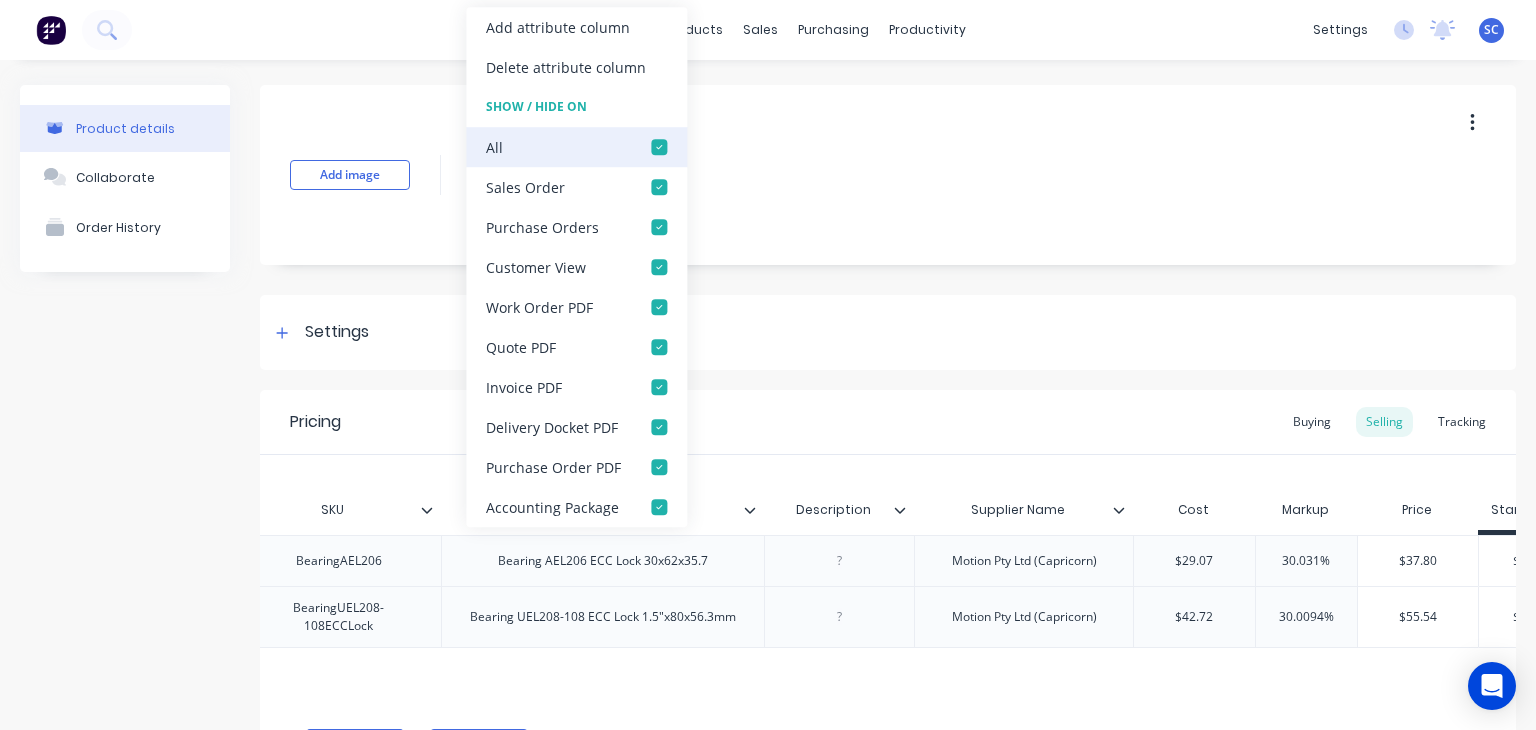 click at bounding box center (659, 147) 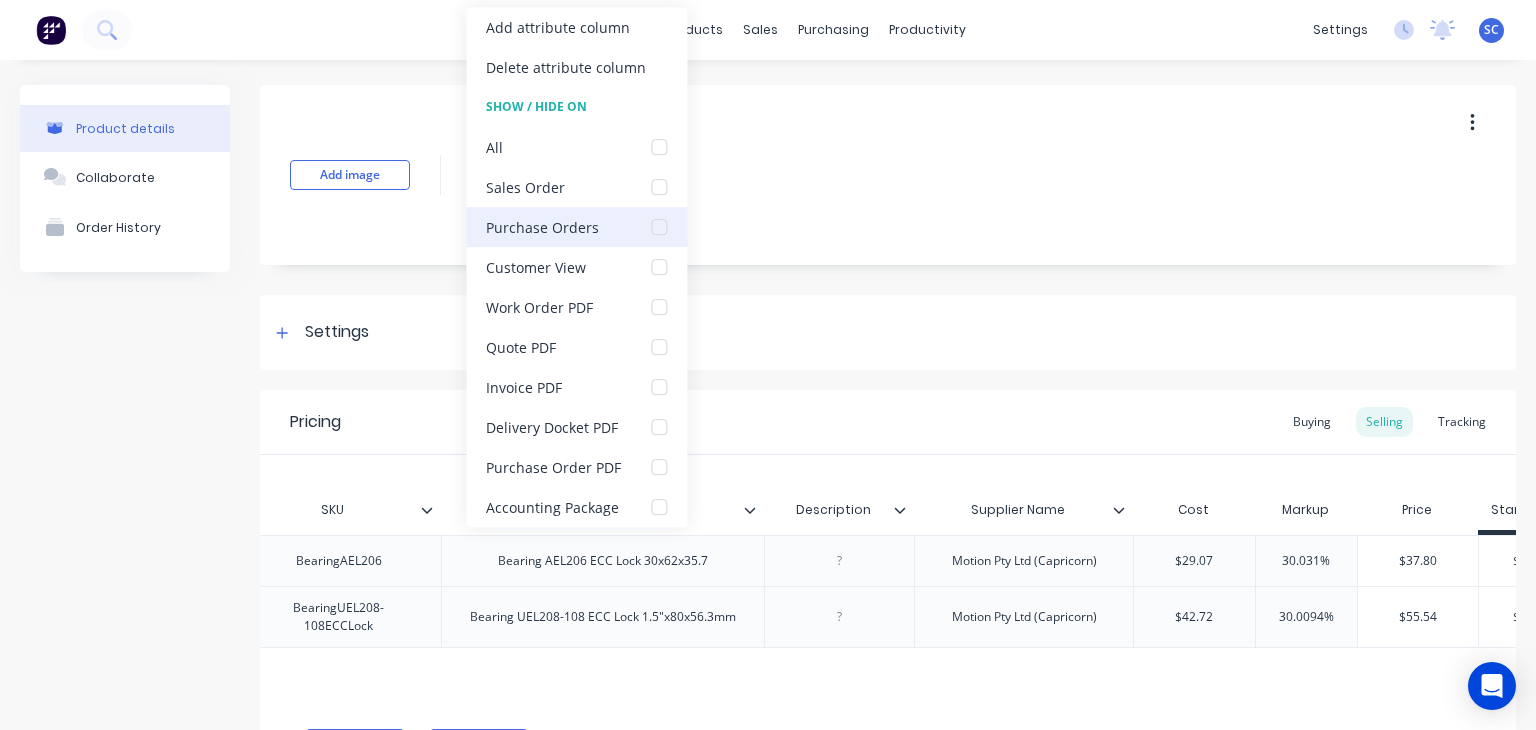 click at bounding box center [659, 227] 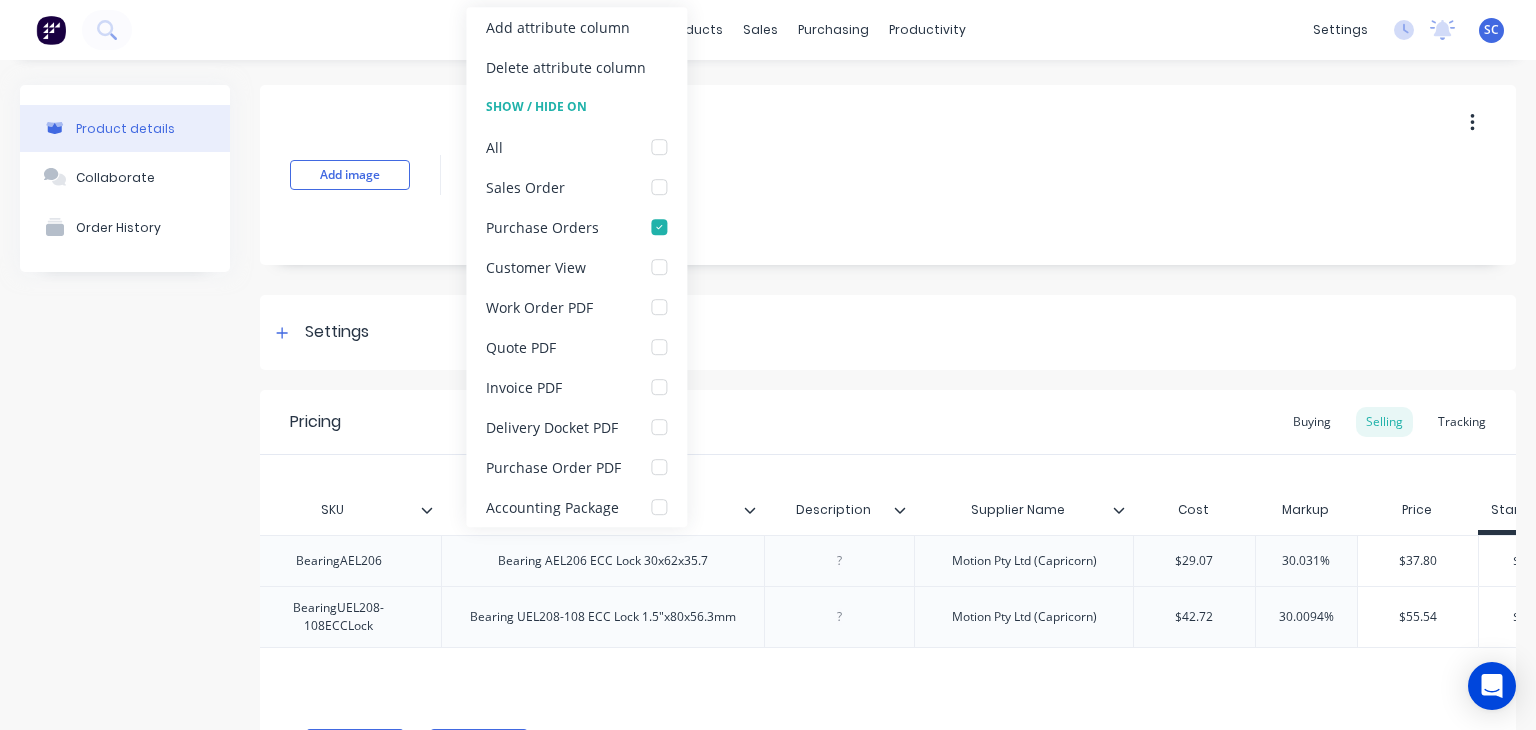 click on "Pricing Buying Selling Tracking" at bounding box center [888, 422] 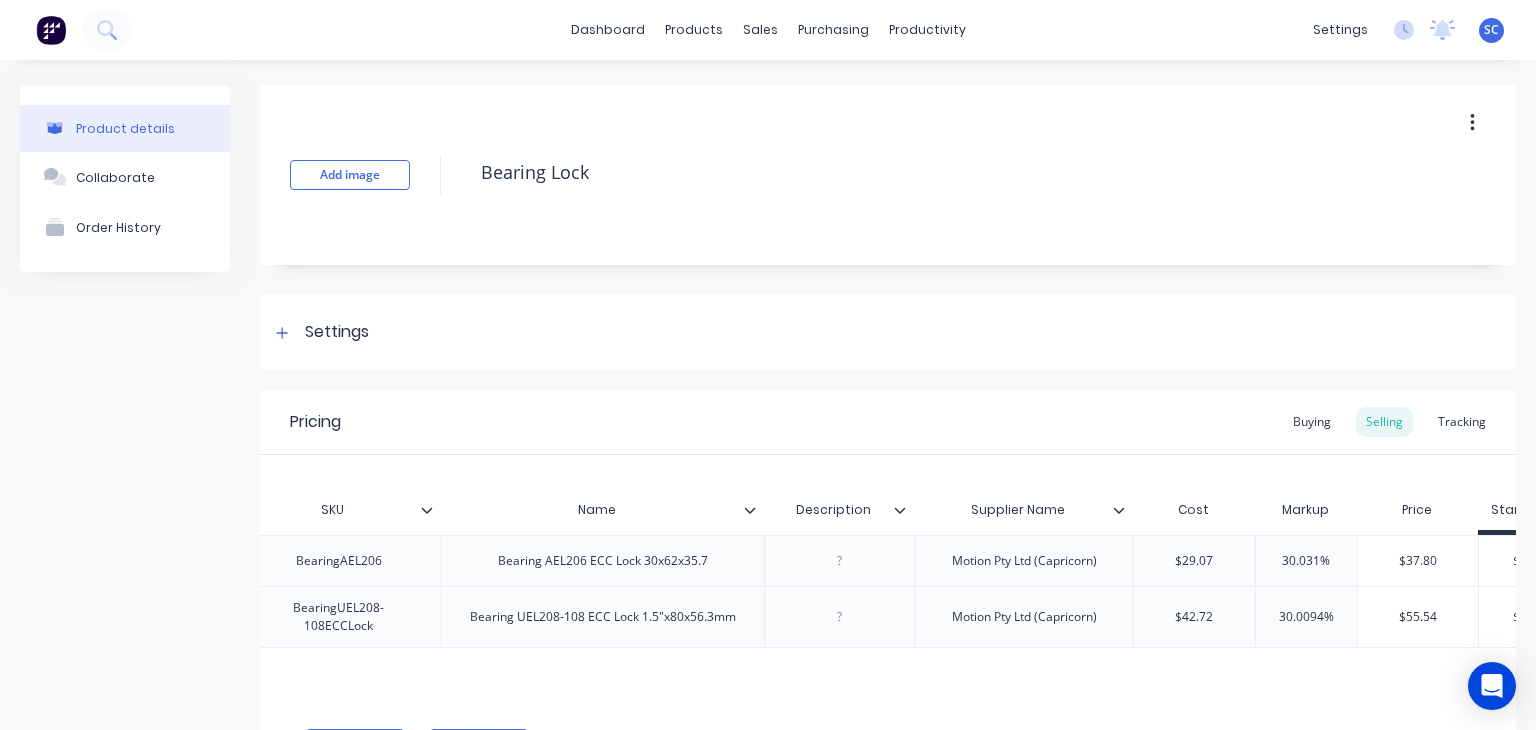 click 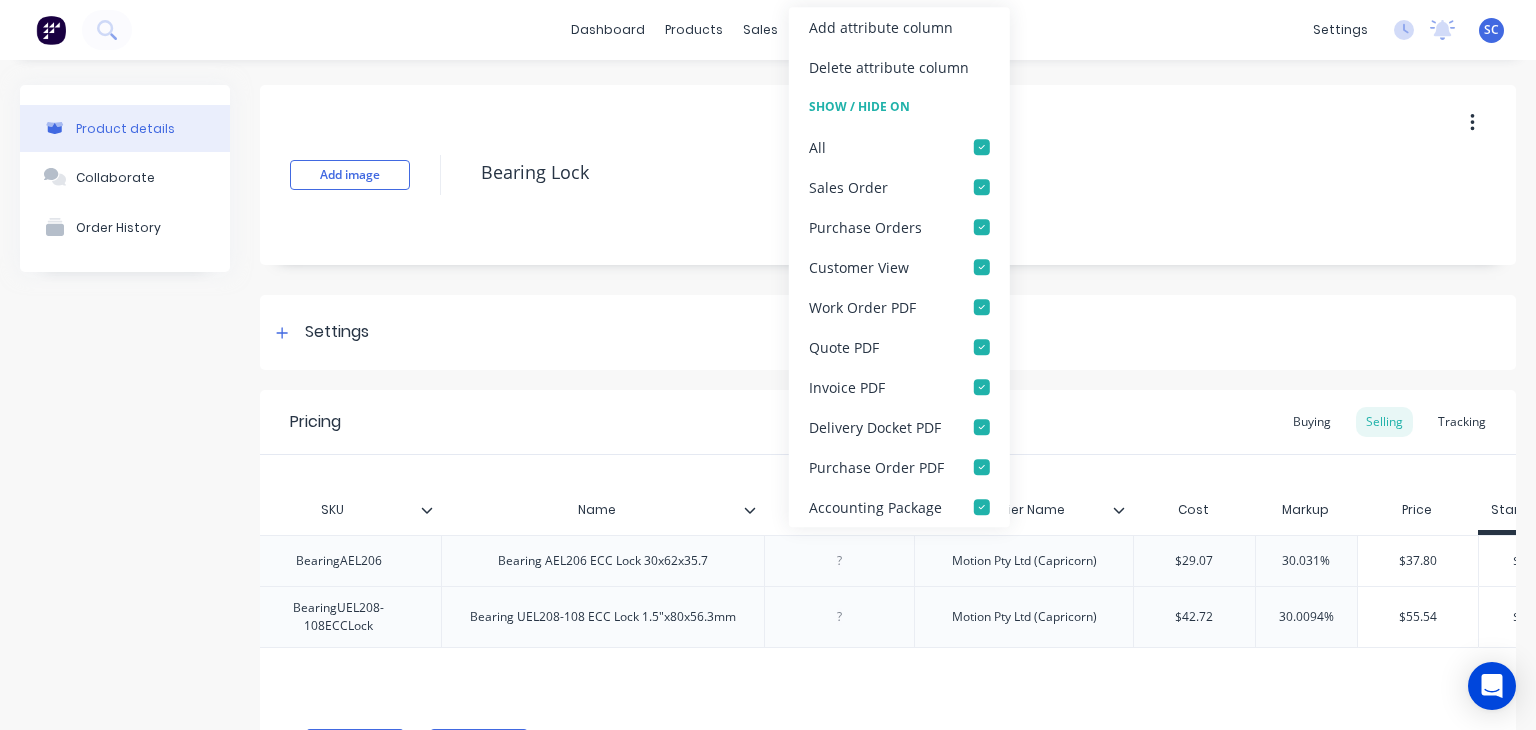 click 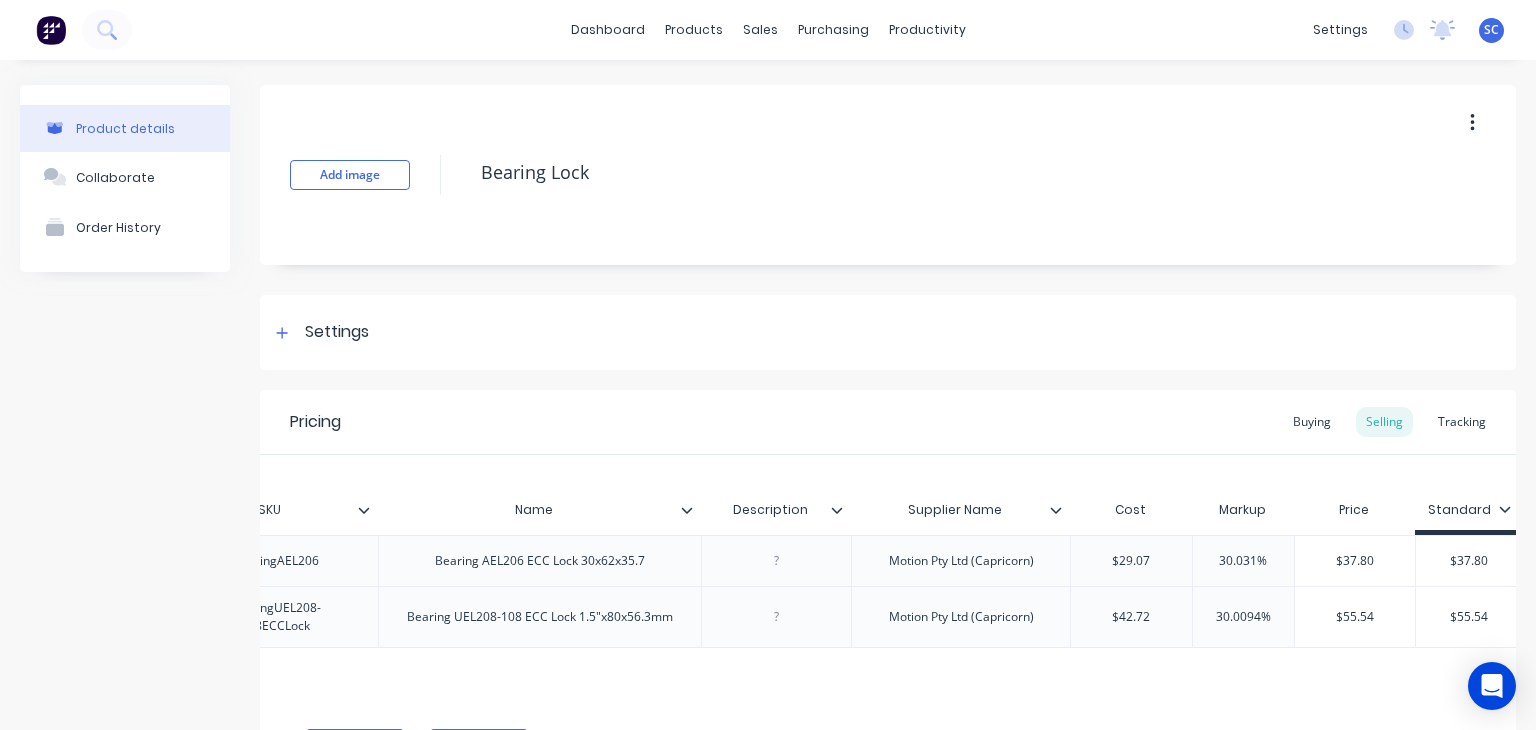 scroll, scrollTop: 0, scrollLeft: 284, axis: horizontal 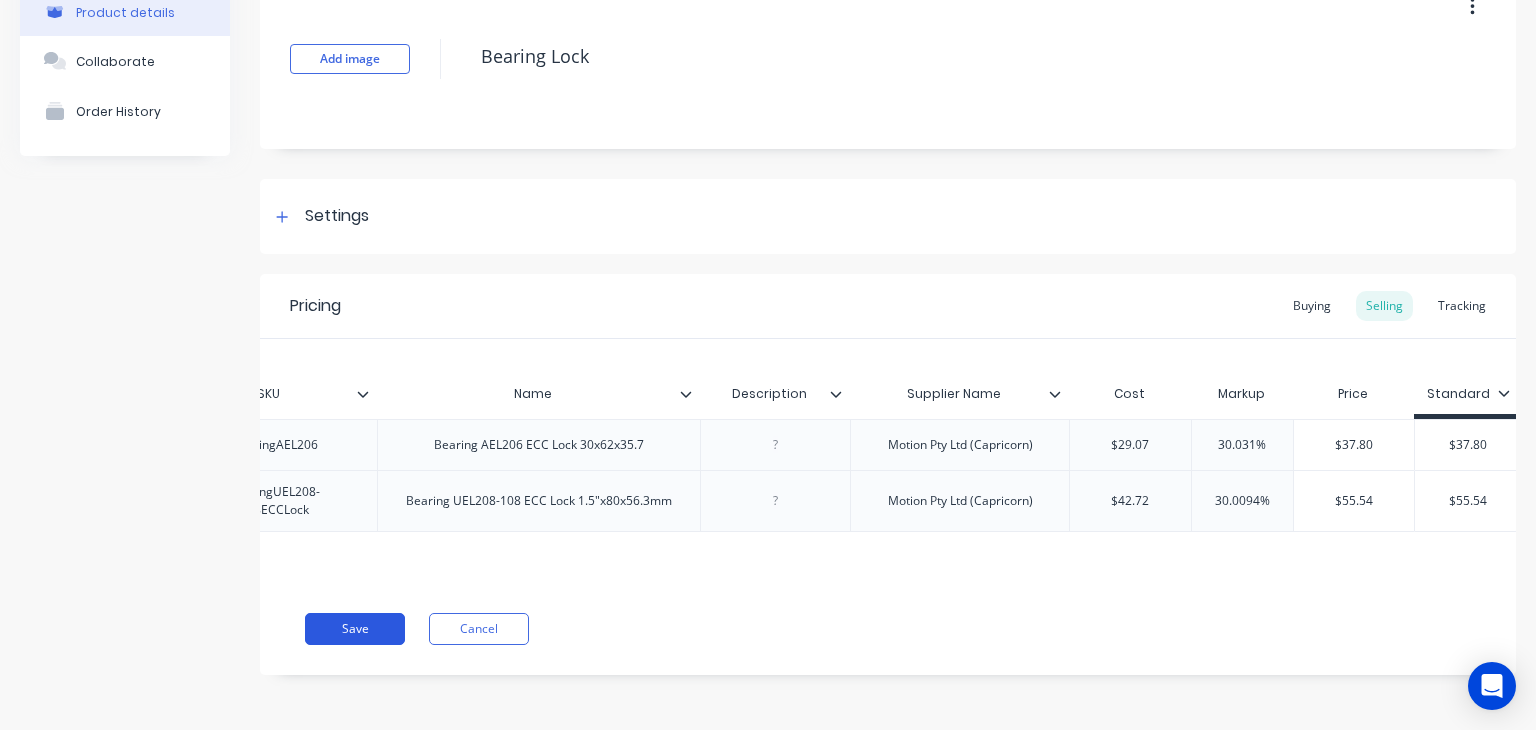 click on "Save" at bounding box center [355, 629] 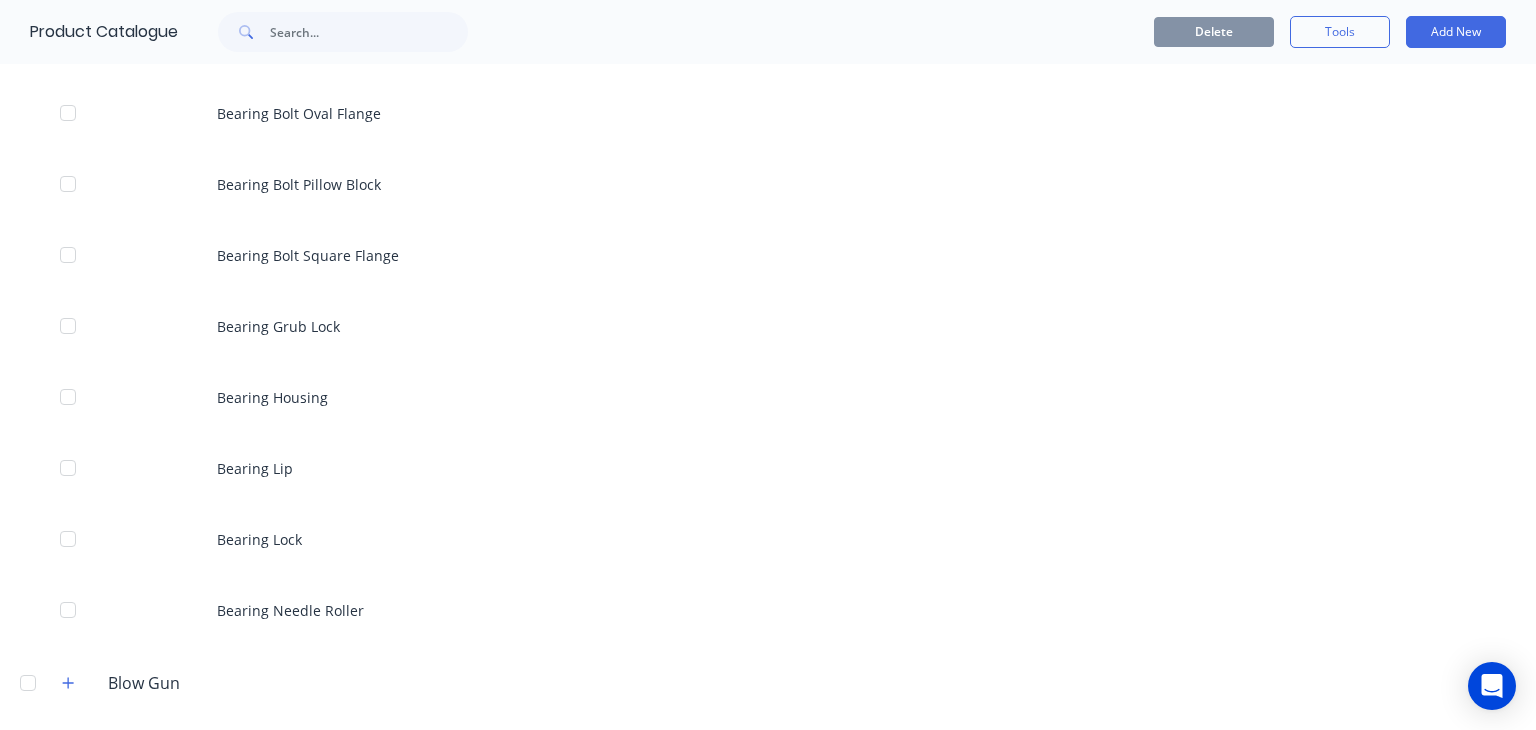 scroll, scrollTop: 1488, scrollLeft: 0, axis: vertical 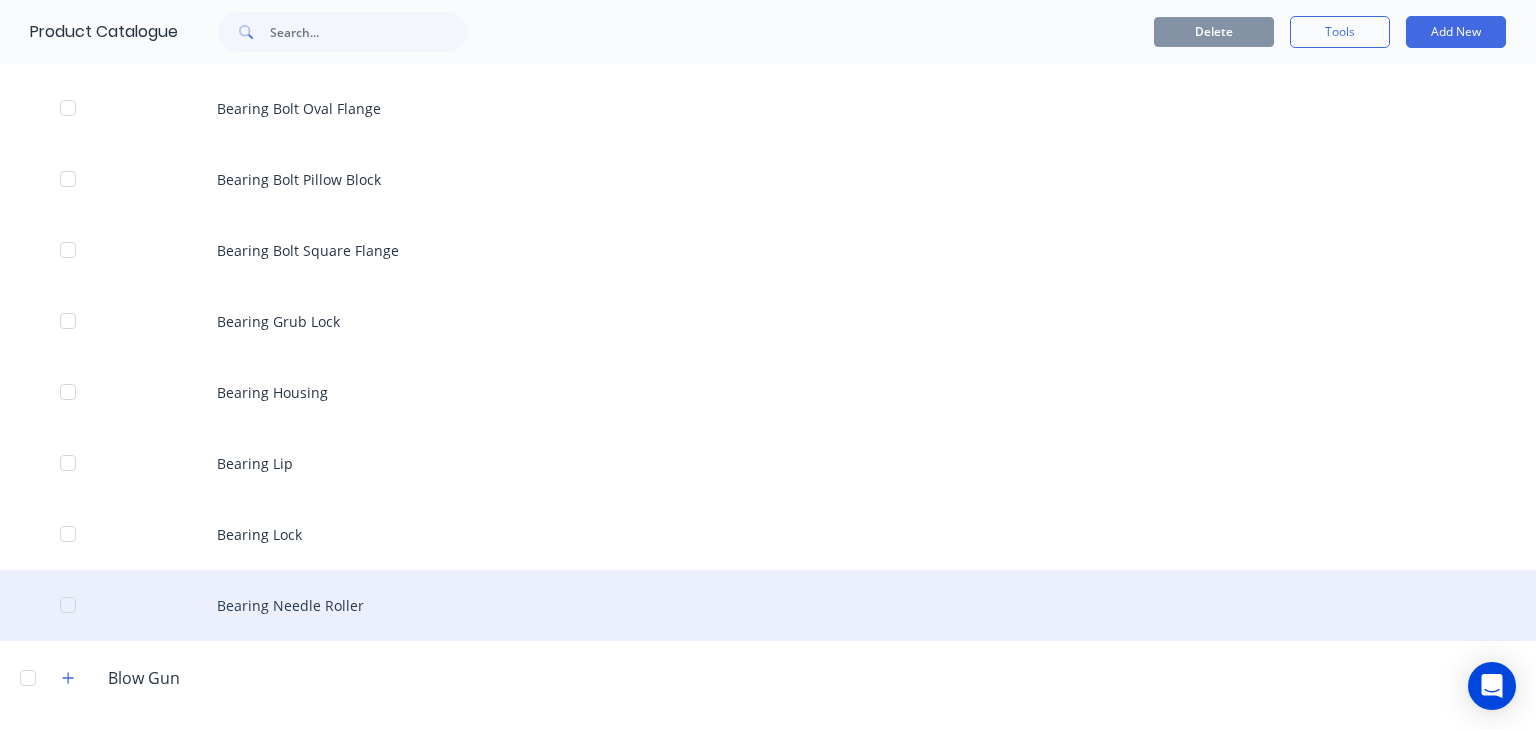 click on "Bearing Needle Roller" at bounding box center (768, 605) 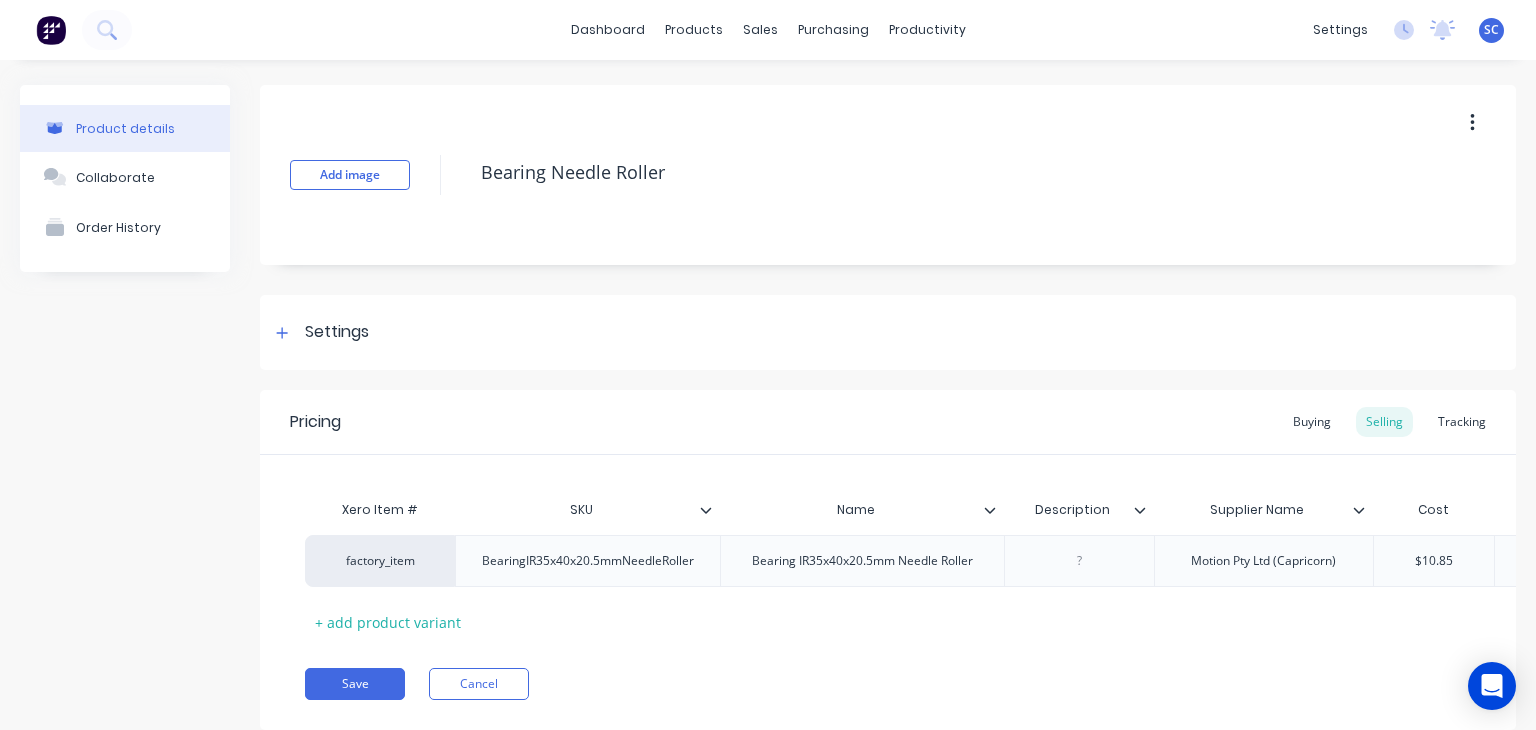 click 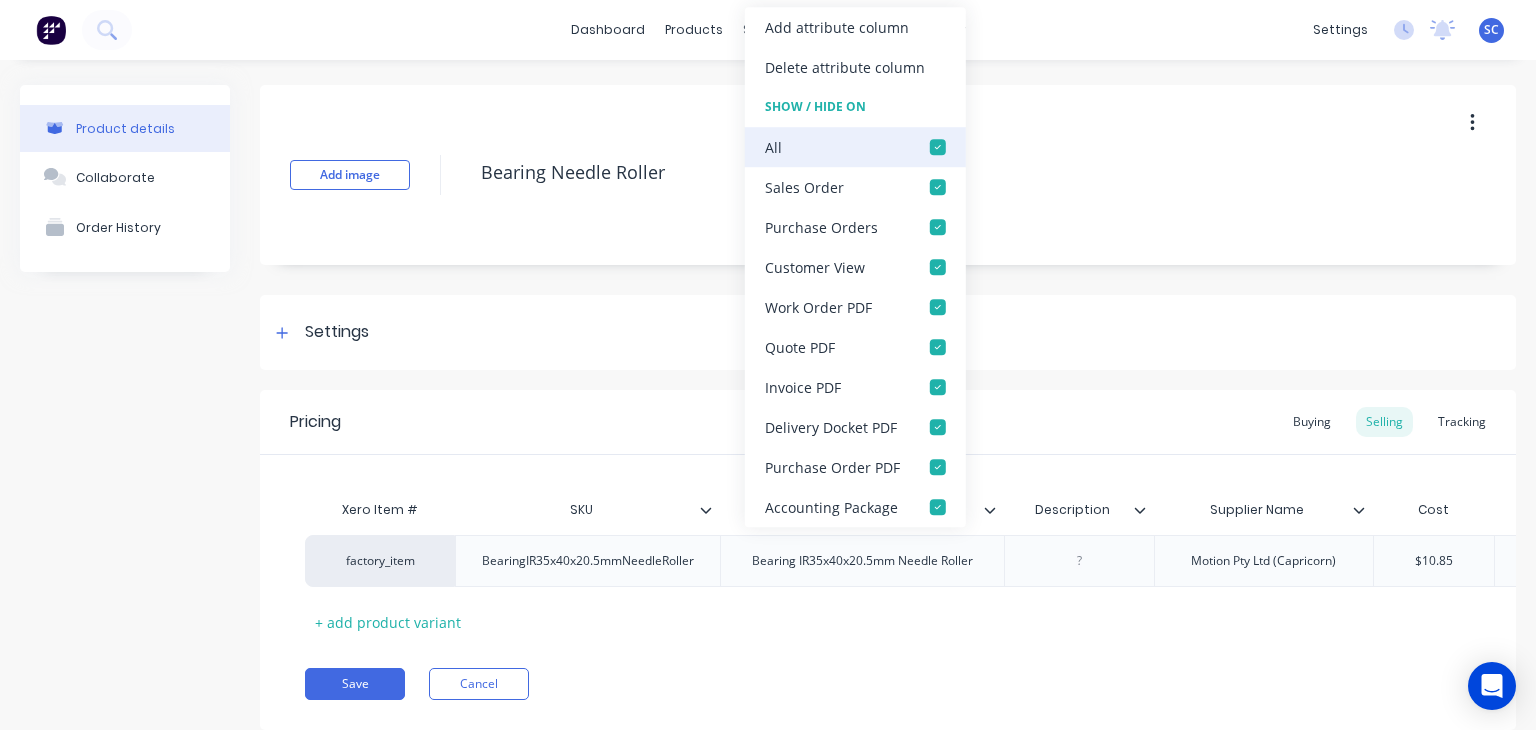 click at bounding box center (938, 147) 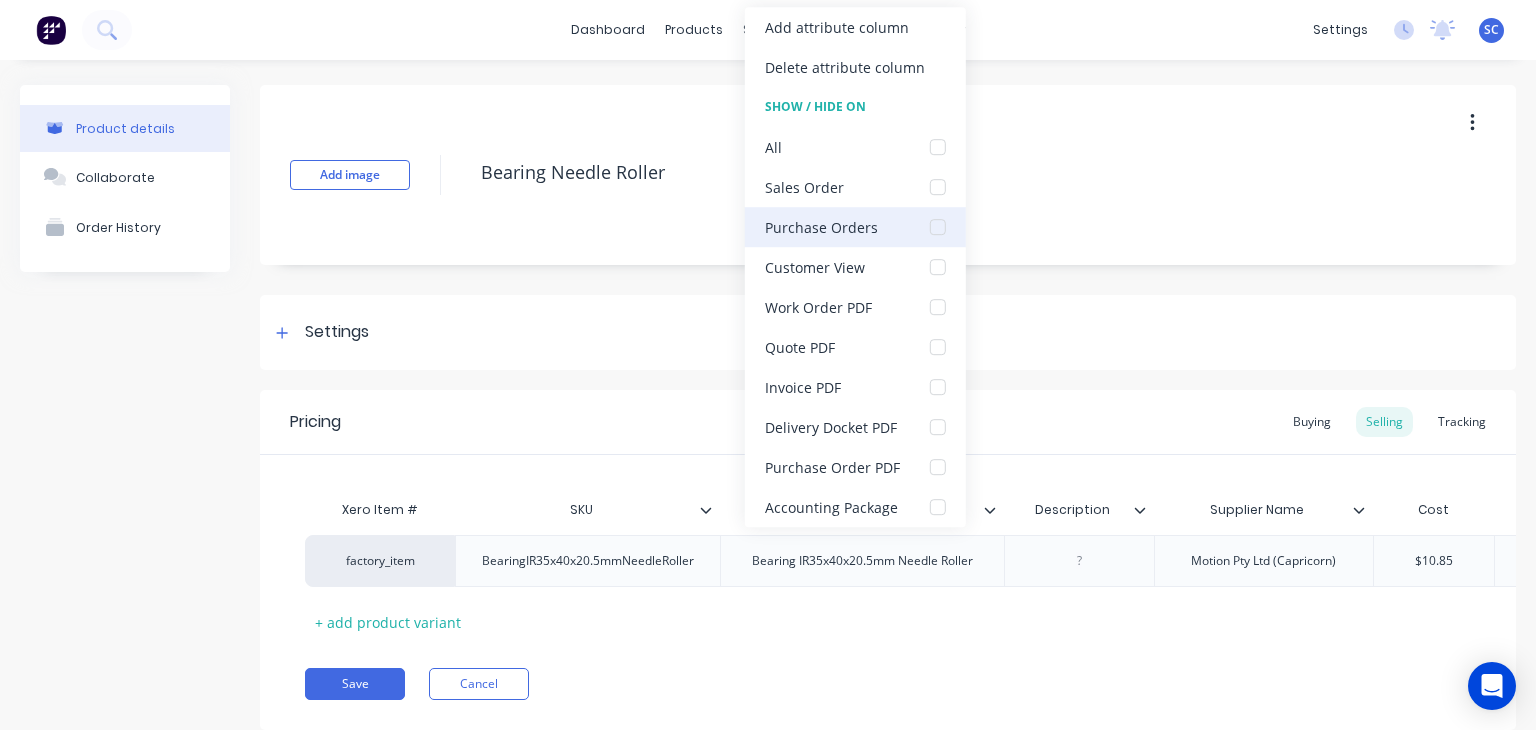 click at bounding box center [938, 227] 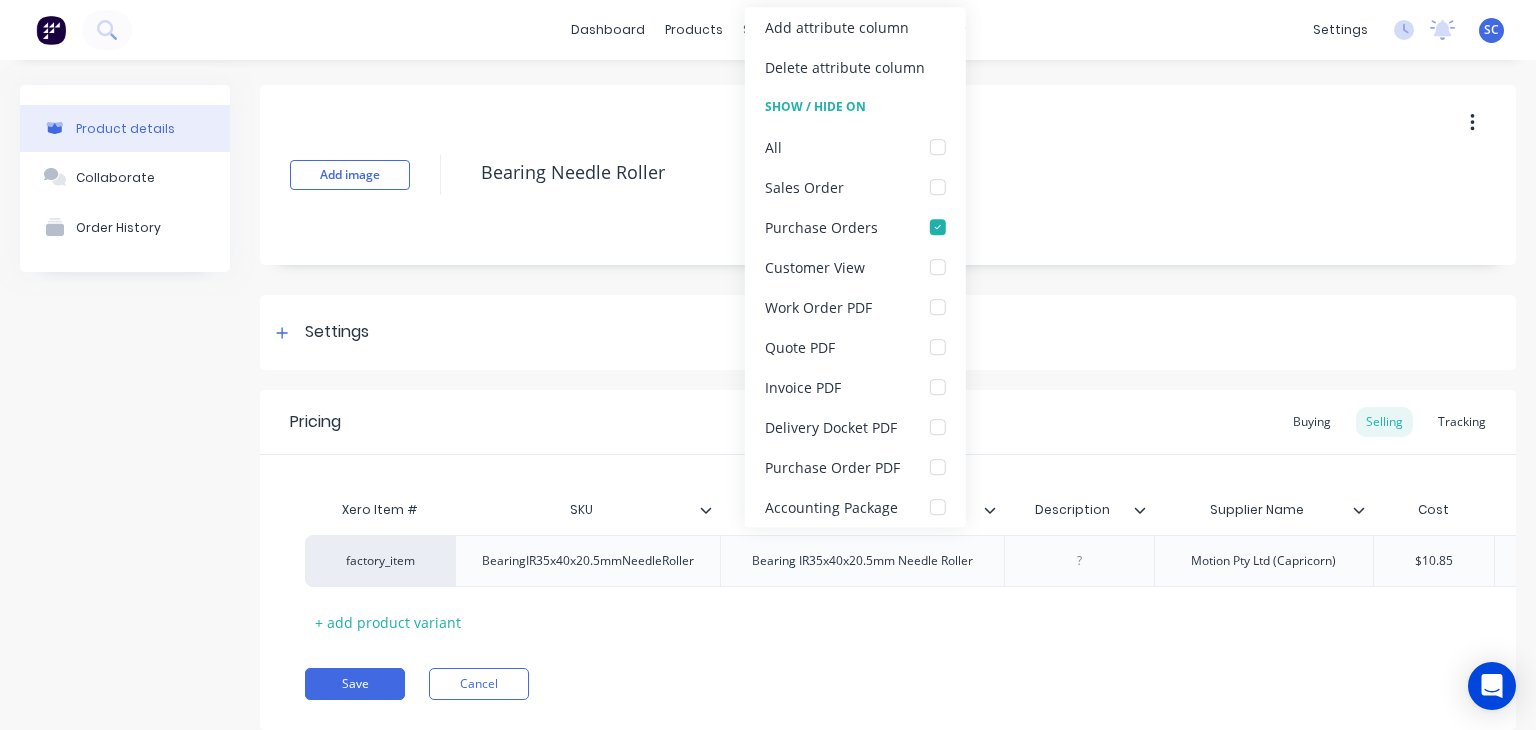 scroll, scrollTop: 69, scrollLeft: 0, axis: vertical 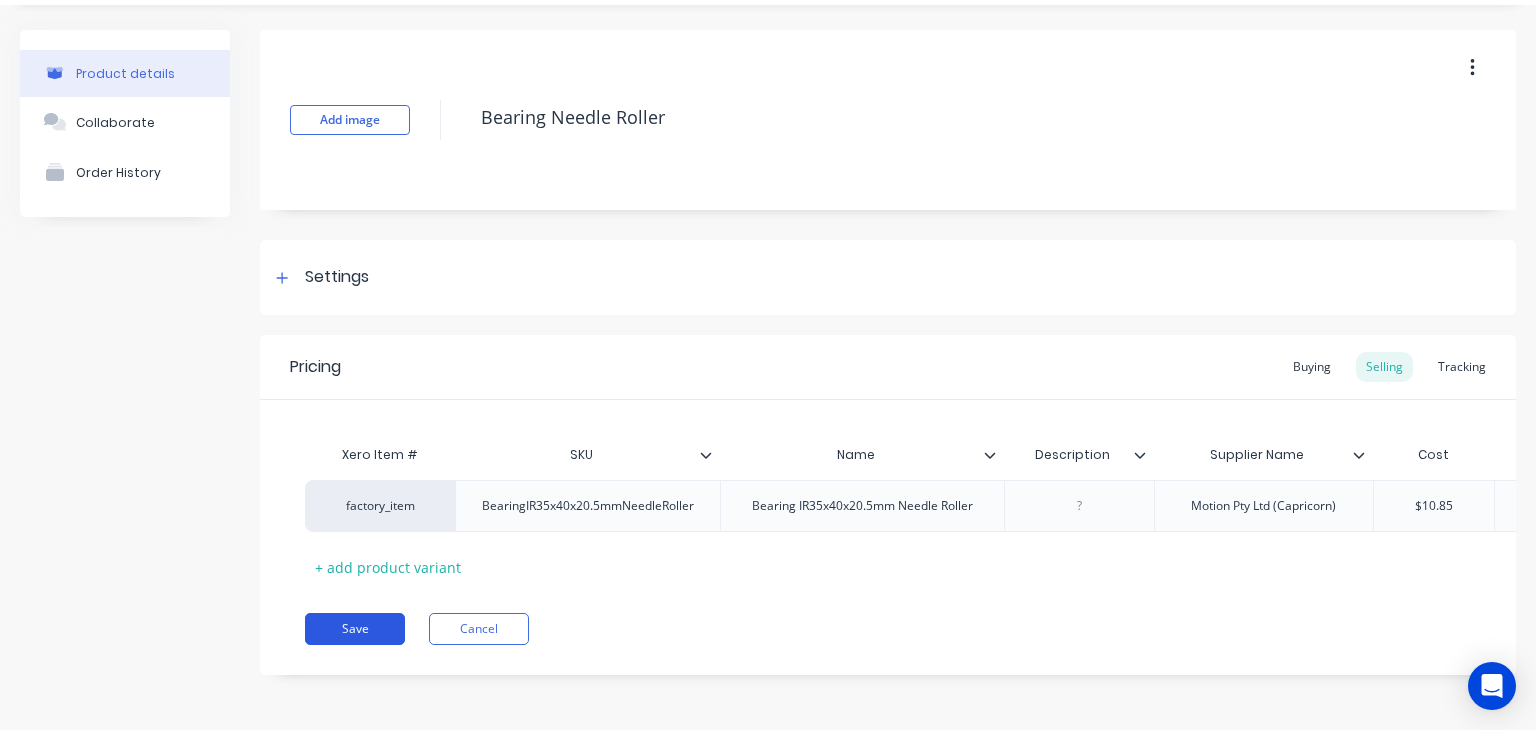 click on "Save" at bounding box center [355, 629] 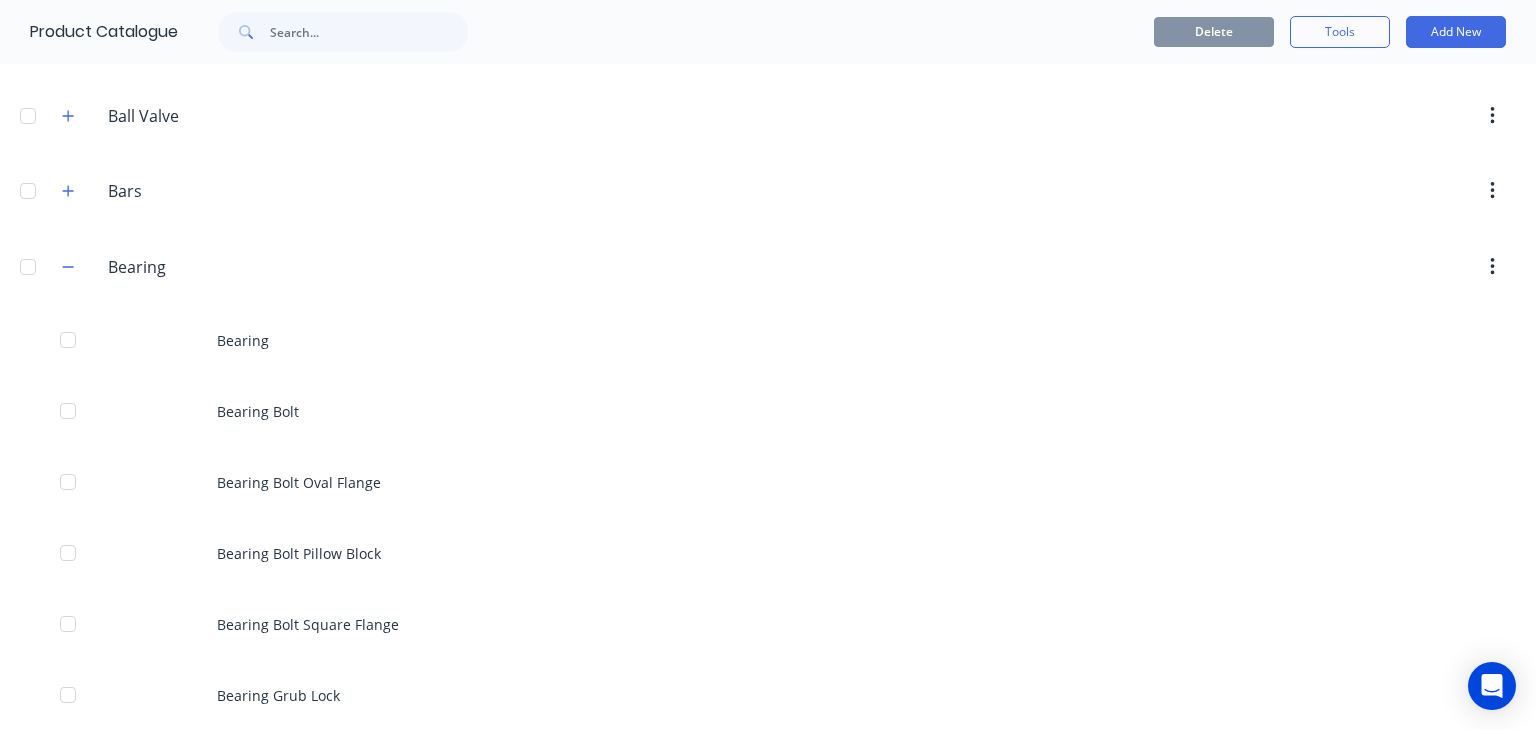 scroll, scrollTop: 1147, scrollLeft: 0, axis: vertical 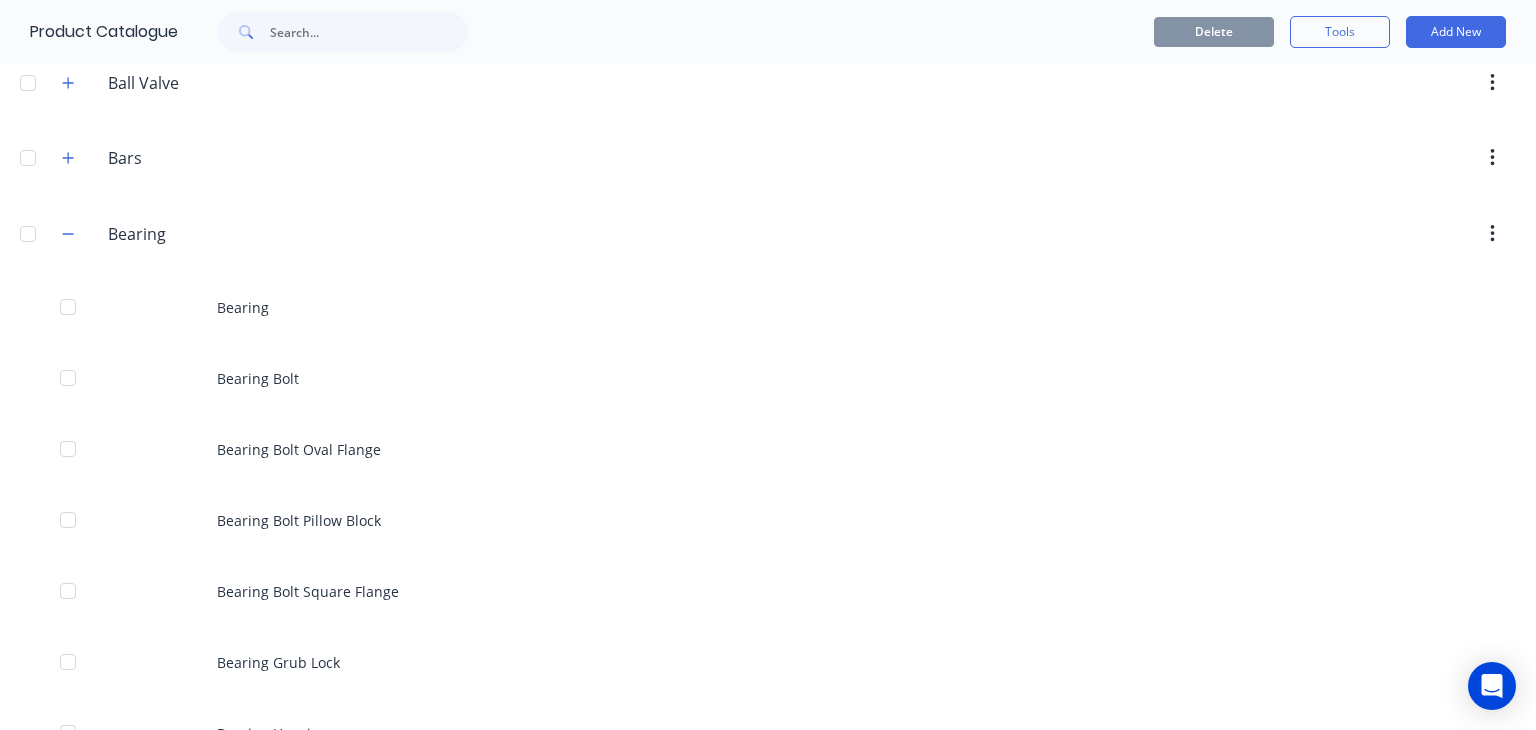 click on "Bearing Bearing" at bounding box center (203, 234) 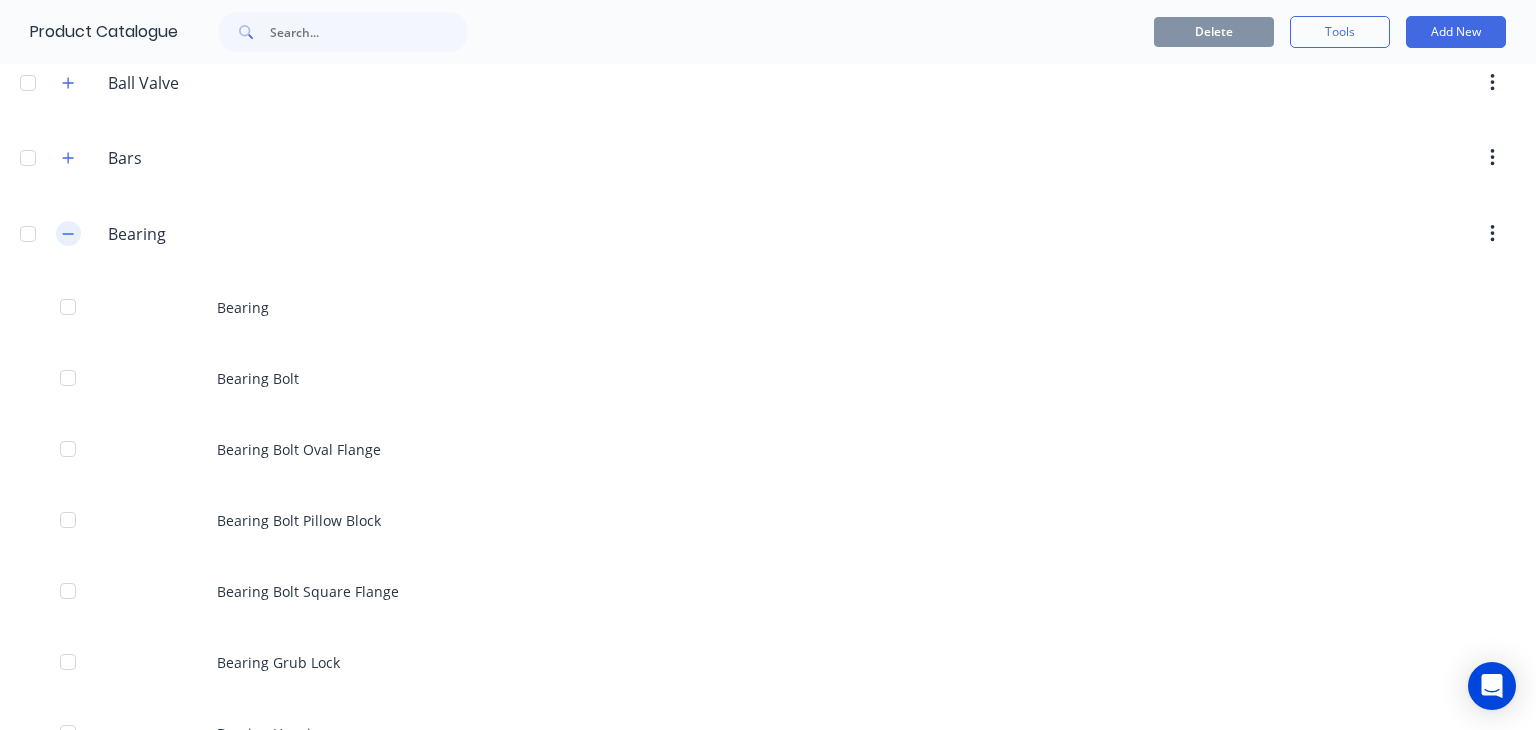 click at bounding box center [68, 233] 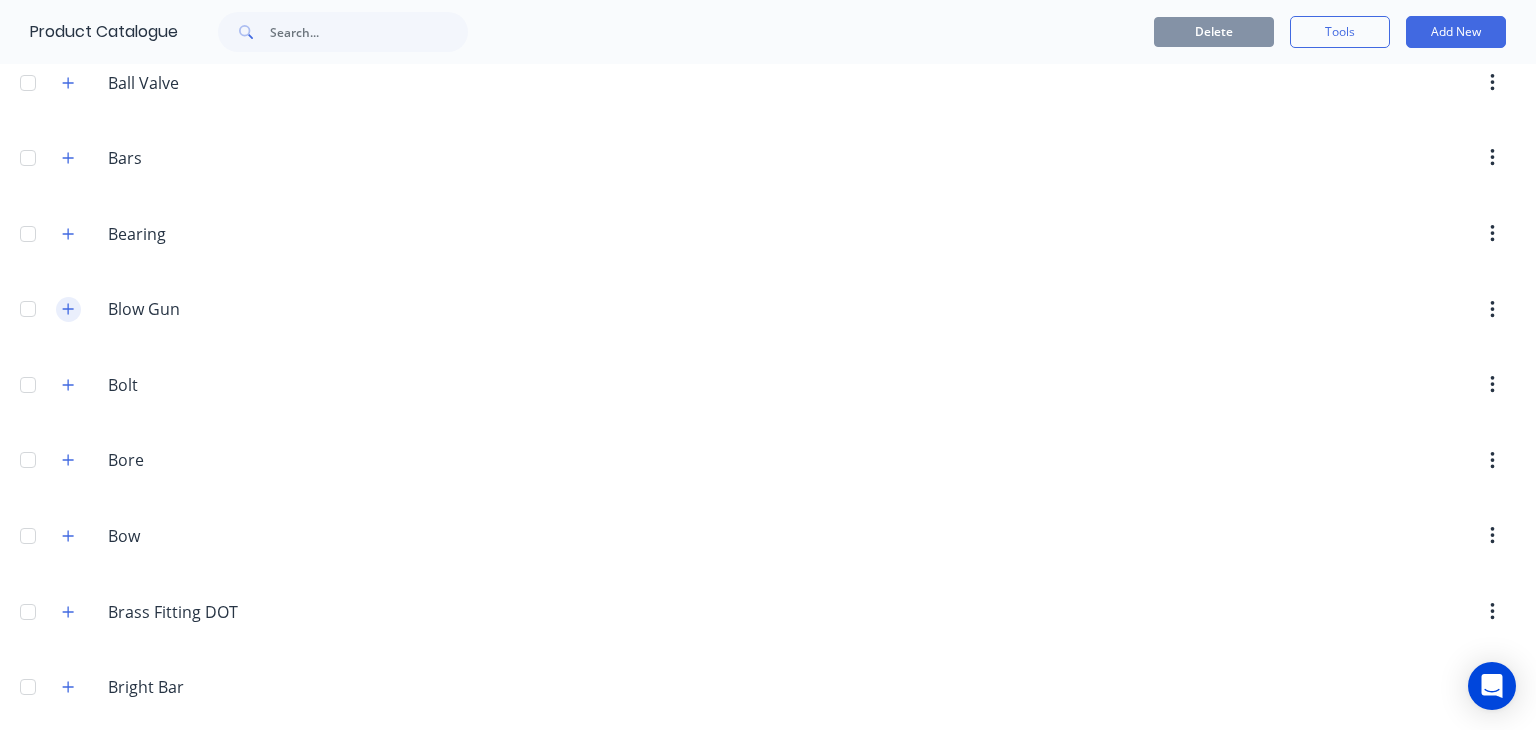 click at bounding box center (68, 309) 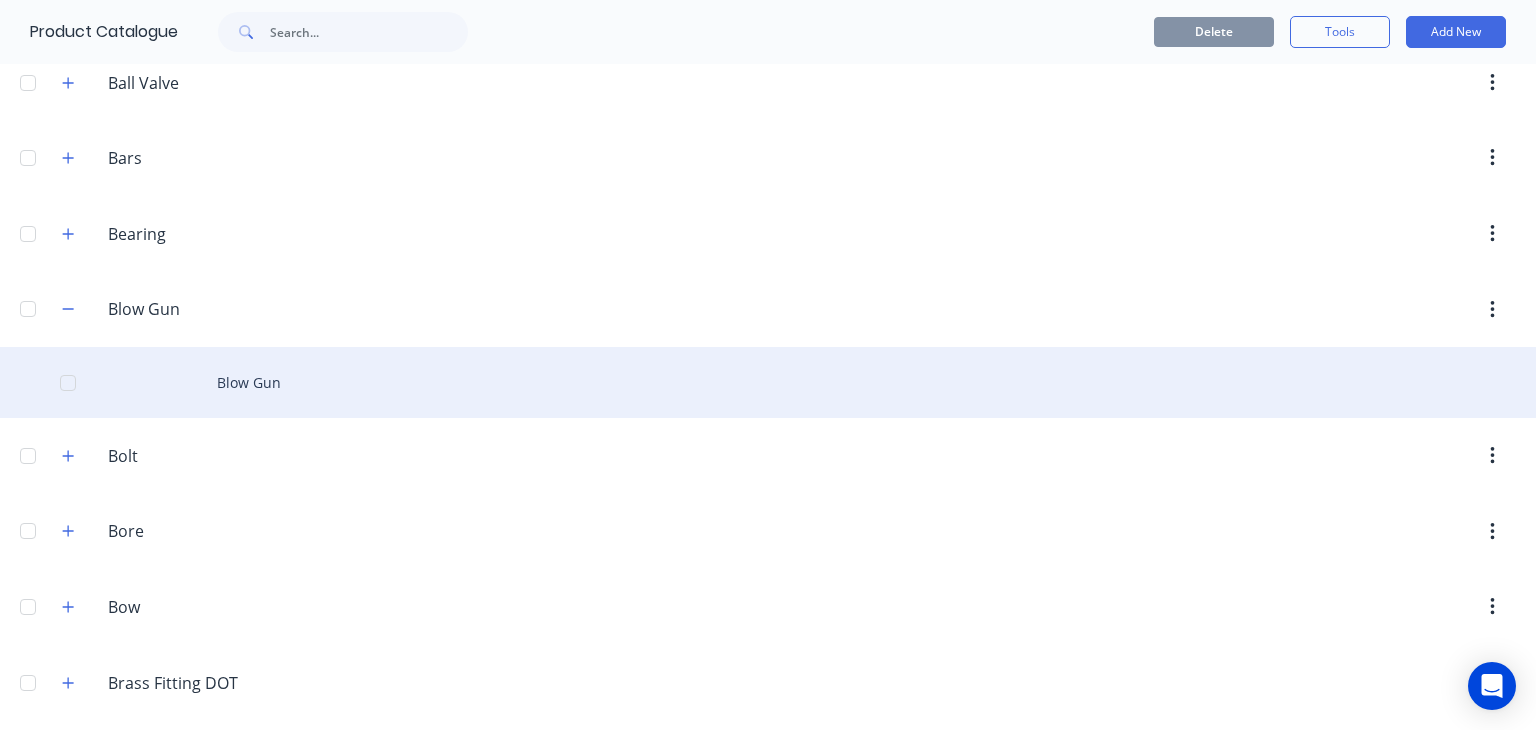 click on "Blow Gun" at bounding box center (768, 382) 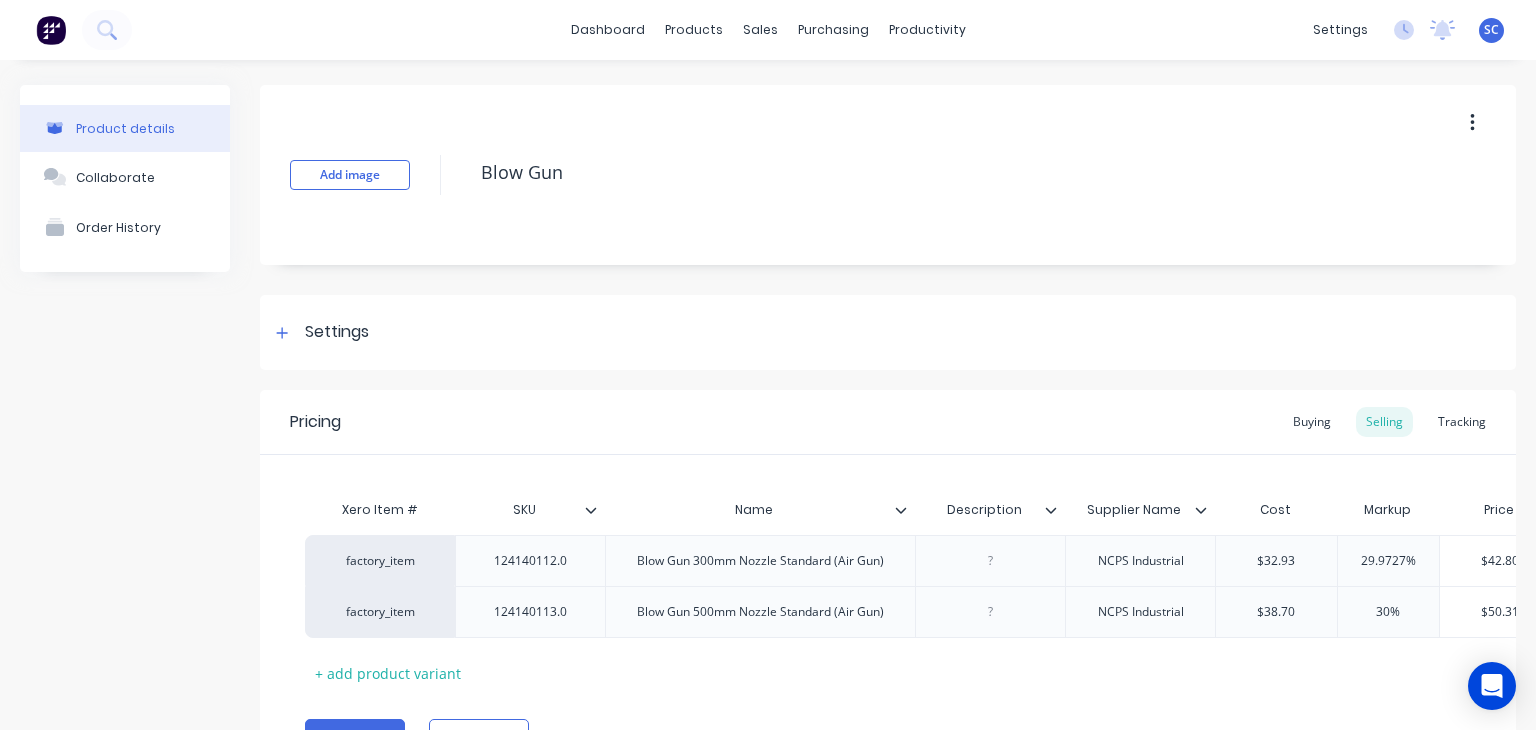 scroll, scrollTop: 120, scrollLeft: 0, axis: vertical 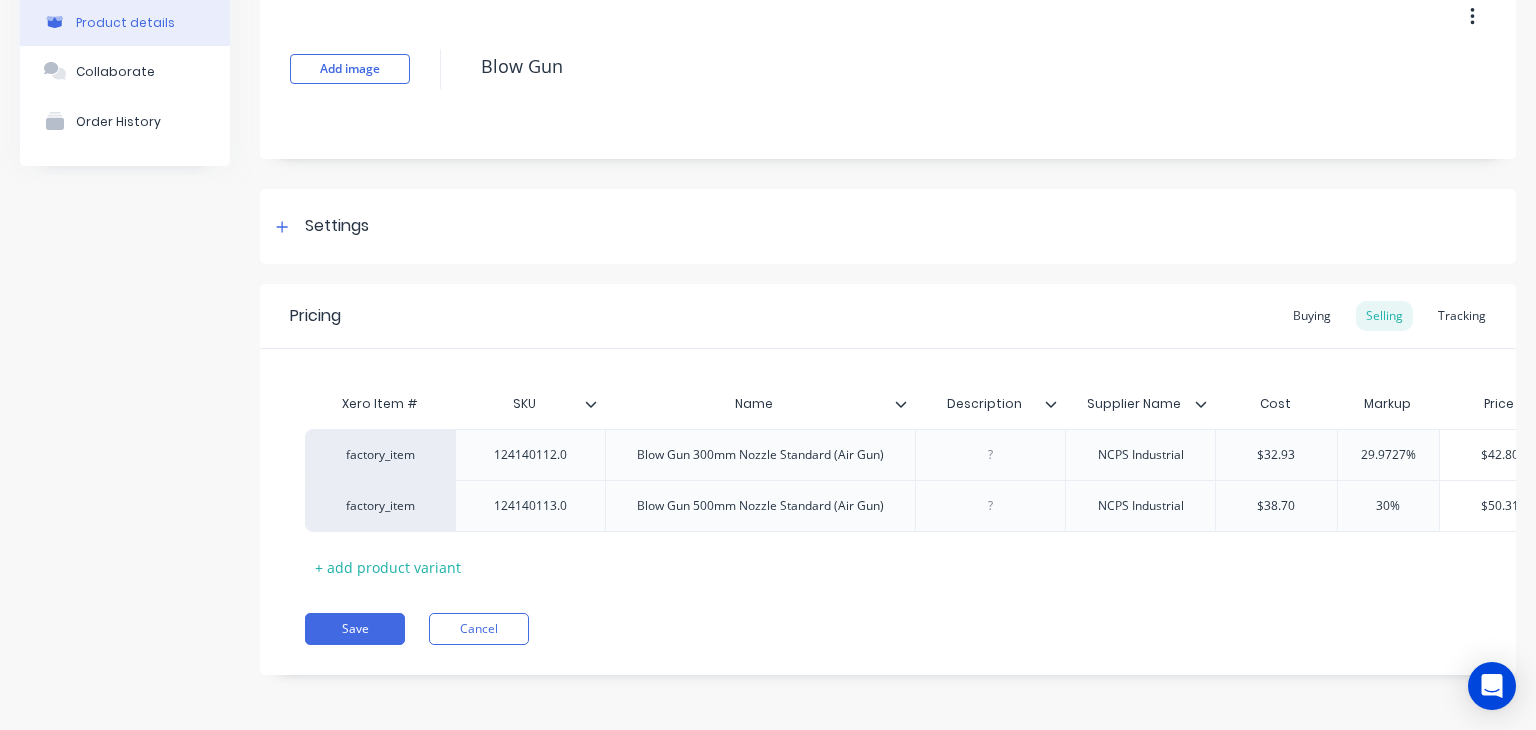 click 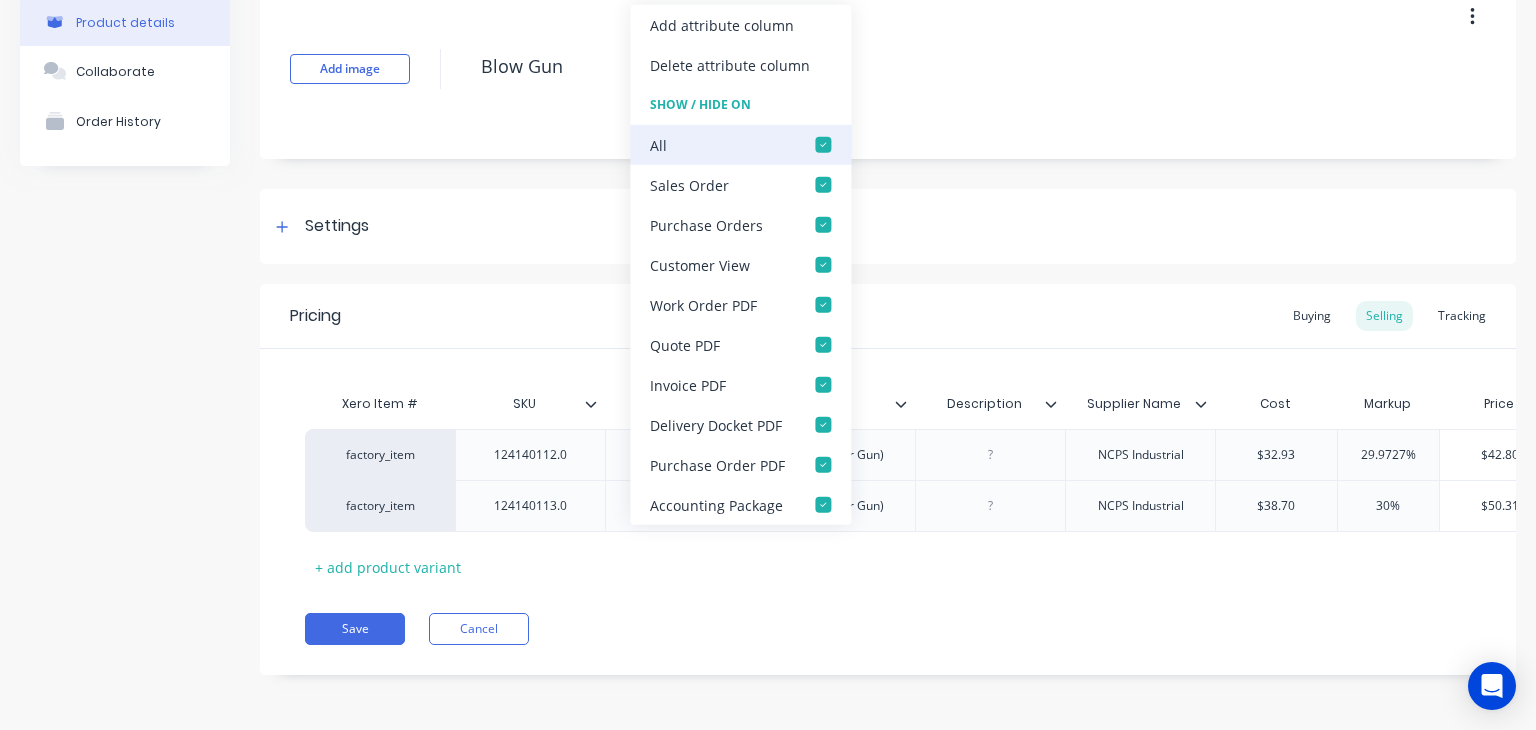 click at bounding box center [823, 145] 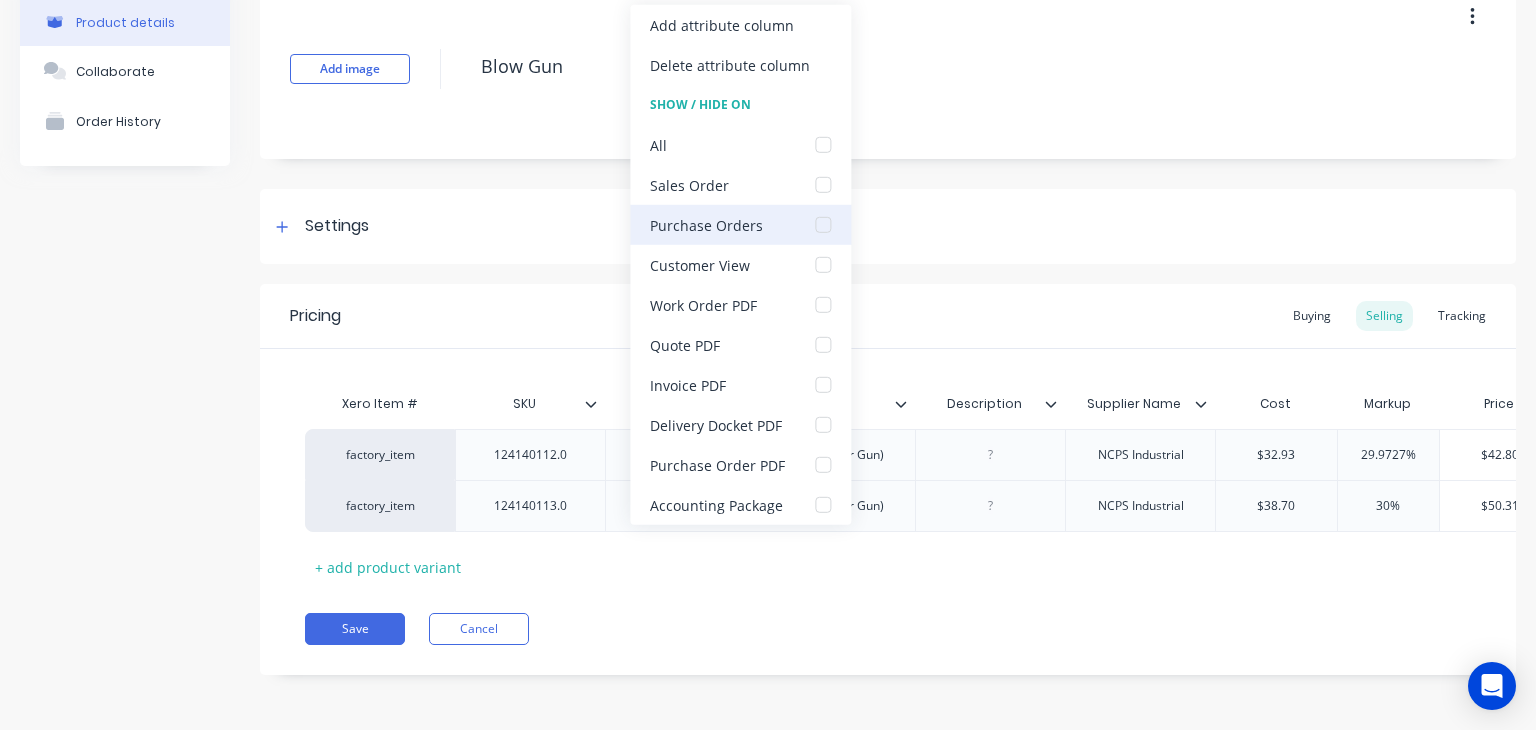 click at bounding box center (823, 225) 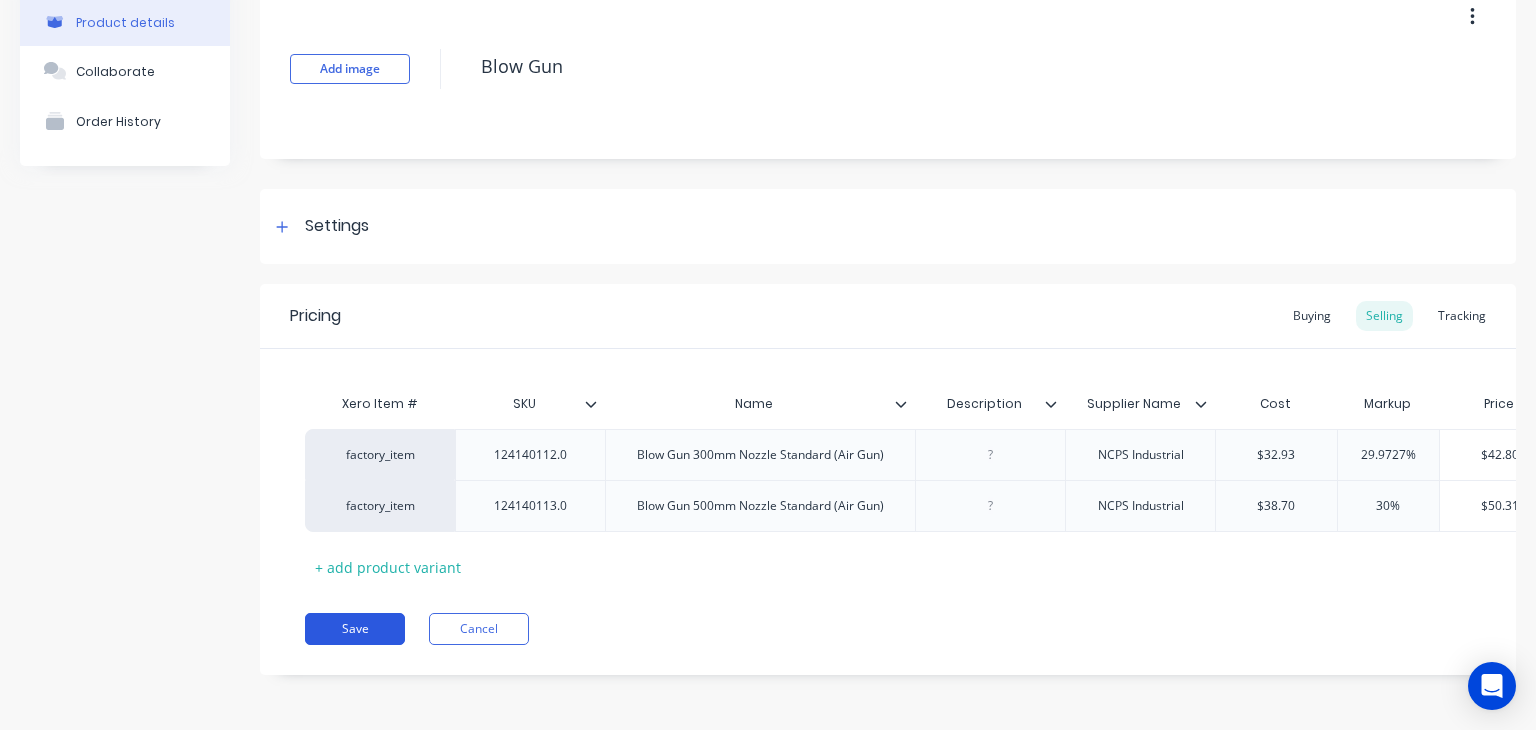 click on "Save" at bounding box center [355, 629] 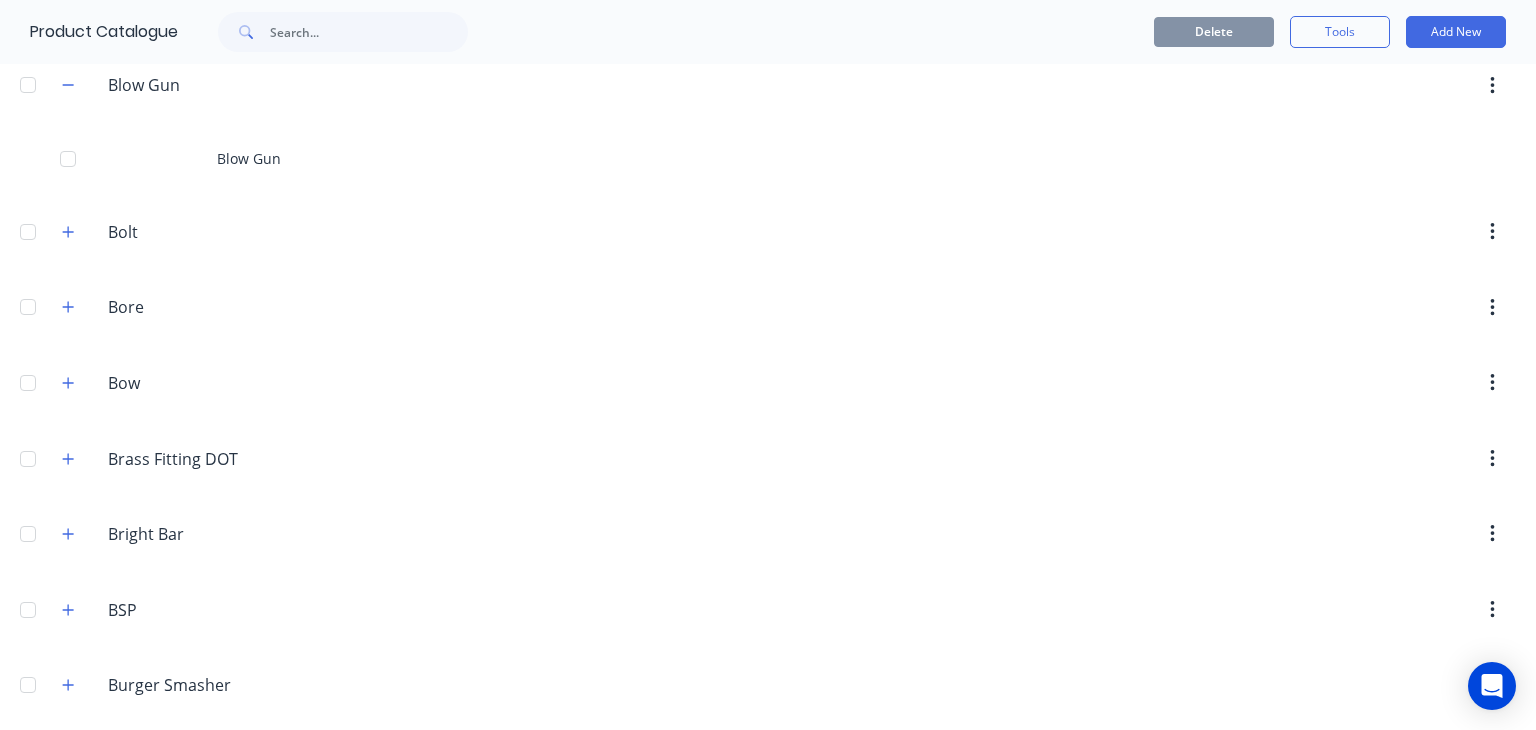 scroll, scrollTop: 1372, scrollLeft: 0, axis: vertical 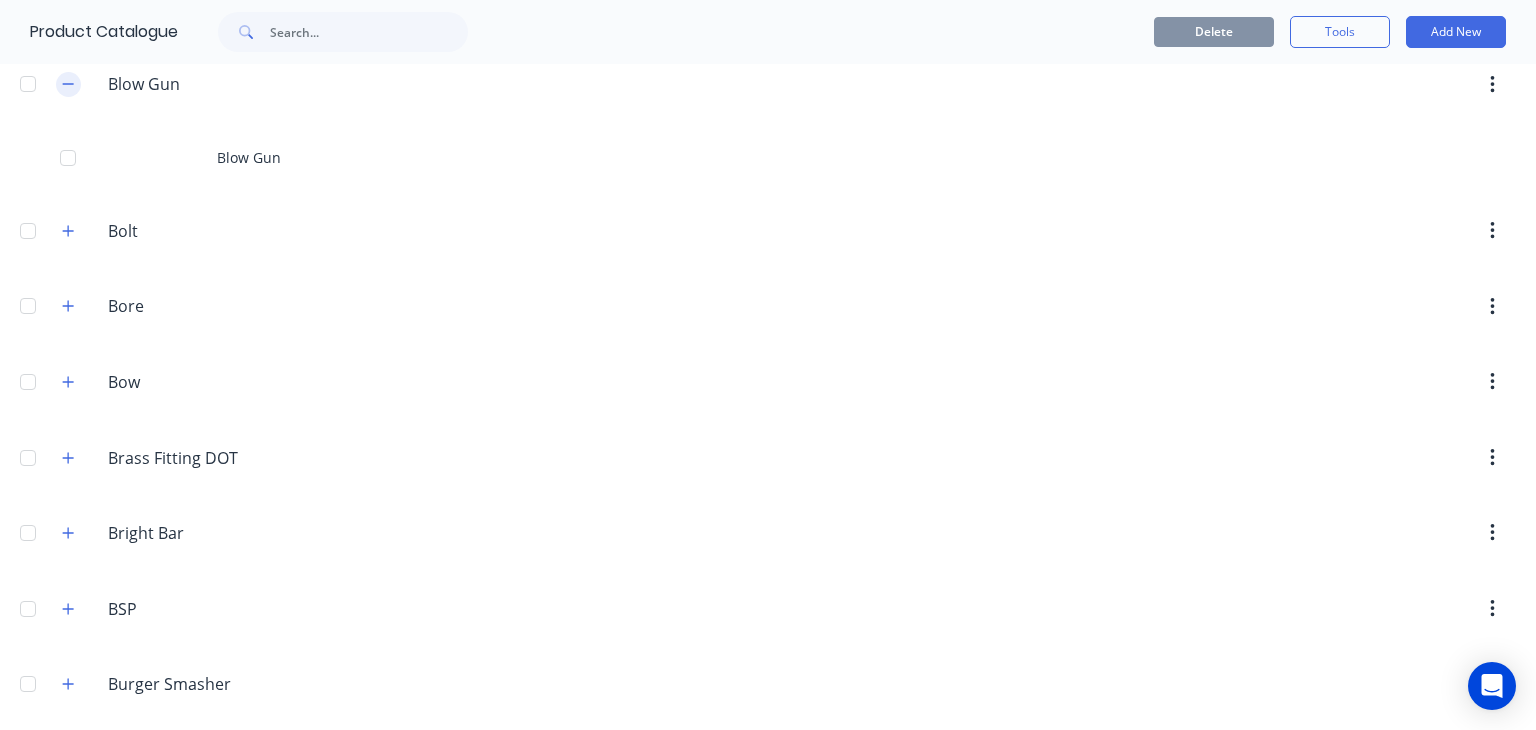 click at bounding box center [68, 84] 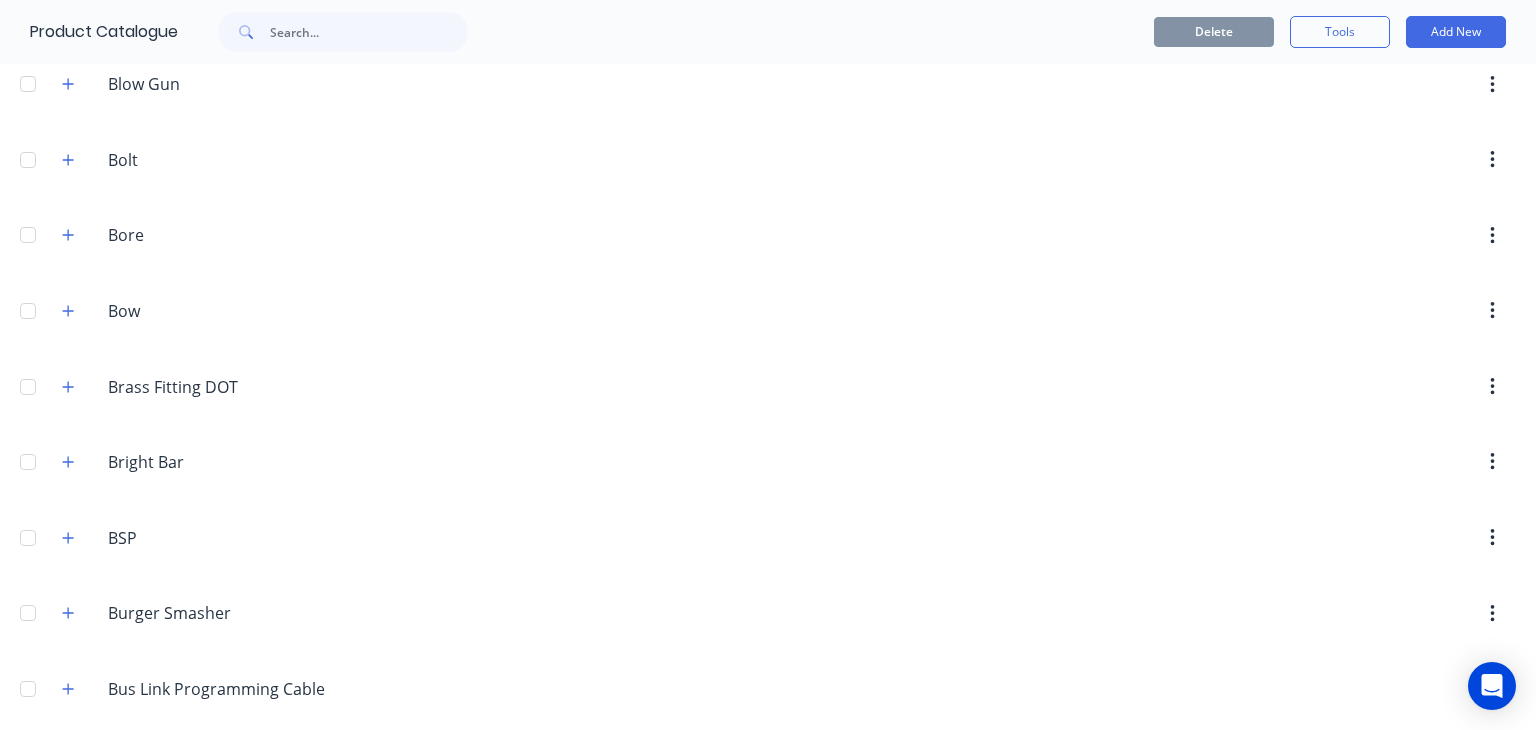 click at bounding box center (68, 159) 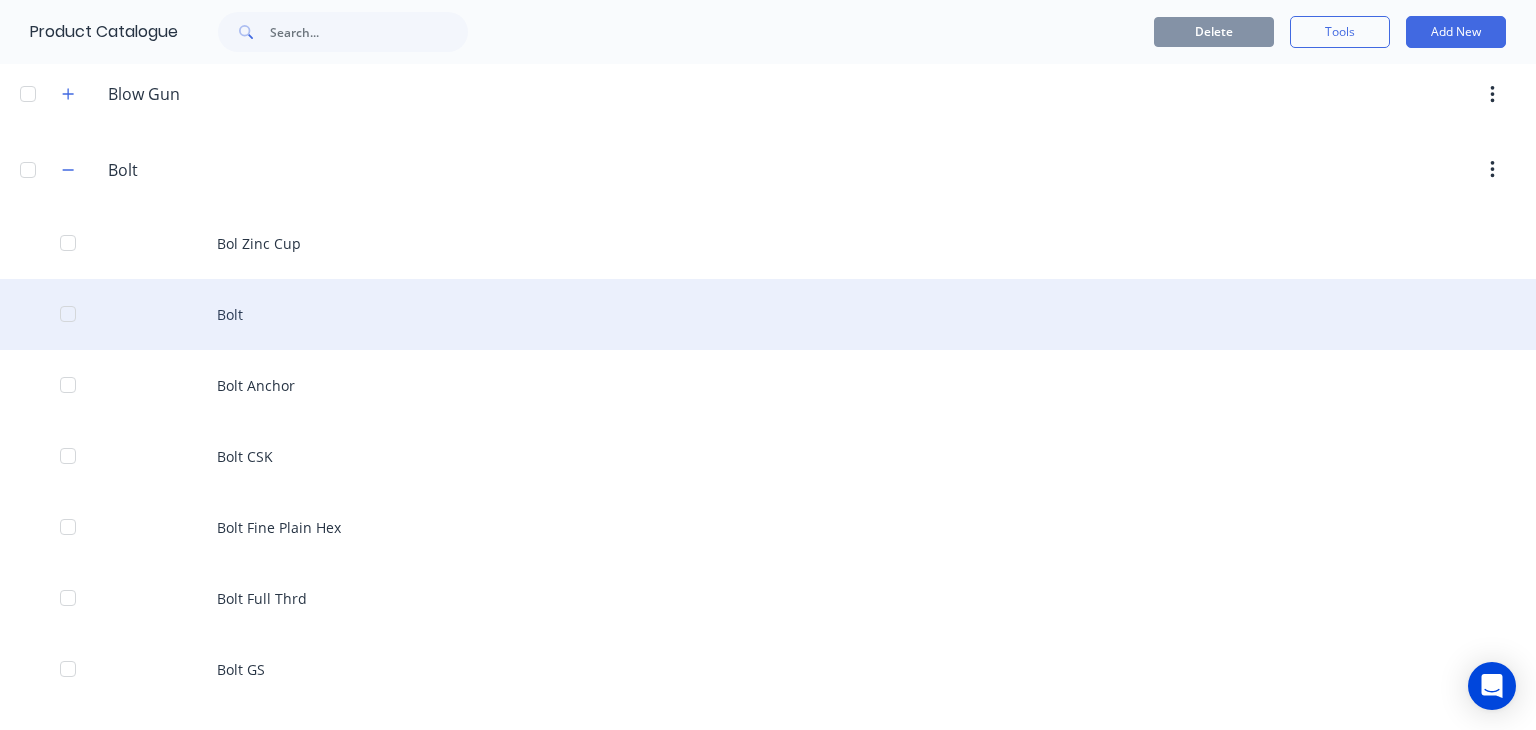 scroll, scrollTop: 1360, scrollLeft: 0, axis: vertical 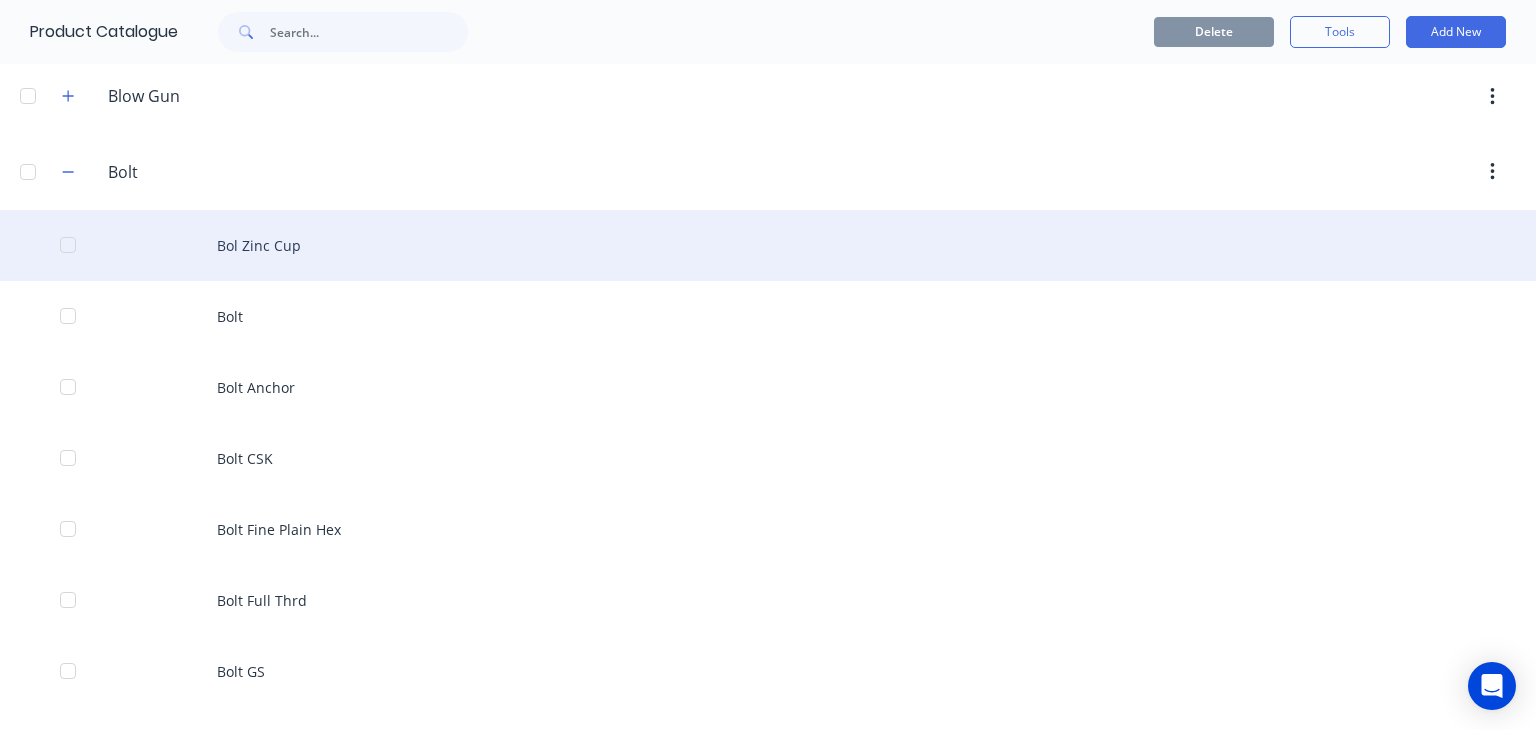click on "Bol Zinc Cup" at bounding box center (768, 245) 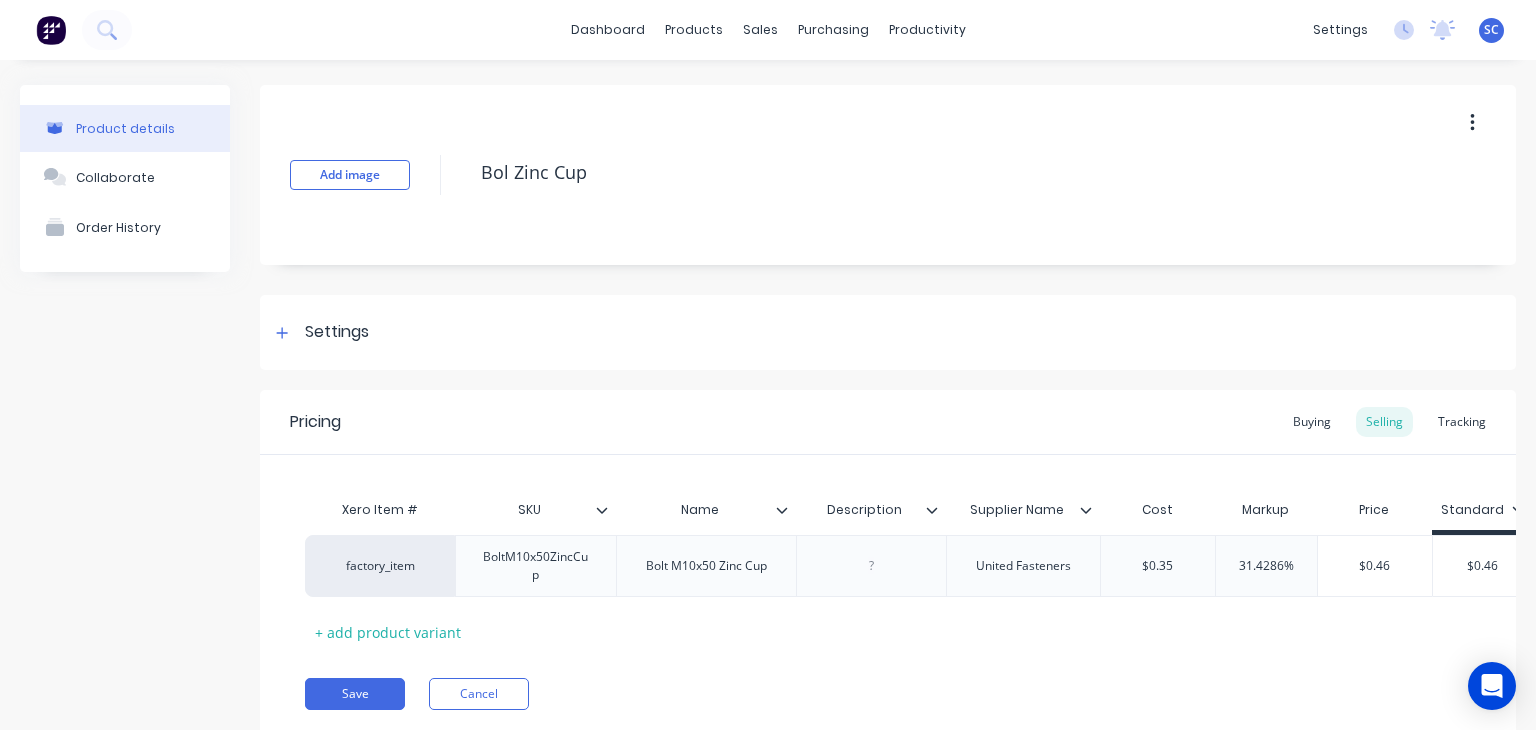 scroll, scrollTop: 80, scrollLeft: 0, axis: vertical 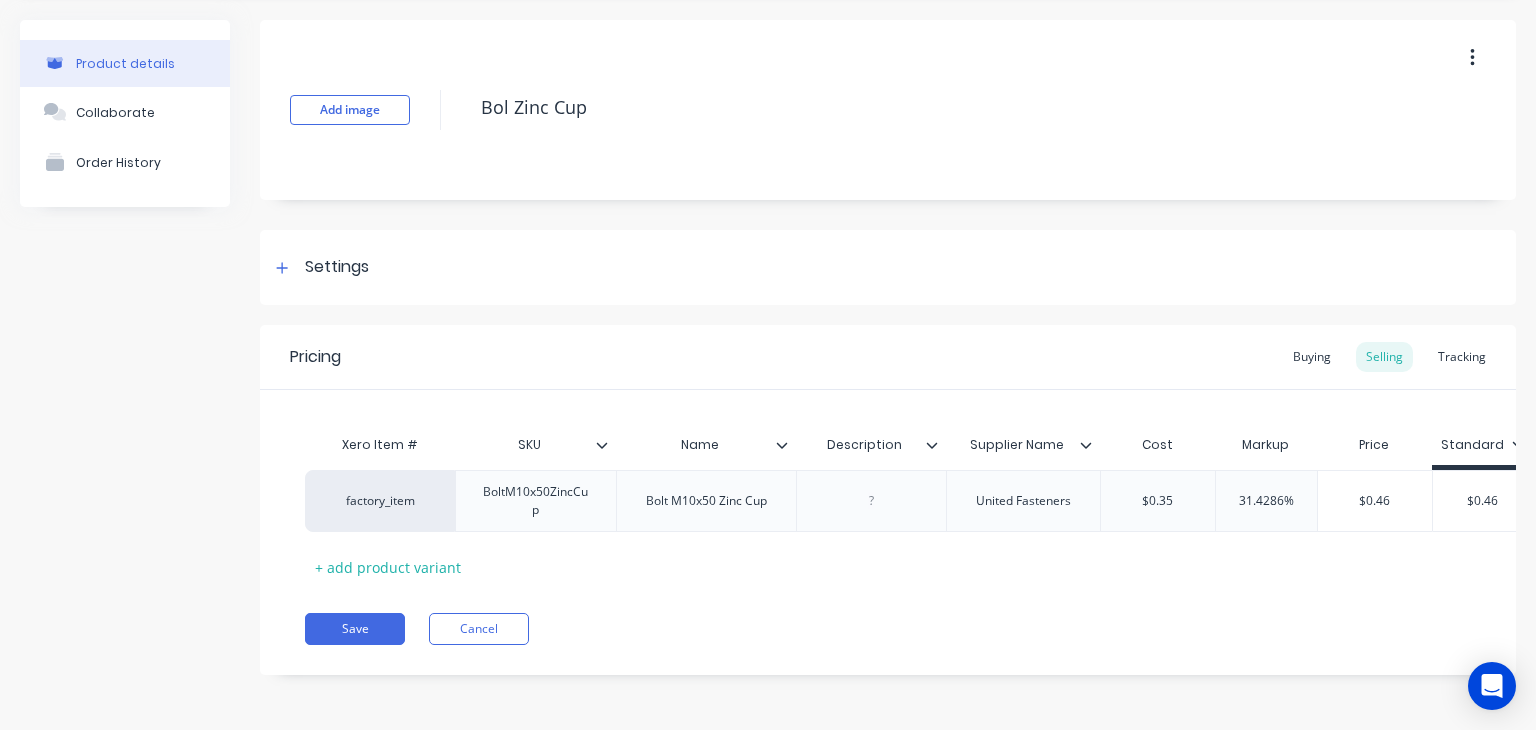 click 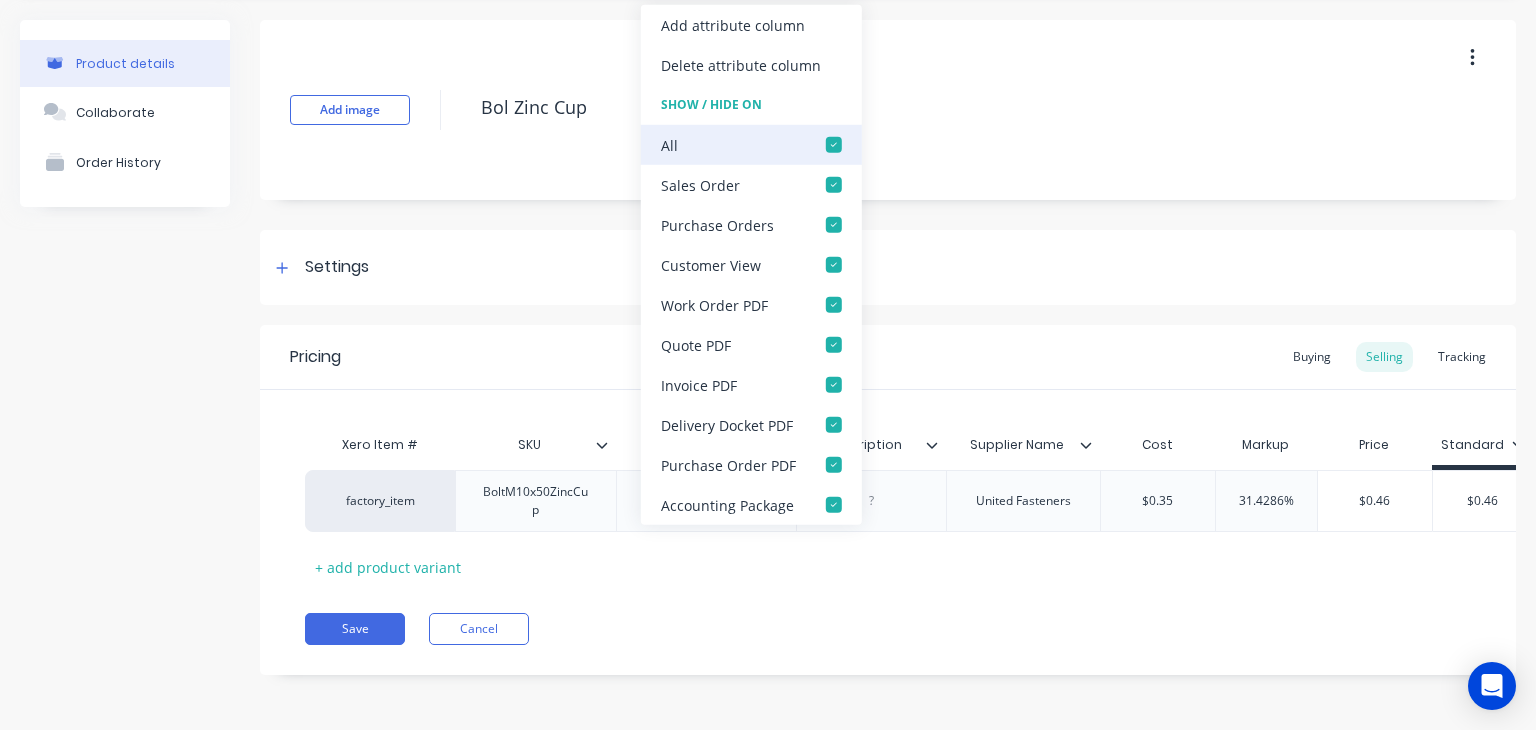 click at bounding box center (834, 145) 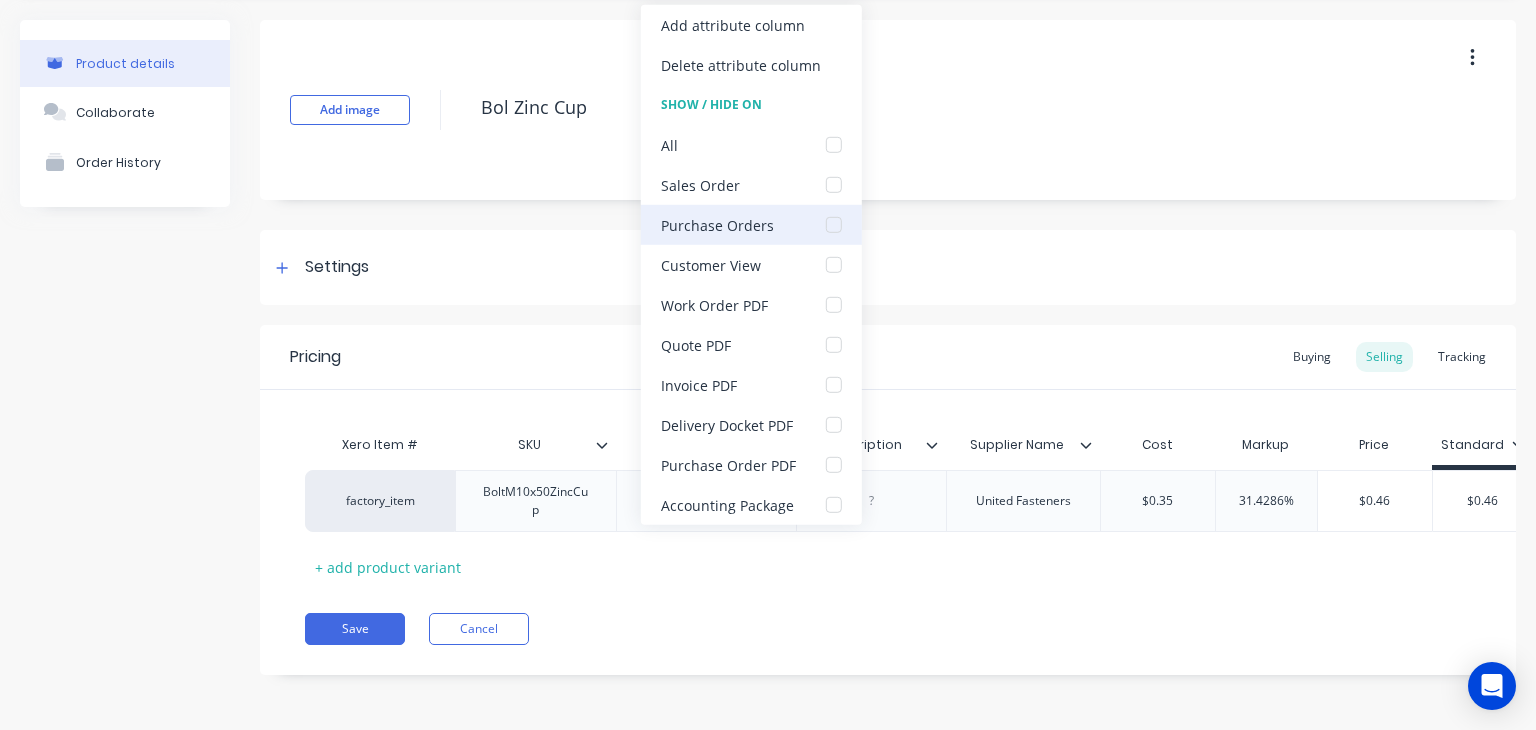 click at bounding box center [834, 225] 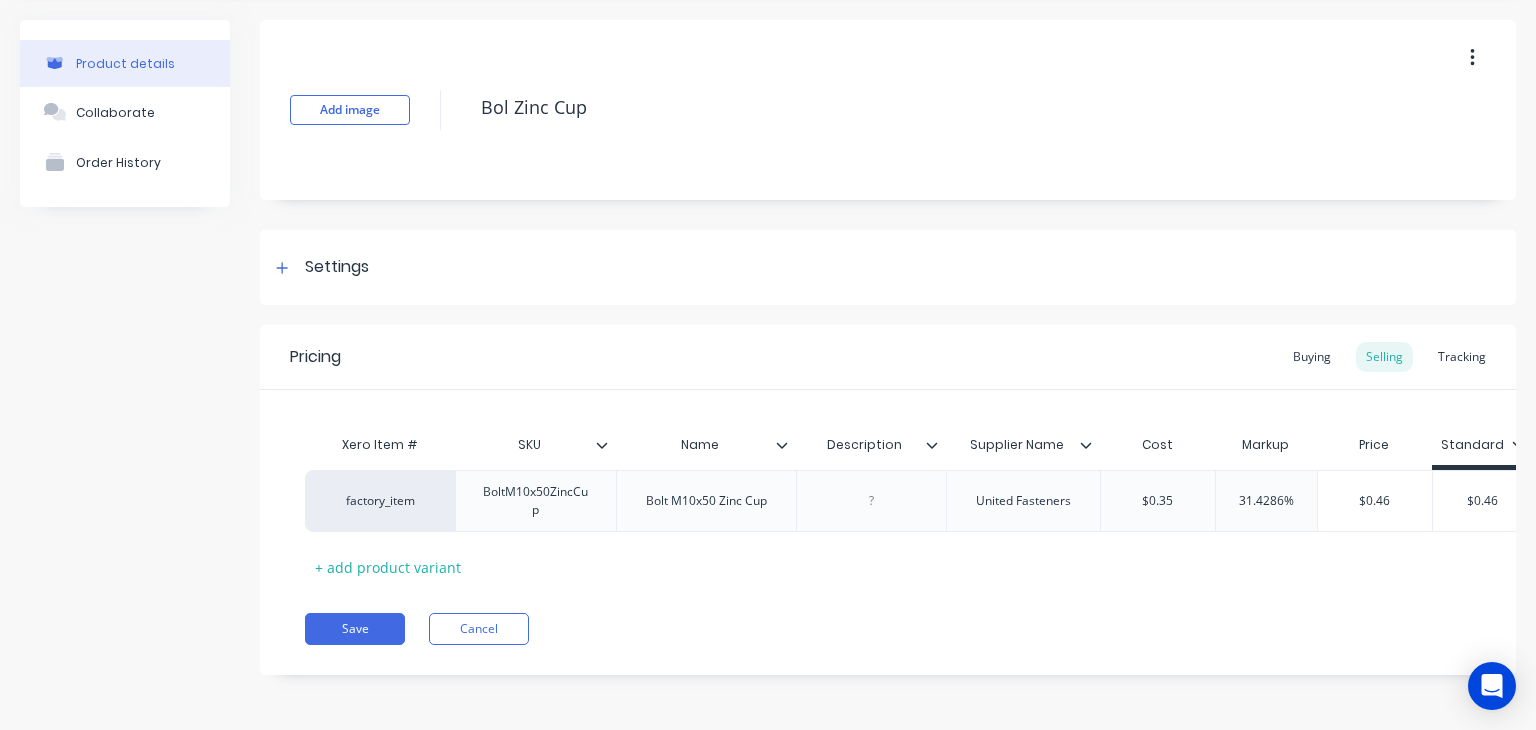 click on "Pricing Buying Selling Tracking" at bounding box center (888, 357) 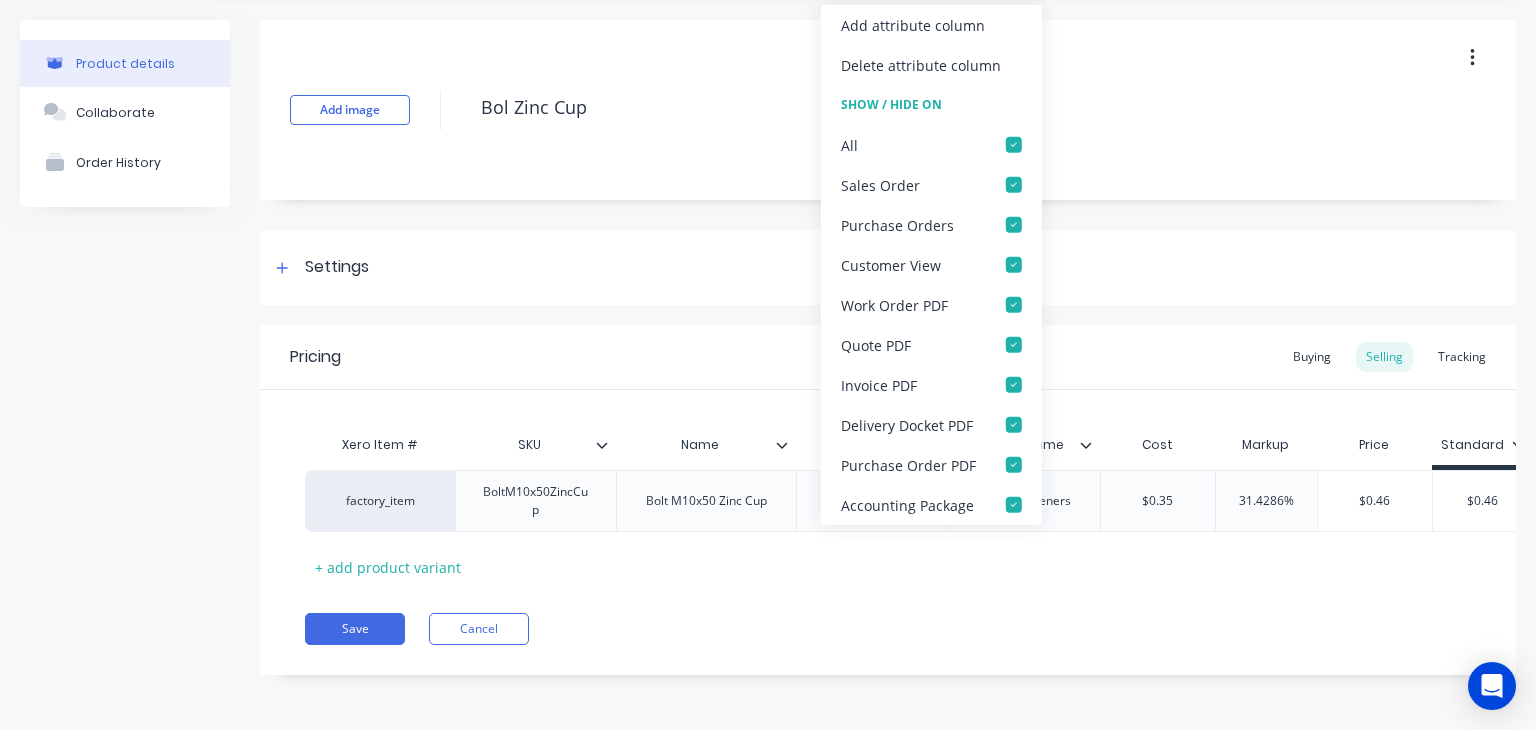 click 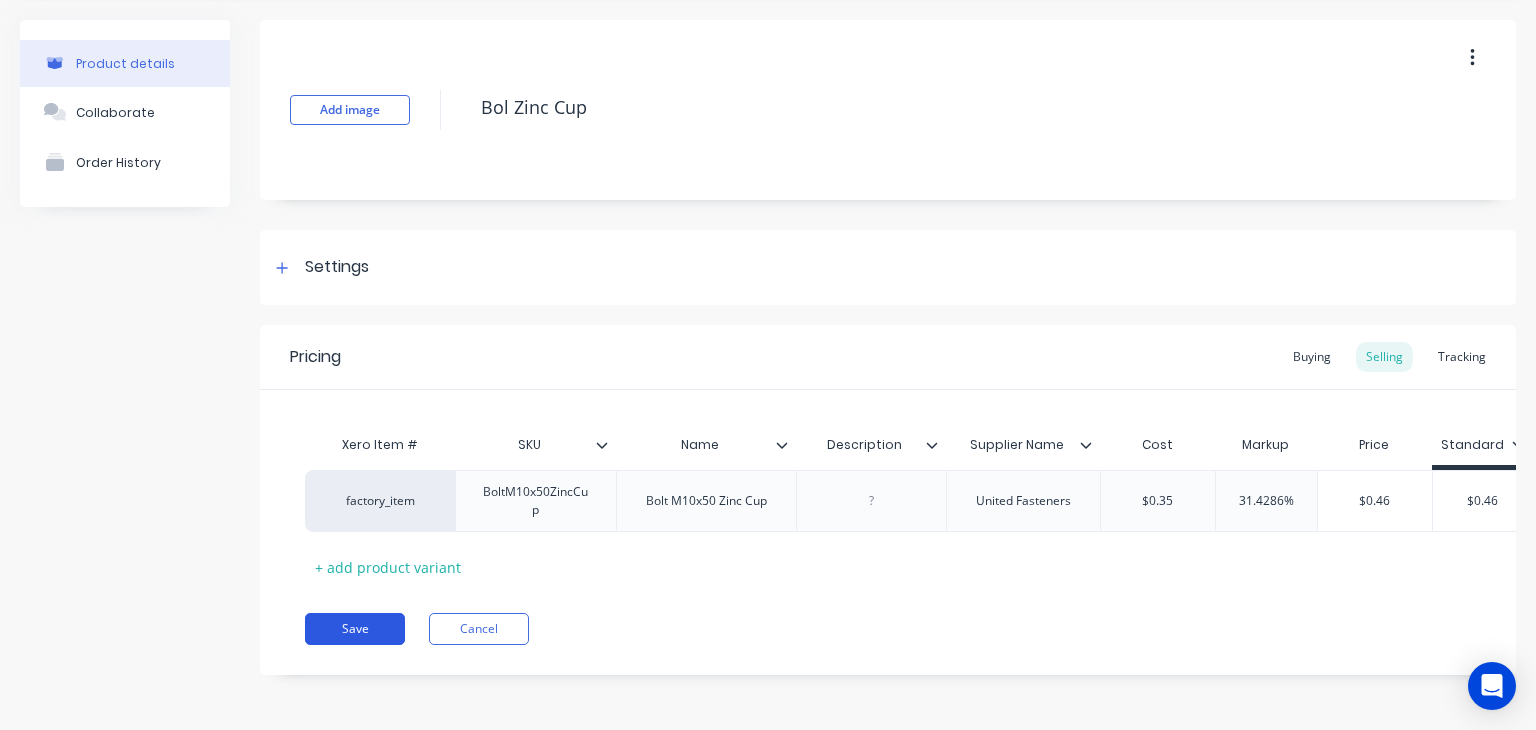 click on "Save" at bounding box center [355, 629] 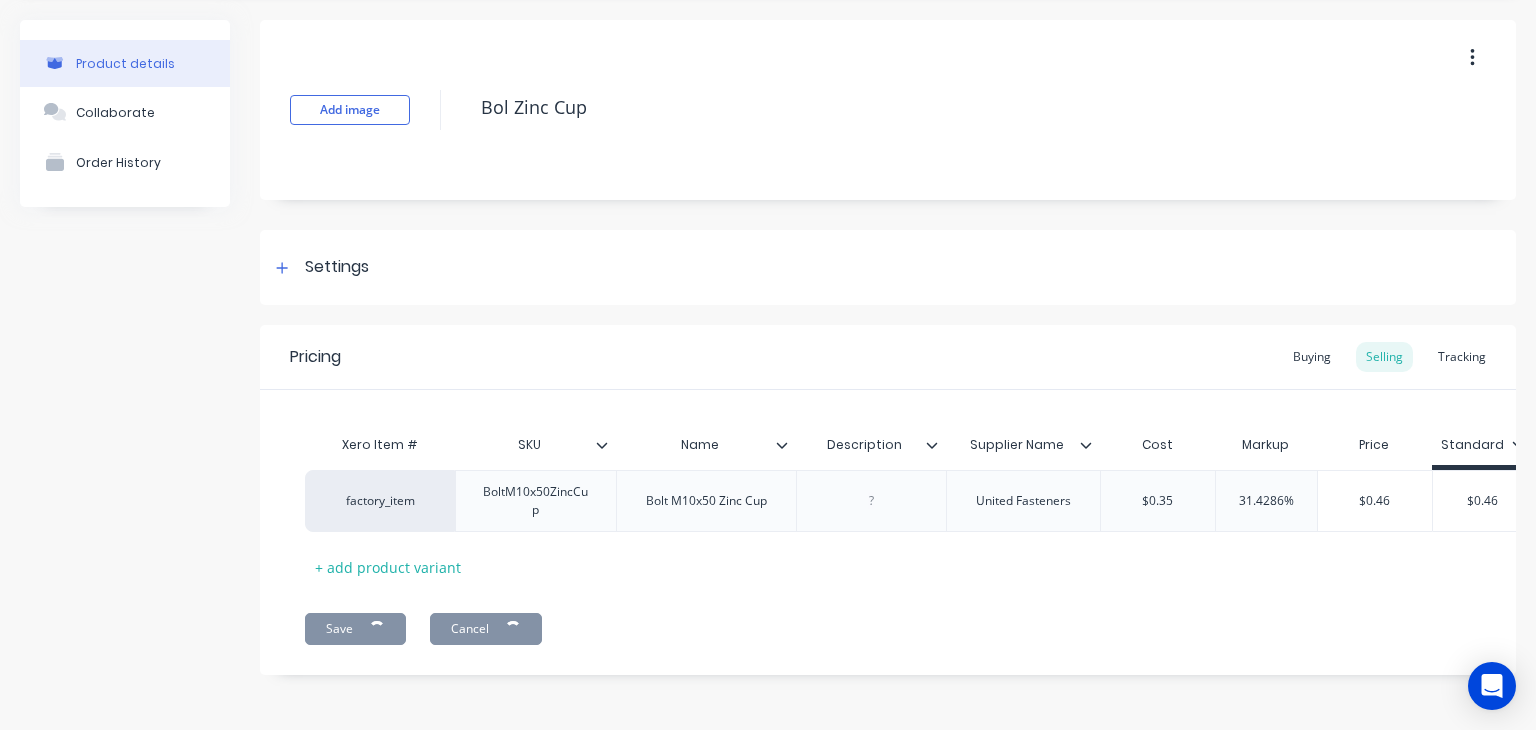 type on "x" 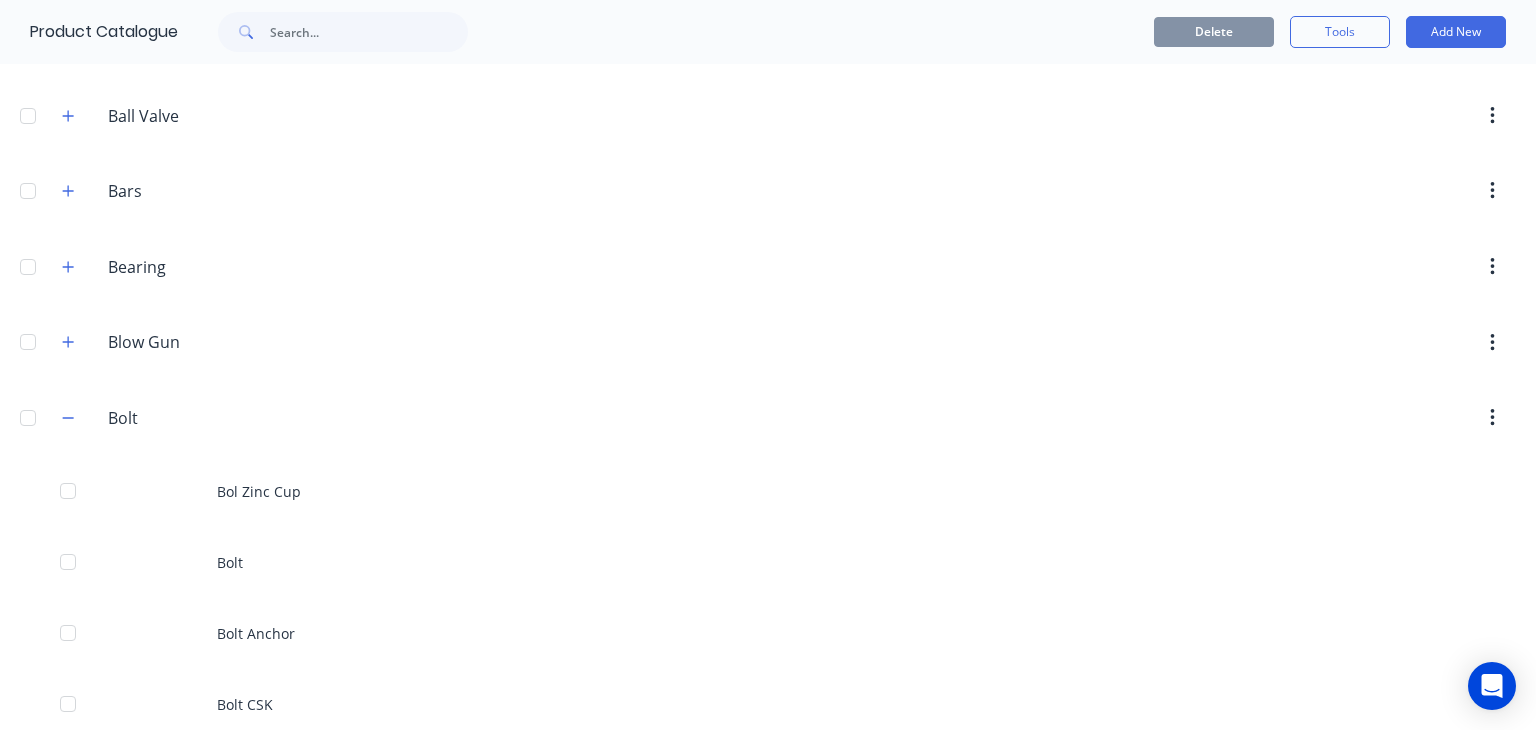 scroll, scrollTop: 1344, scrollLeft: 0, axis: vertical 